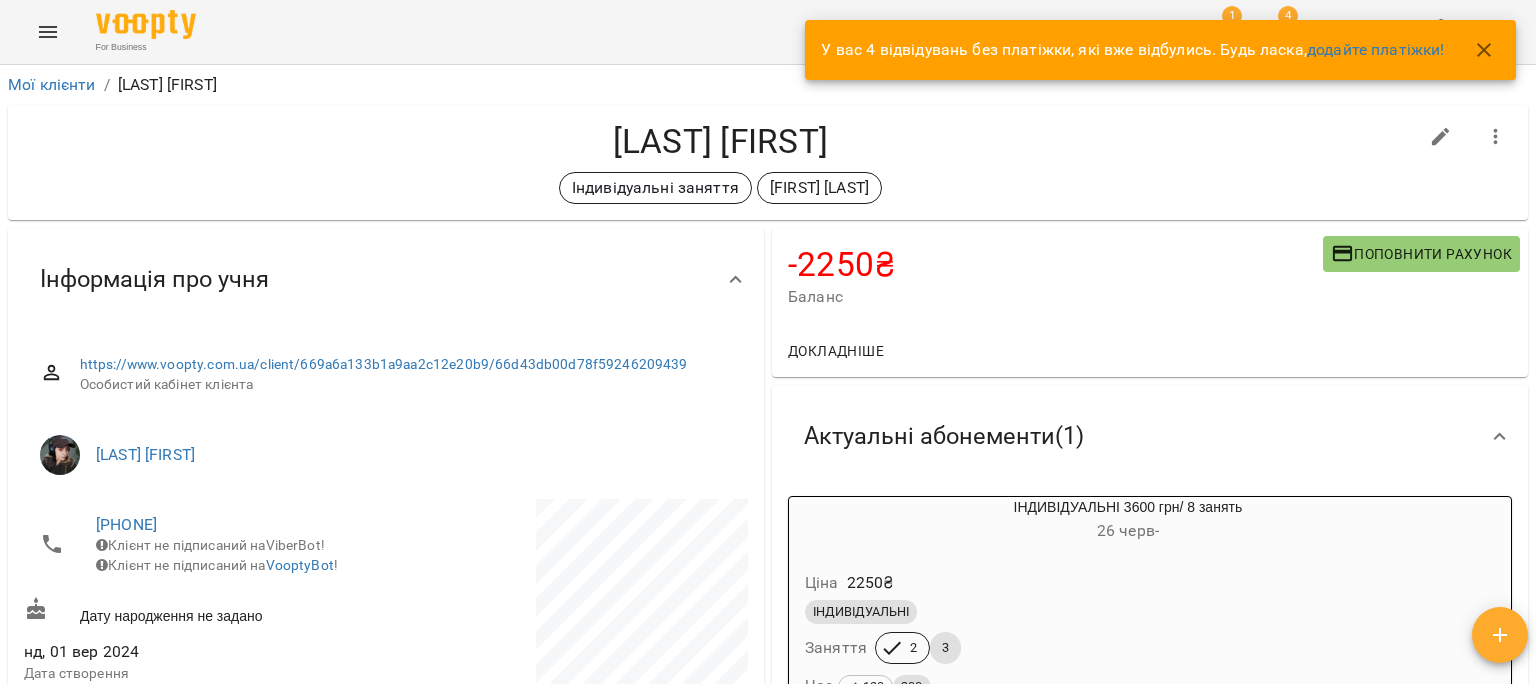 scroll, scrollTop: 0, scrollLeft: 0, axis: both 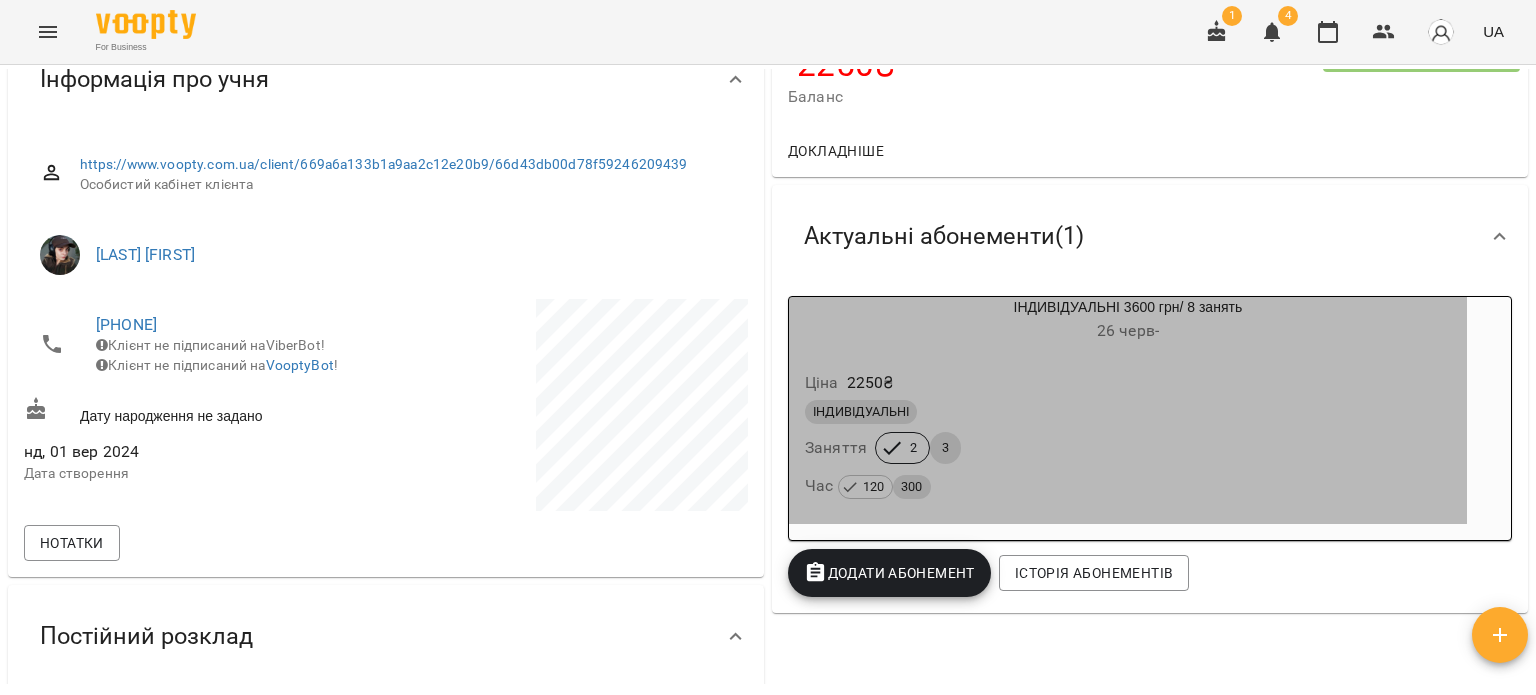 click on "Ціна 2250 ₴" at bounding box center [1128, 383] 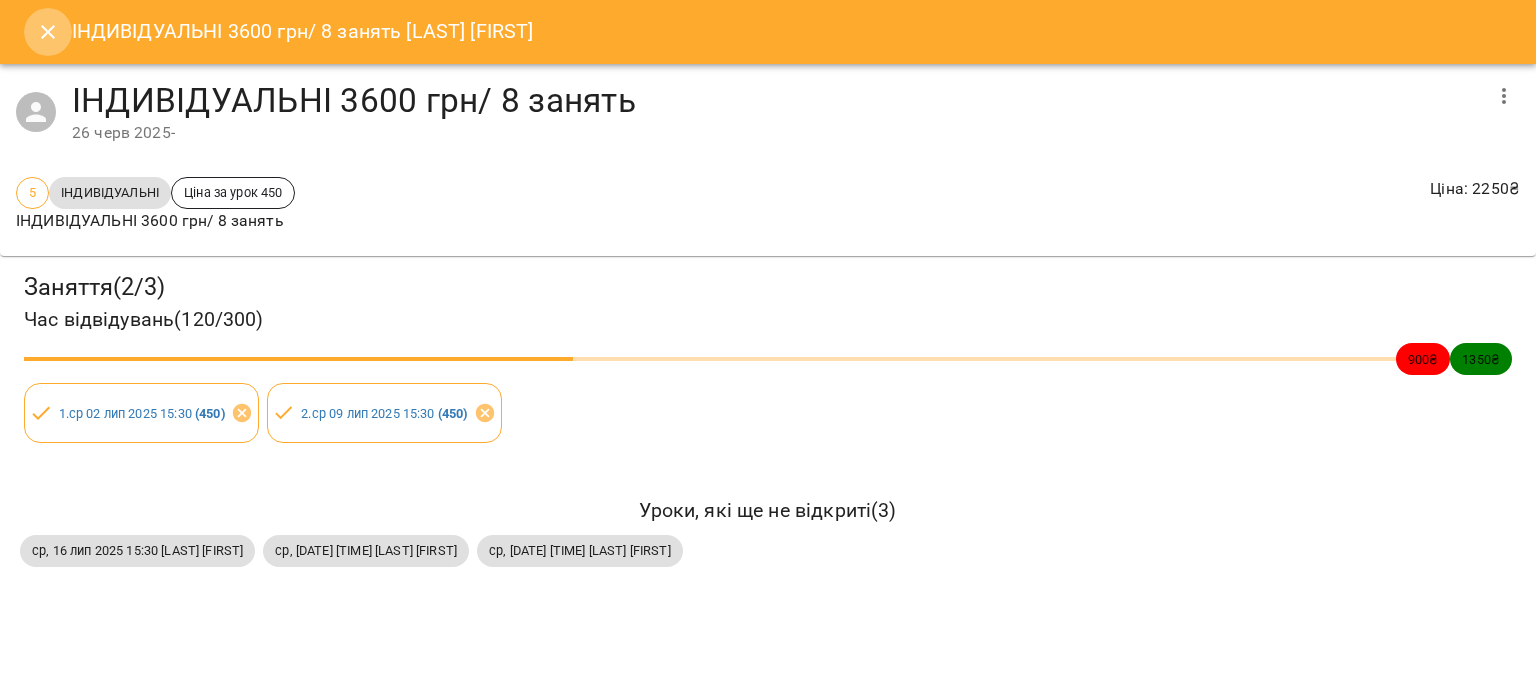 click 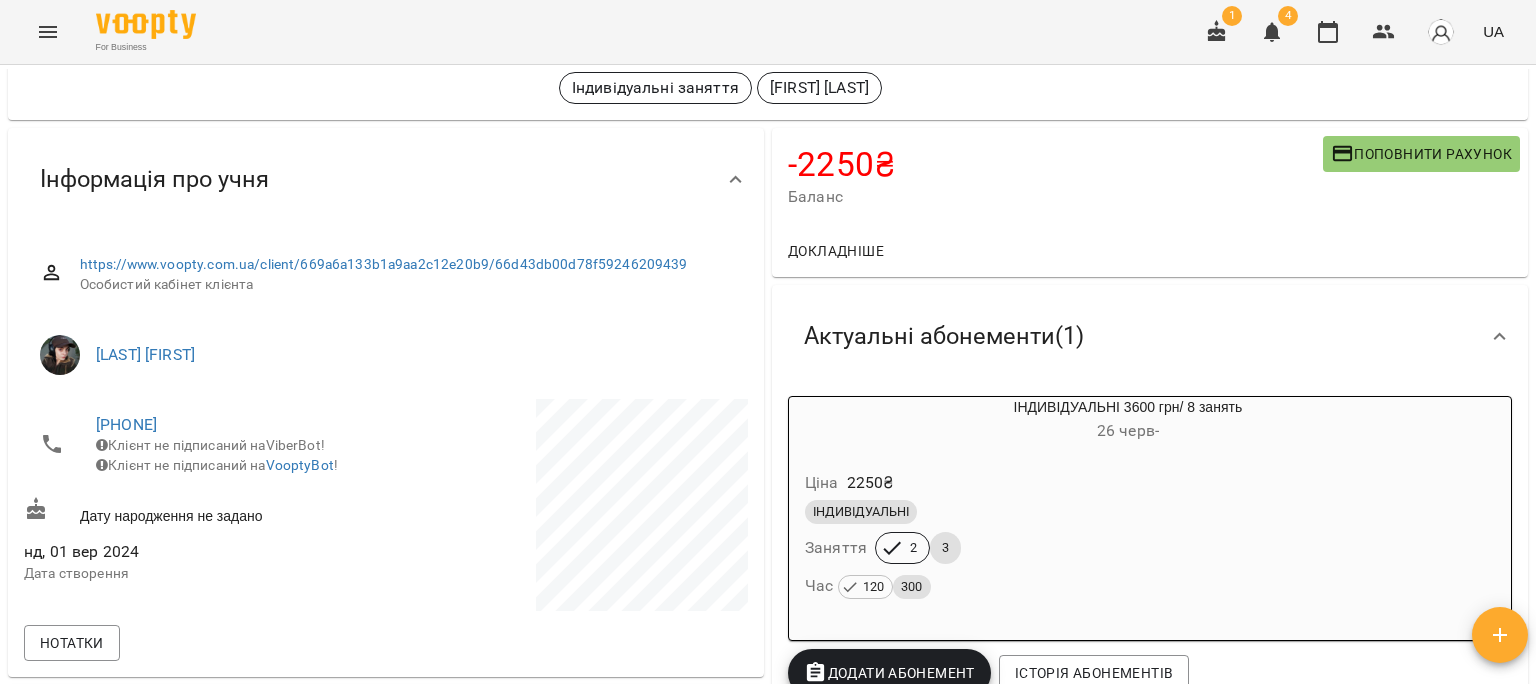 scroll, scrollTop: 0, scrollLeft: 0, axis: both 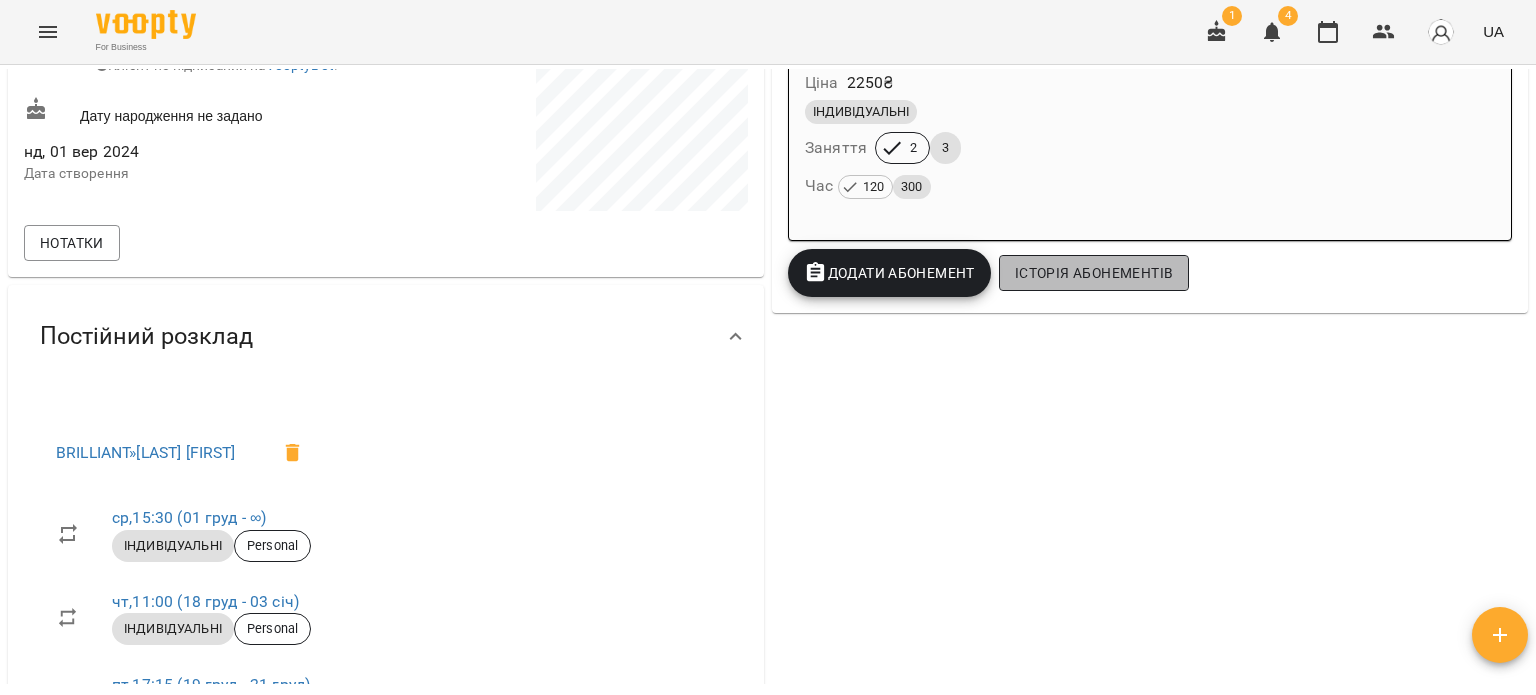 click on "Історія абонементів" at bounding box center [1094, 273] 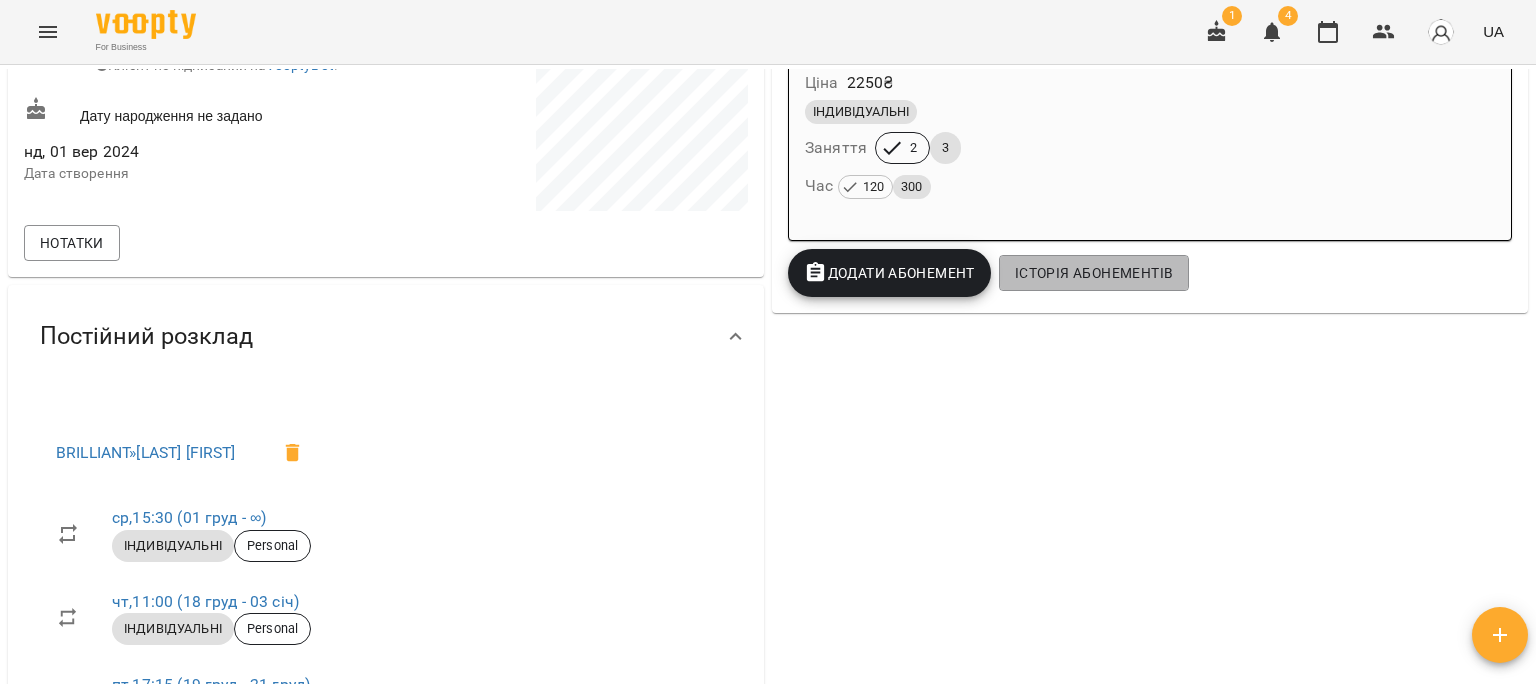 scroll, scrollTop: 1766, scrollLeft: 0, axis: vertical 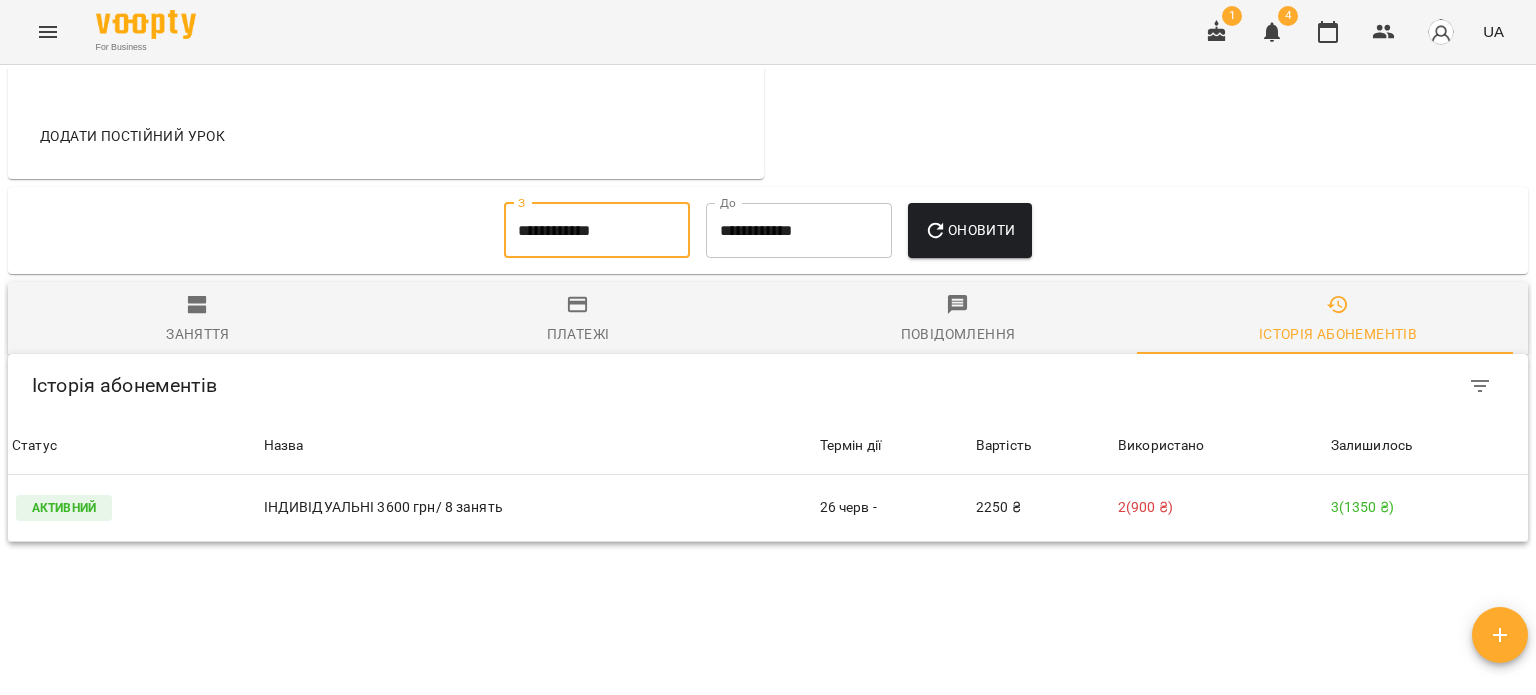 click on "**********" at bounding box center [597, 231] 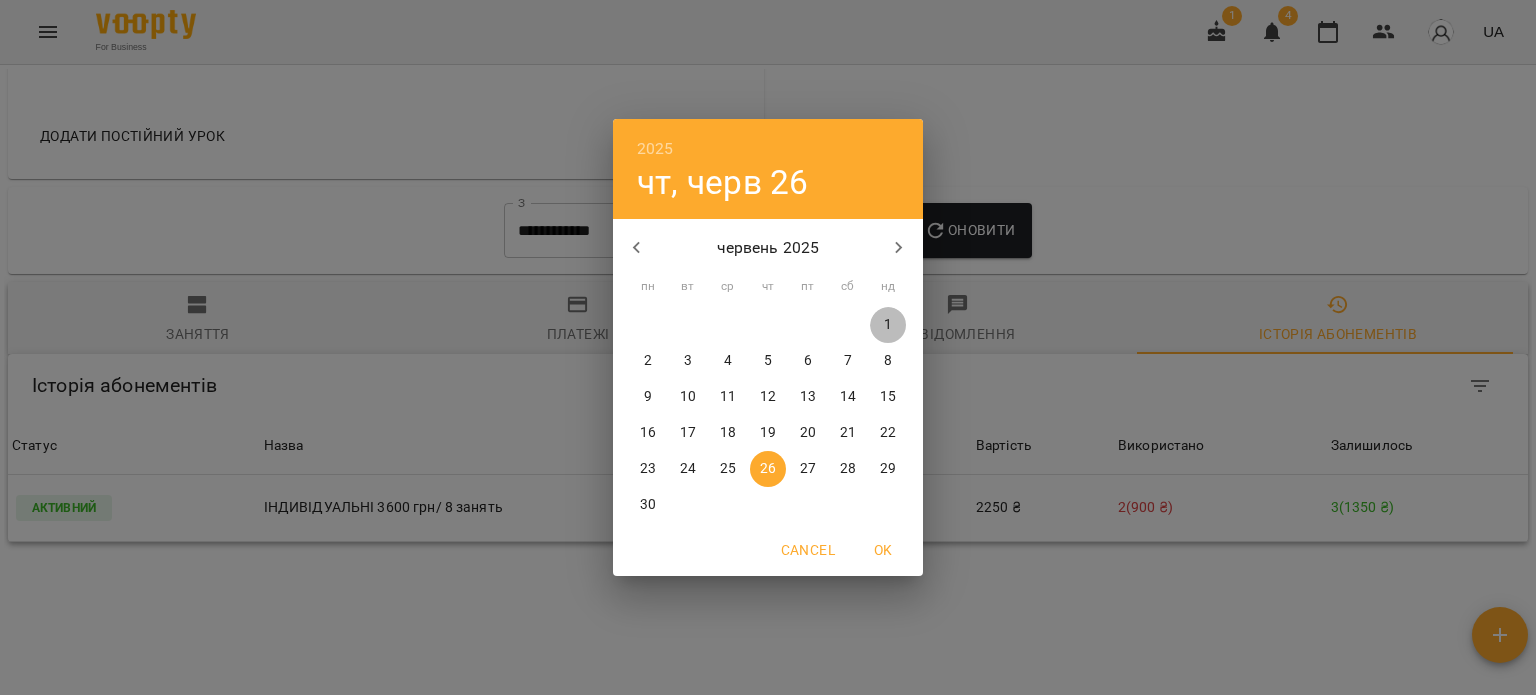 click on "1" at bounding box center (888, 325) 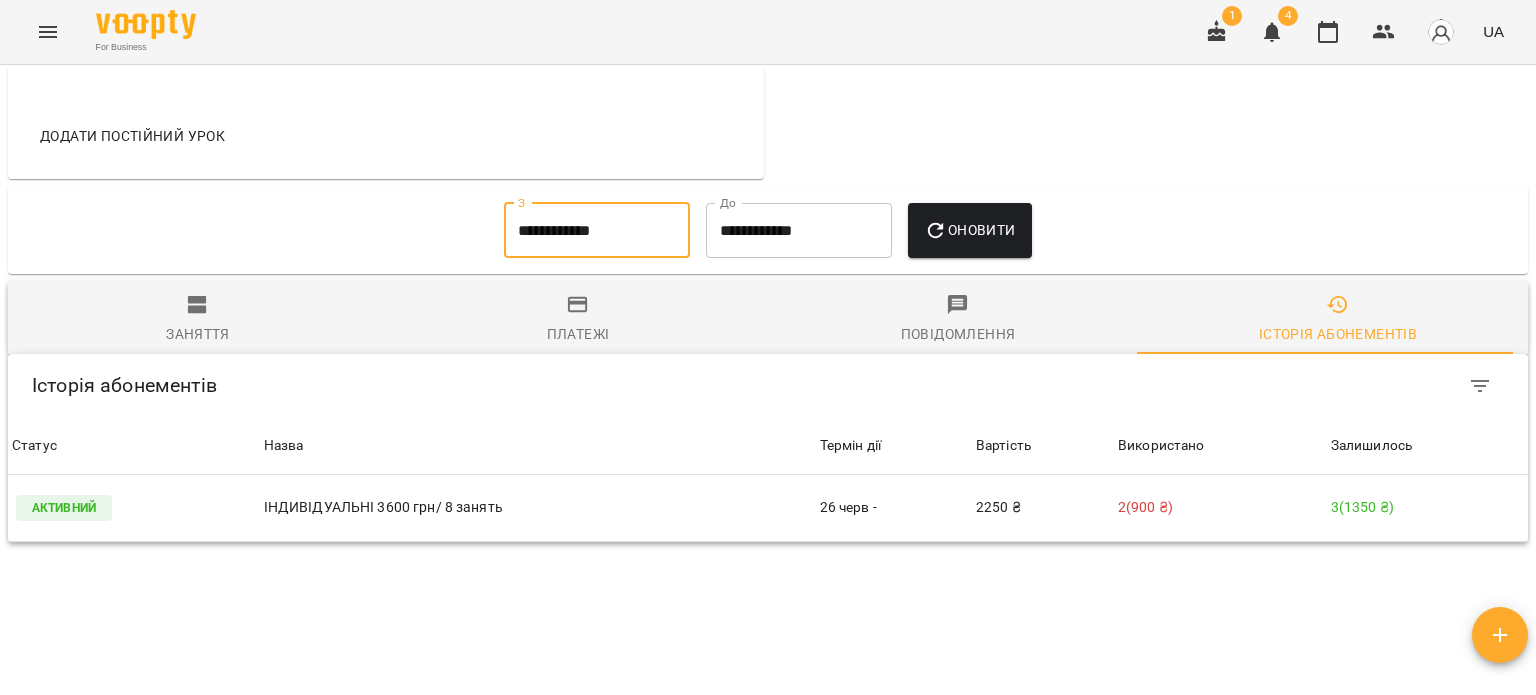 click on "Оновити" at bounding box center [969, 230] 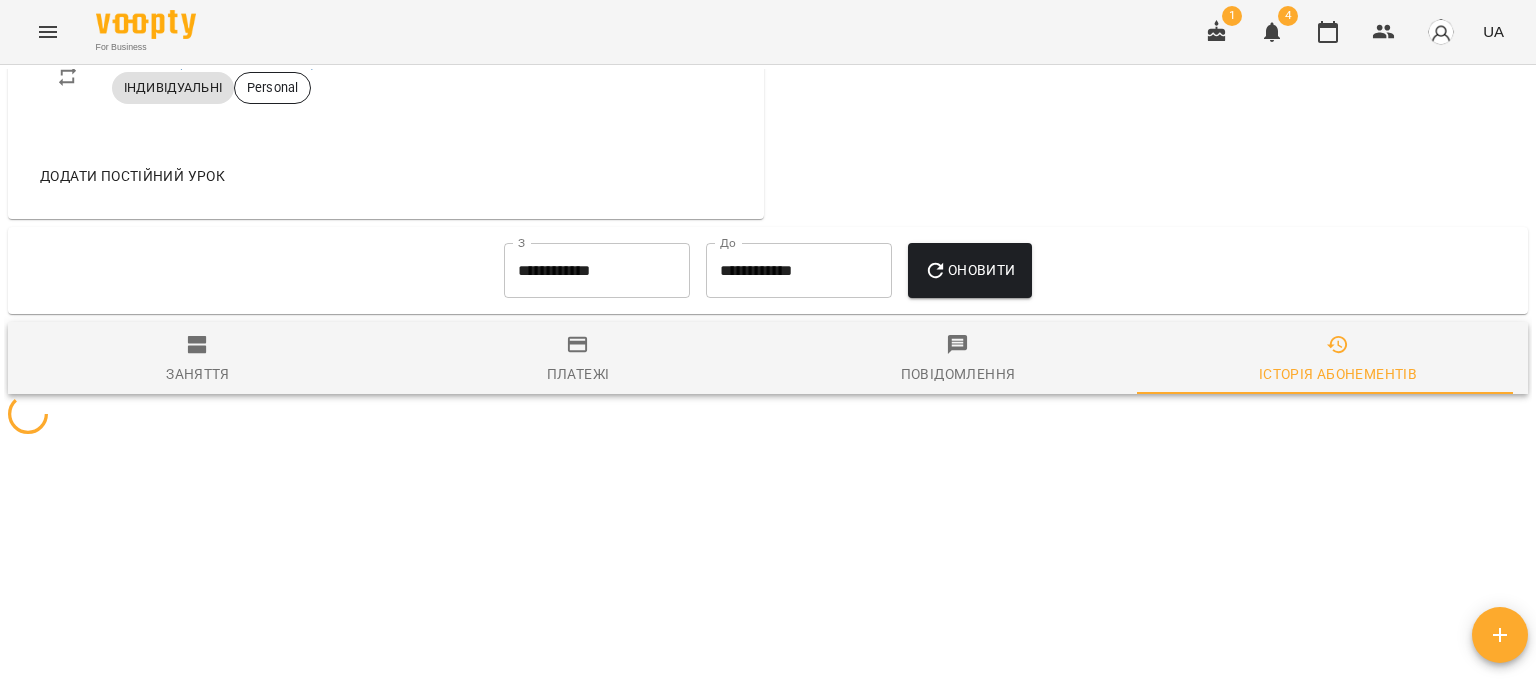 scroll, scrollTop: 1666, scrollLeft: 0, axis: vertical 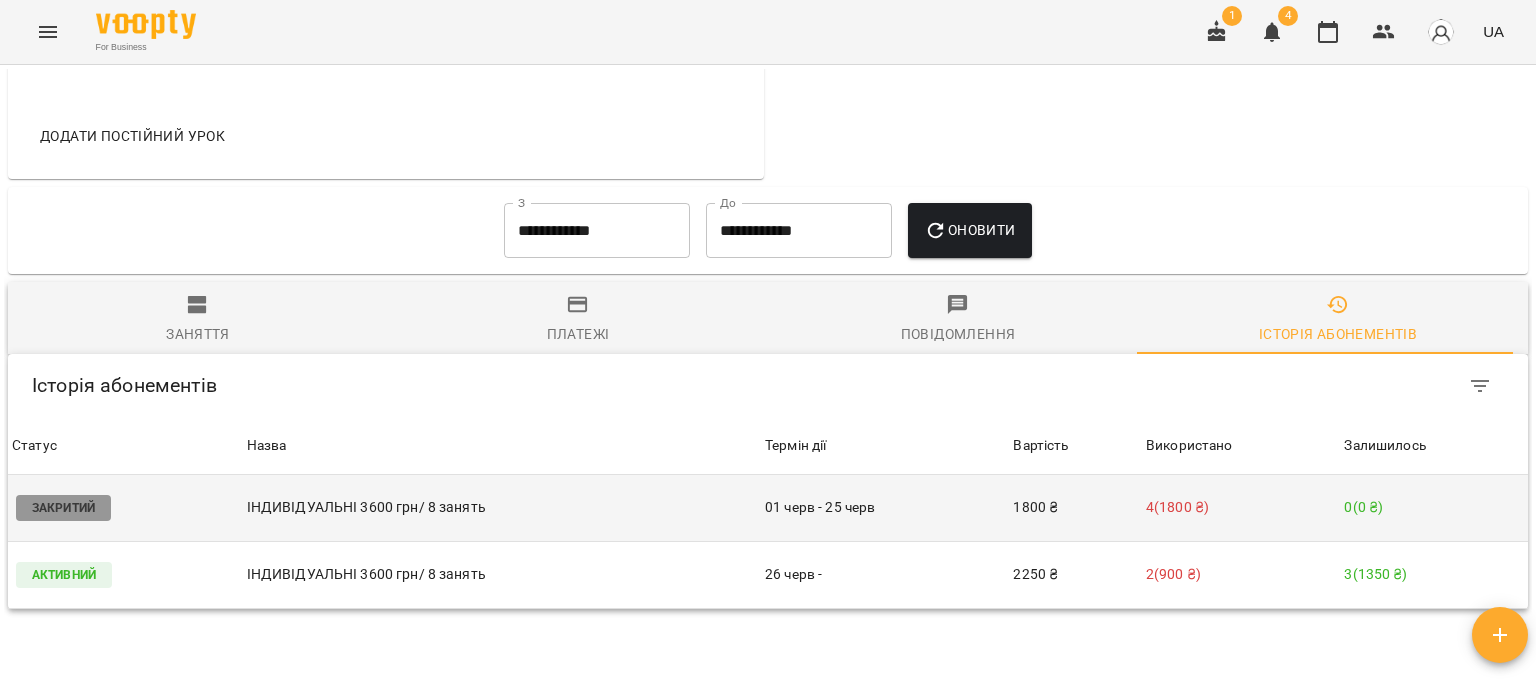 click on "1800 ₴" at bounding box center [1075, 508] 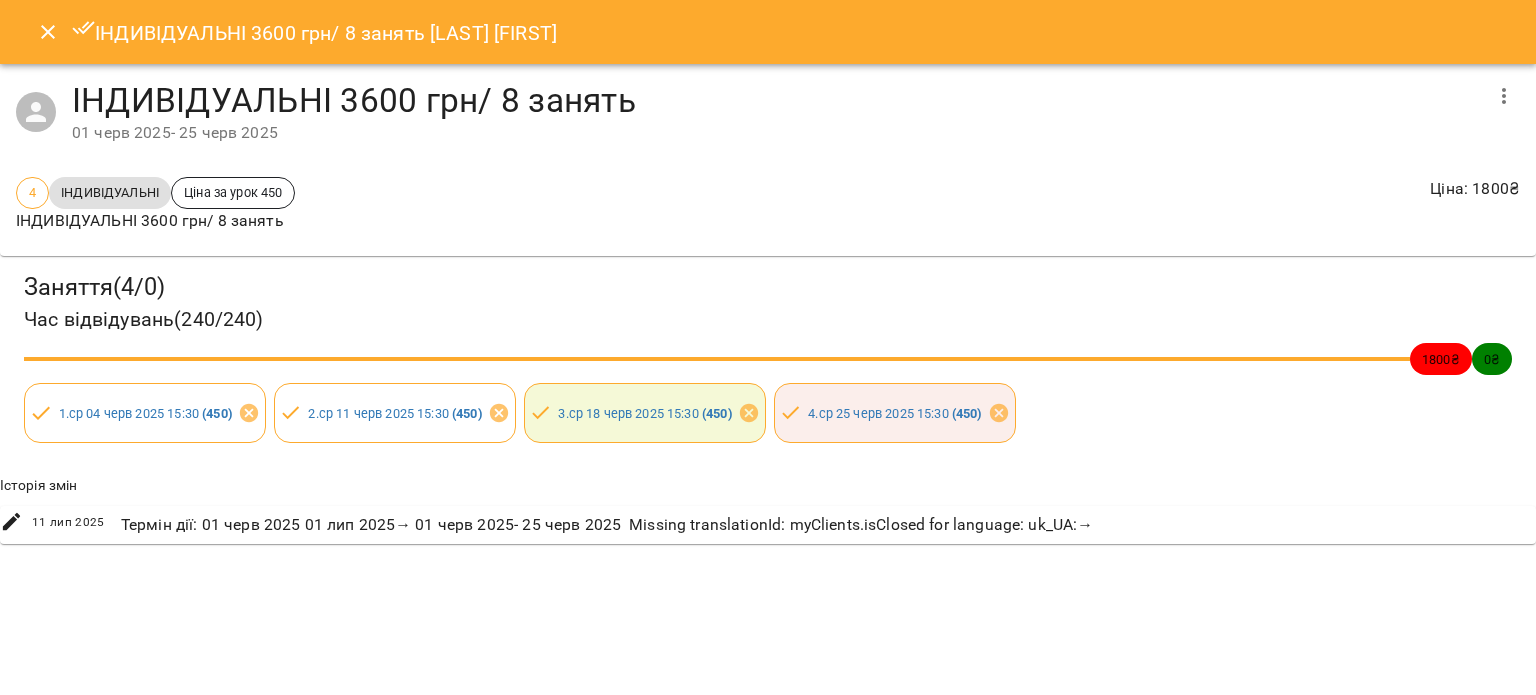 click 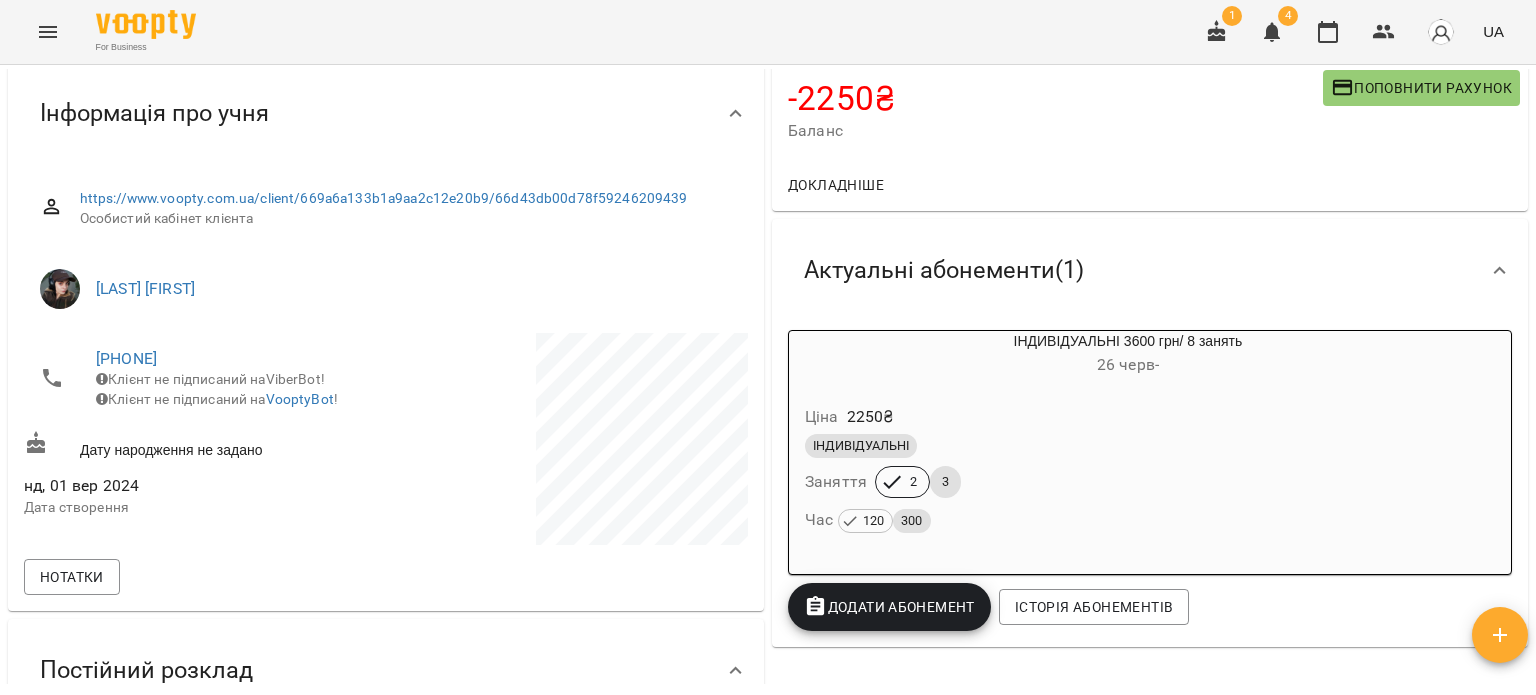 scroll, scrollTop: 0, scrollLeft: 0, axis: both 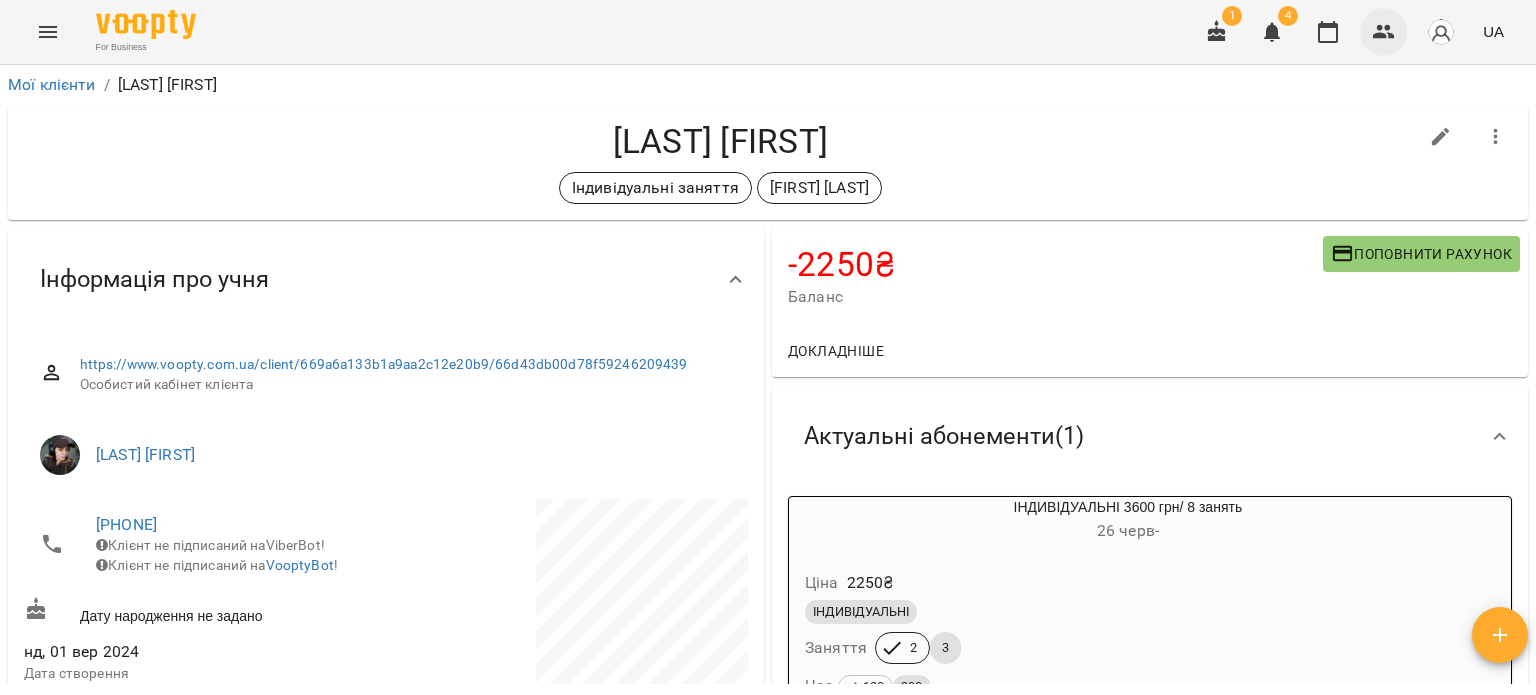 click 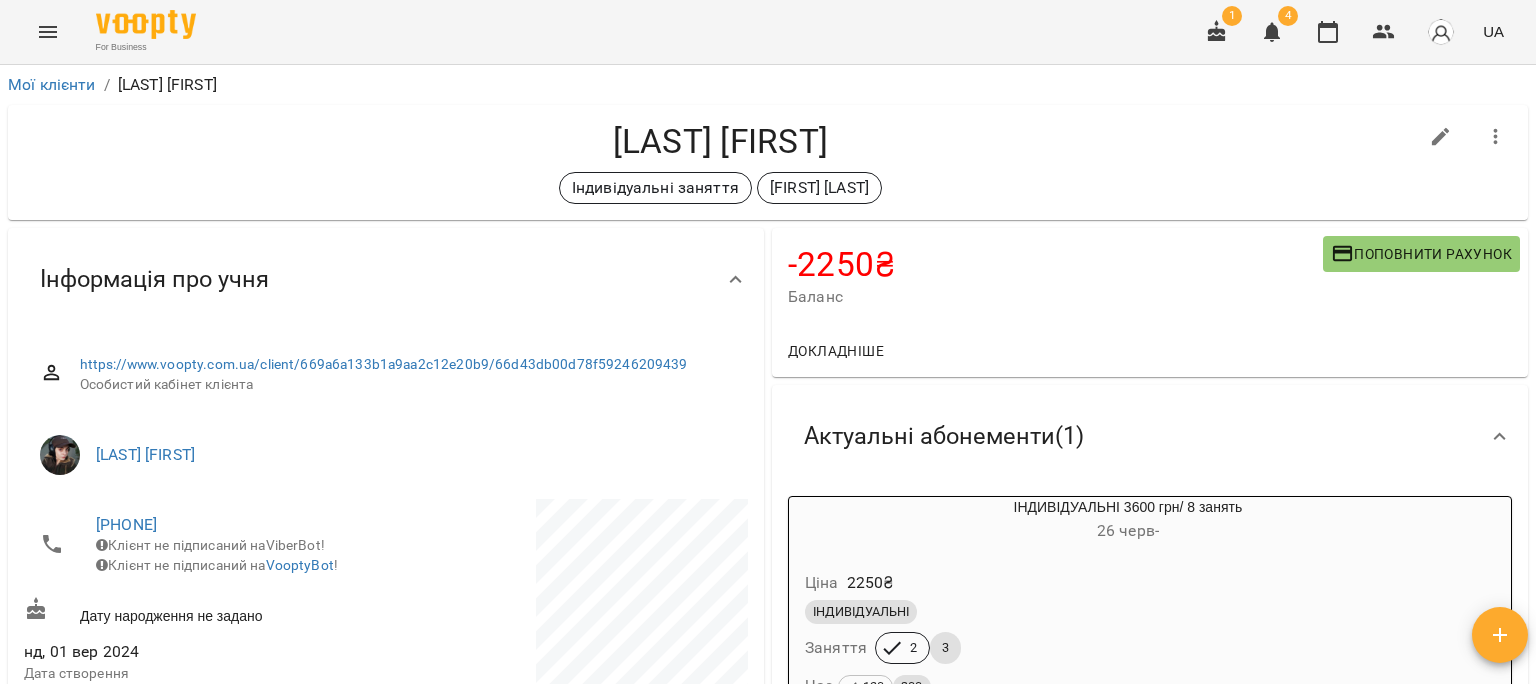 scroll, scrollTop: 0, scrollLeft: 0, axis: both 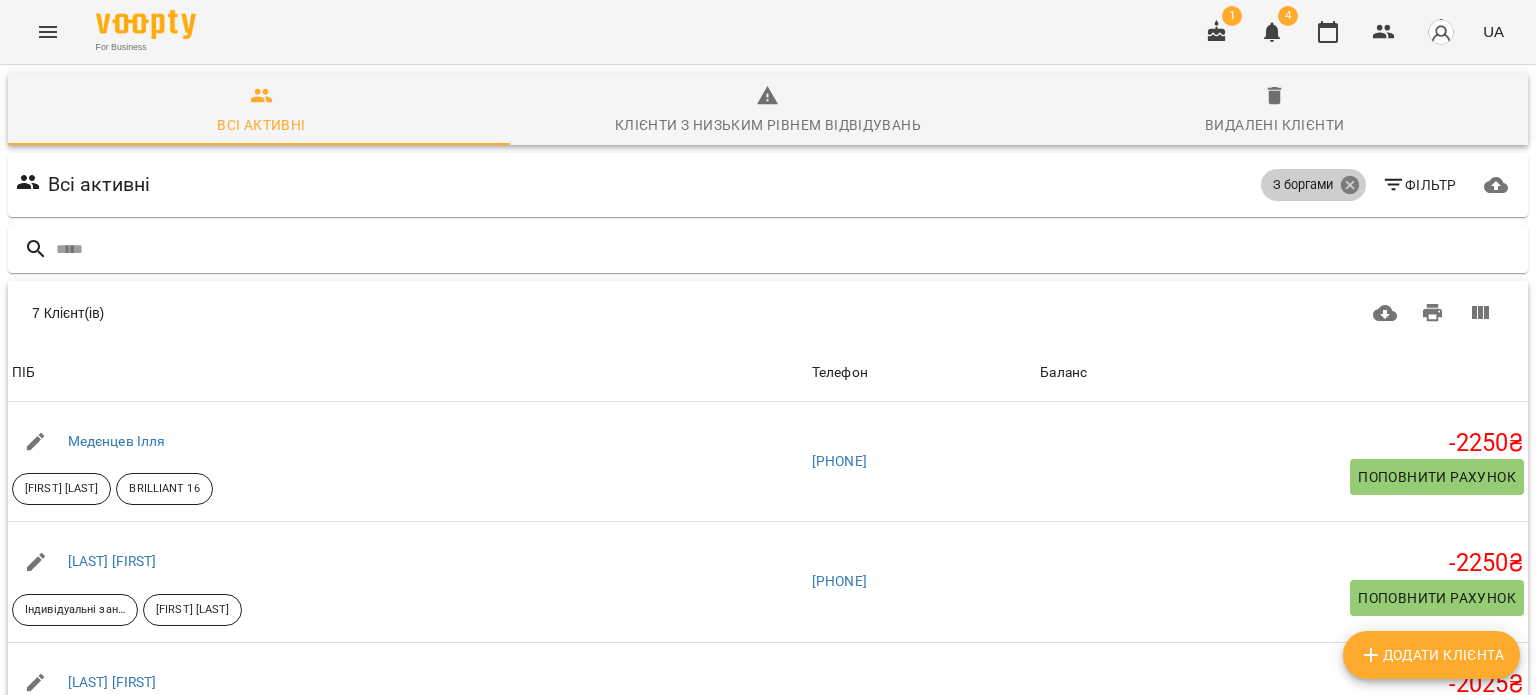 click 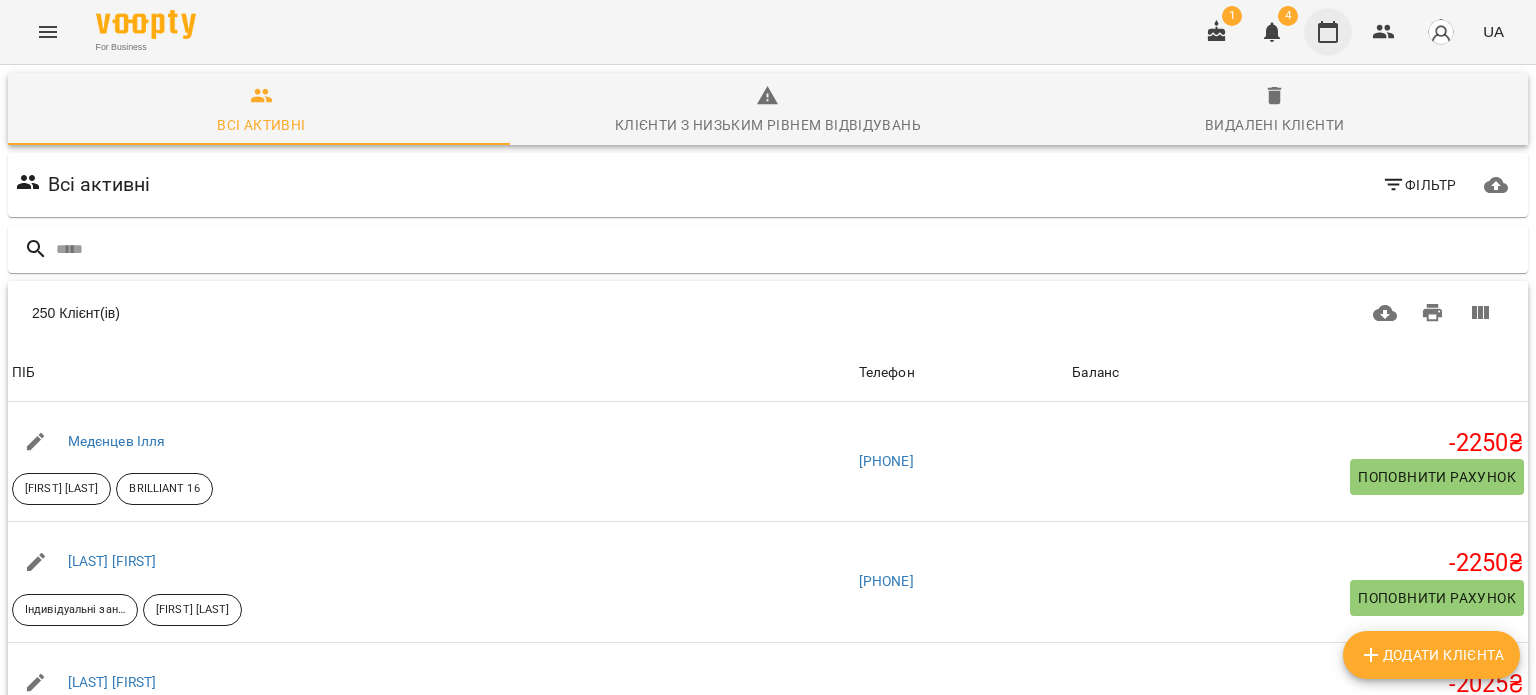 click 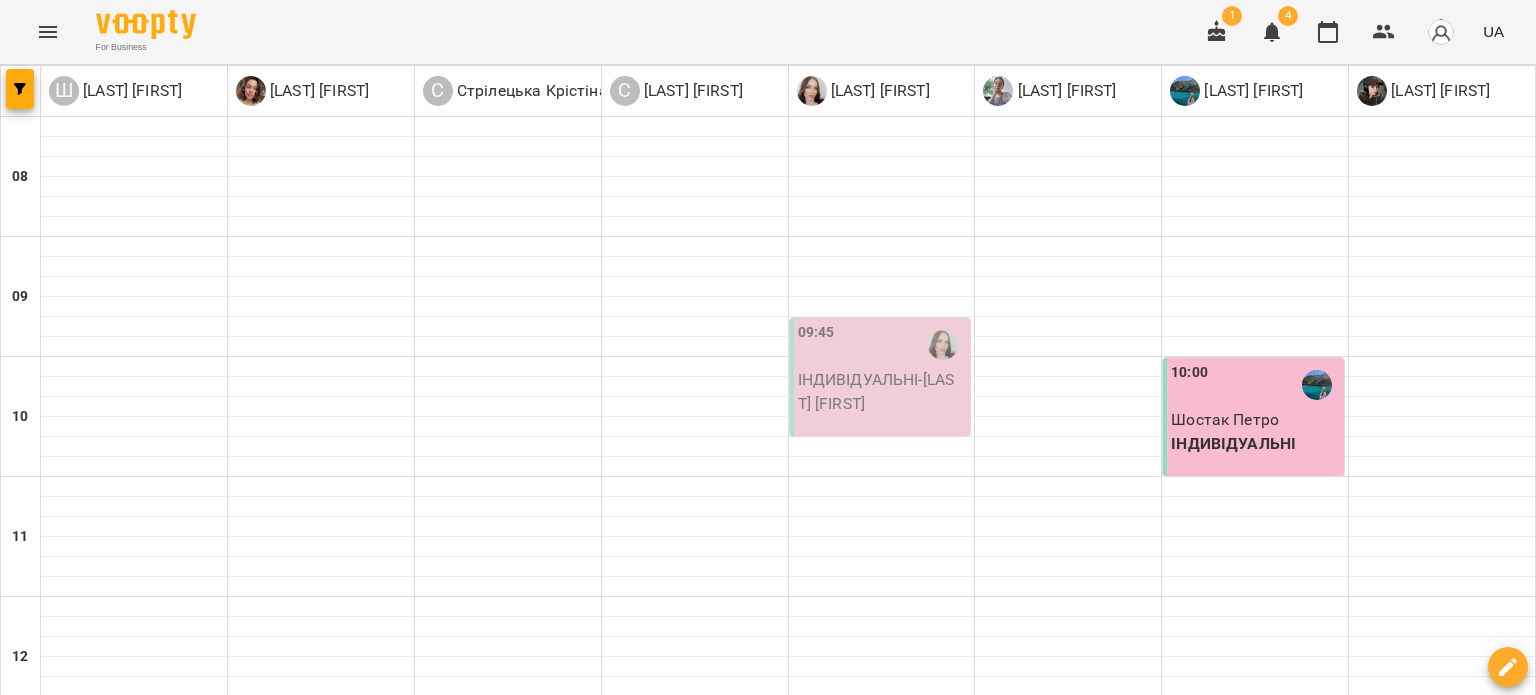 scroll, scrollTop: 1234, scrollLeft: 0, axis: vertical 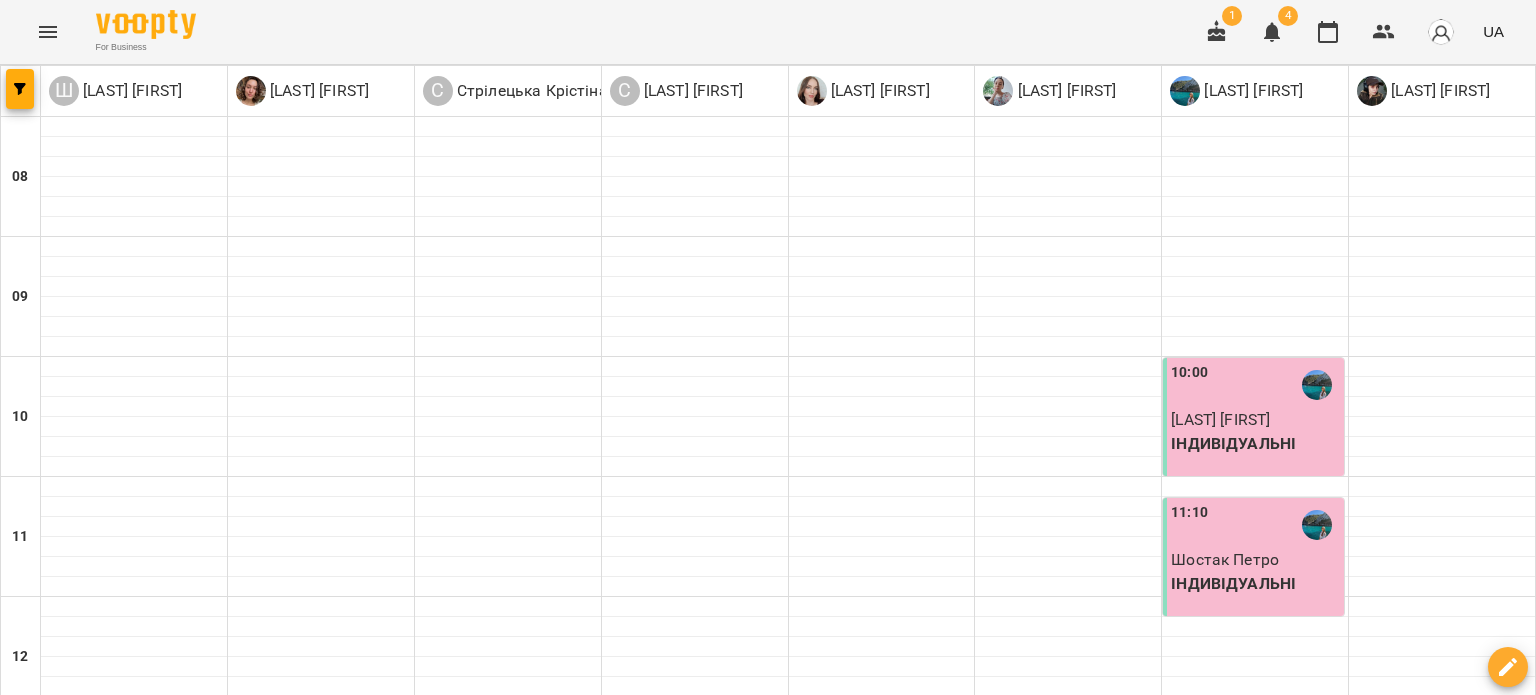 click on "чт" at bounding box center [858, 1823] 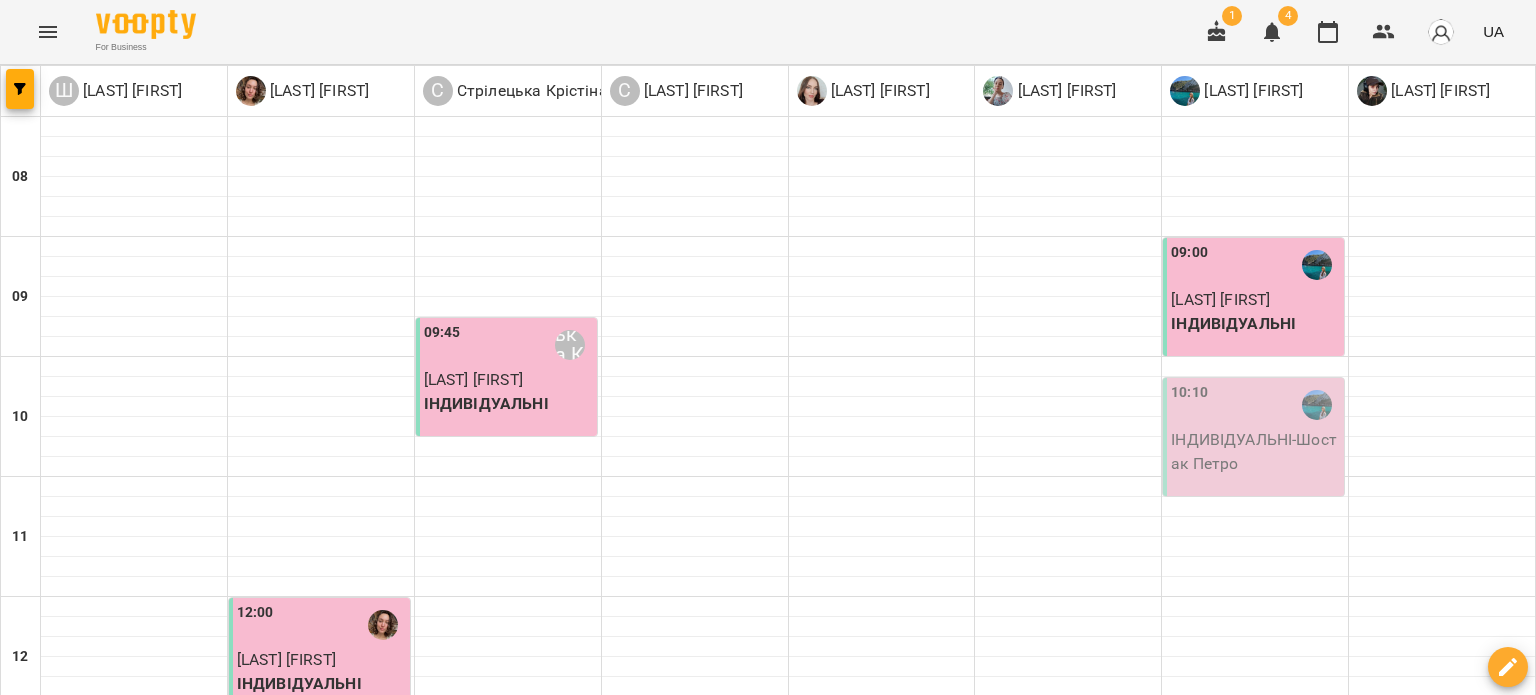 scroll, scrollTop: 34, scrollLeft: 0, axis: vertical 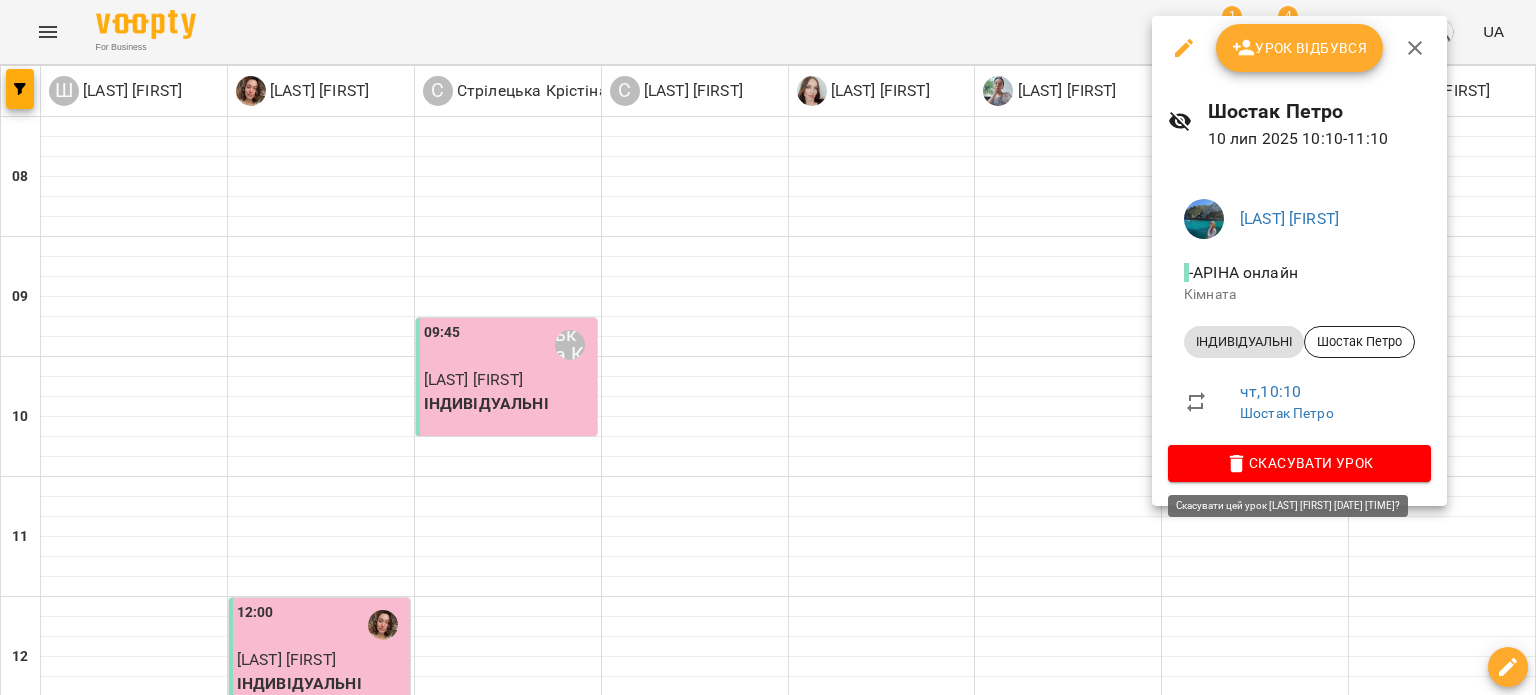 click on "Скасувати Урок" at bounding box center [1299, 463] 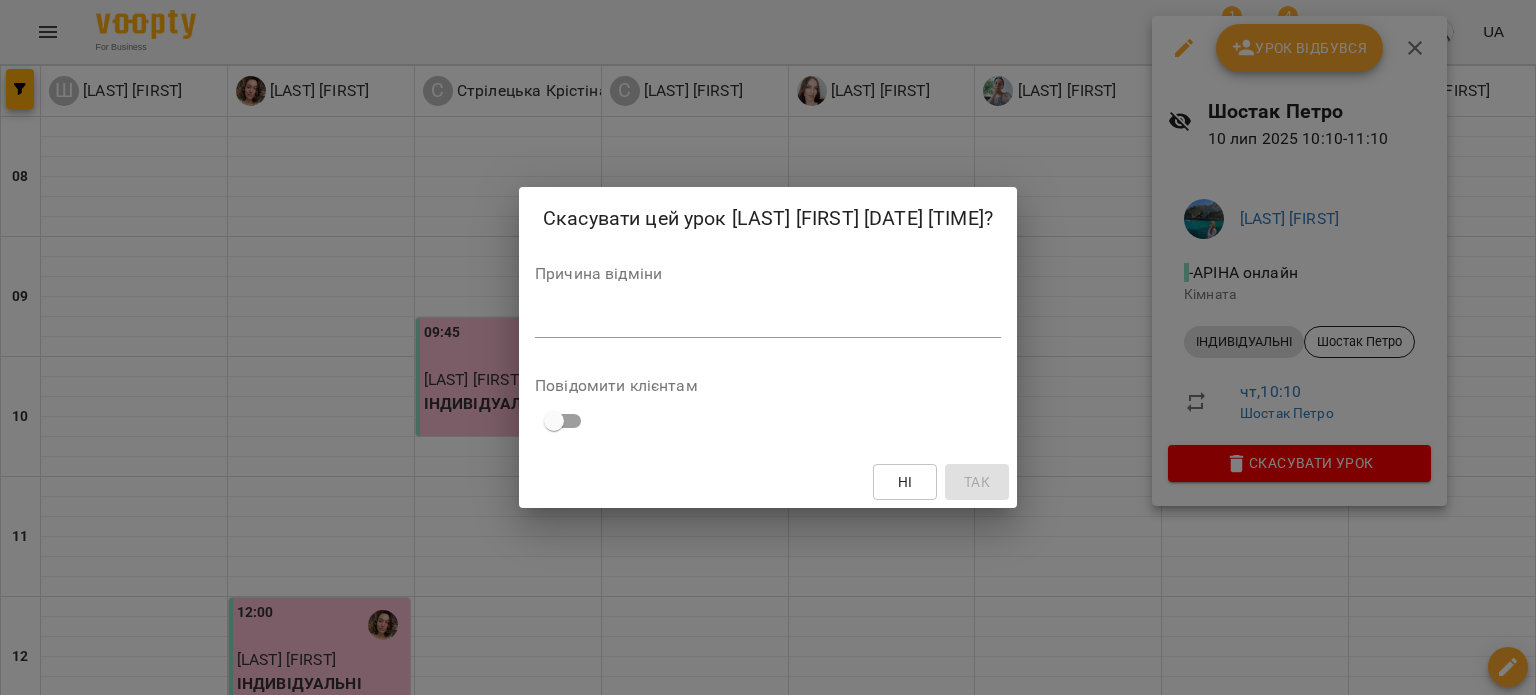 click at bounding box center (768, 321) 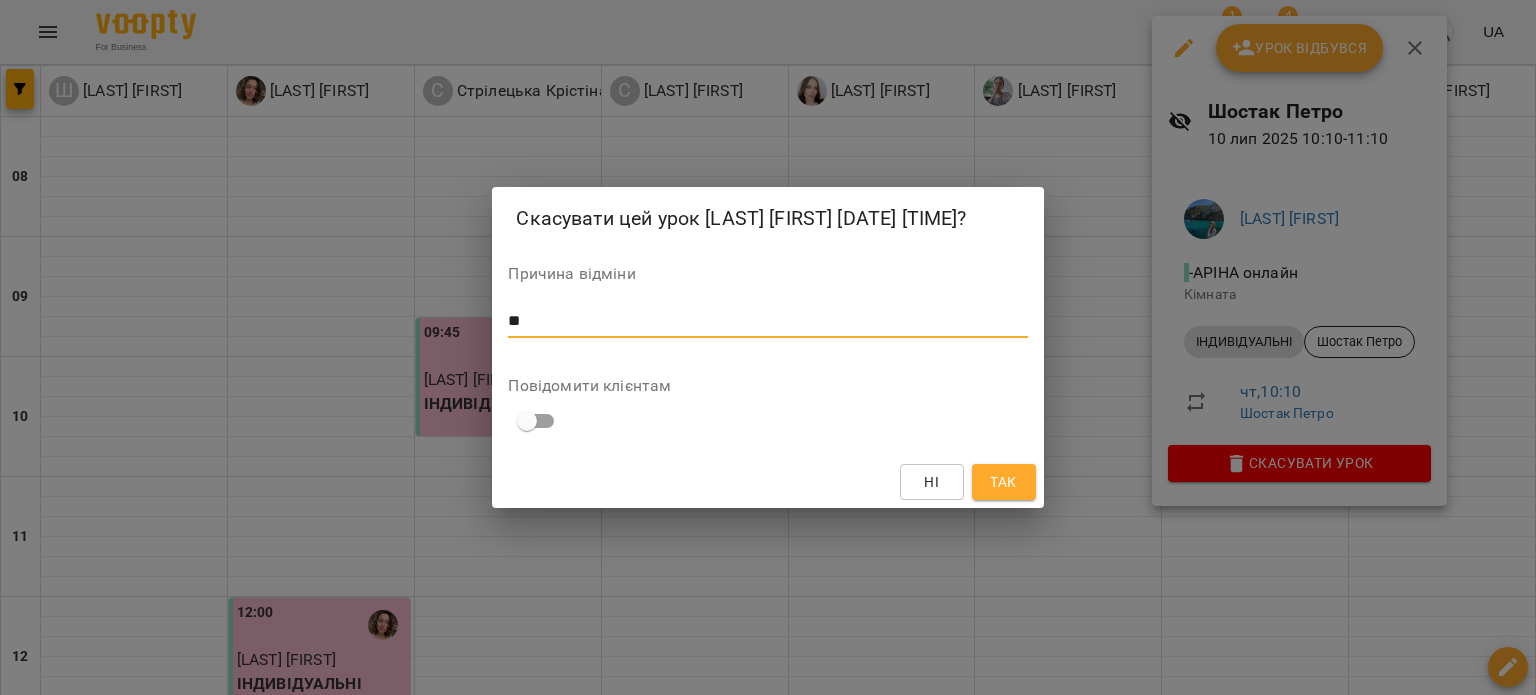 type on "*" 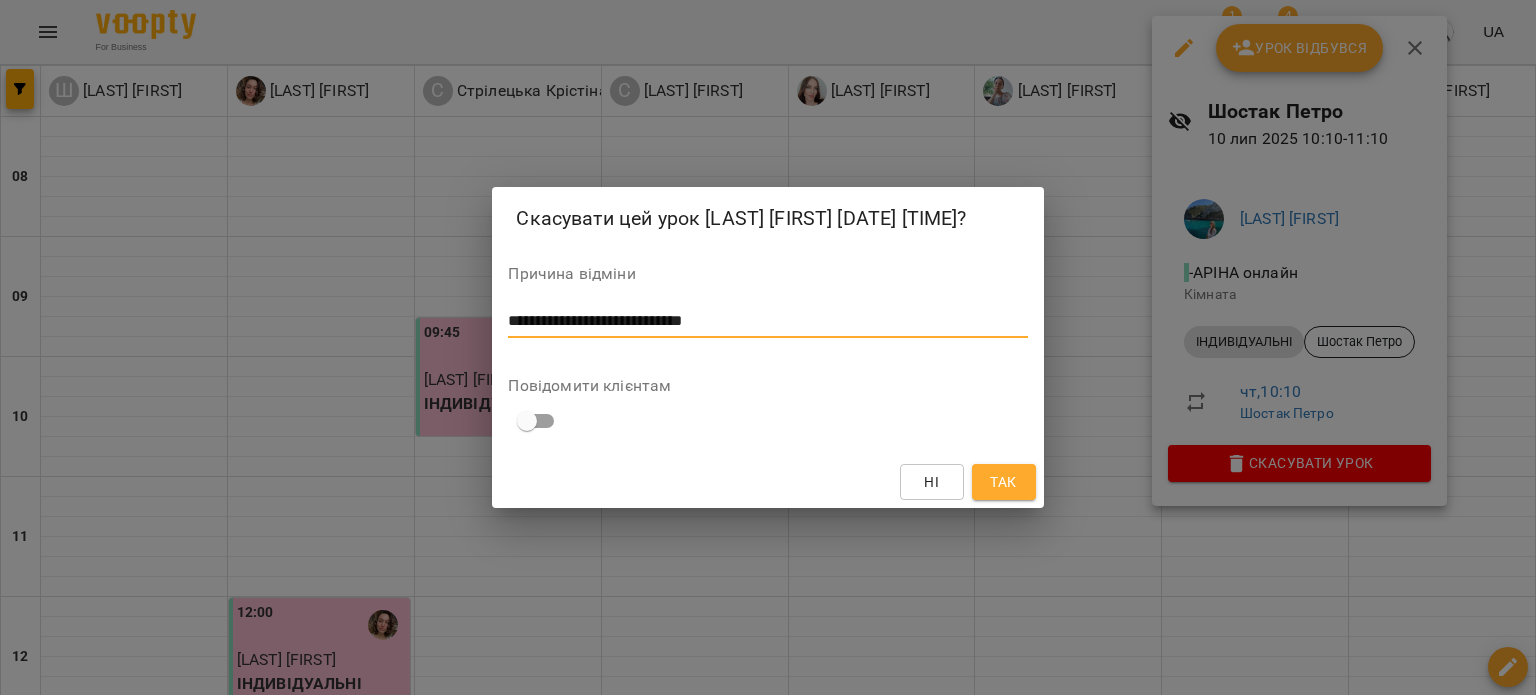 type on "**********" 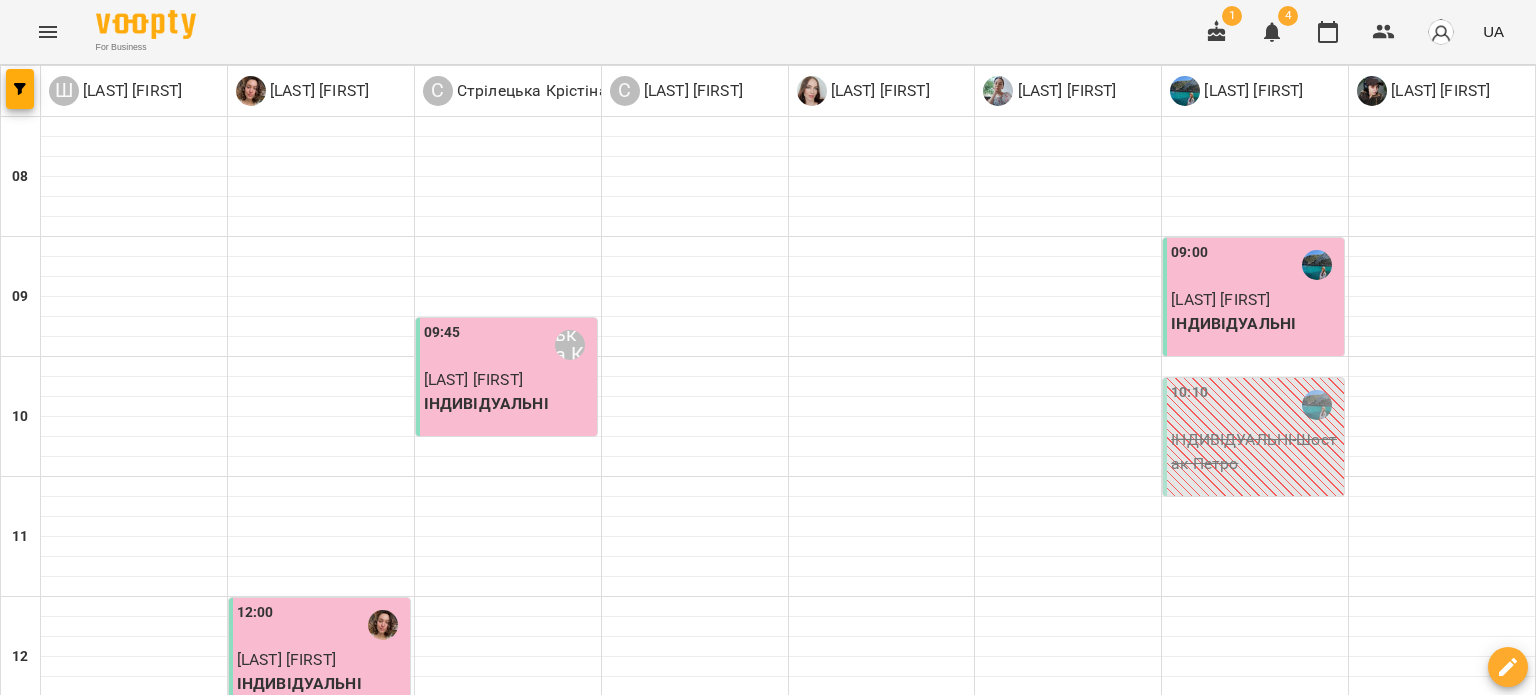 click 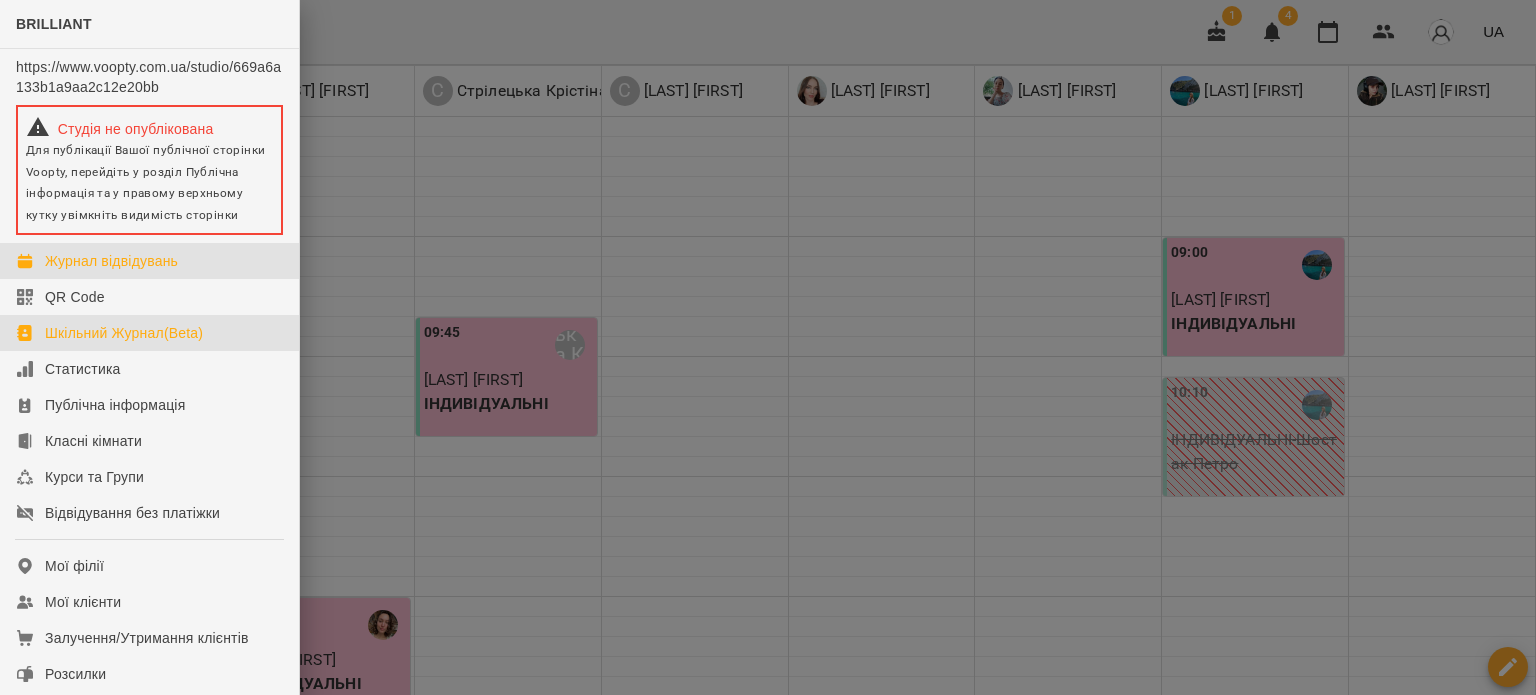 click on "Шкільний Журнал(Beta)" at bounding box center (149, 333) 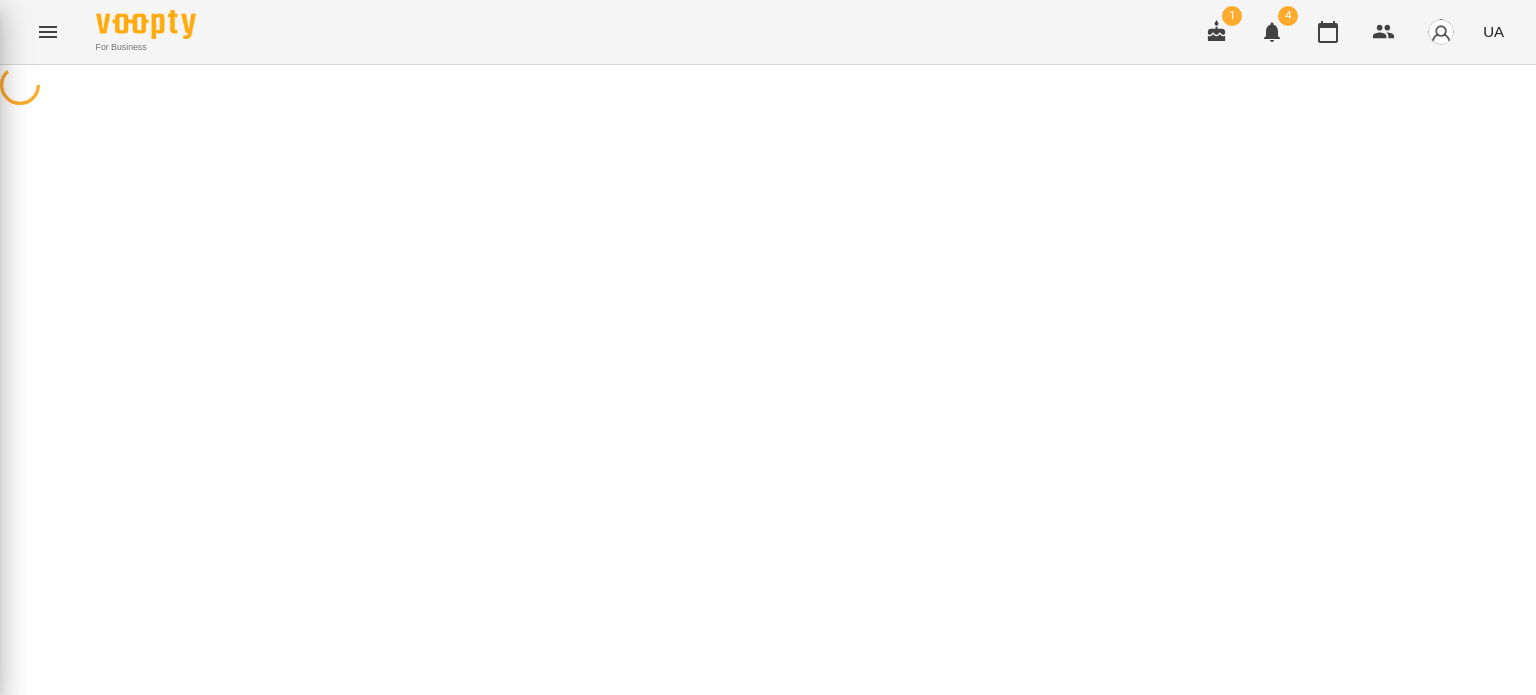 select on "**********" 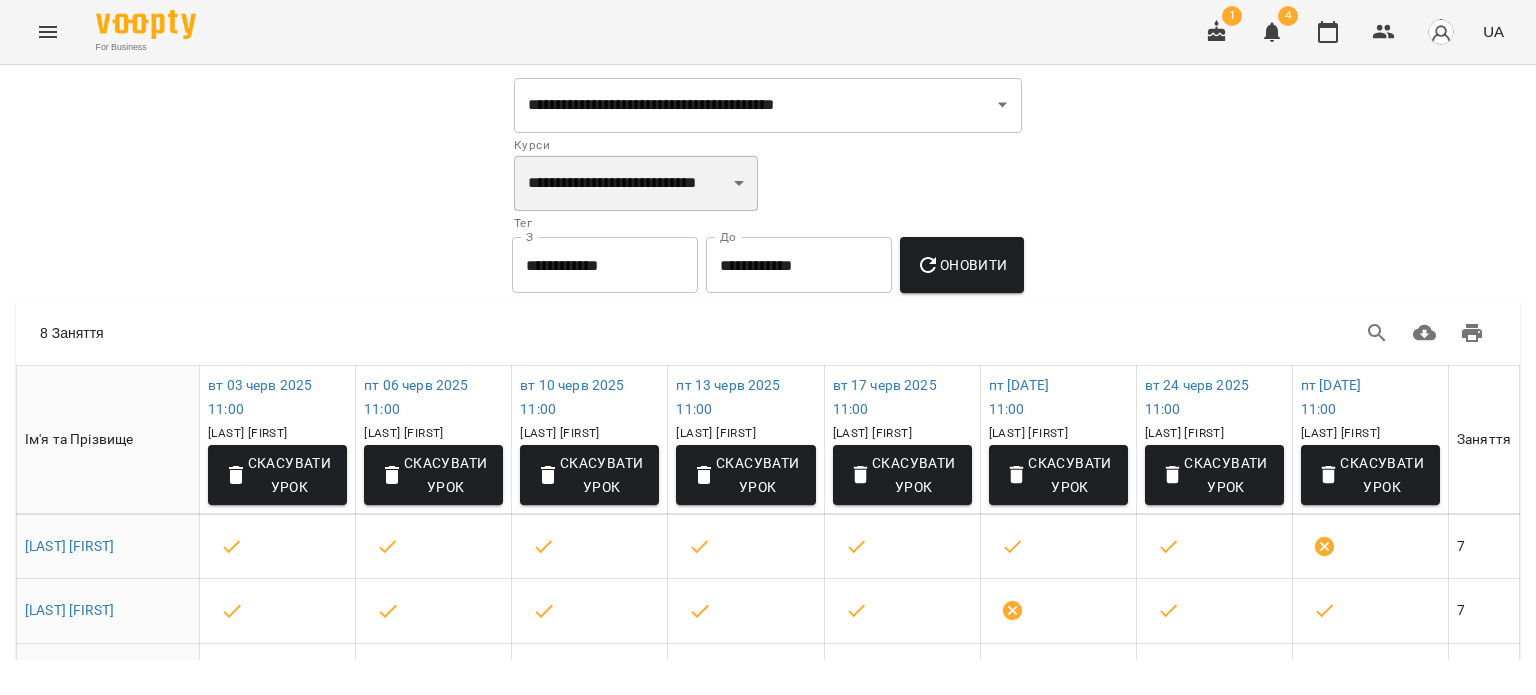 click on "**********" at bounding box center (636, 183) 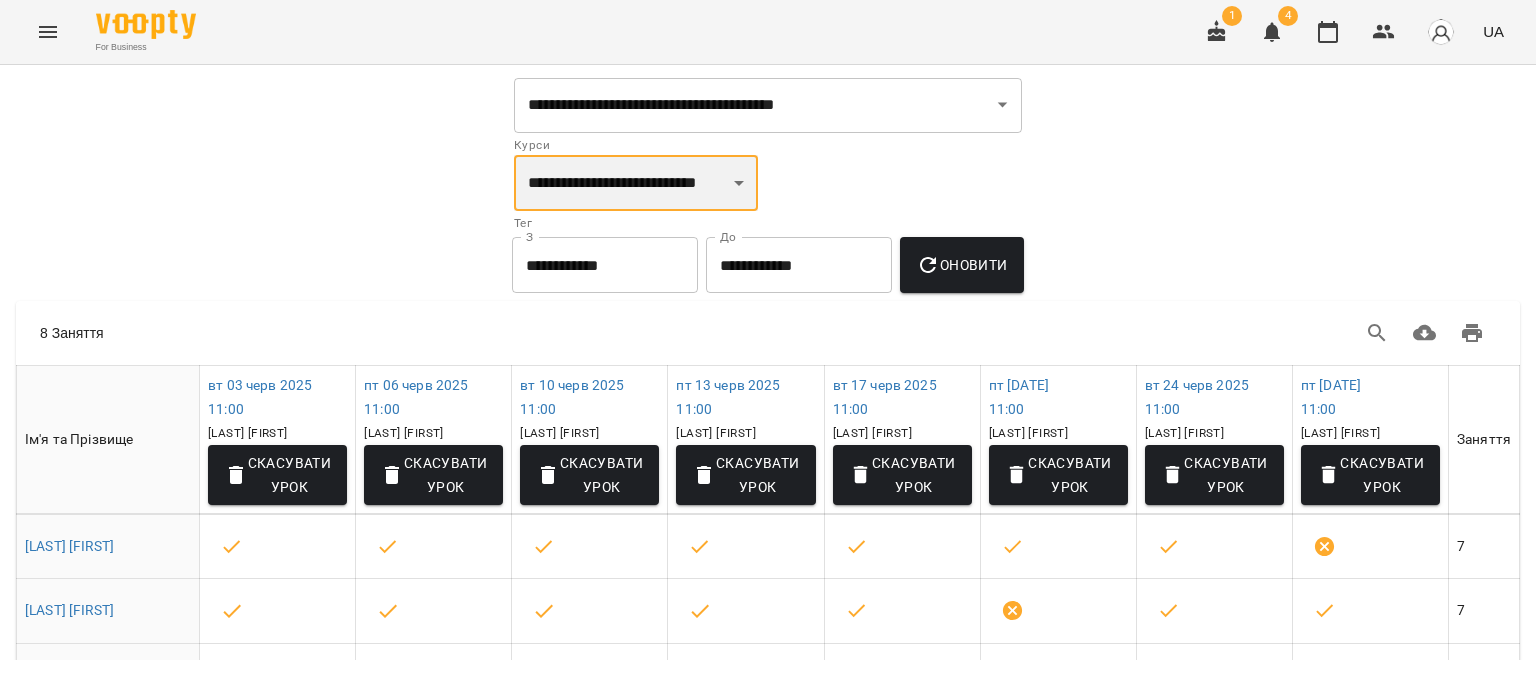 select on "**********" 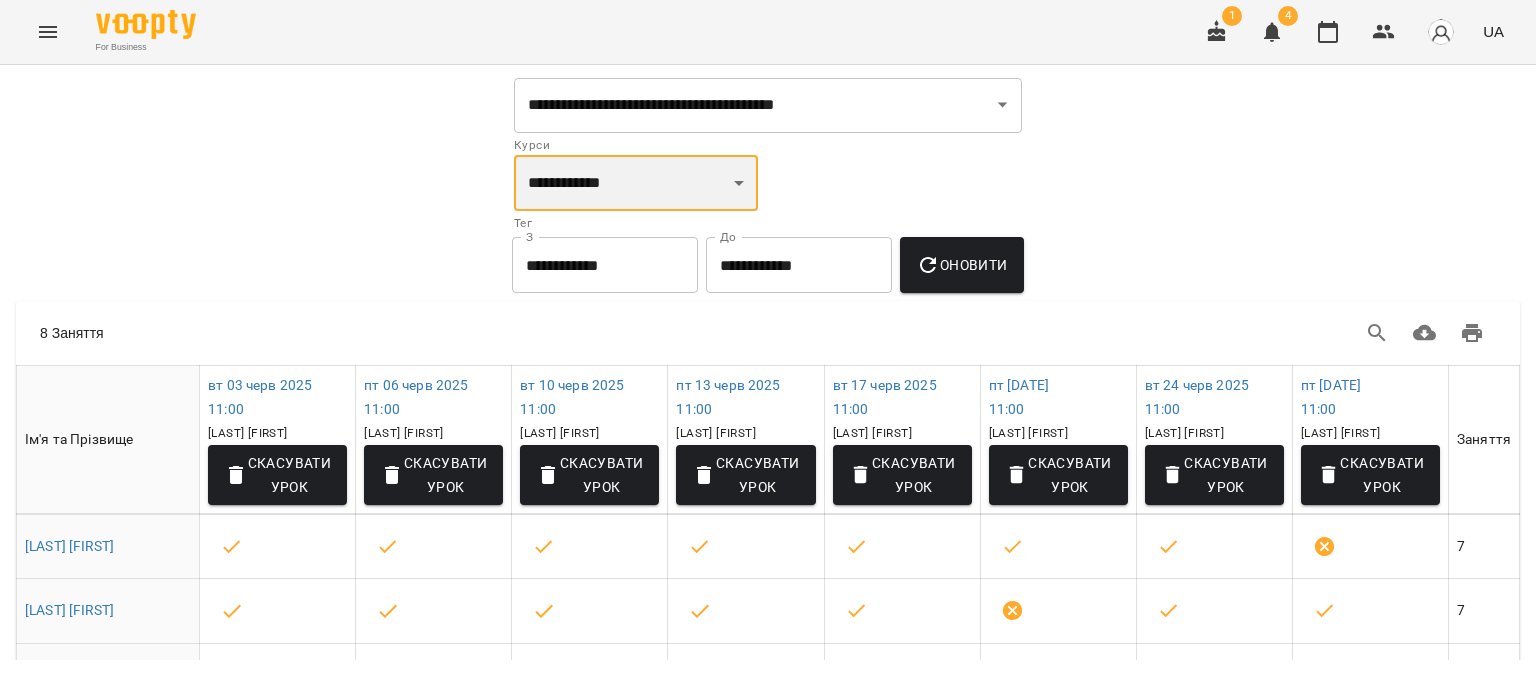 click on "**********" at bounding box center [636, 183] 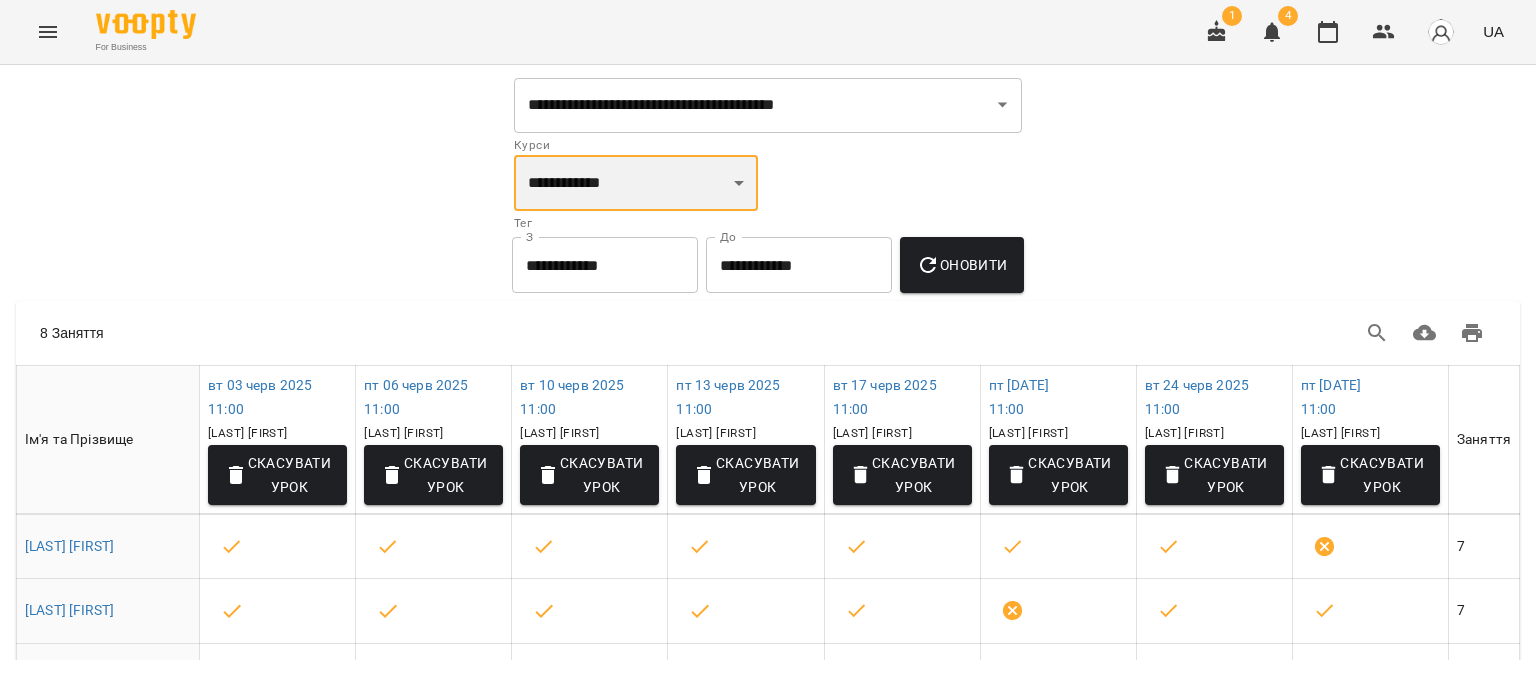 select on "**********" 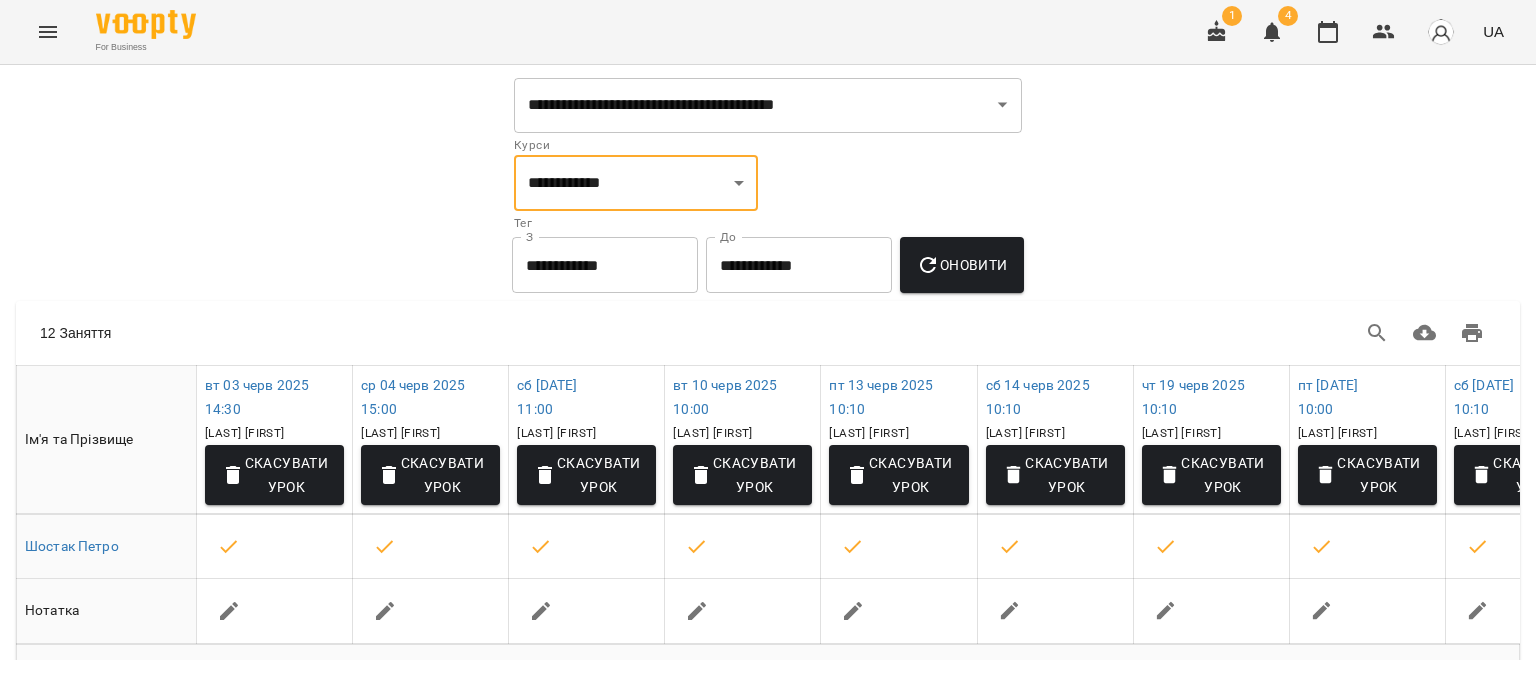 click on "**********" at bounding box center [605, 265] 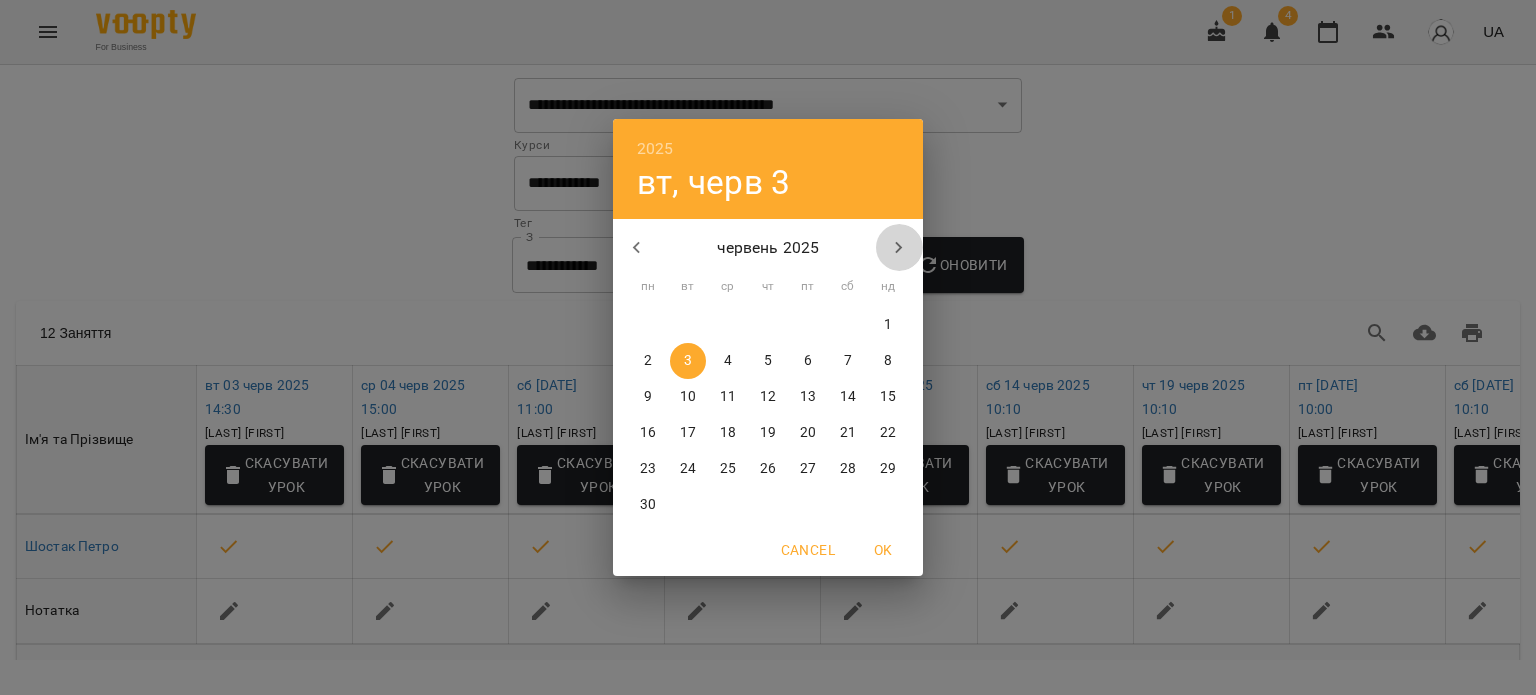 click 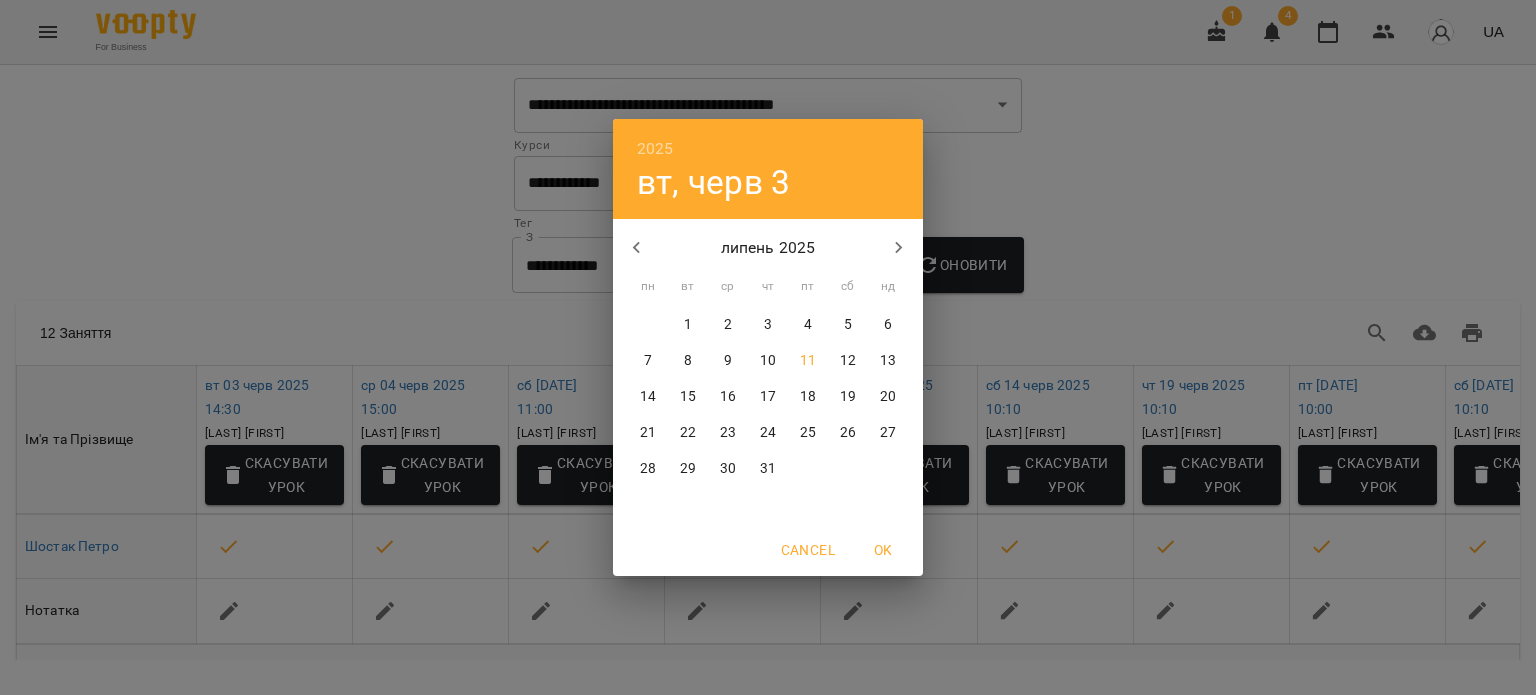 click on "1" at bounding box center [688, 325] 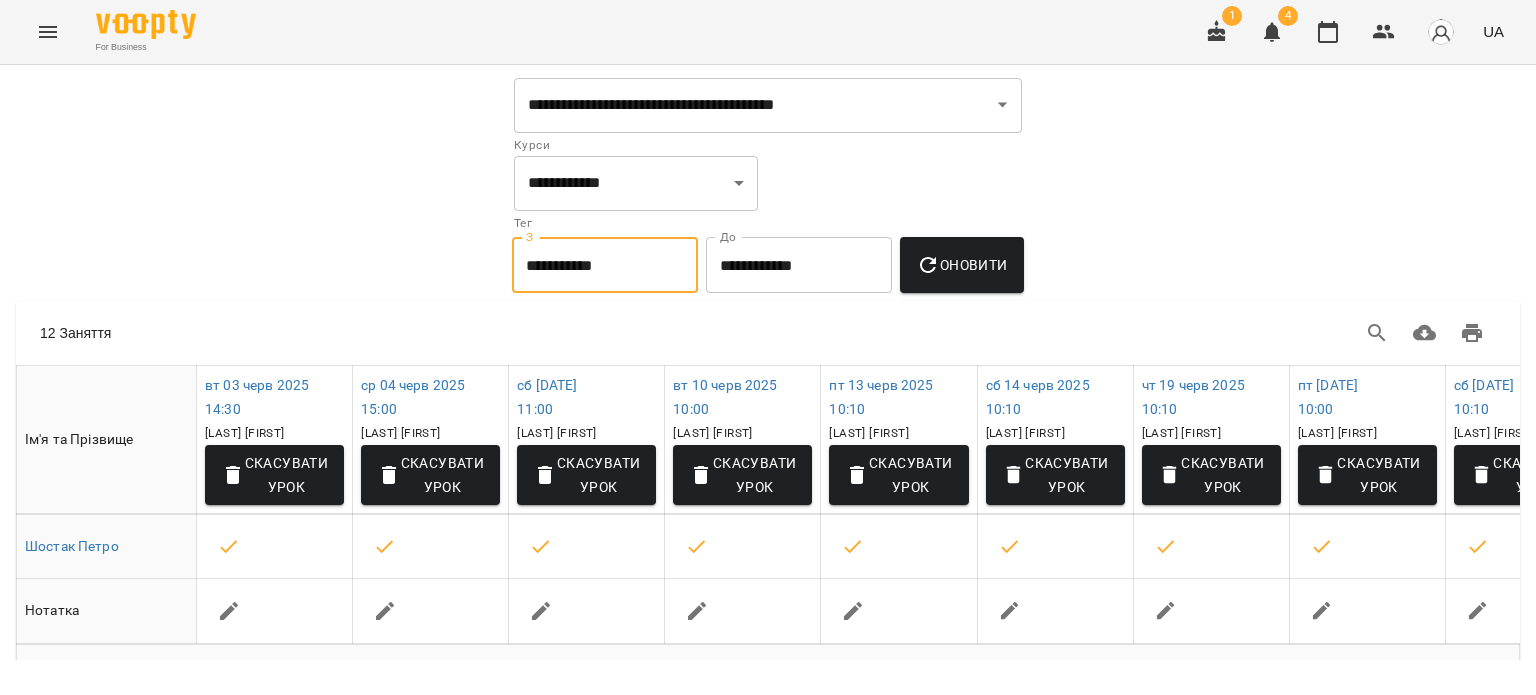 click on "**********" at bounding box center [799, 265] 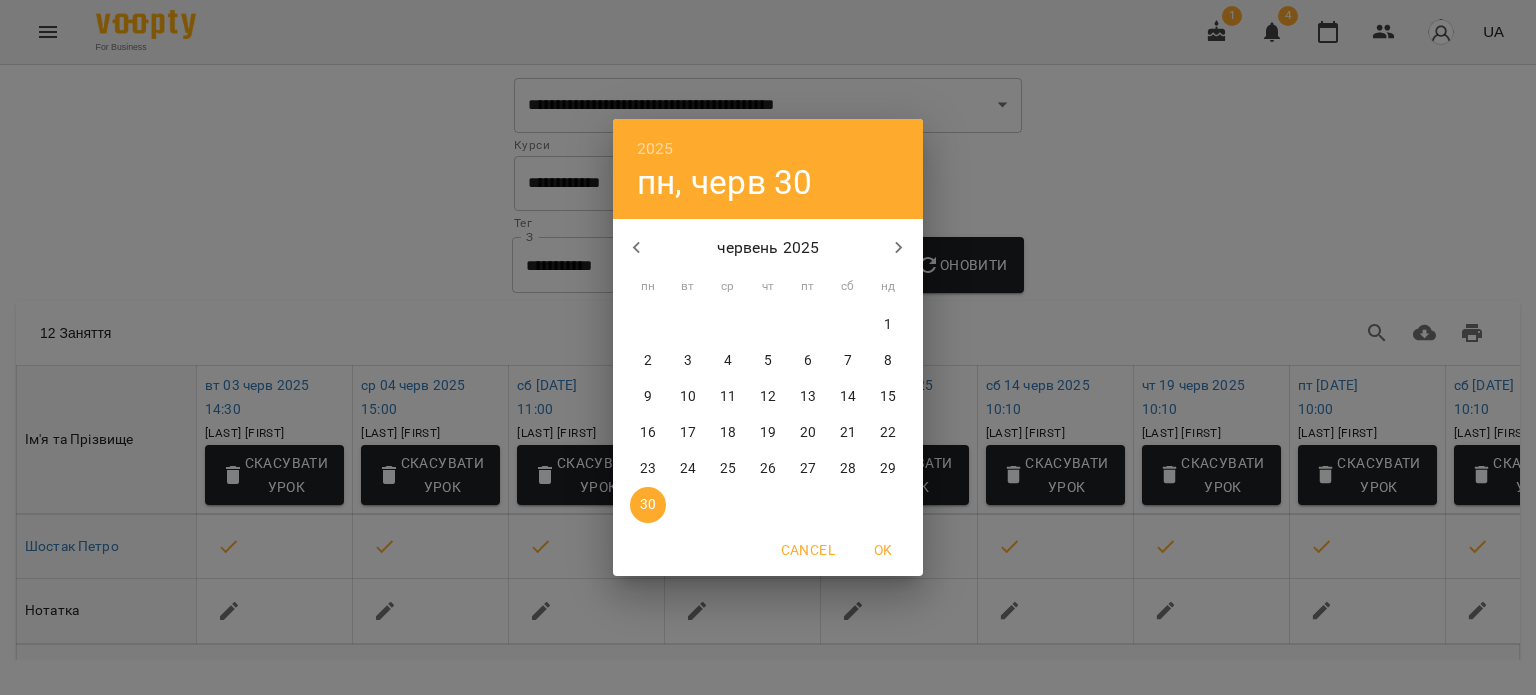 click 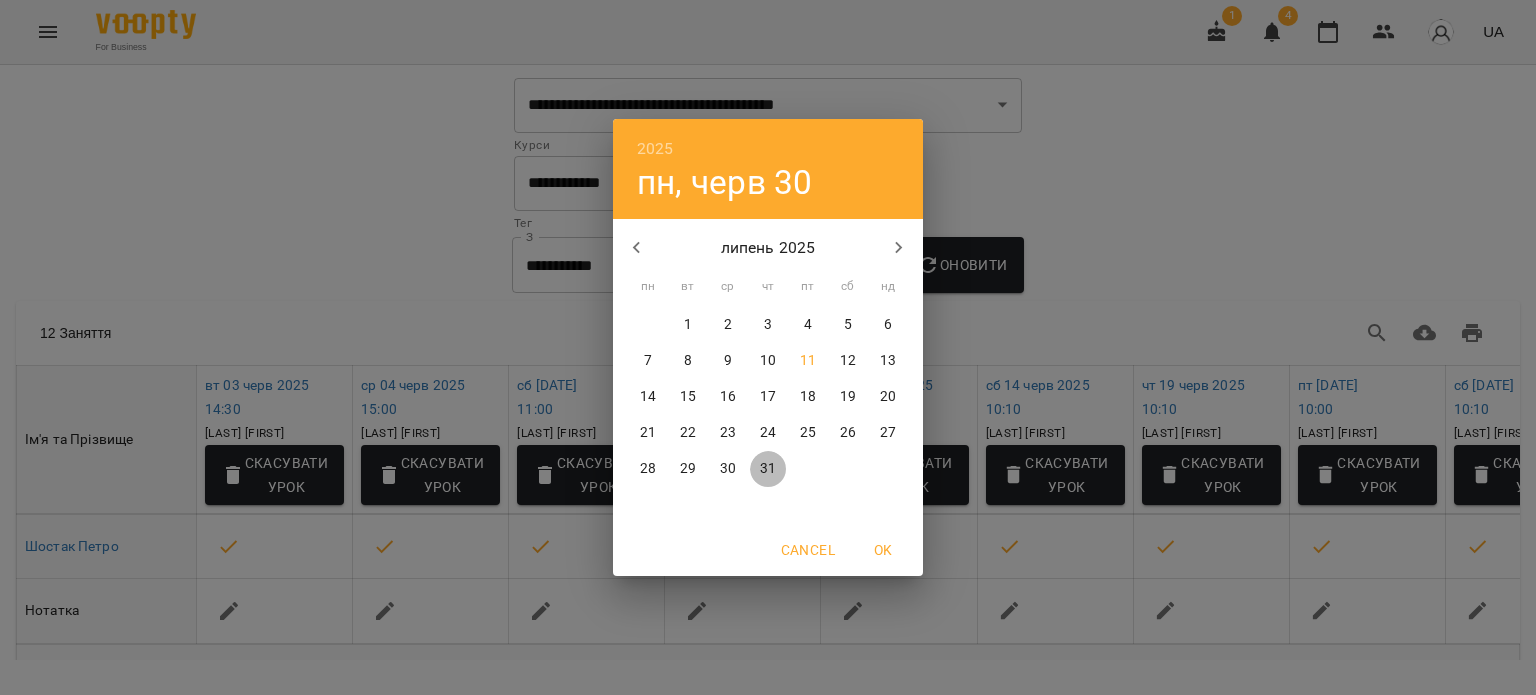 drag, startPoint x: 764, startPoint y: 471, endPoint x: 804, endPoint y: 439, distance: 51.224995 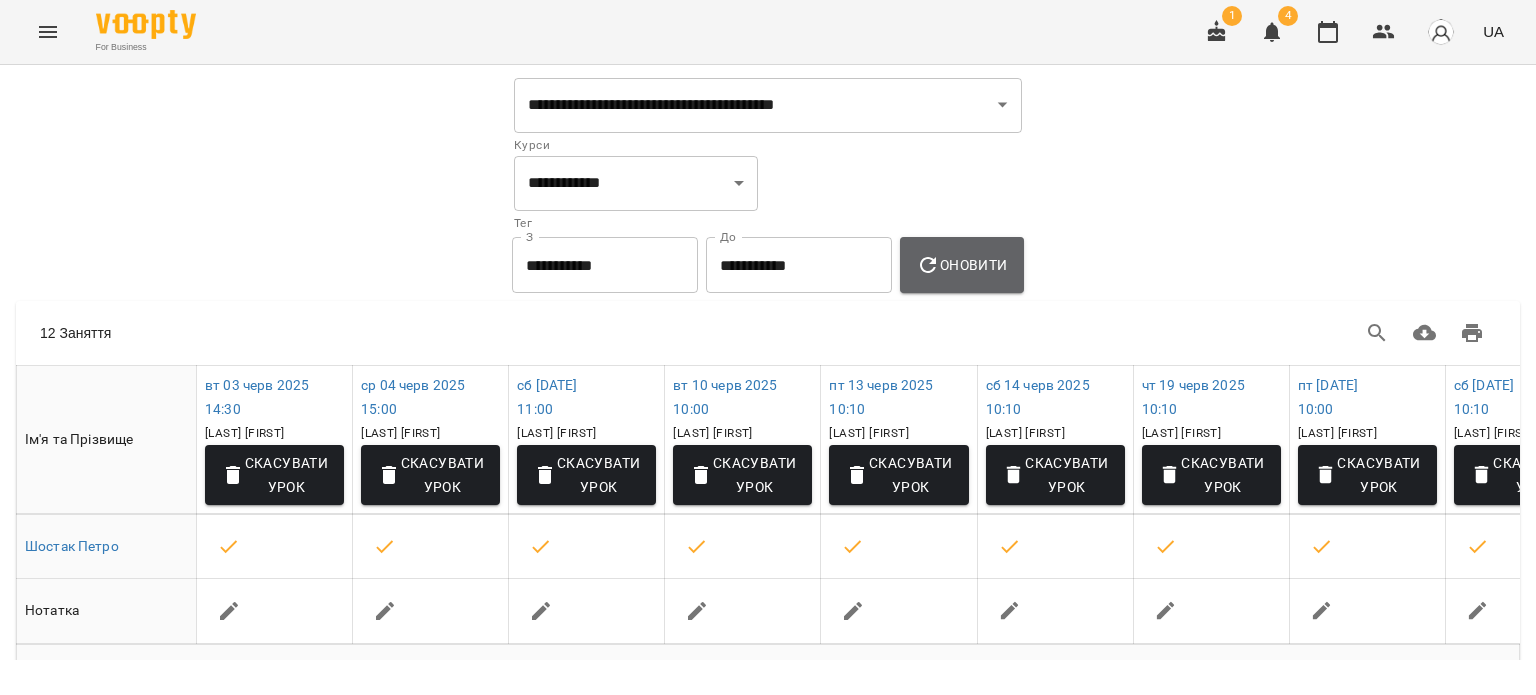 click on "Оновити" at bounding box center [961, 265] 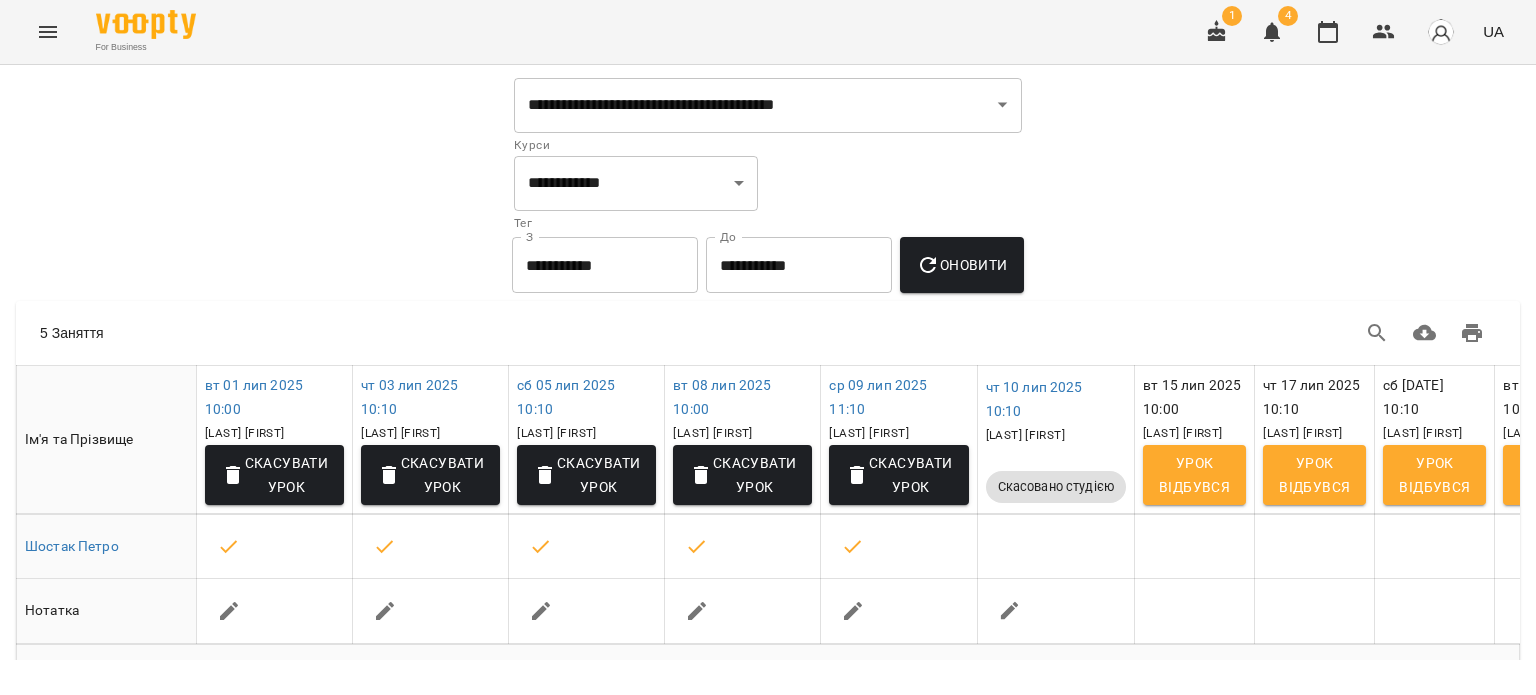 scroll, scrollTop: 36, scrollLeft: 0, axis: vertical 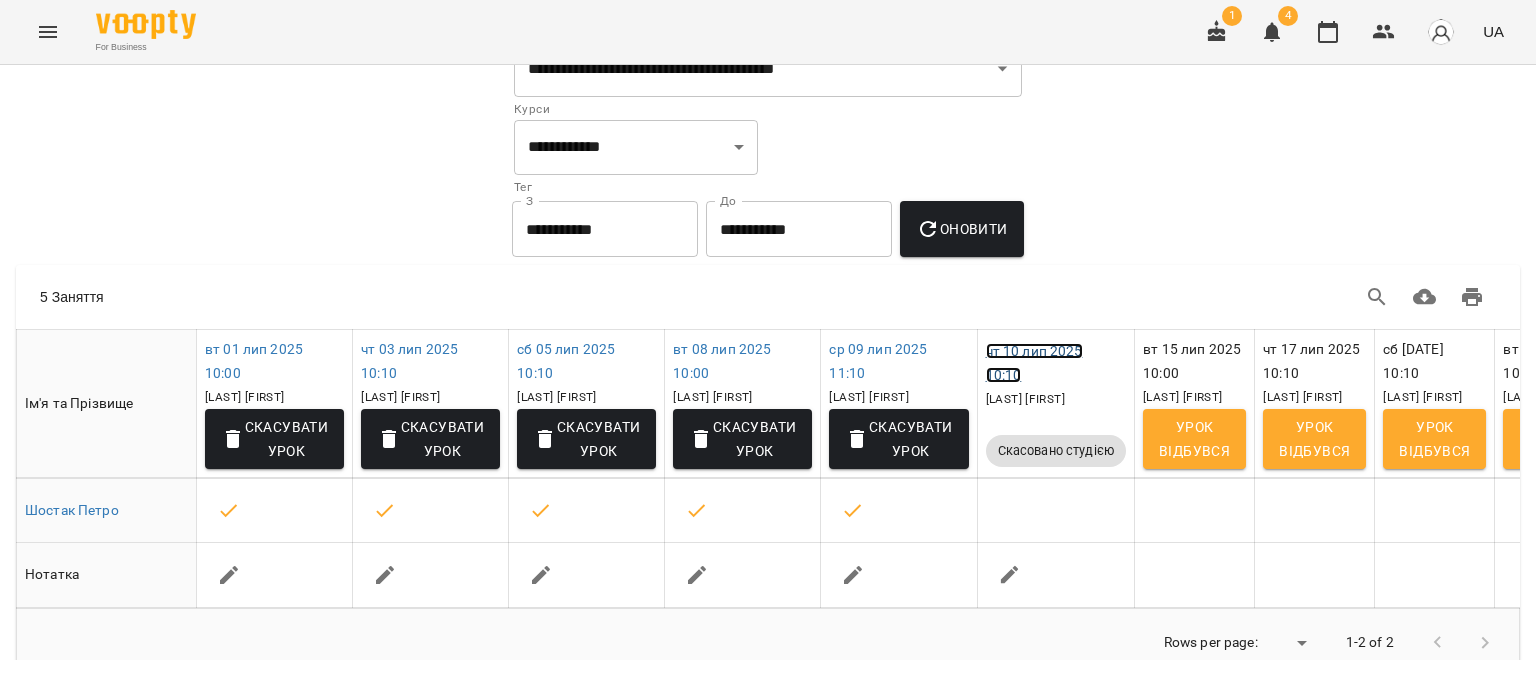 click on "чт [DATE] [TIME]" at bounding box center (1034, 363) 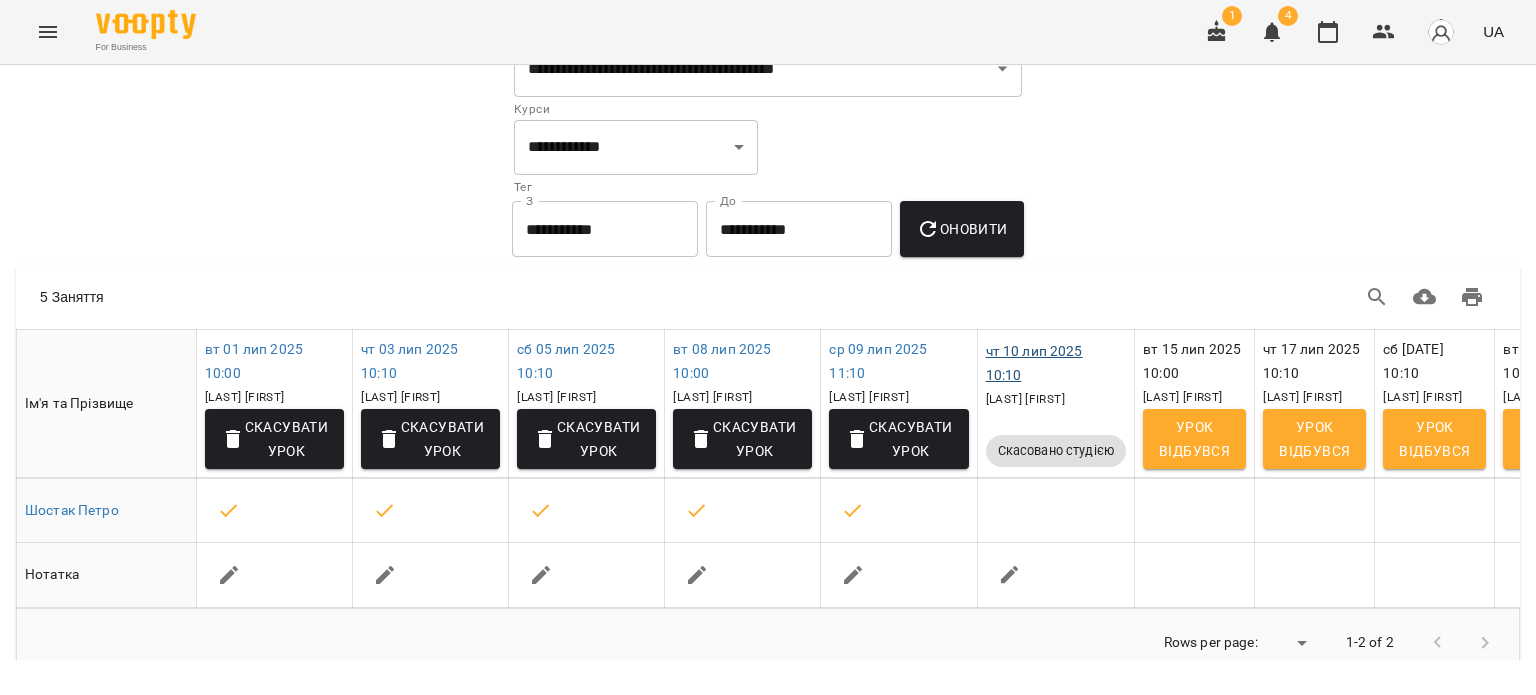 scroll, scrollTop: 0, scrollLeft: 0, axis: both 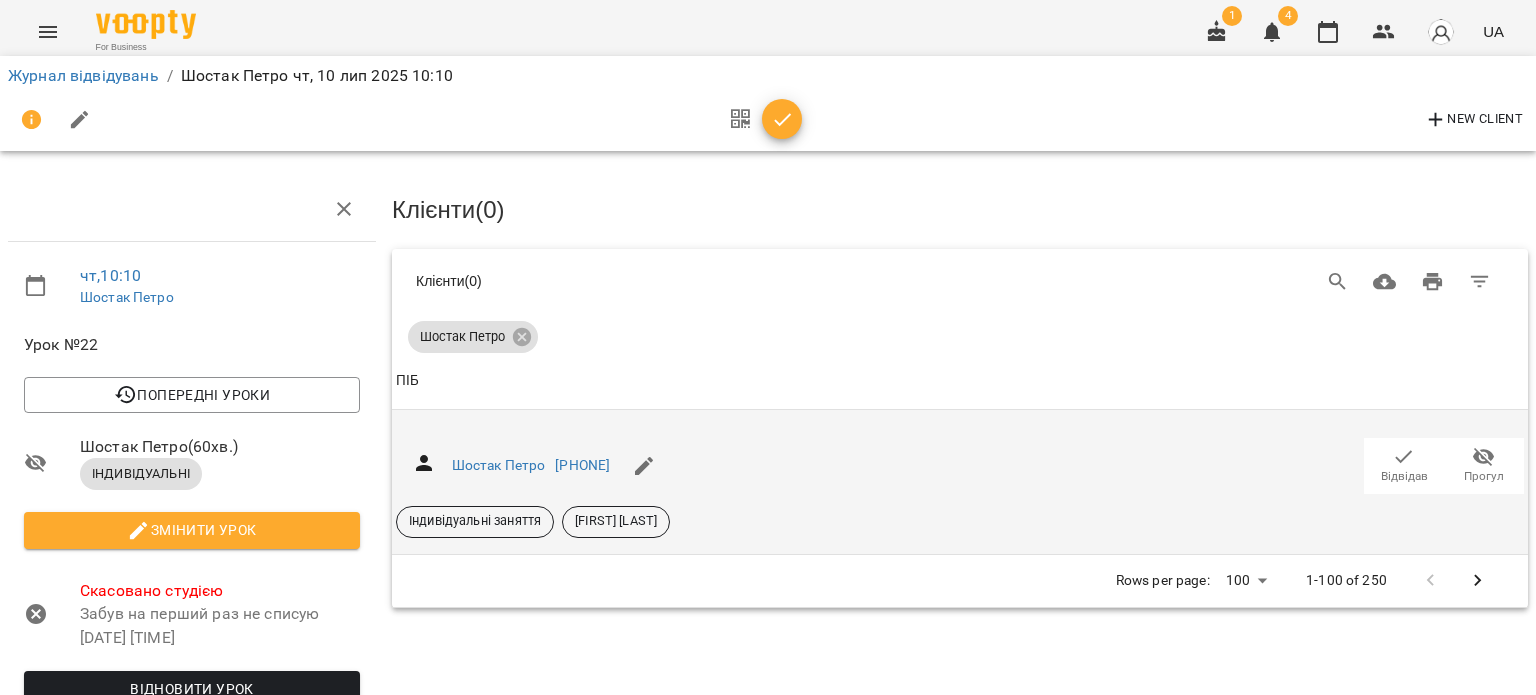 click 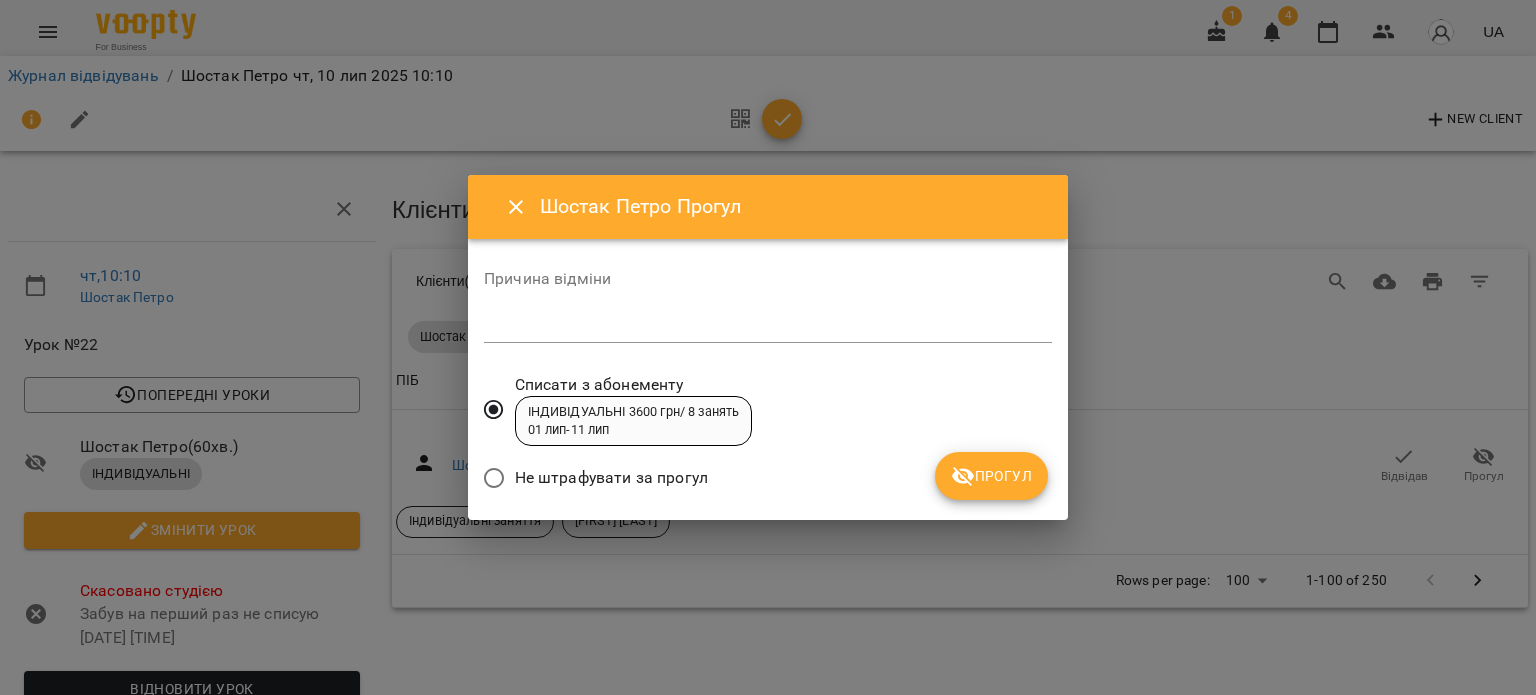 drag, startPoint x: 651, startPoint y: 479, endPoint x: 693, endPoint y: 474, distance: 42.296574 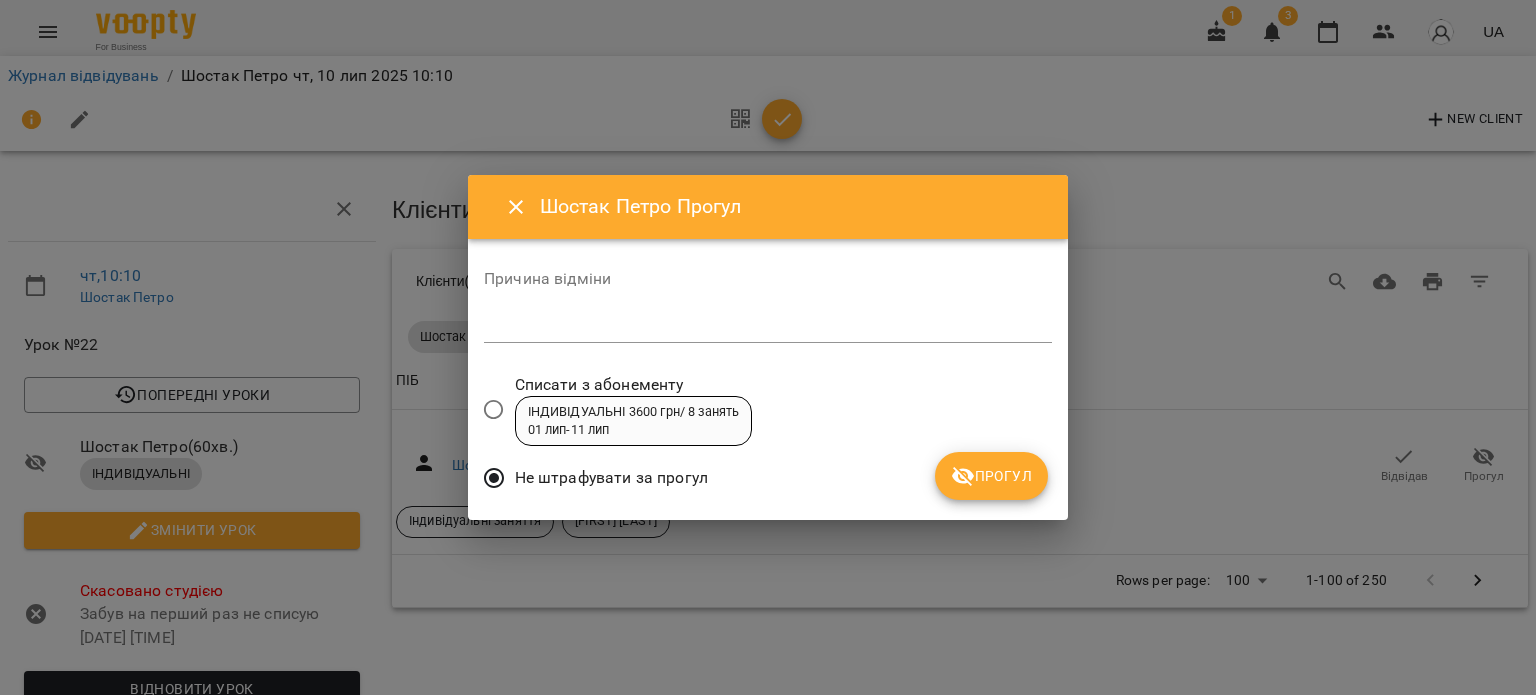 click on "Прогул" at bounding box center (991, 476) 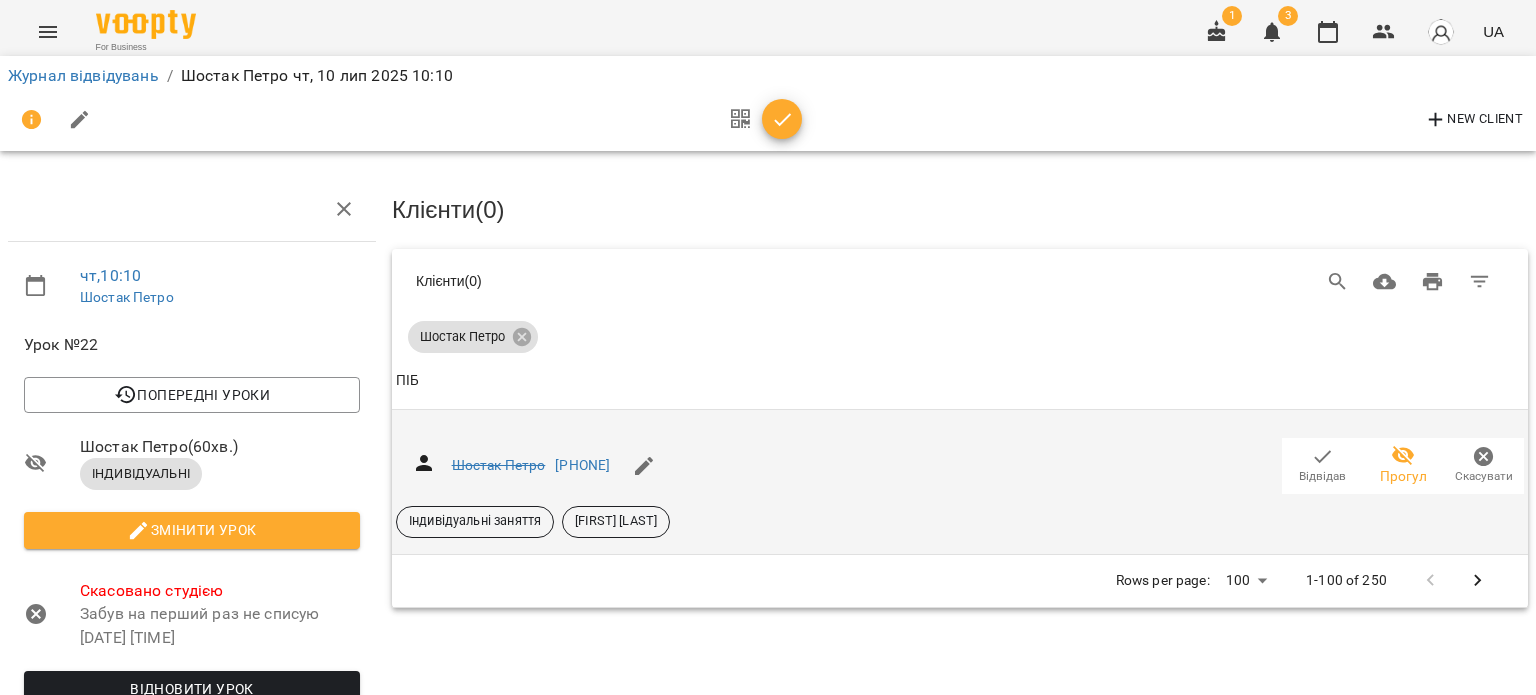 click 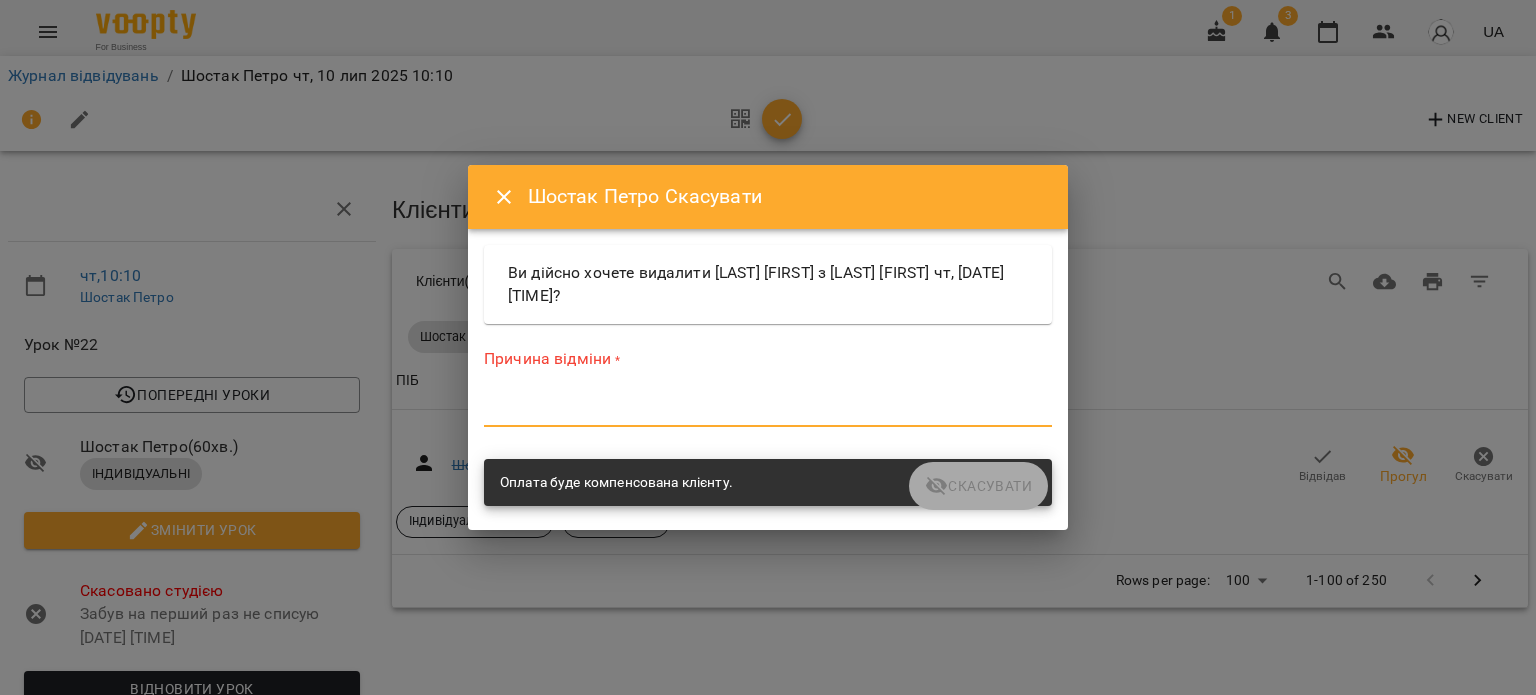 click at bounding box center (768, 410) 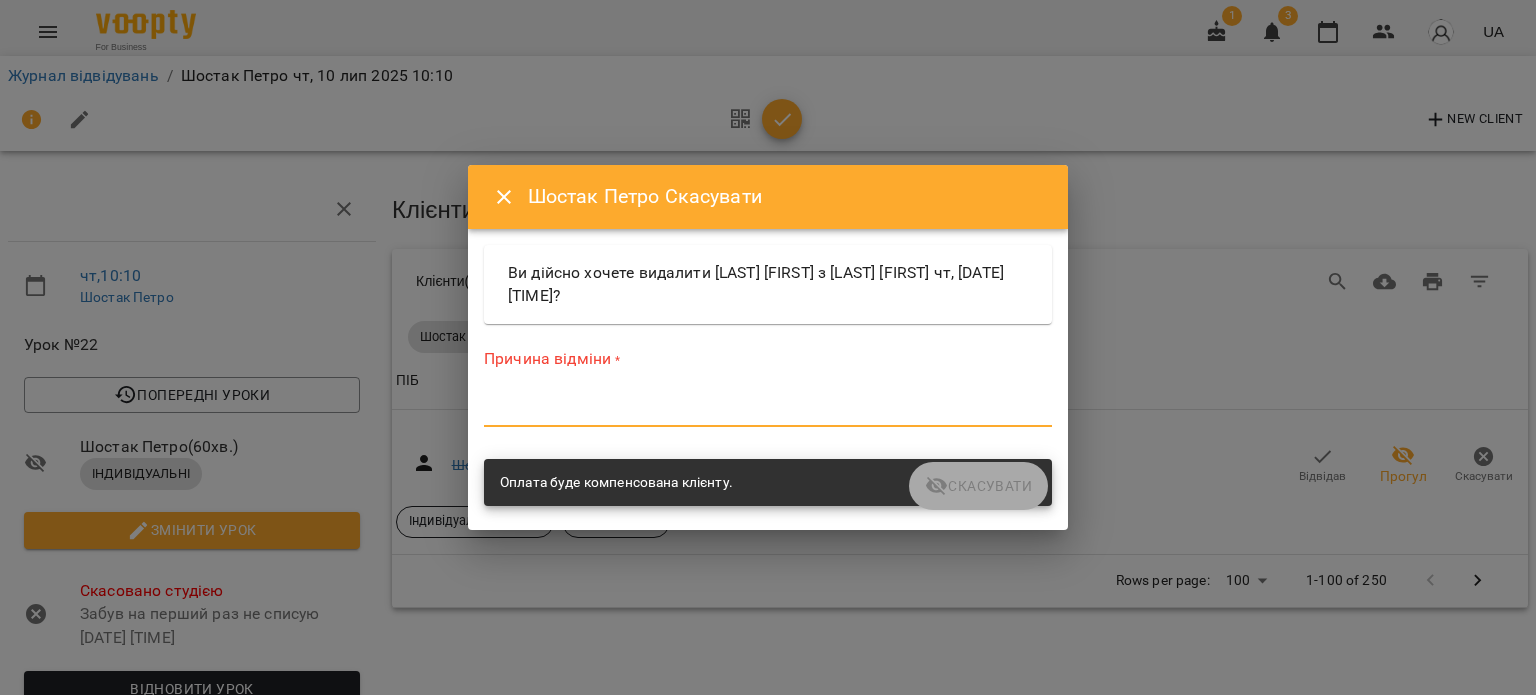 paste on "**********" 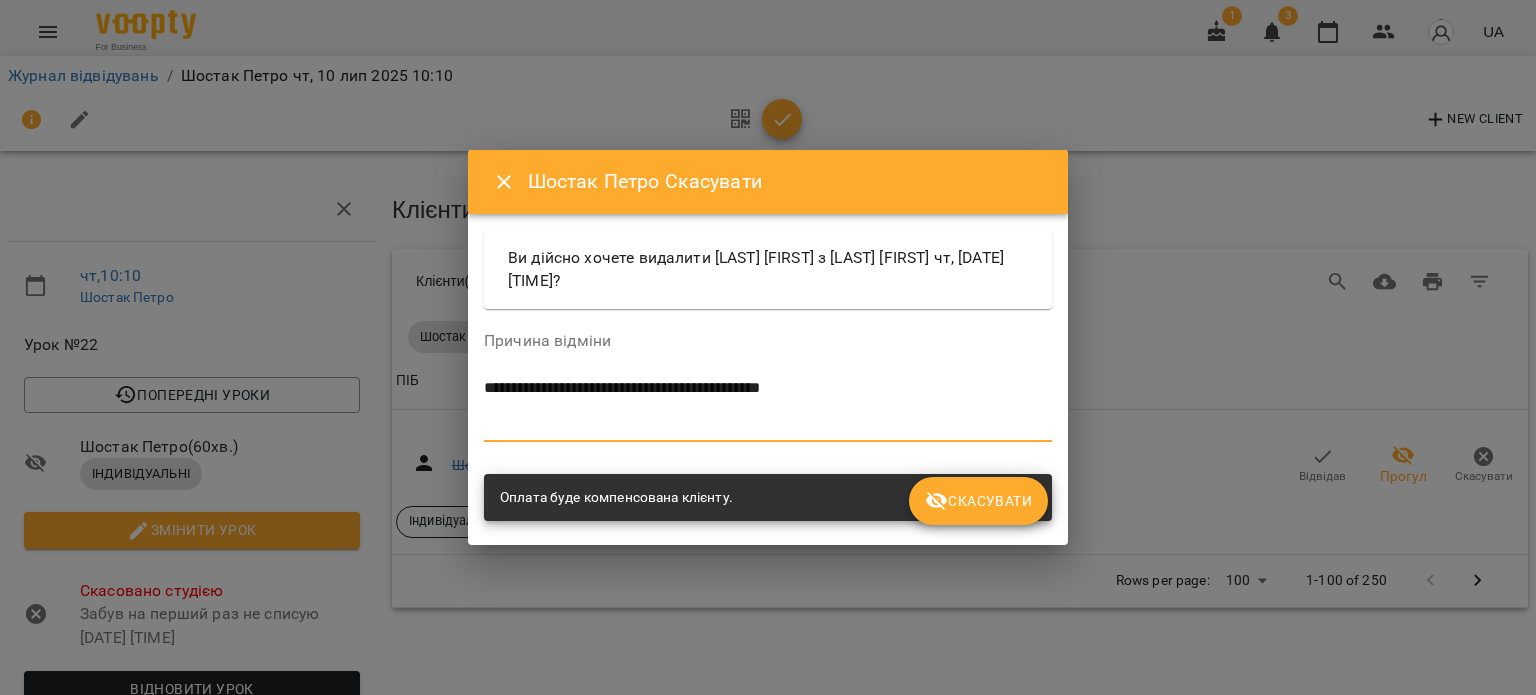 scroll, scrollTop: 0, scrollLeft: 0, axis: both 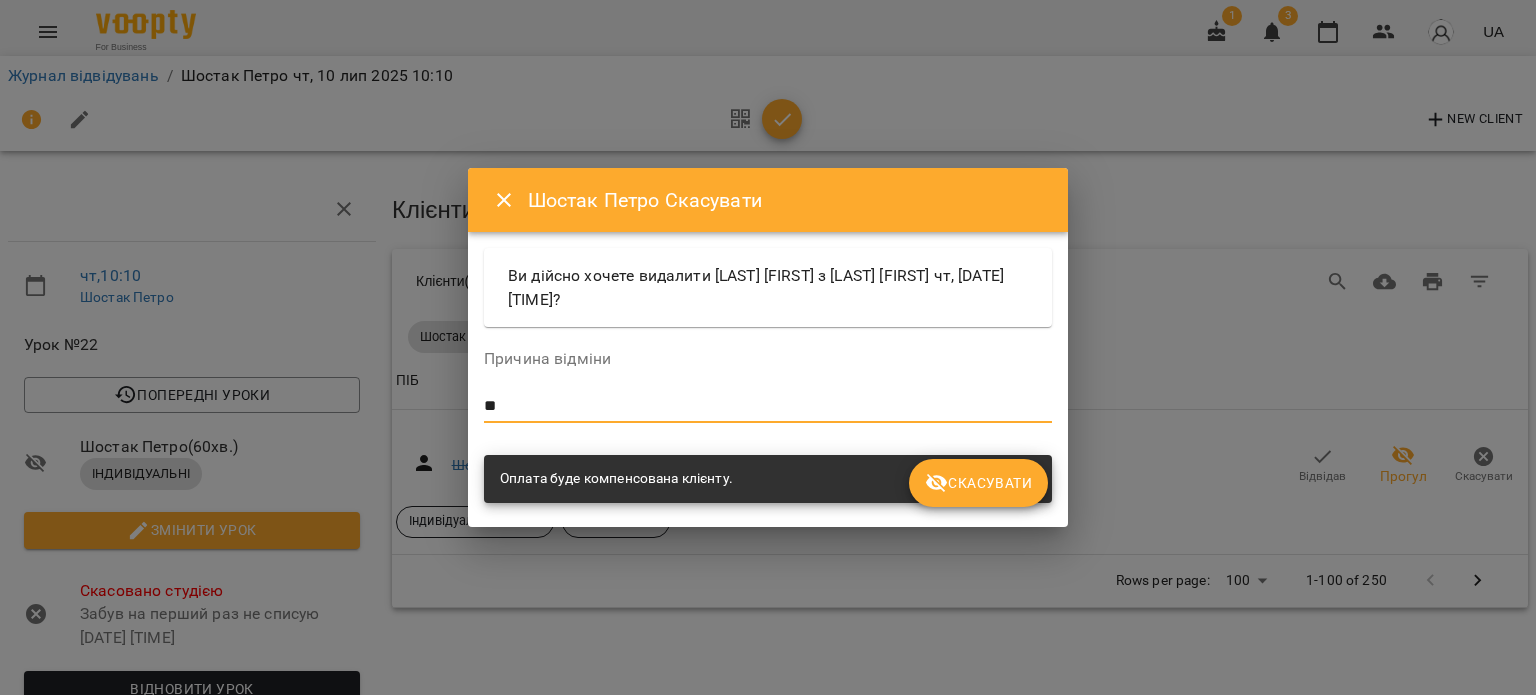 type on "*" 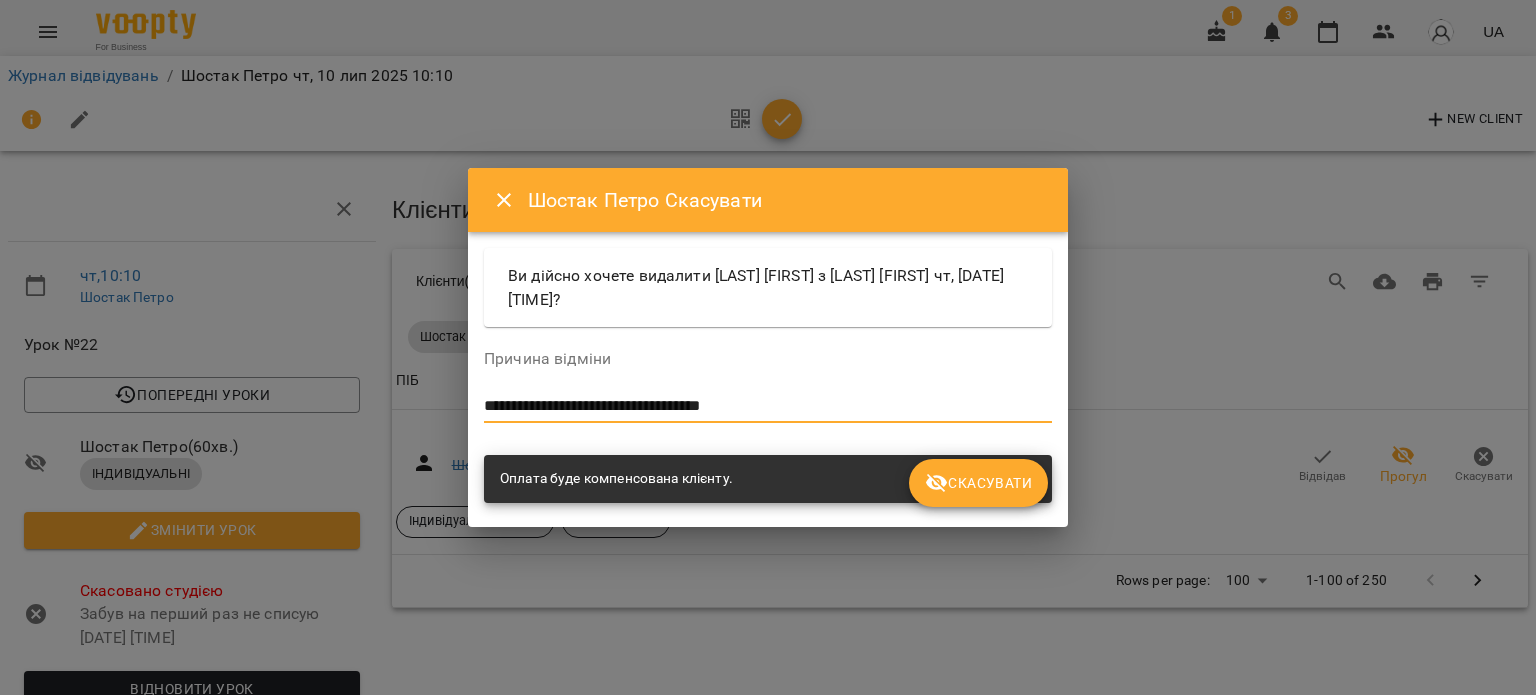 type on "**********" 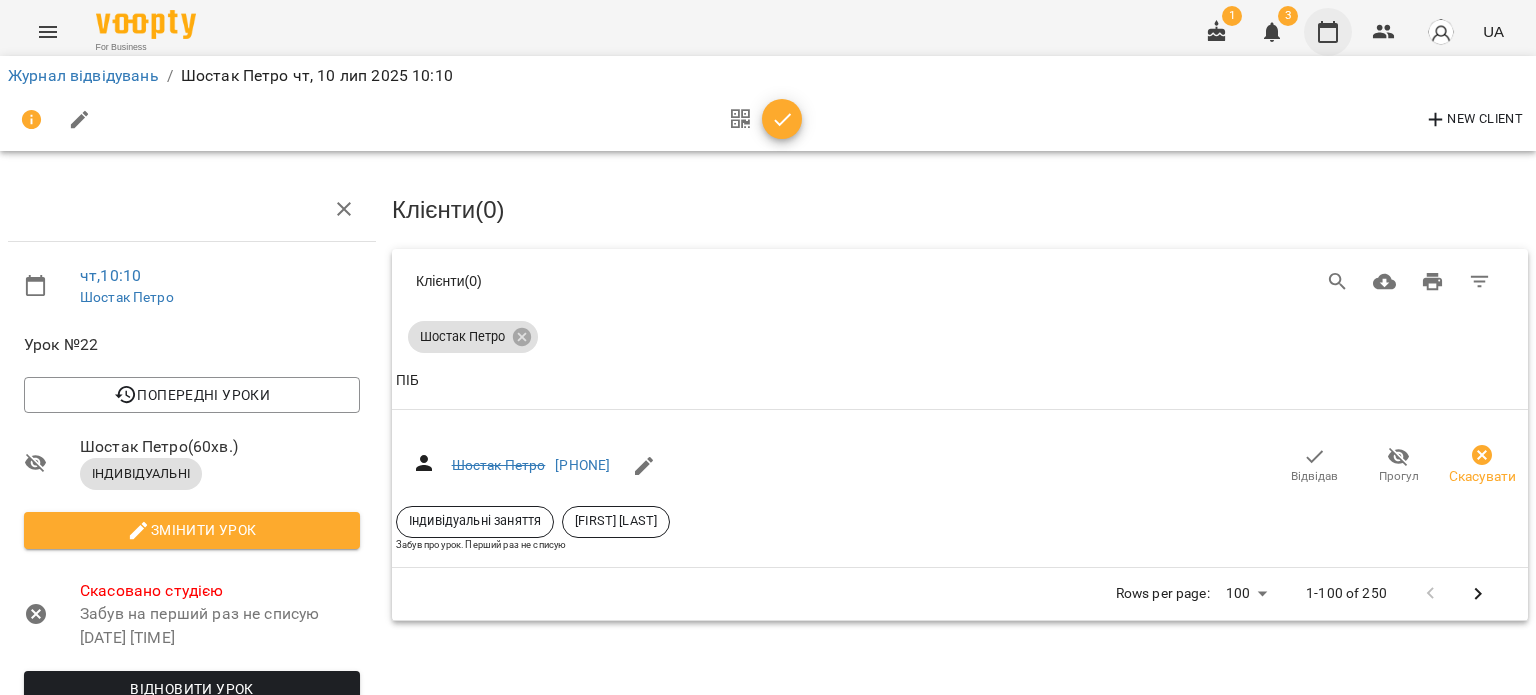 click 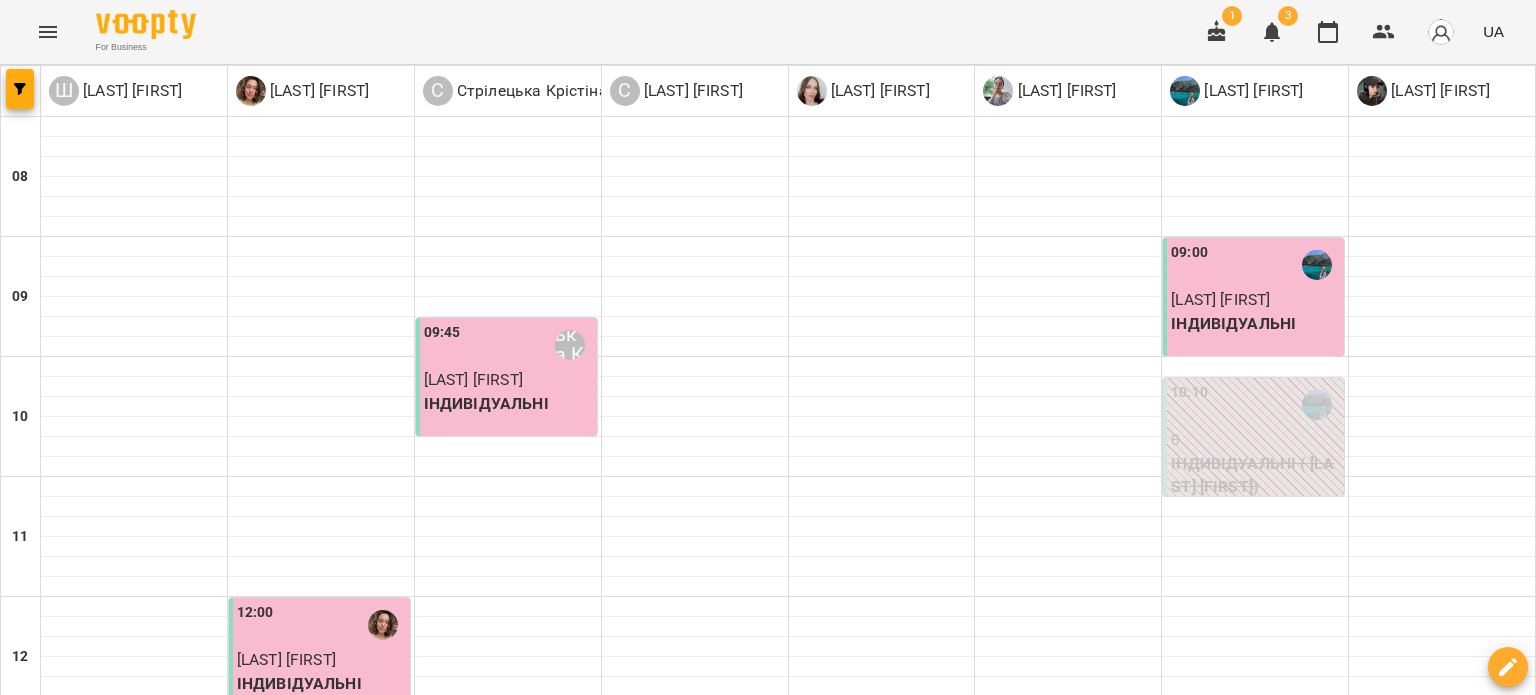 scroll, scrollTop: 800, scrollLeft: 0, axis: vertical 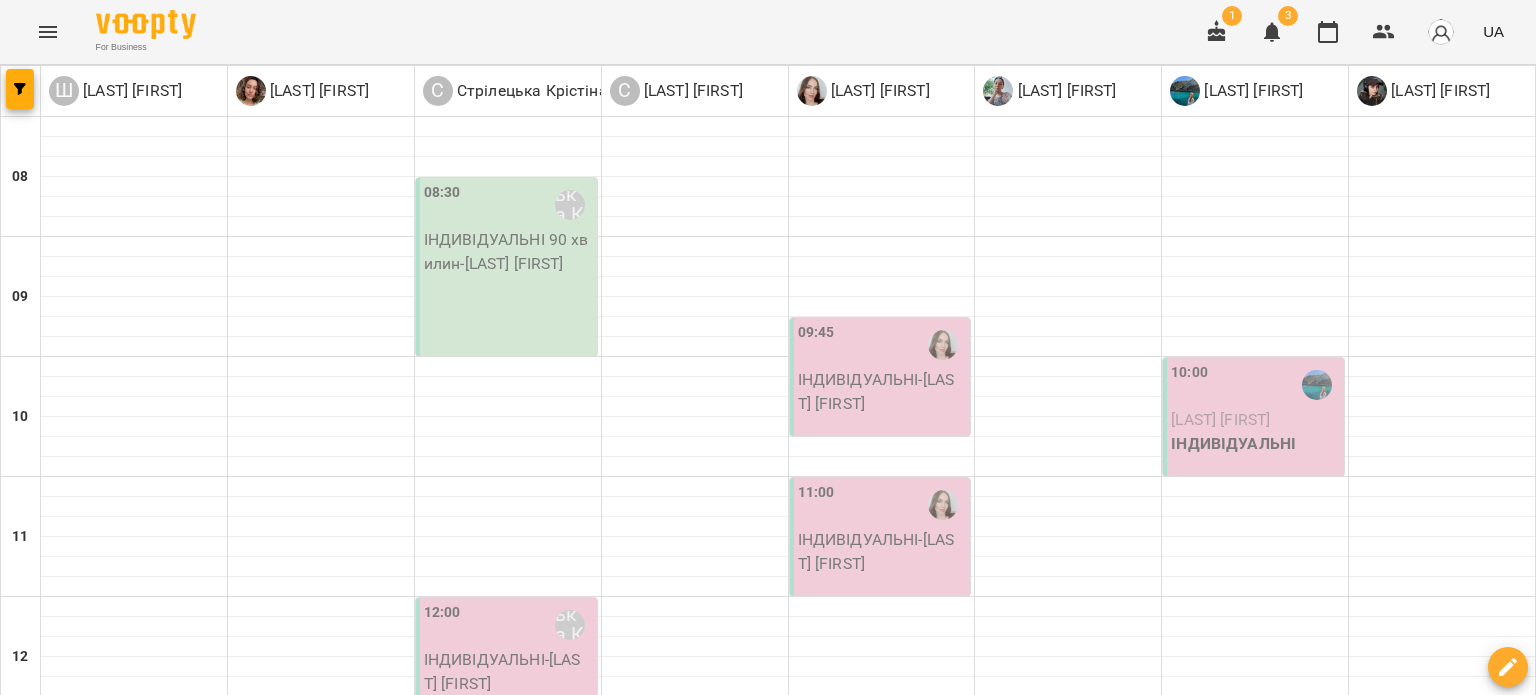 click on "13:00" at bounding box center (1442, 745) 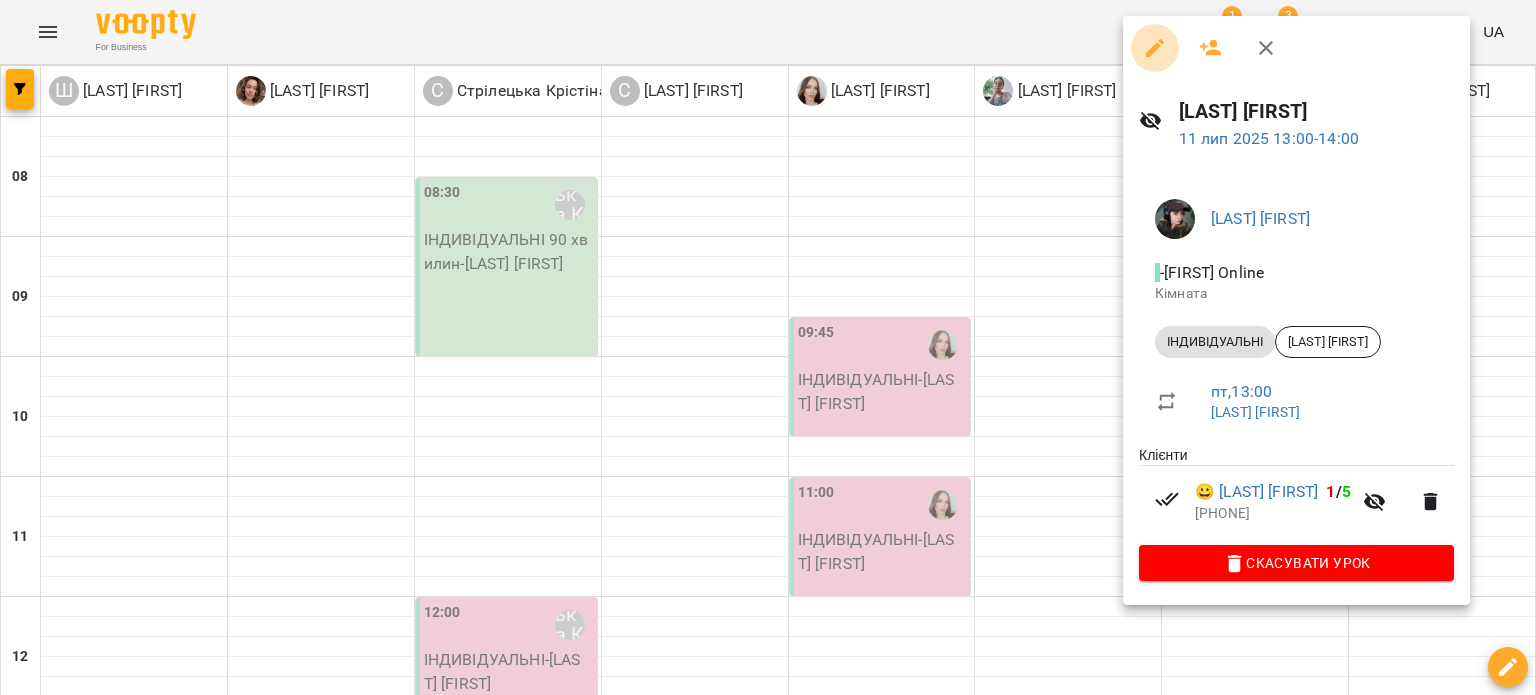 click 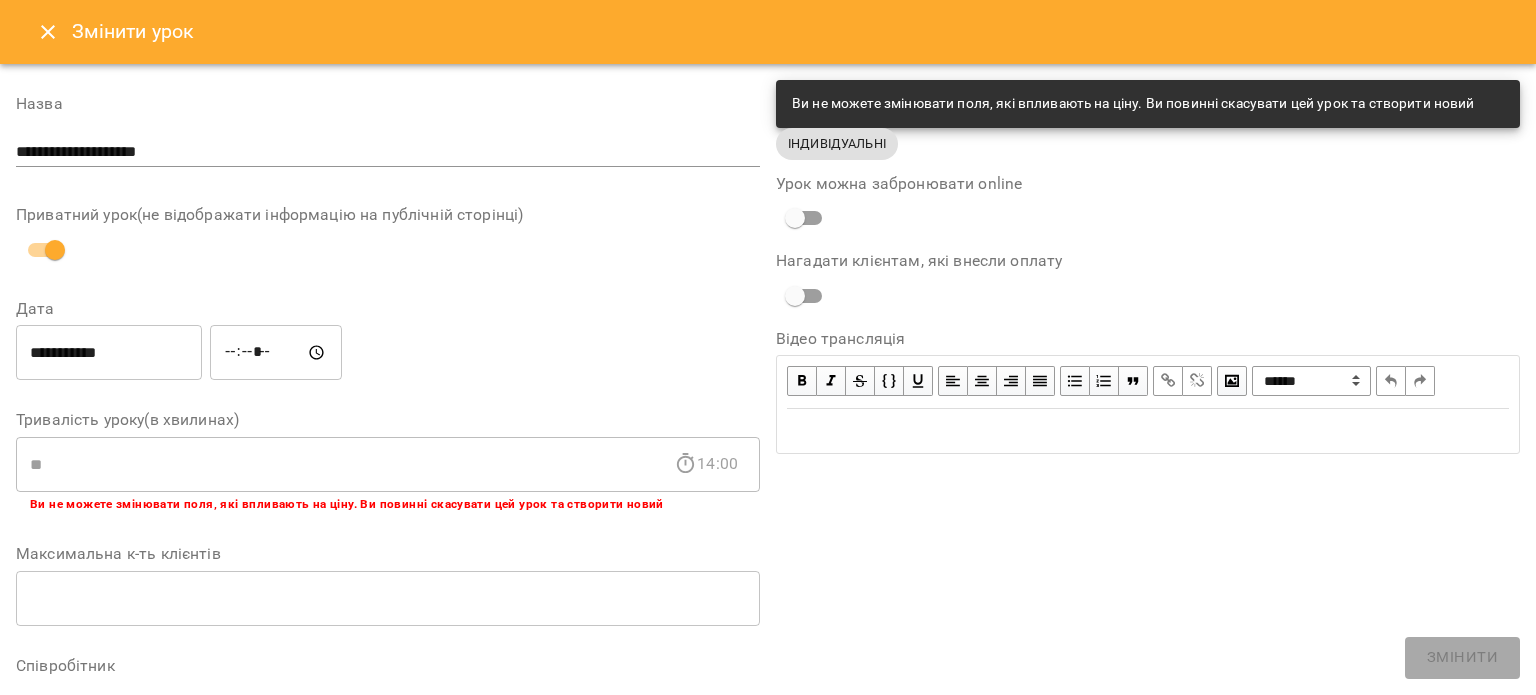 click on "**********" at bounding box center [109, 353] 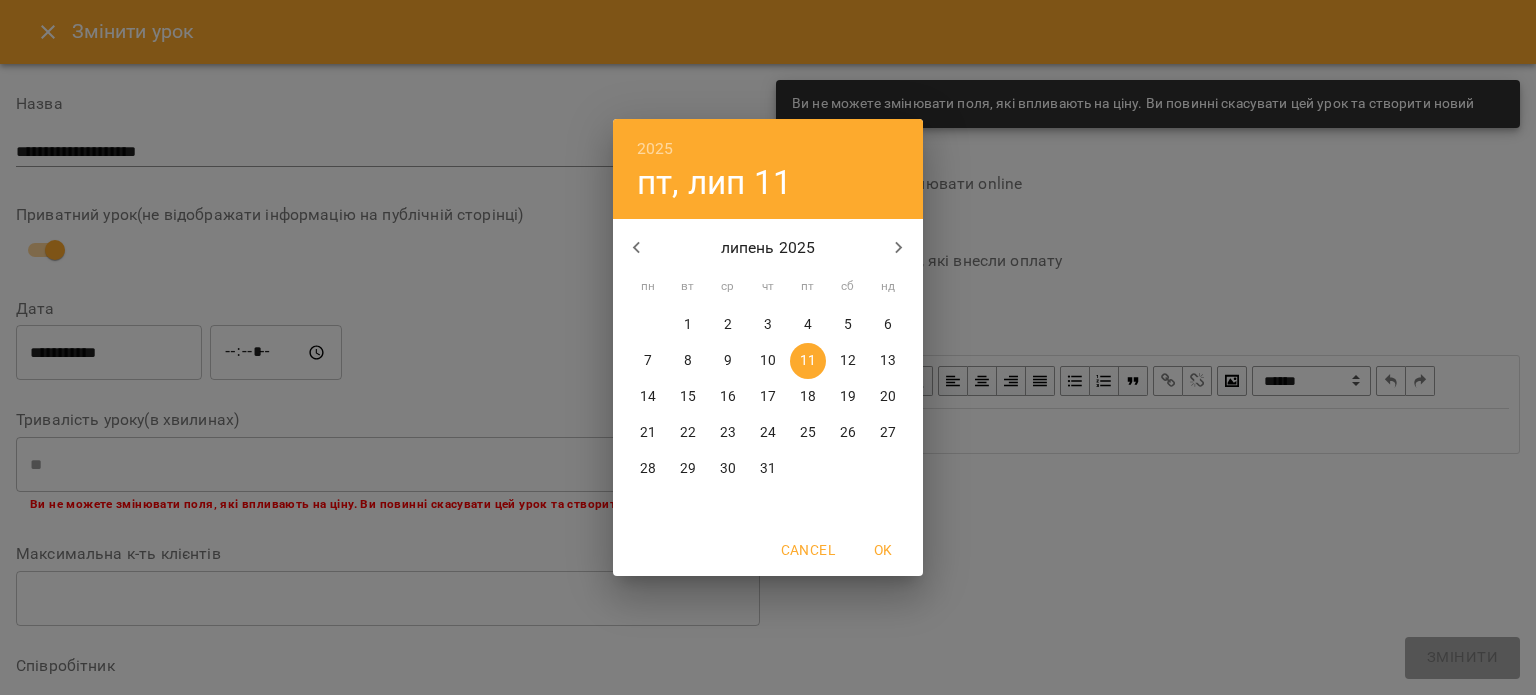 click on "10" at bounding box center [768, 361] 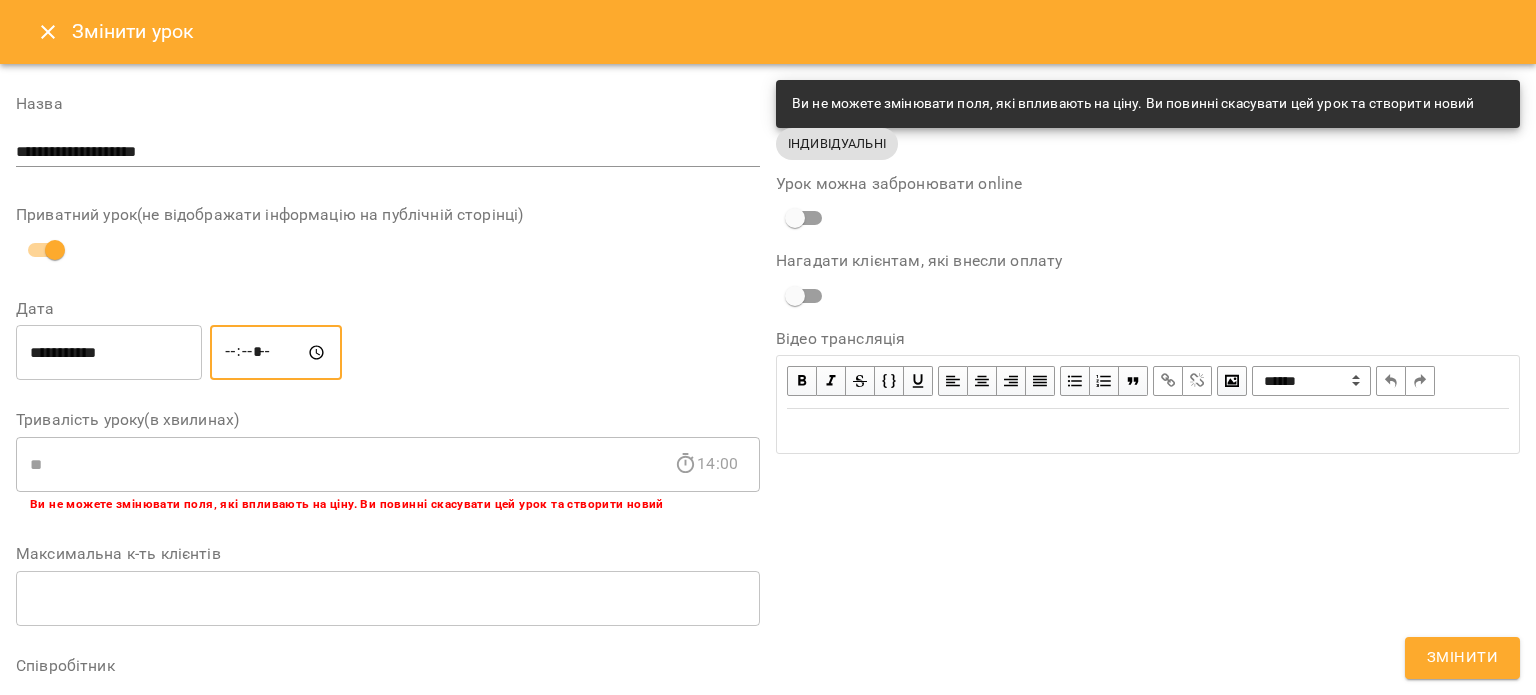 click on "*****" at bounding box center (276, 353) 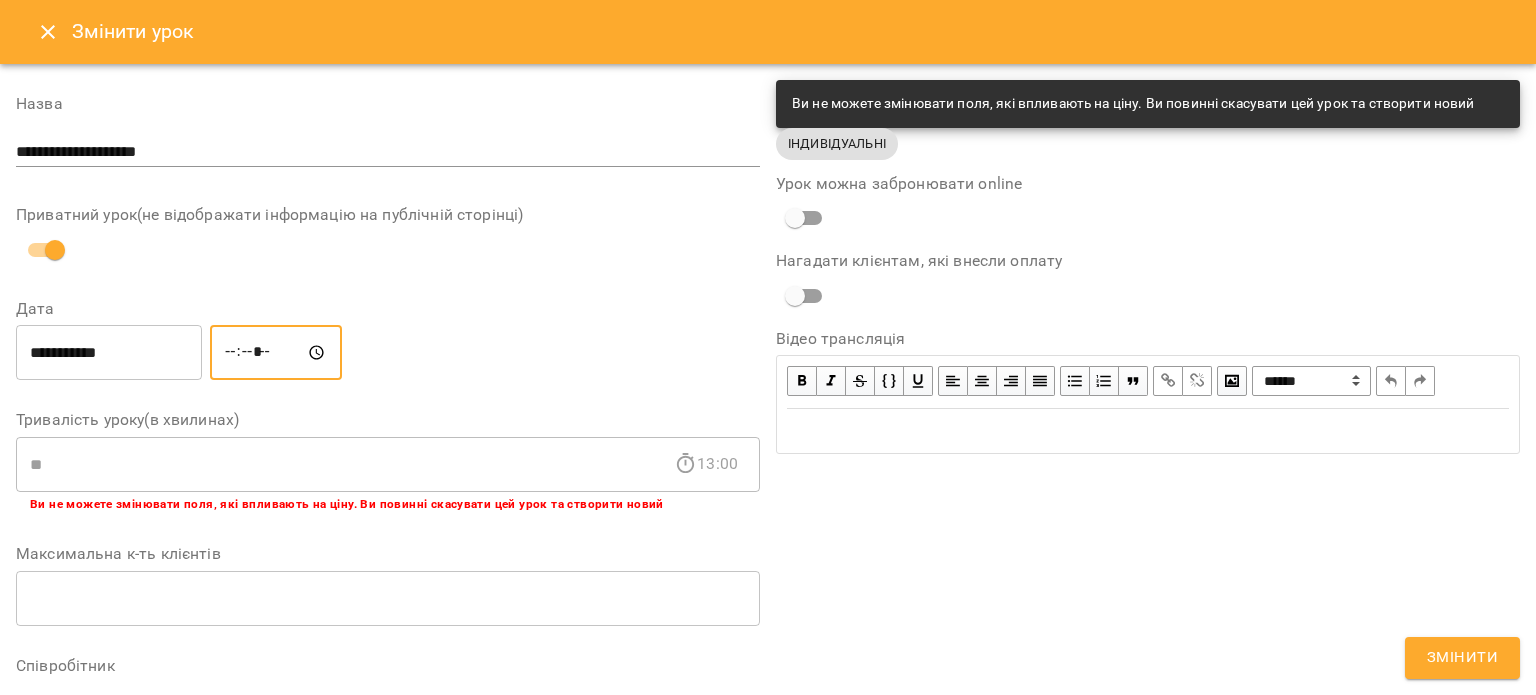 click on "*****" at bounding box center [276, 353] 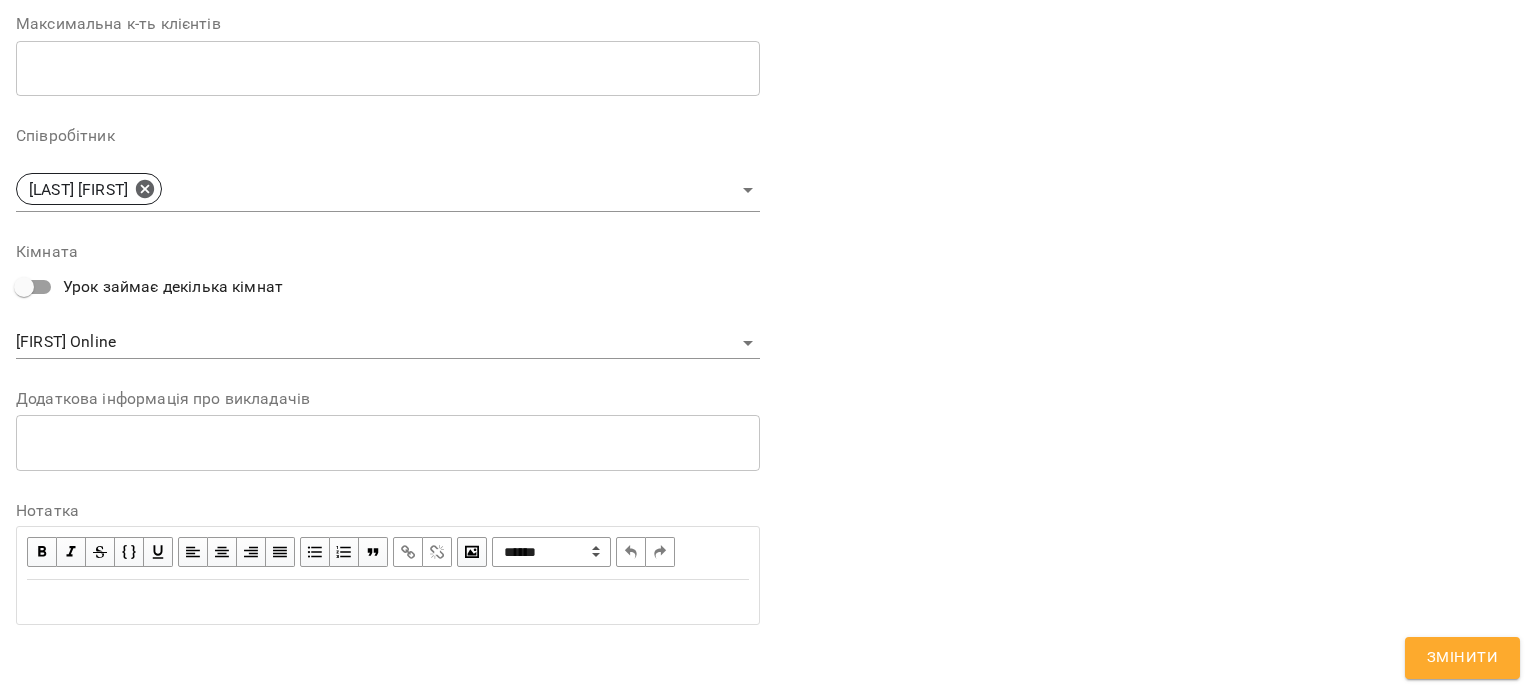 scroll, scrollTop: 30, scrollLeft: 0, axis: vertical 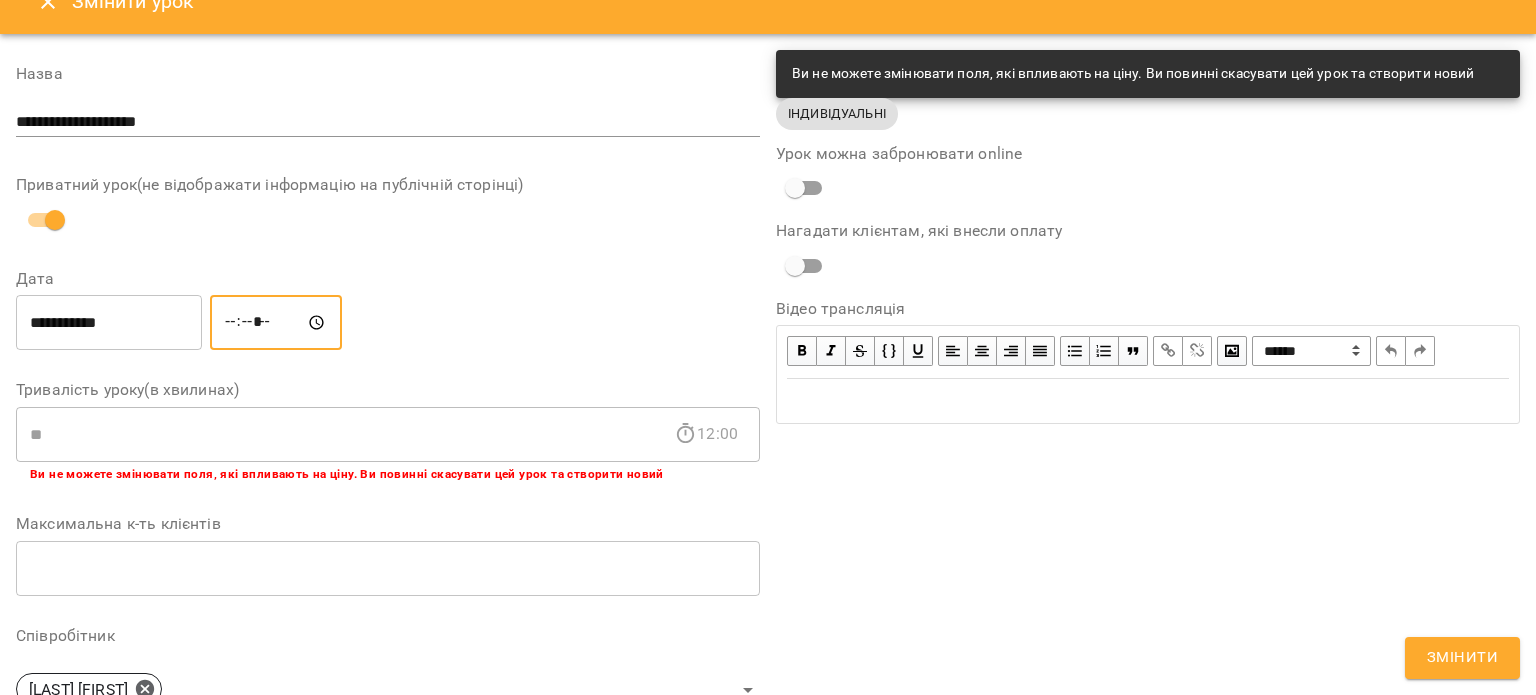 click on "*****" at bounding box center (276, 323) 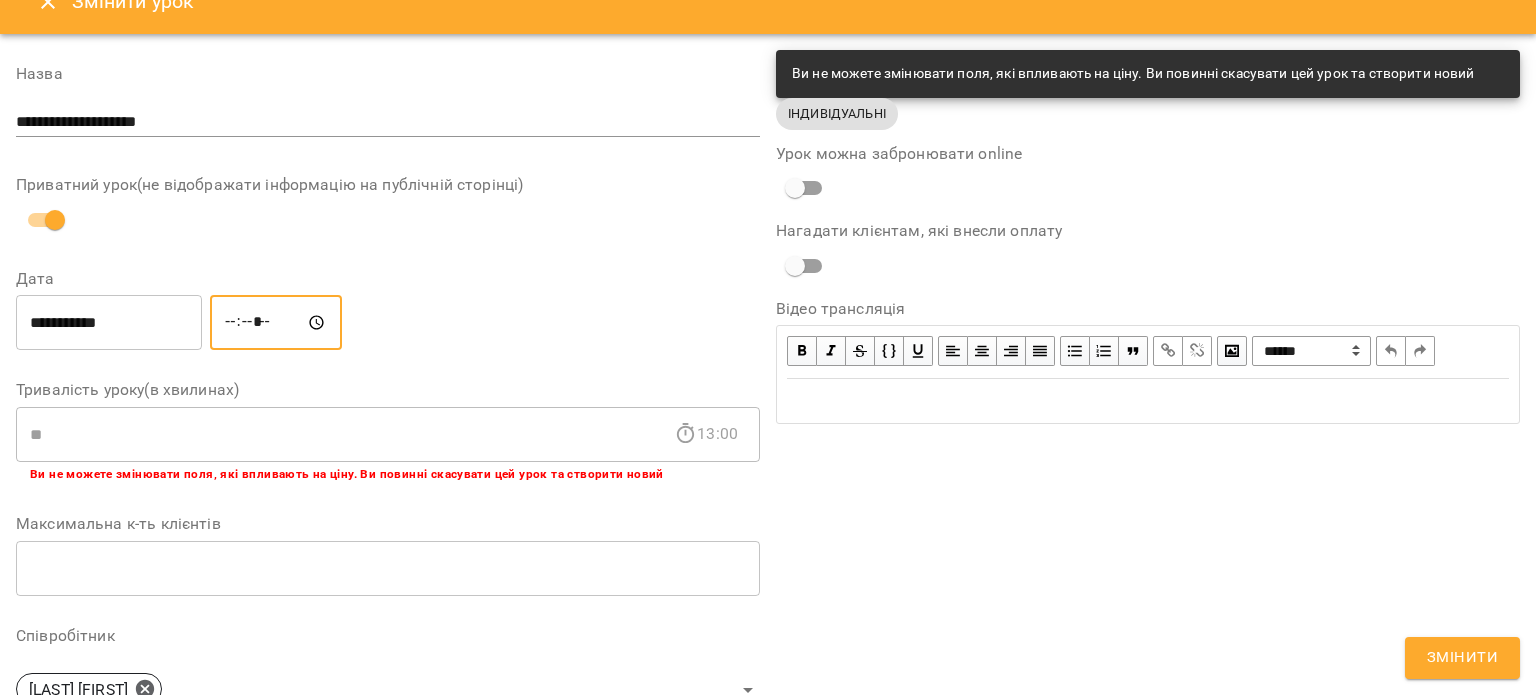 click on "Змінити" at bounding box center (1462, 658) 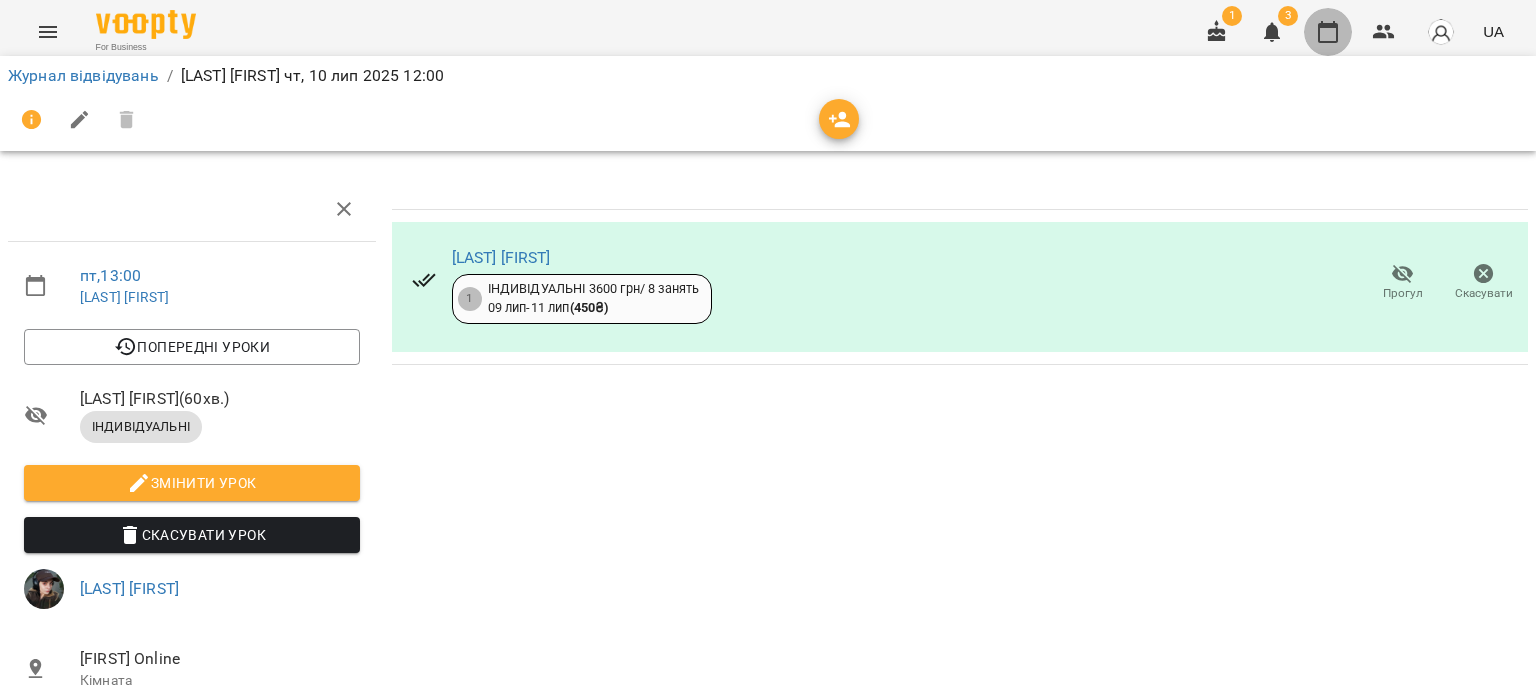 click at bounding box center (1328, 32) 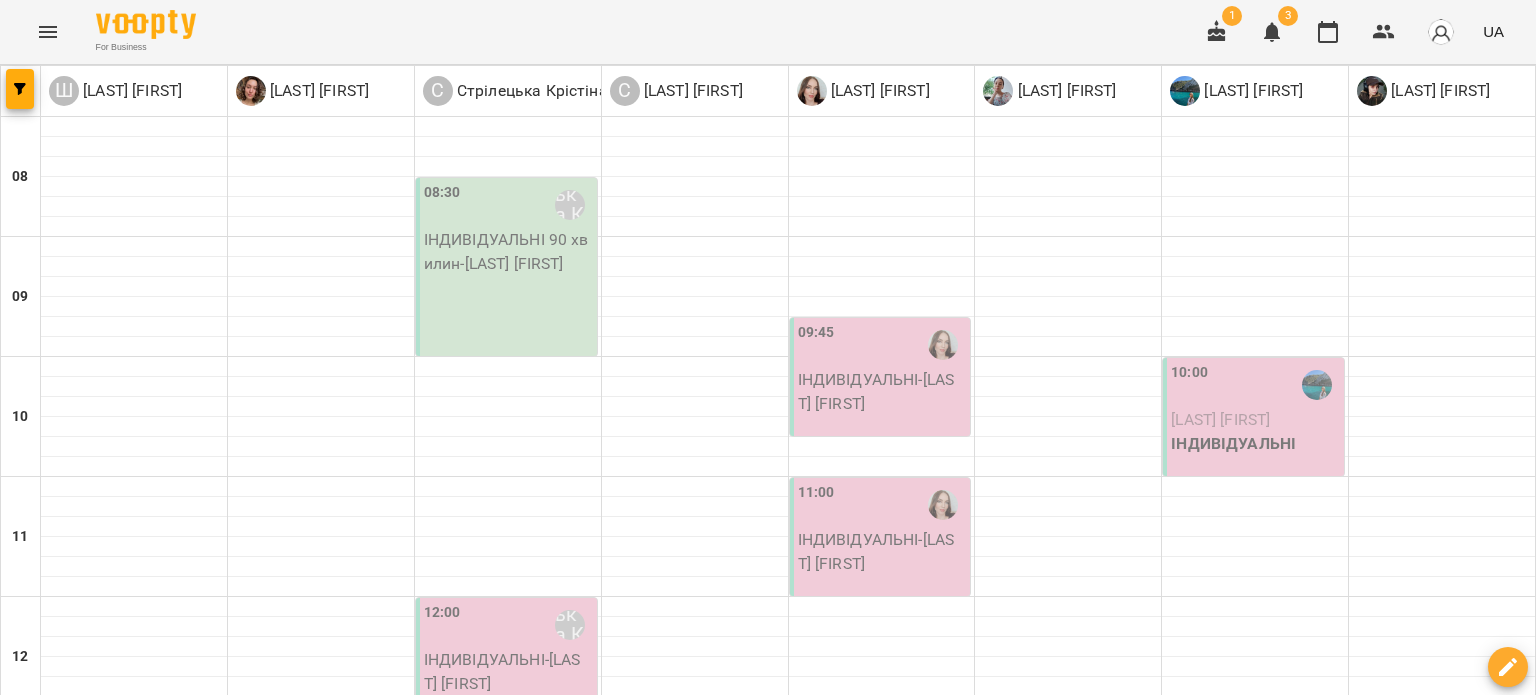 scroll, scrollTop: 800, scrollLeft: 0, axis: vertical 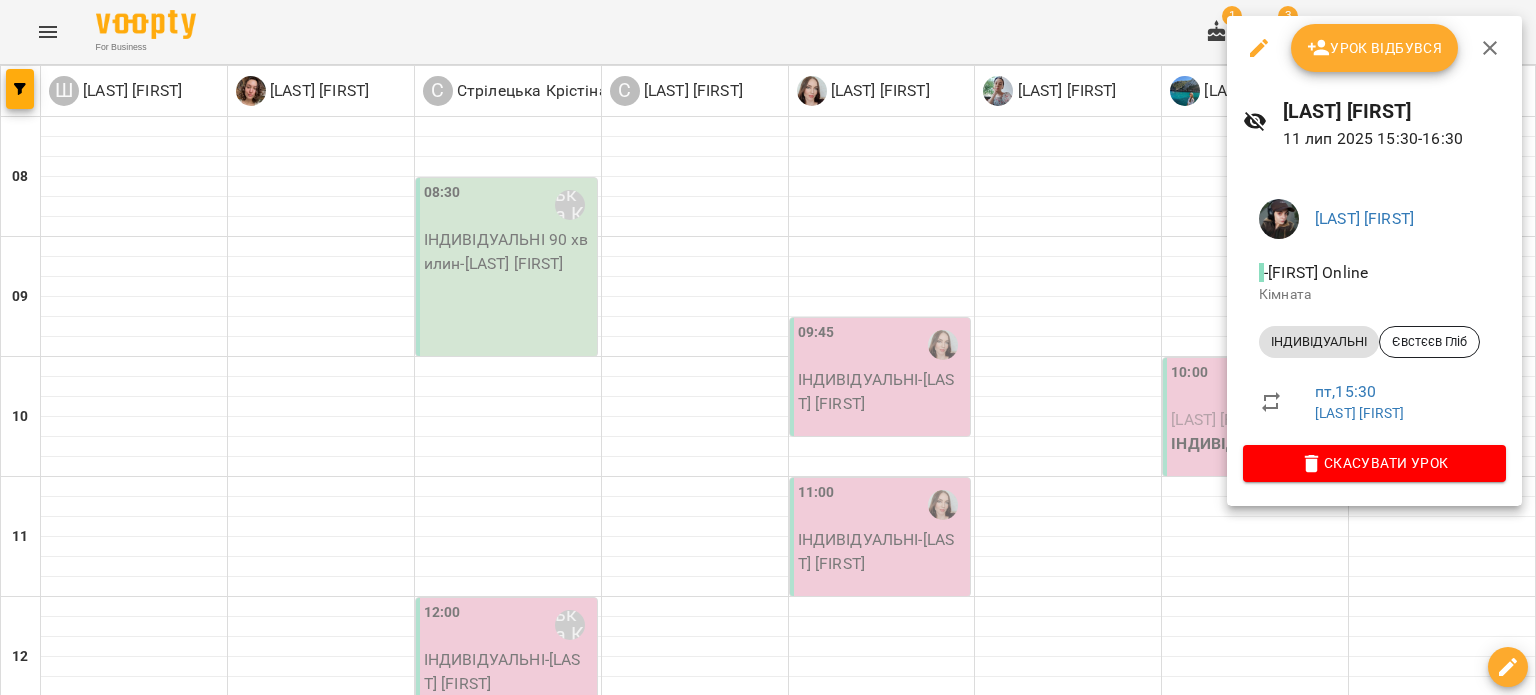 click 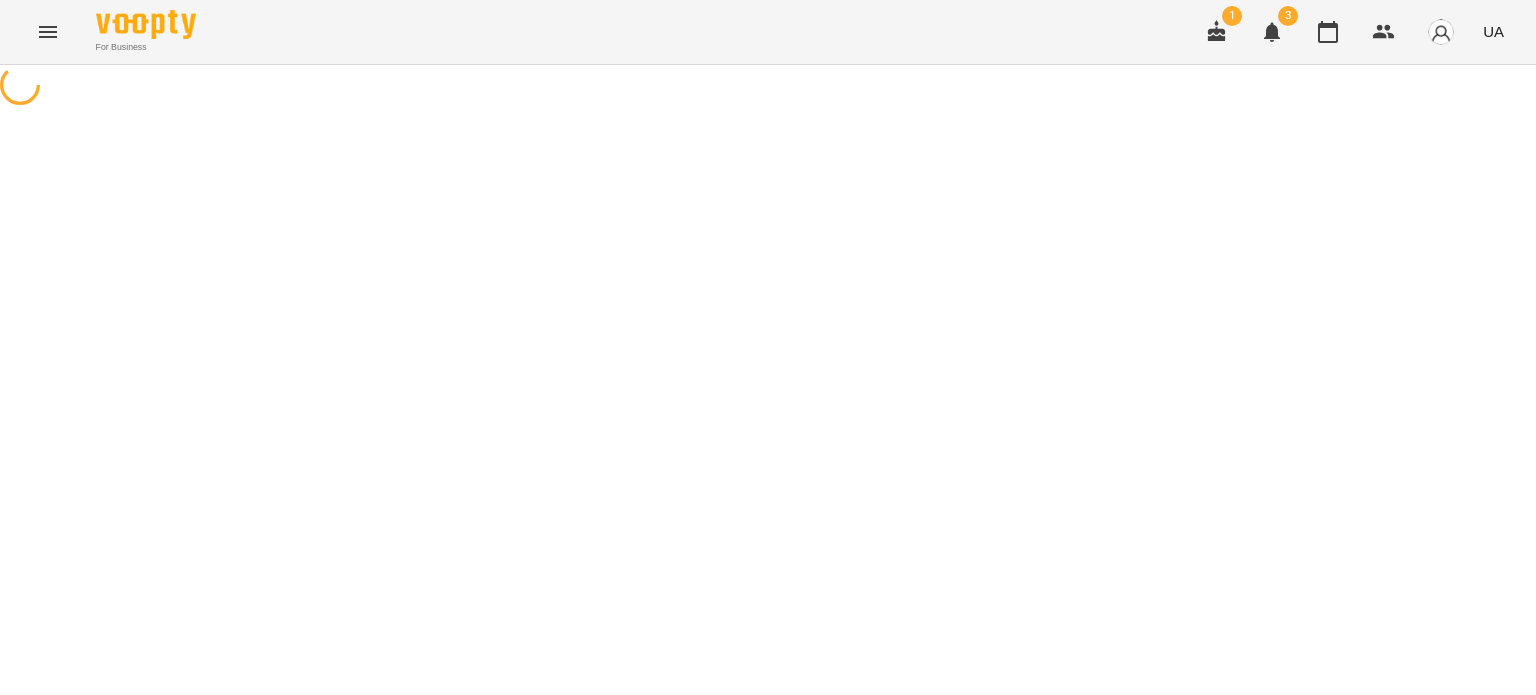 select on "**********" 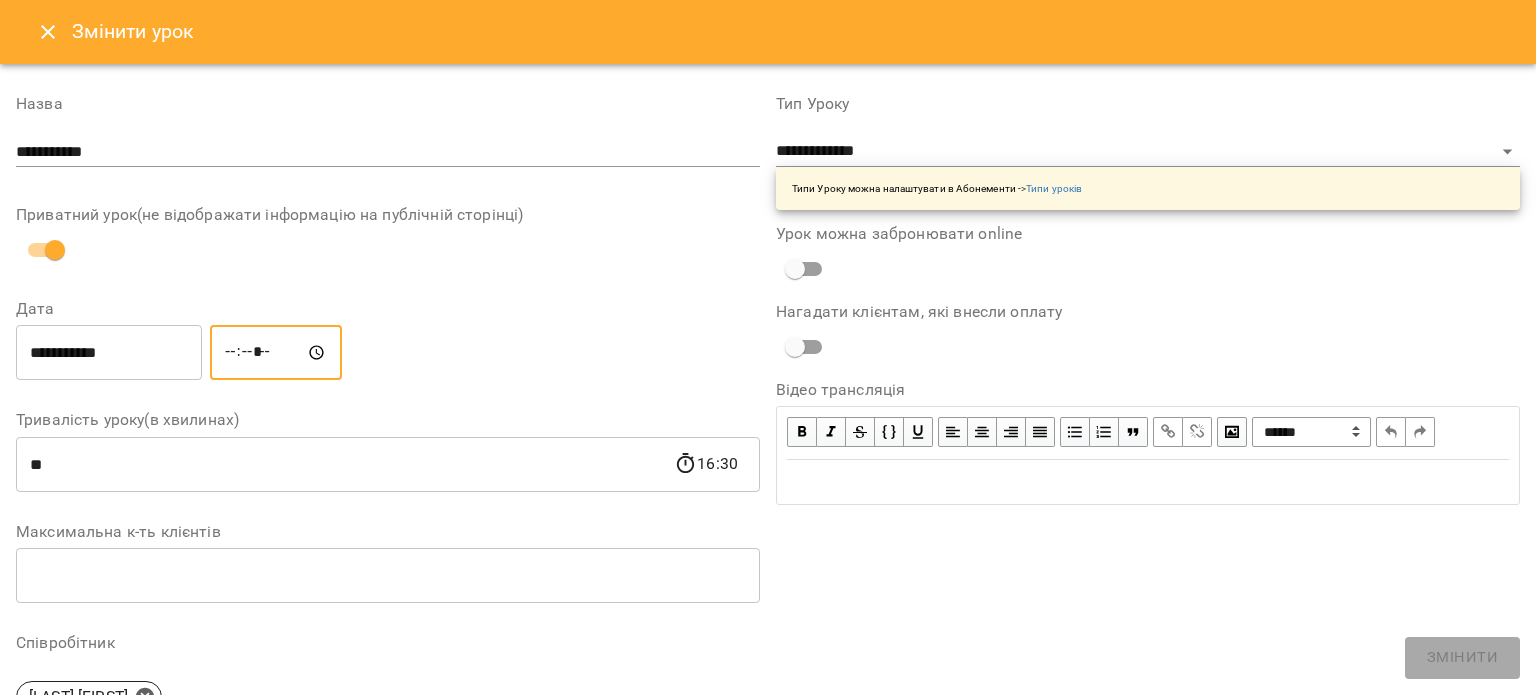 click on "*****" at bounding box center [276, 353] 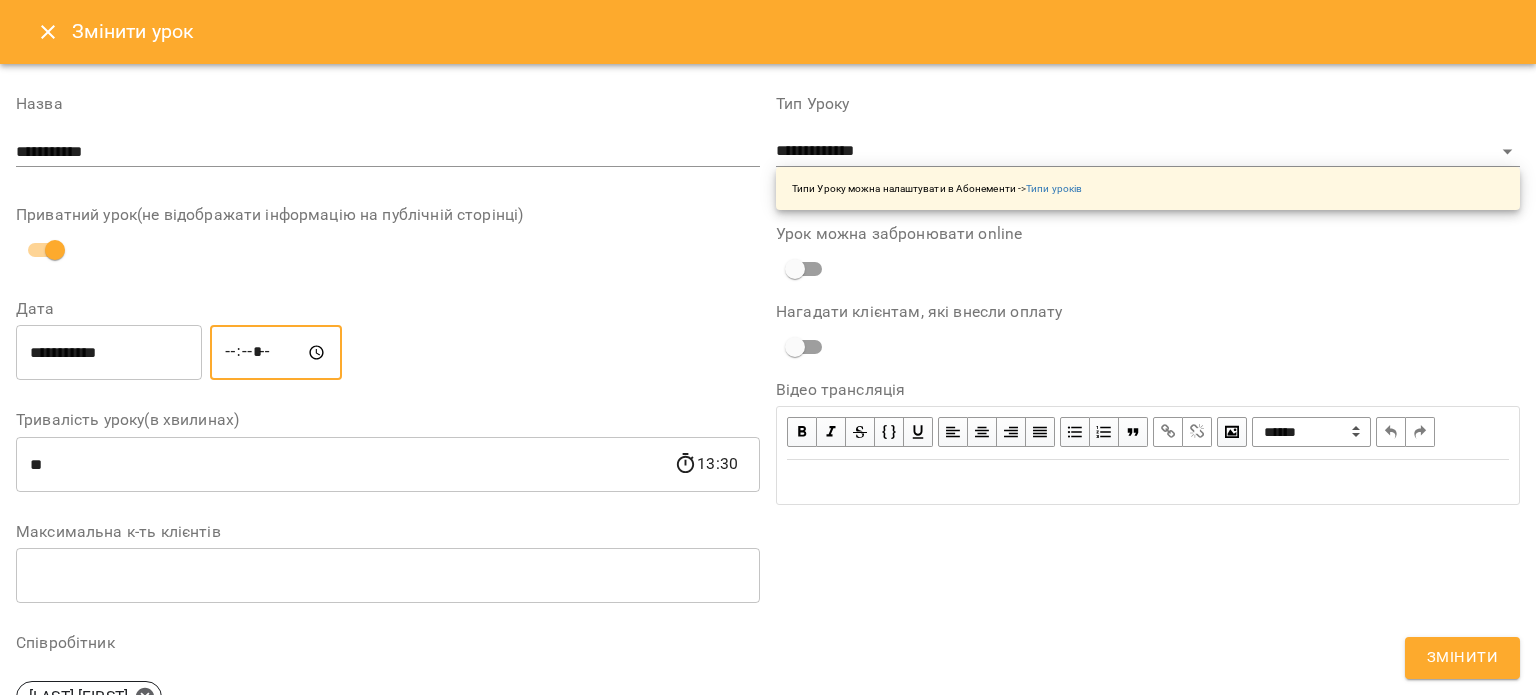 type on "*****" 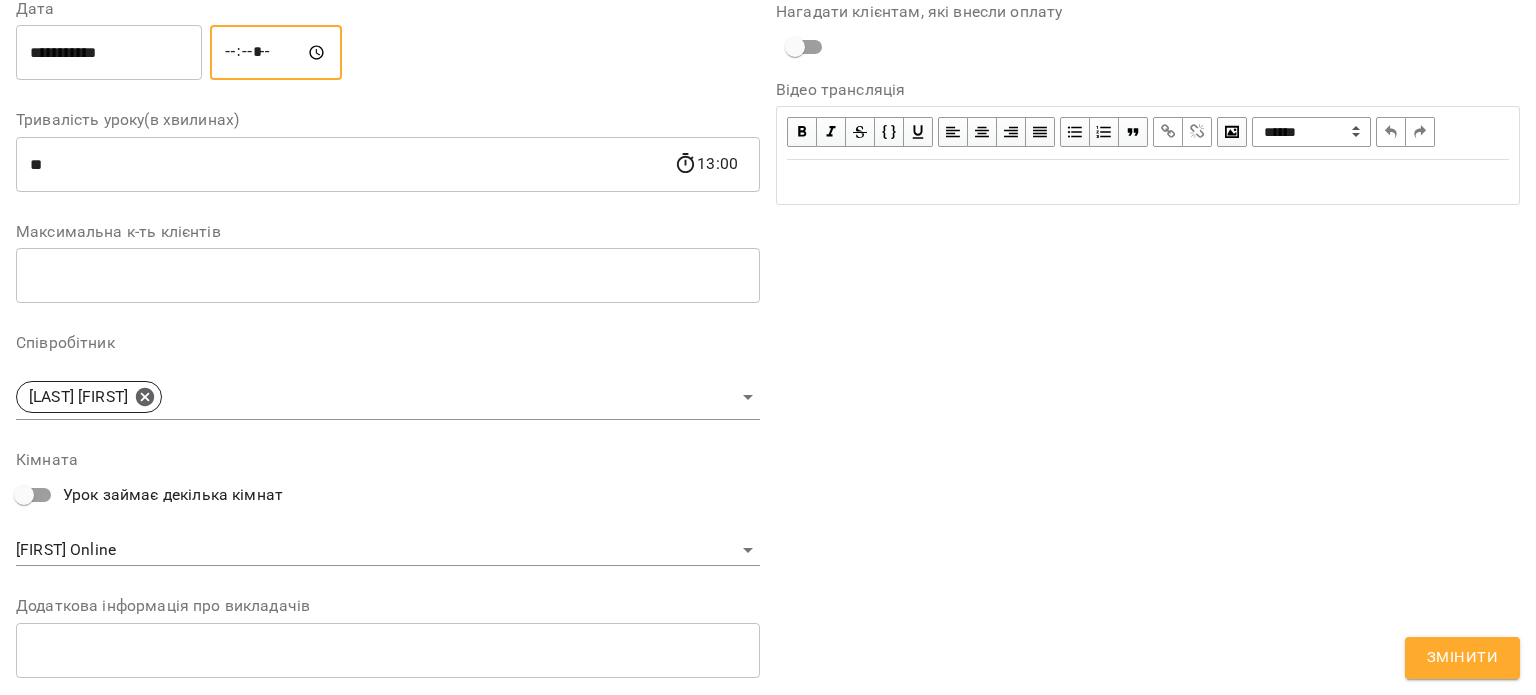scroll, scrollTop: 400, scrollLeft: 0, axis: vertical 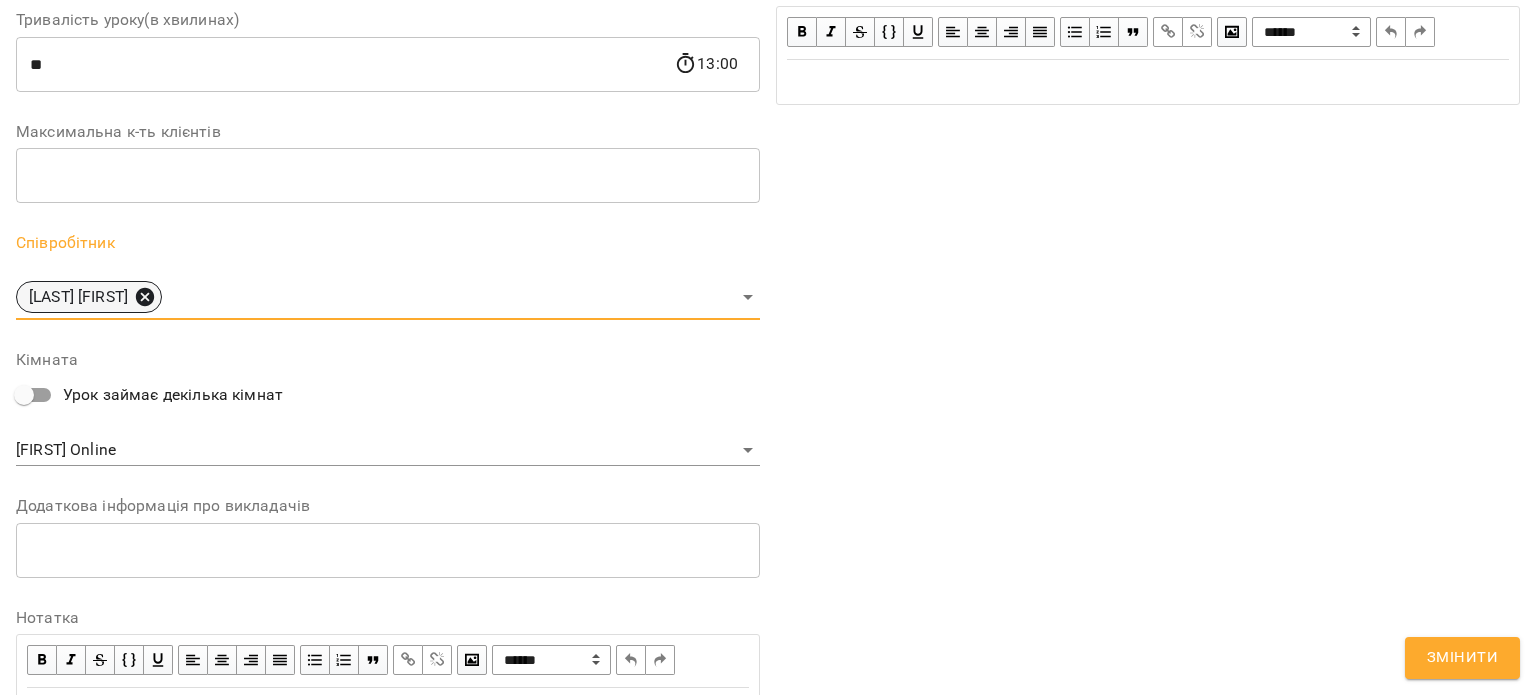 click 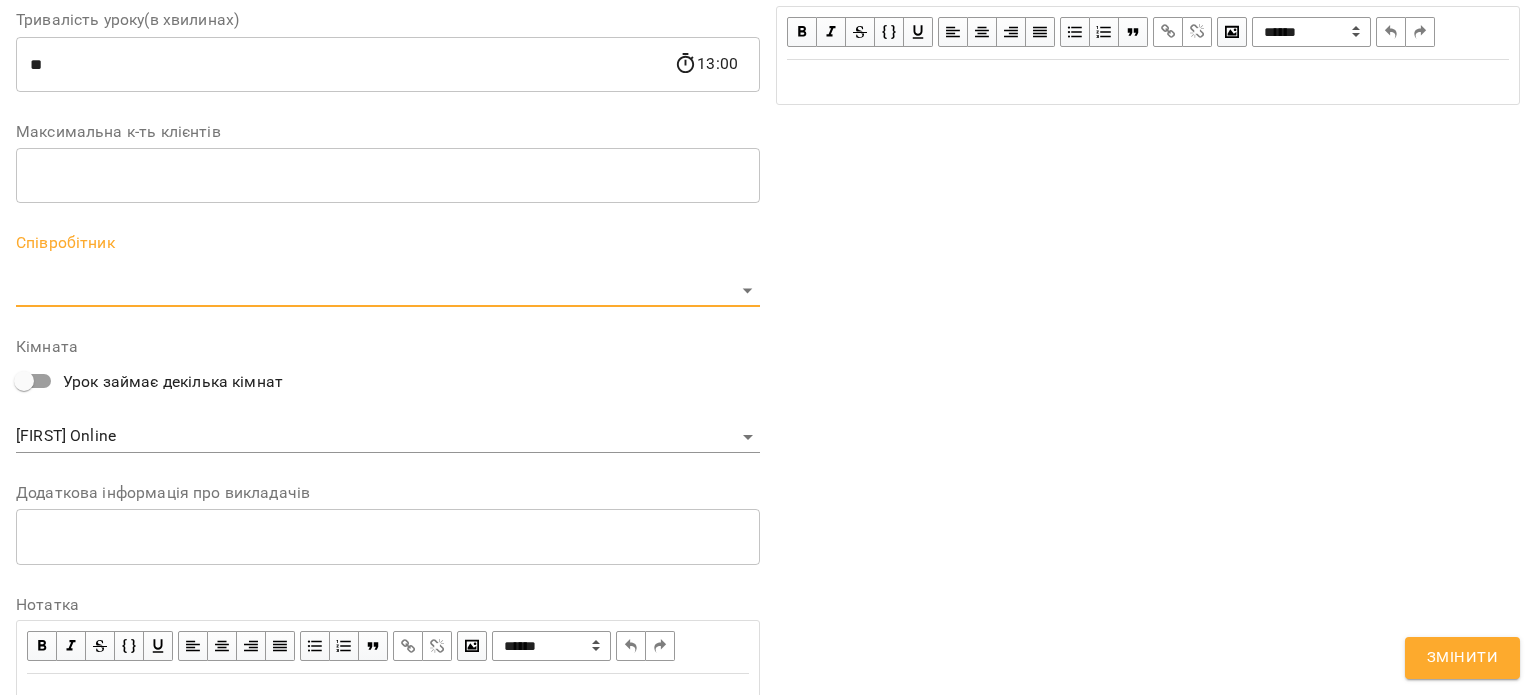click on "**********" at bounding box center [768, 456] 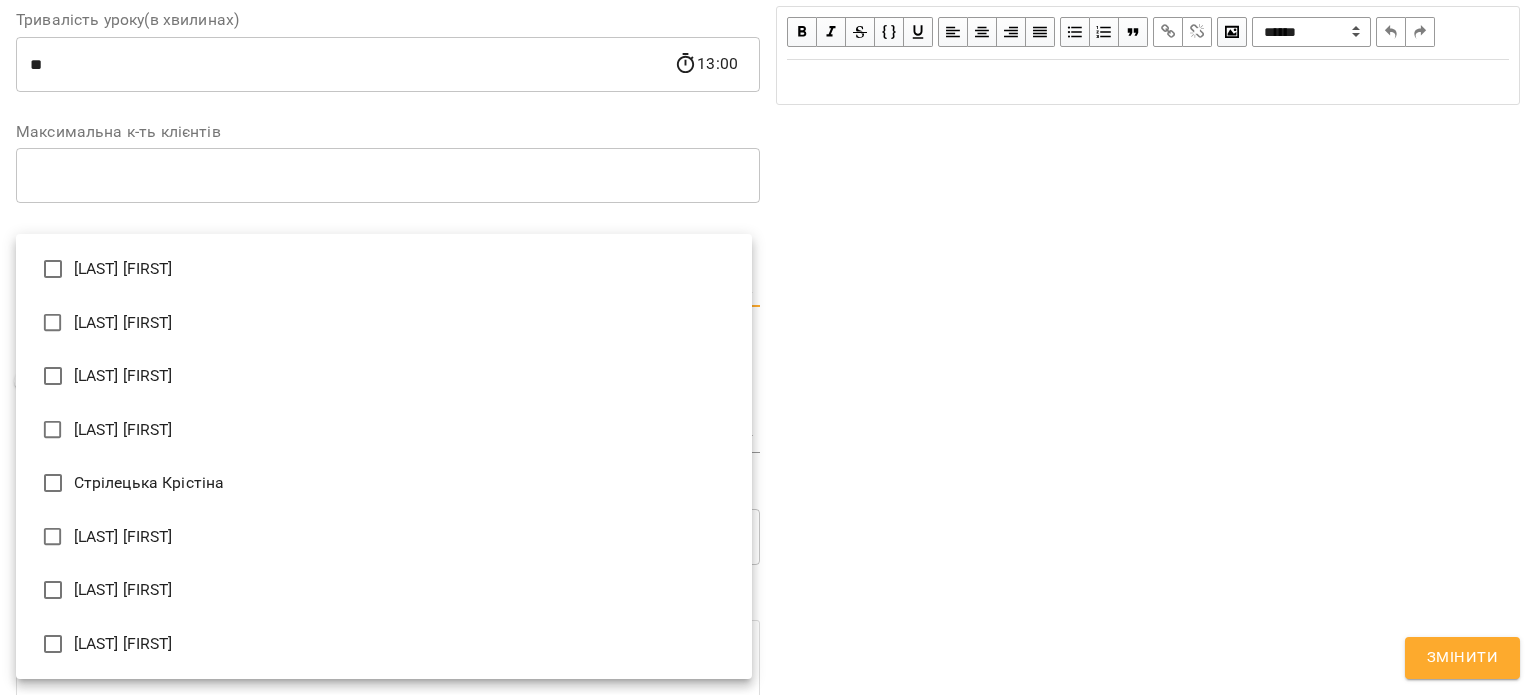 click on "[LAST] [FIRST]" at bounding box center [384, 644] 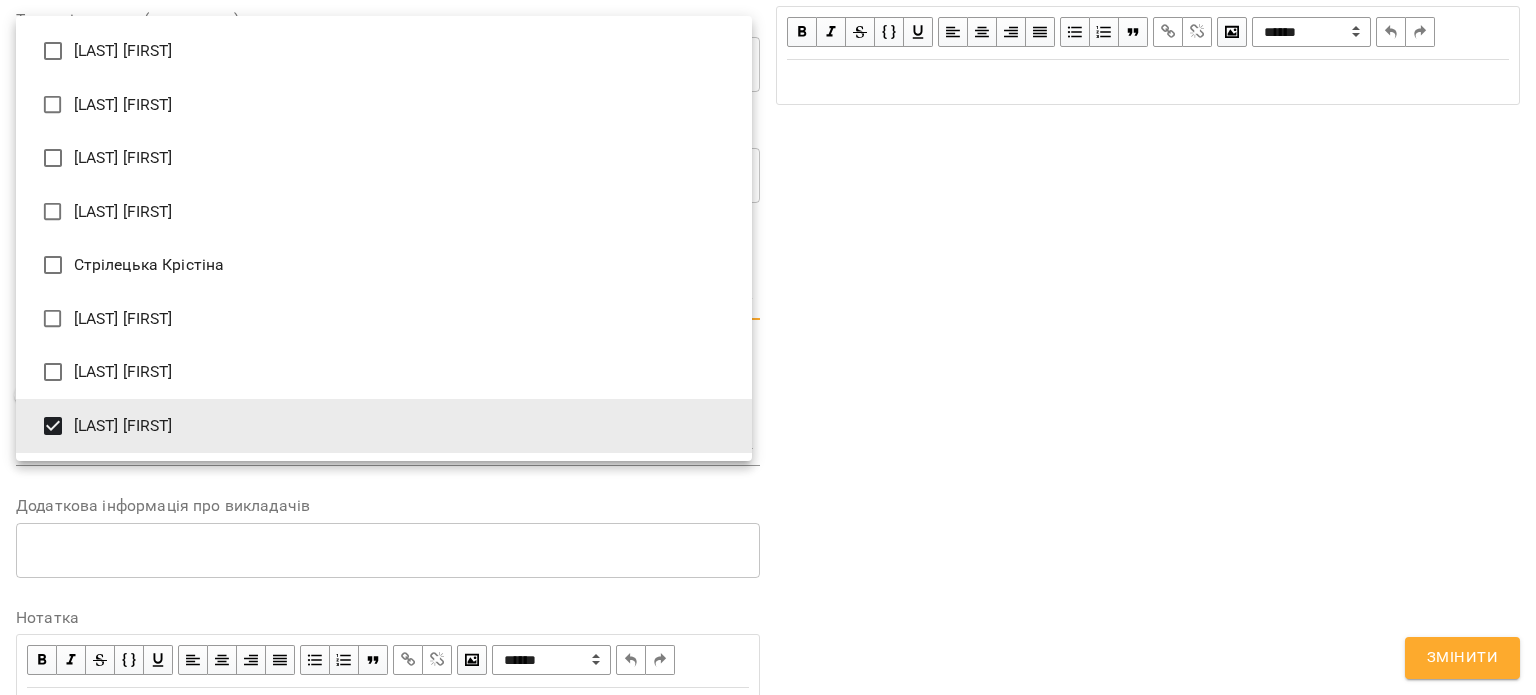 click at bounding box center [768, 347] 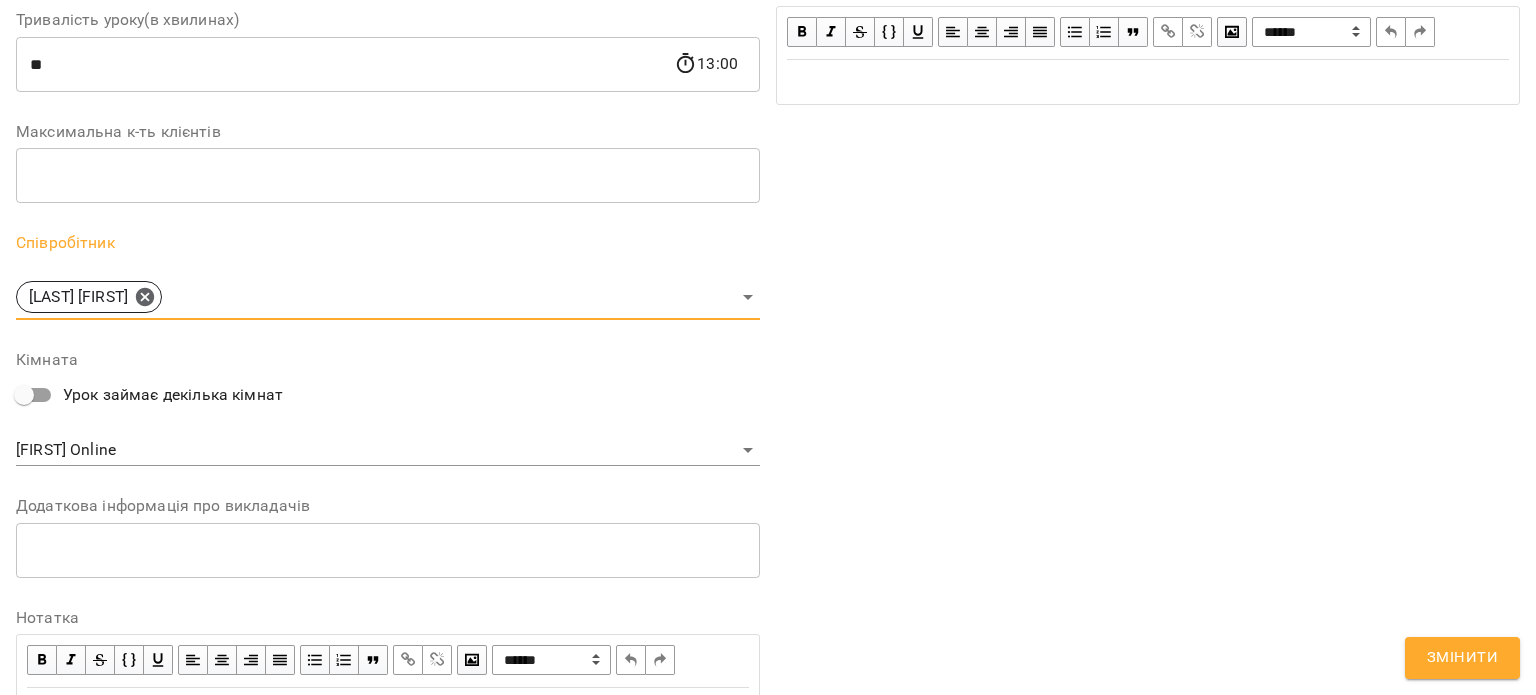 click on "**********" at bounding box center [768, 456] 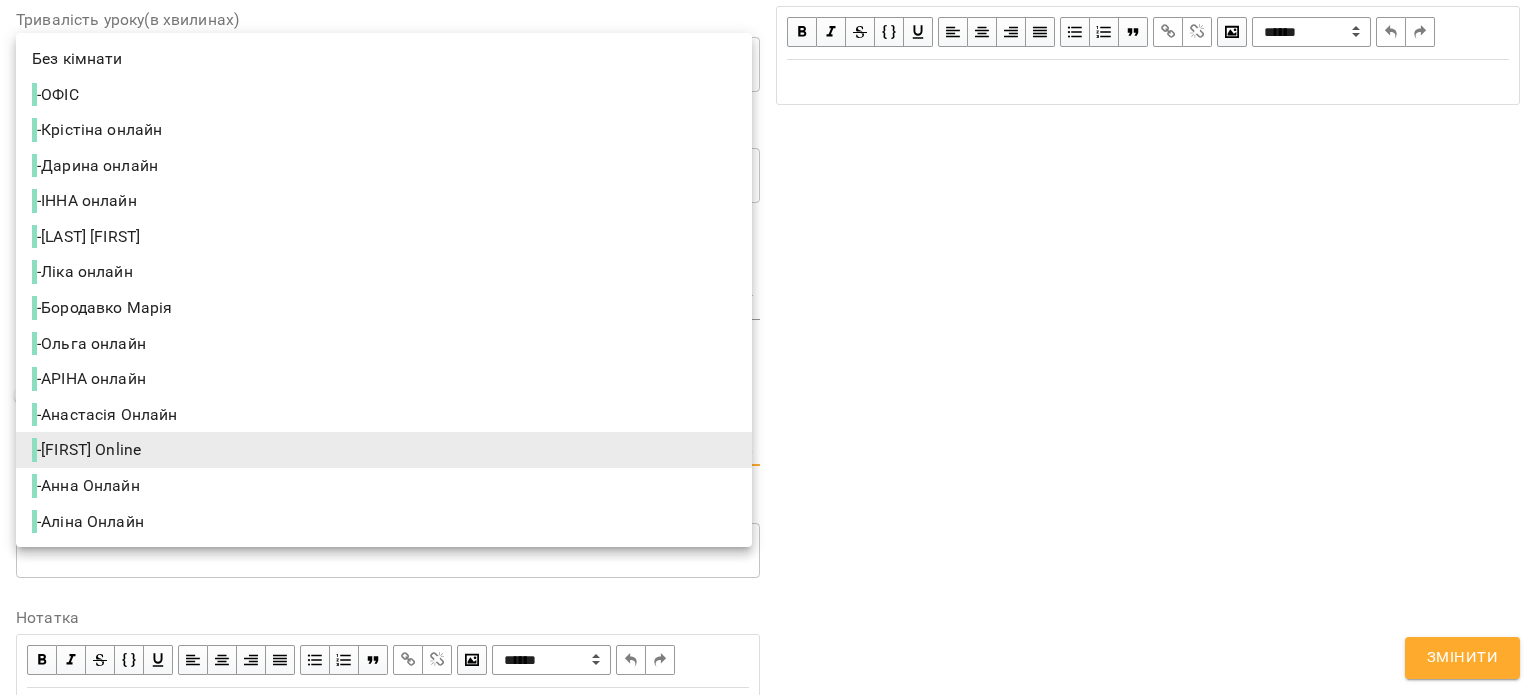 click on "- ІННА онлайн" at bounding box center (86, 201) 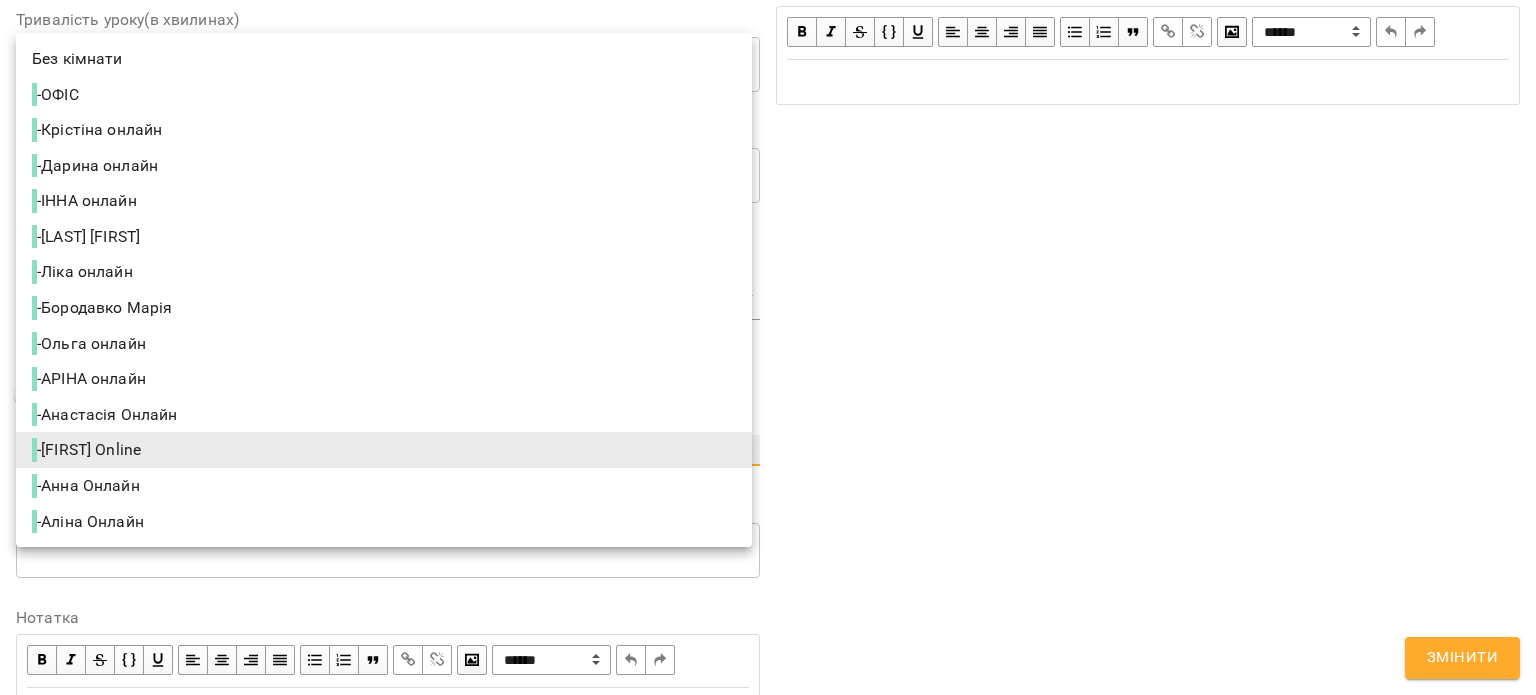 type on "**********" 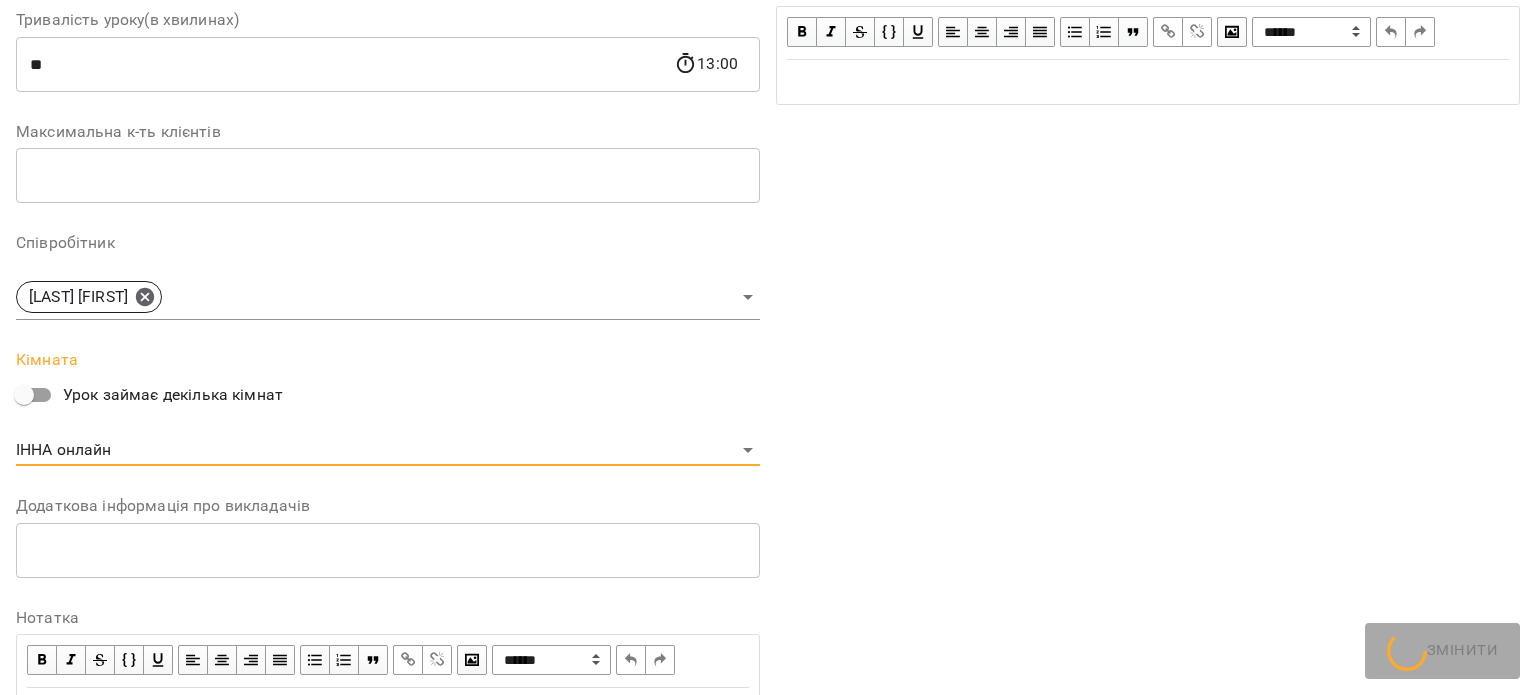 click on "**********" at bounding box center (1148, 214) 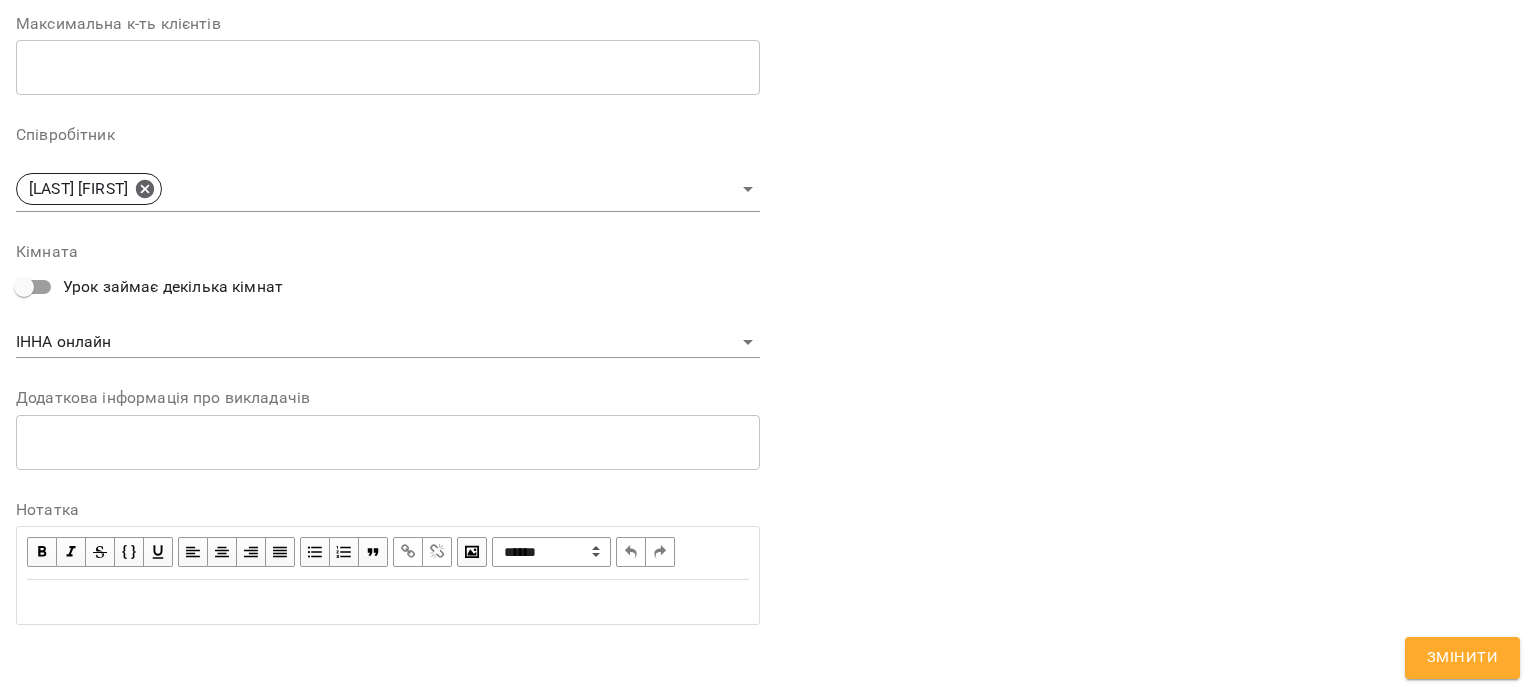 scroll, scrollTop: 0, scrollLeft: 0, axis: both 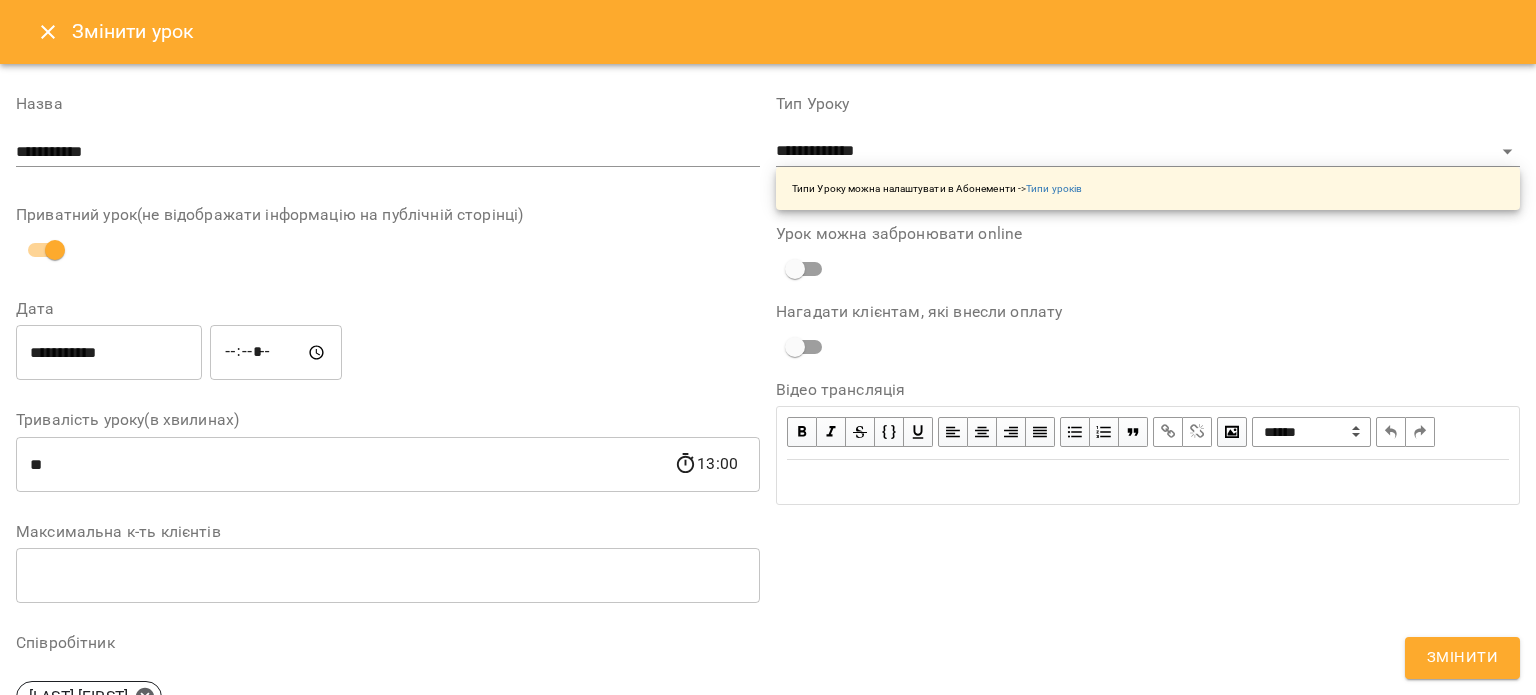 click on "Змінити" at bounding box center [1462, 658] 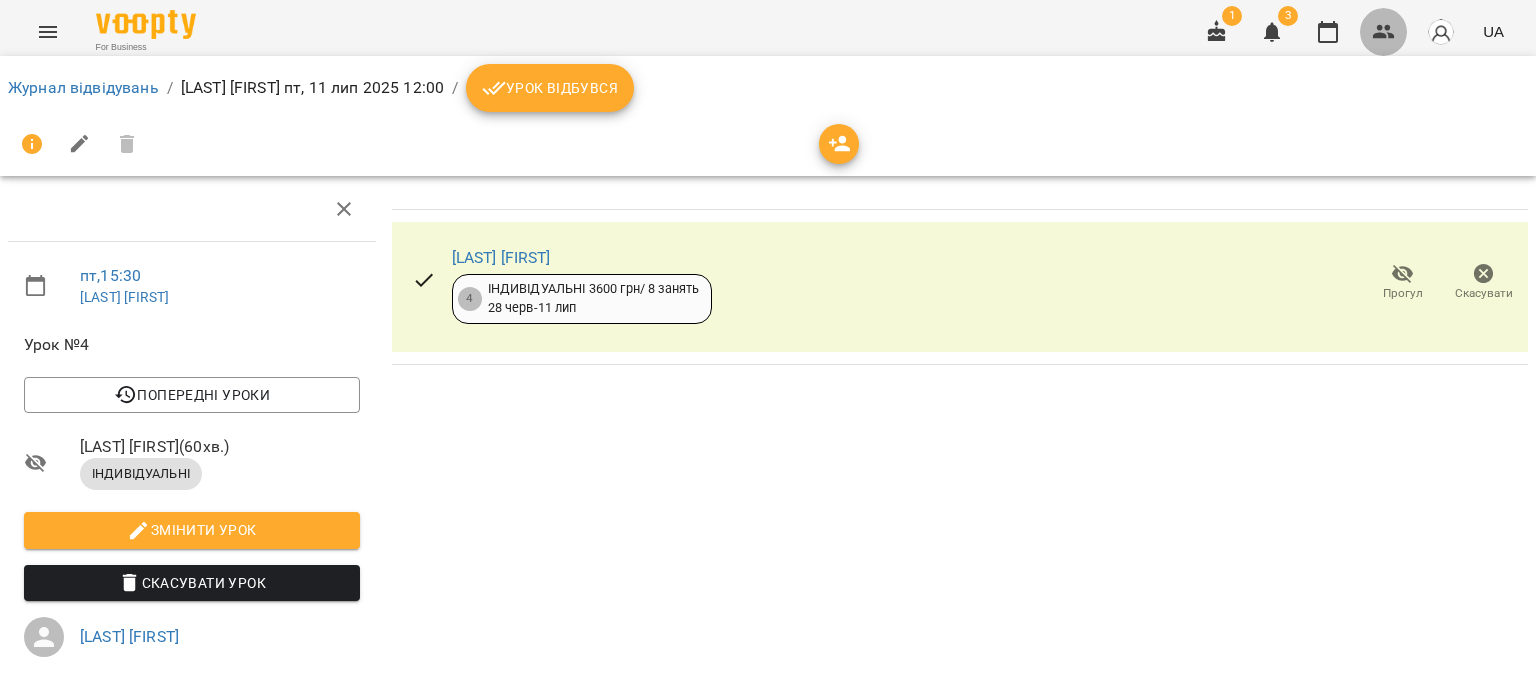 click 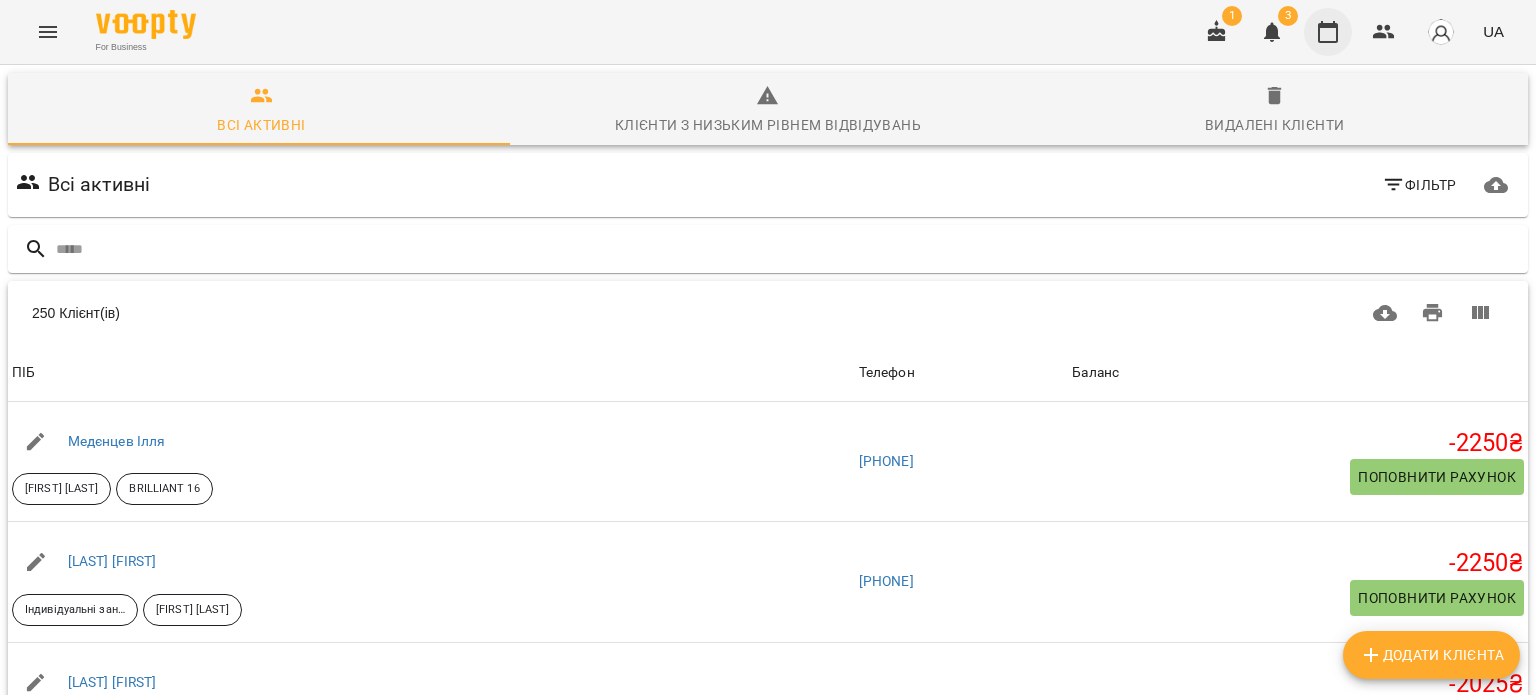click 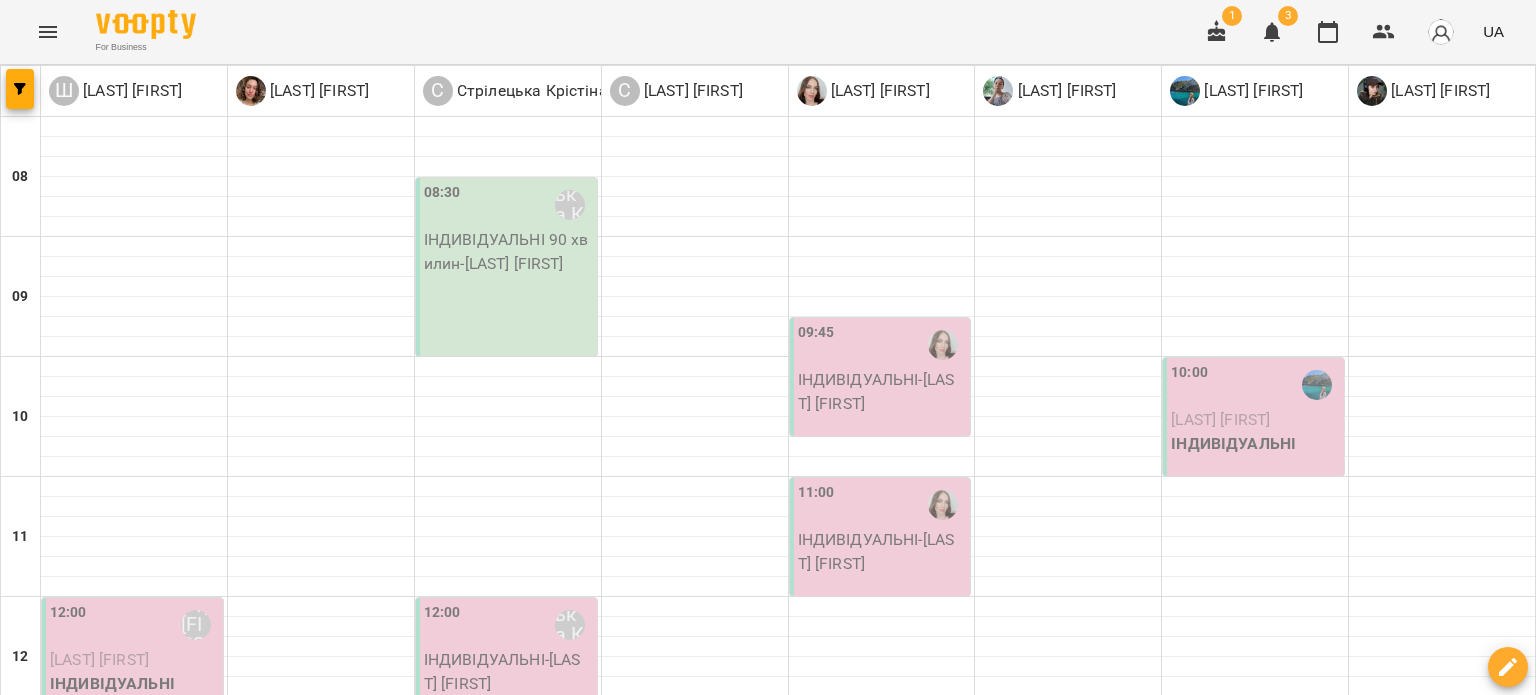 click on "ІНДИВІДУАЛЬНІ 90 хвилин - [LAST] [FIRST]" at bounding box center [508, 251] 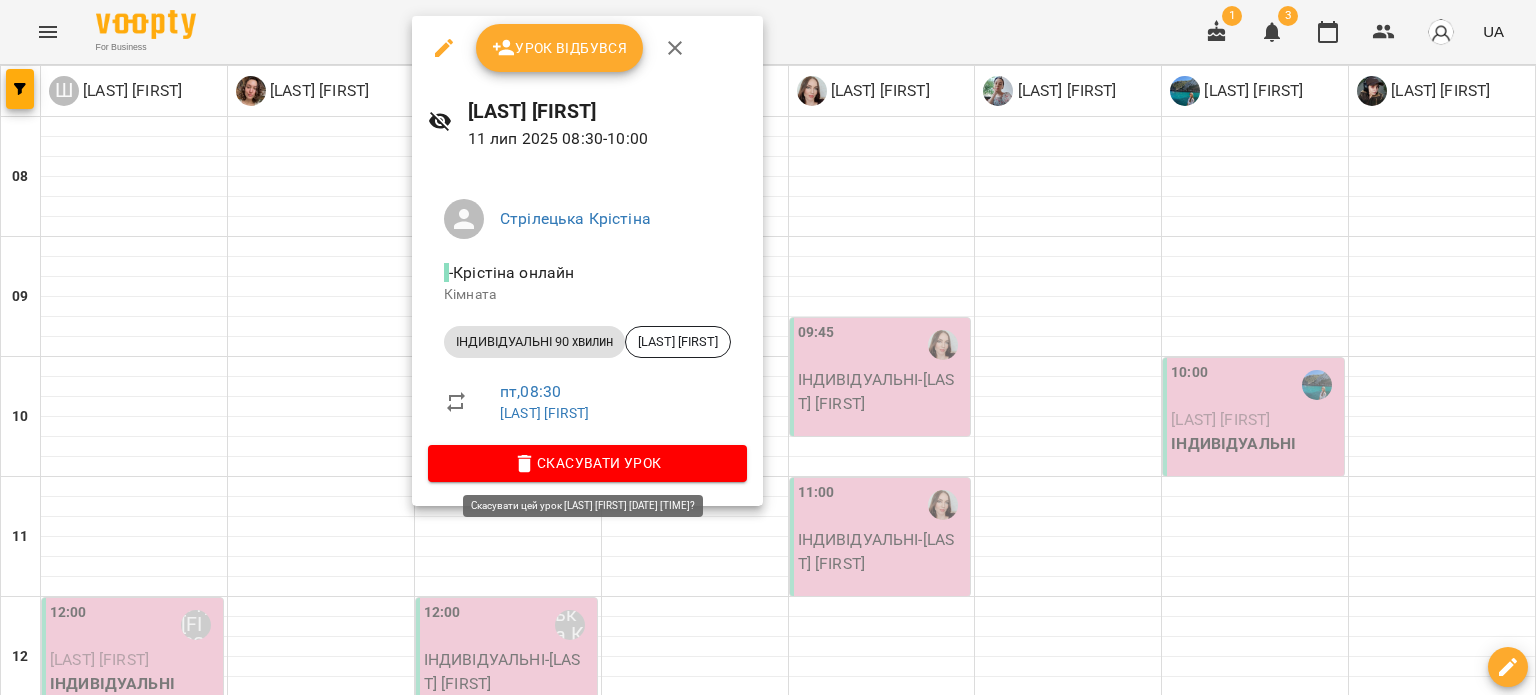 click on "Скасувати Урок" at bounding box center (587, 463) 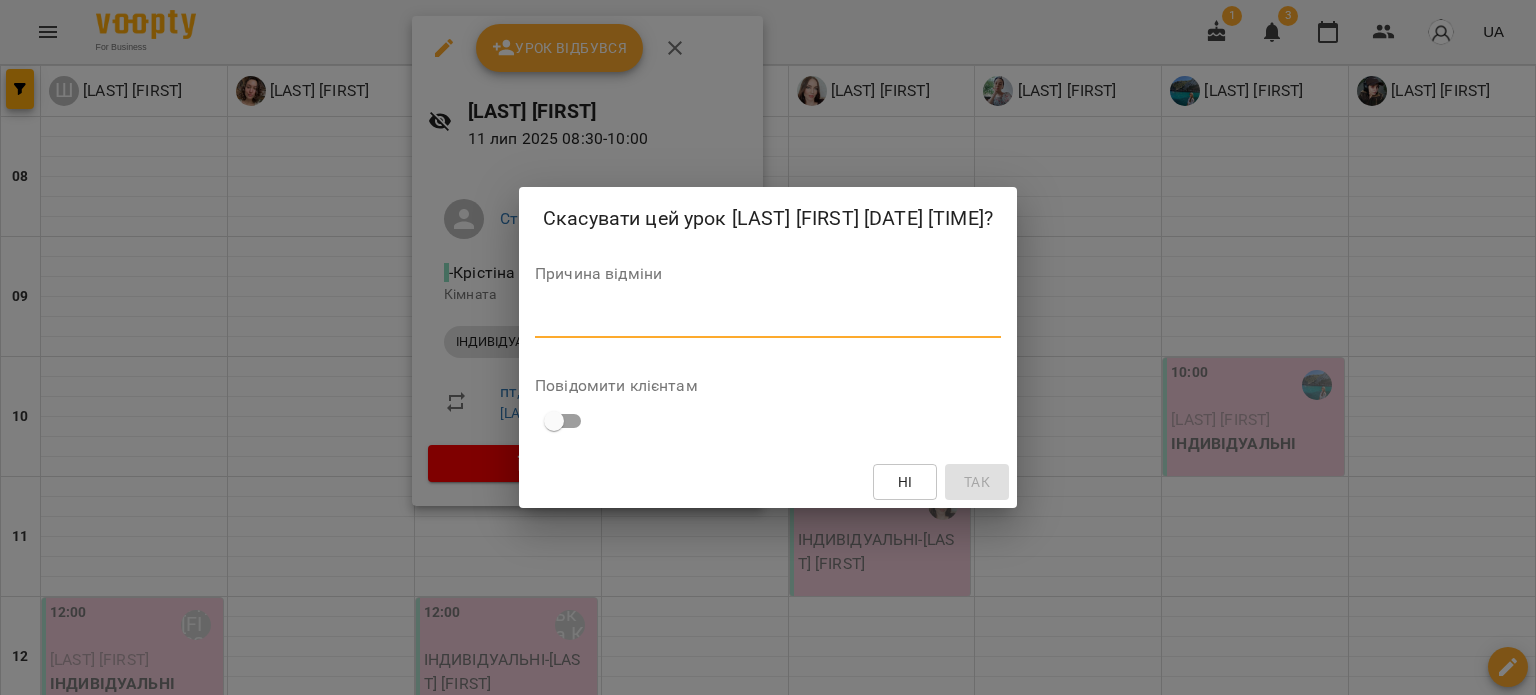 click at bounding box center [768, 321] 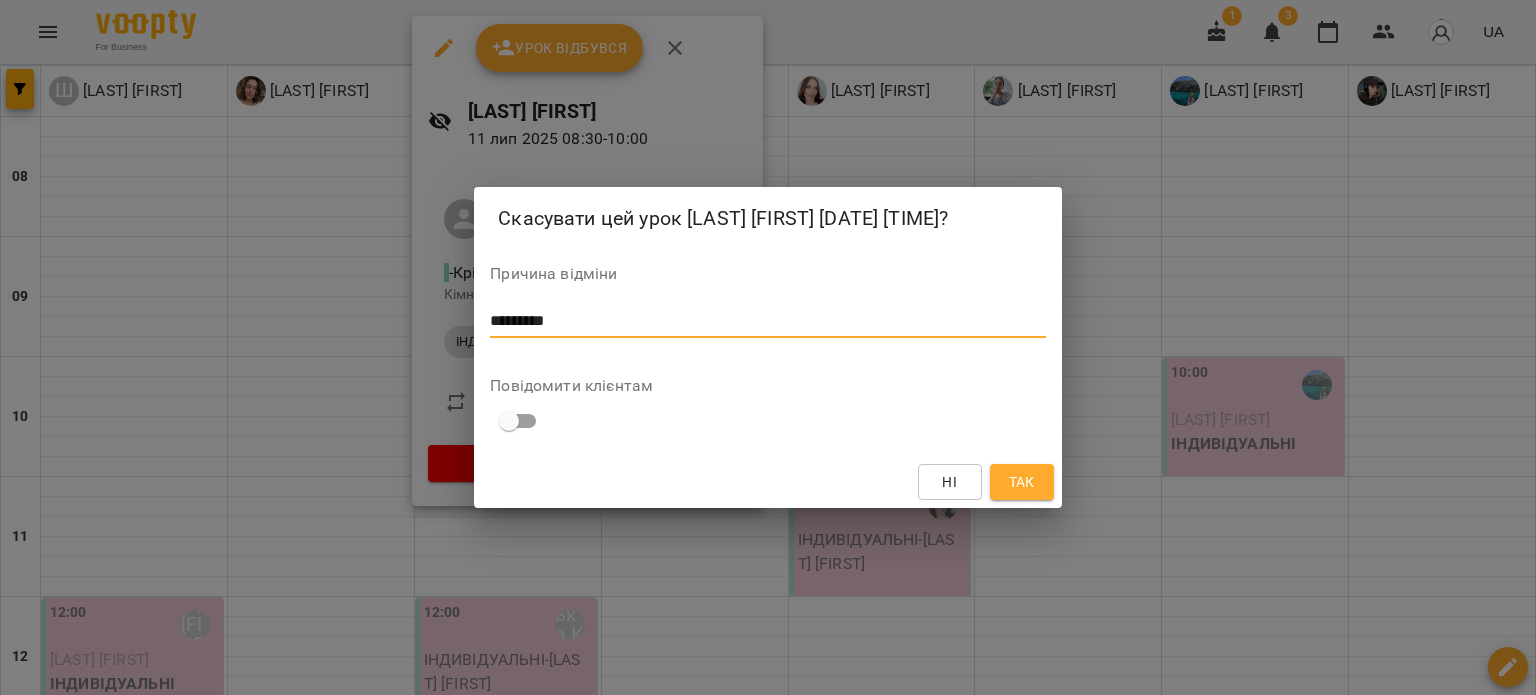 drag, startPoint x: 580, startPoint y: 316, endPoint x: 479, endPoint y: 325, distance: 101.4002 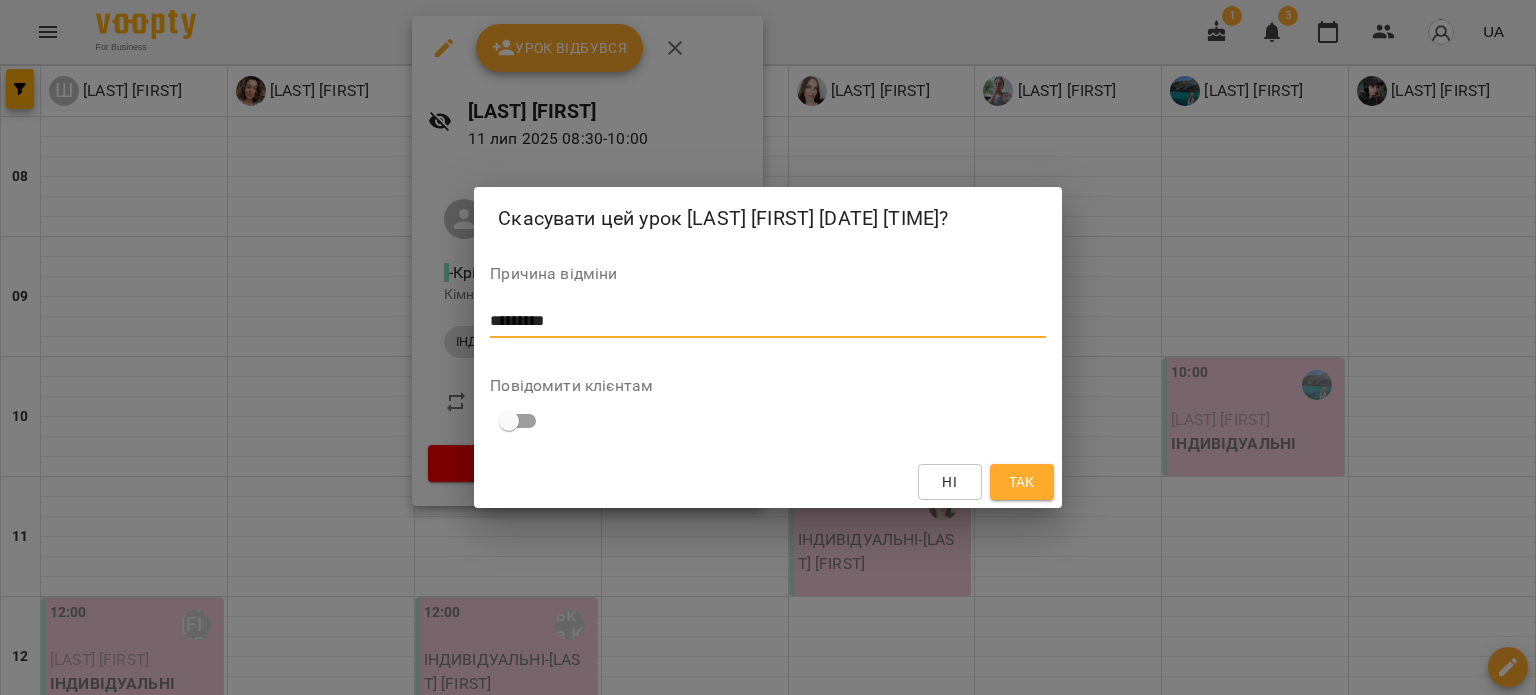 type on "*********" 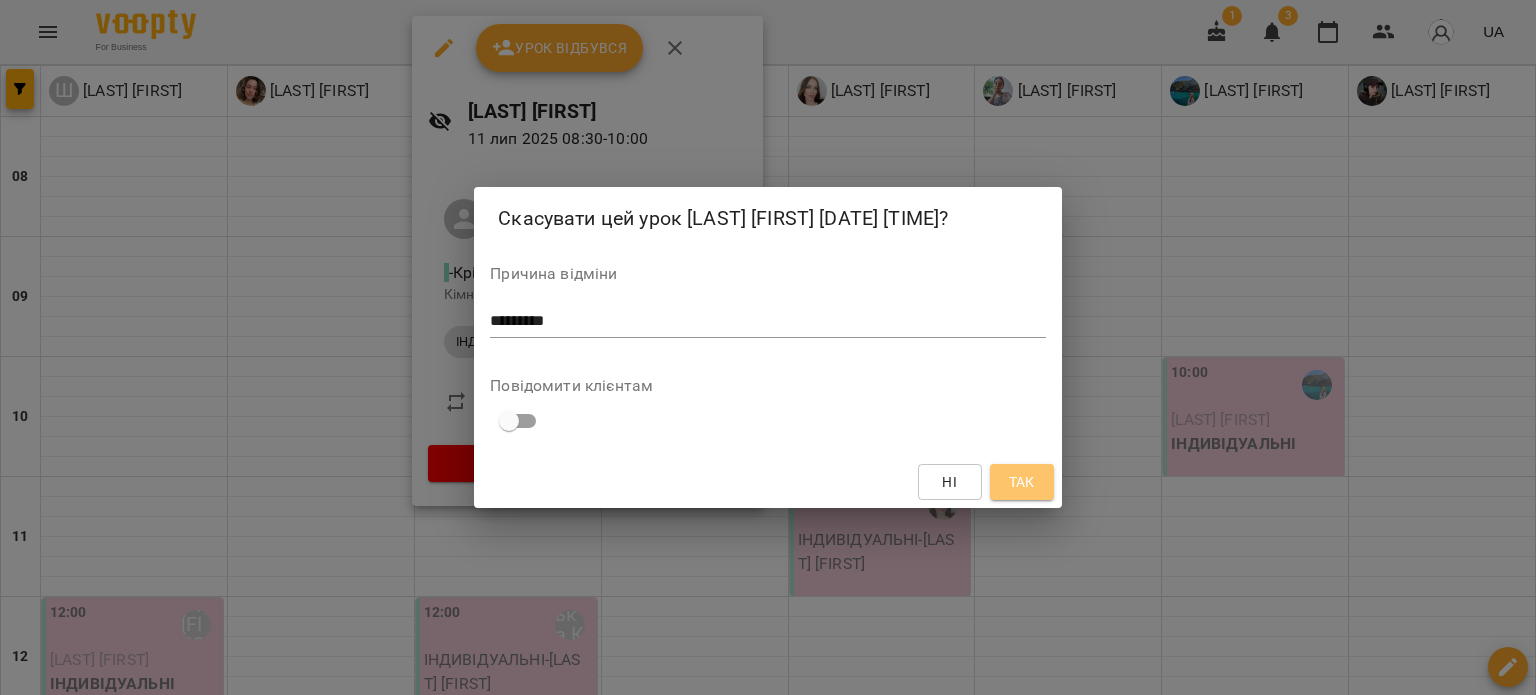 click on "Так" at bounding box center (1022, 482) 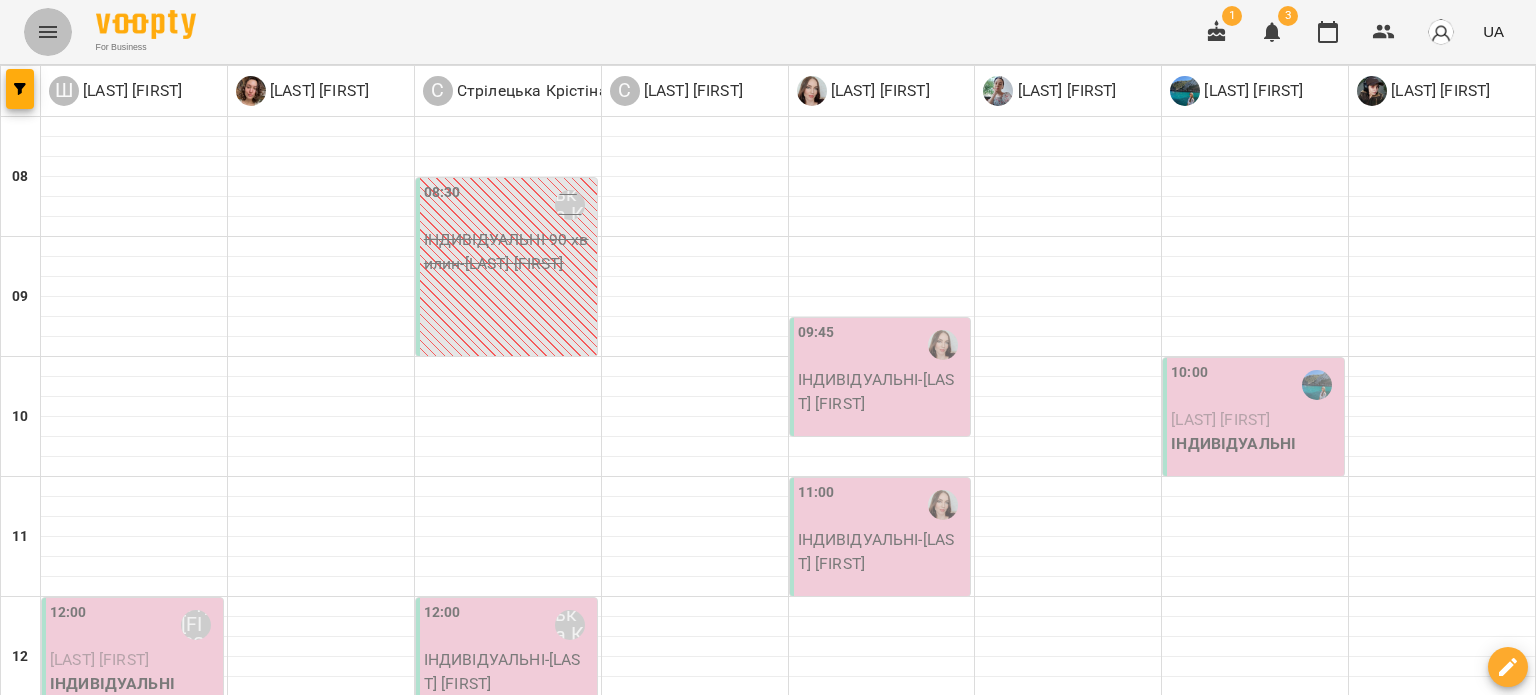 click 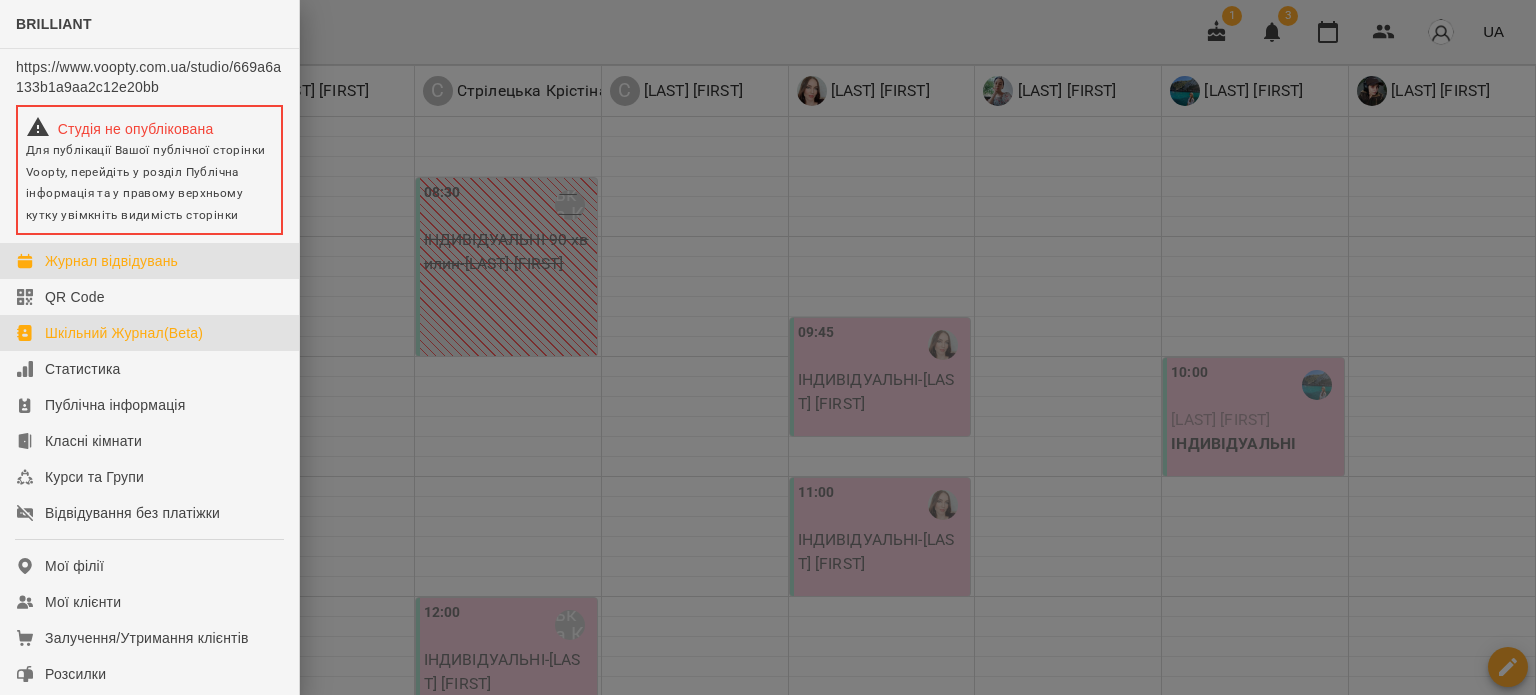 click on "Шкільний Журнал(Beta)" at bounding box center [124, 333] 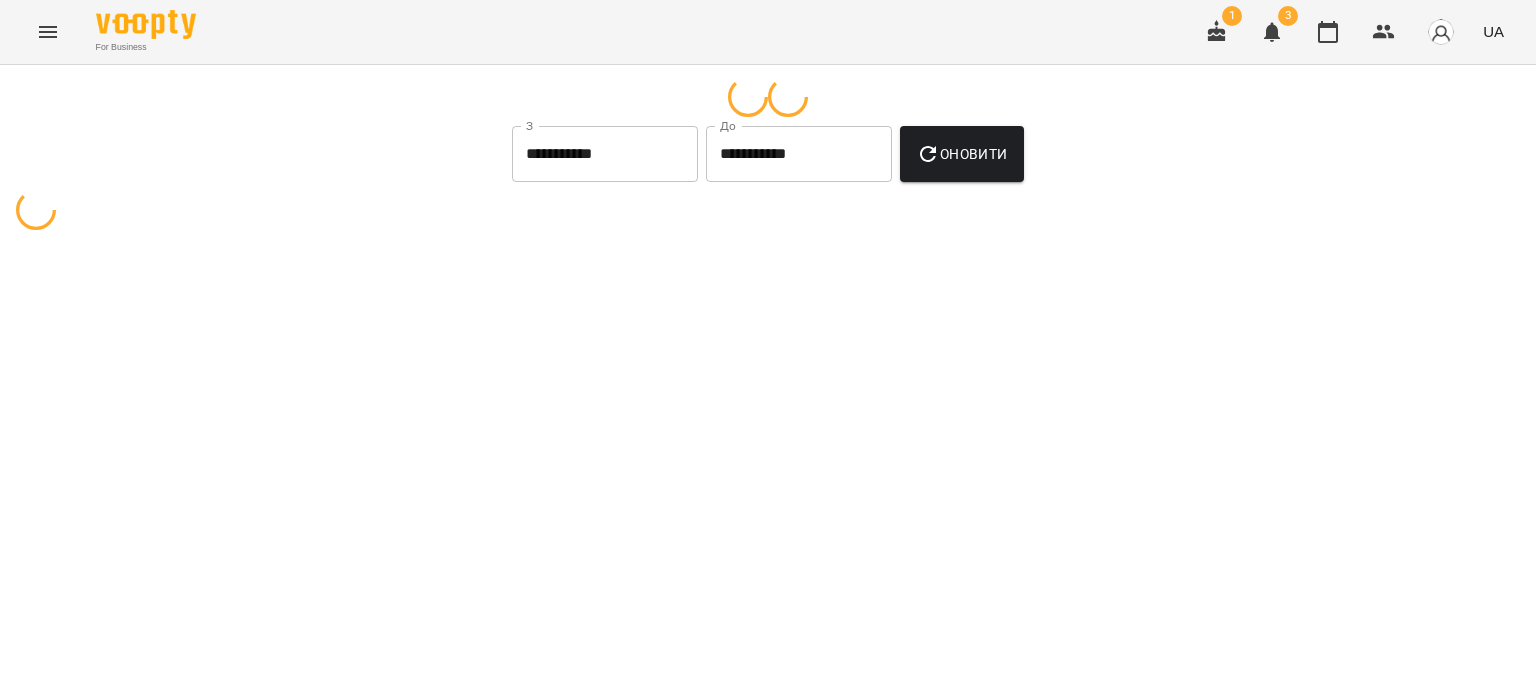 select on "**********" 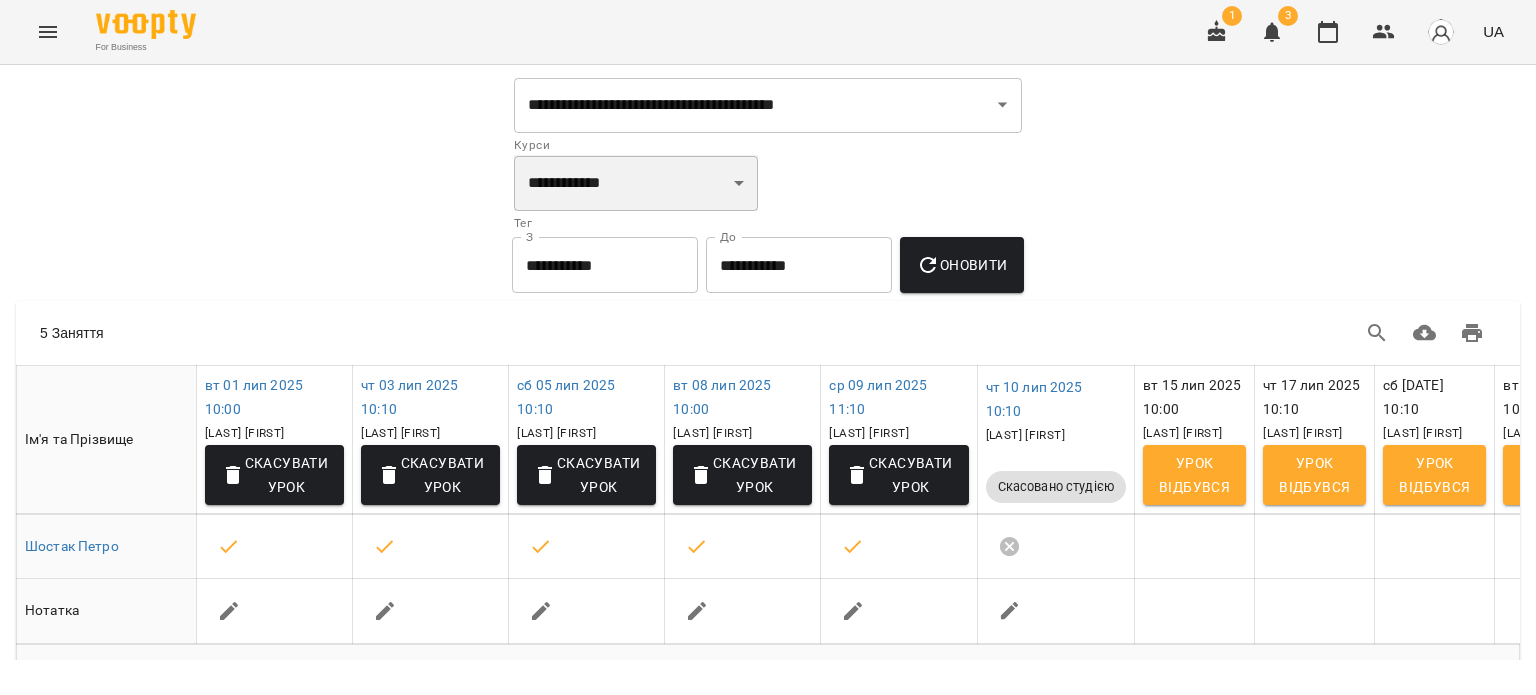 drag, startPoint x: 532, startPoint y: 183, endPoint x: 541, endPoint y: 193, distance: 13.453624 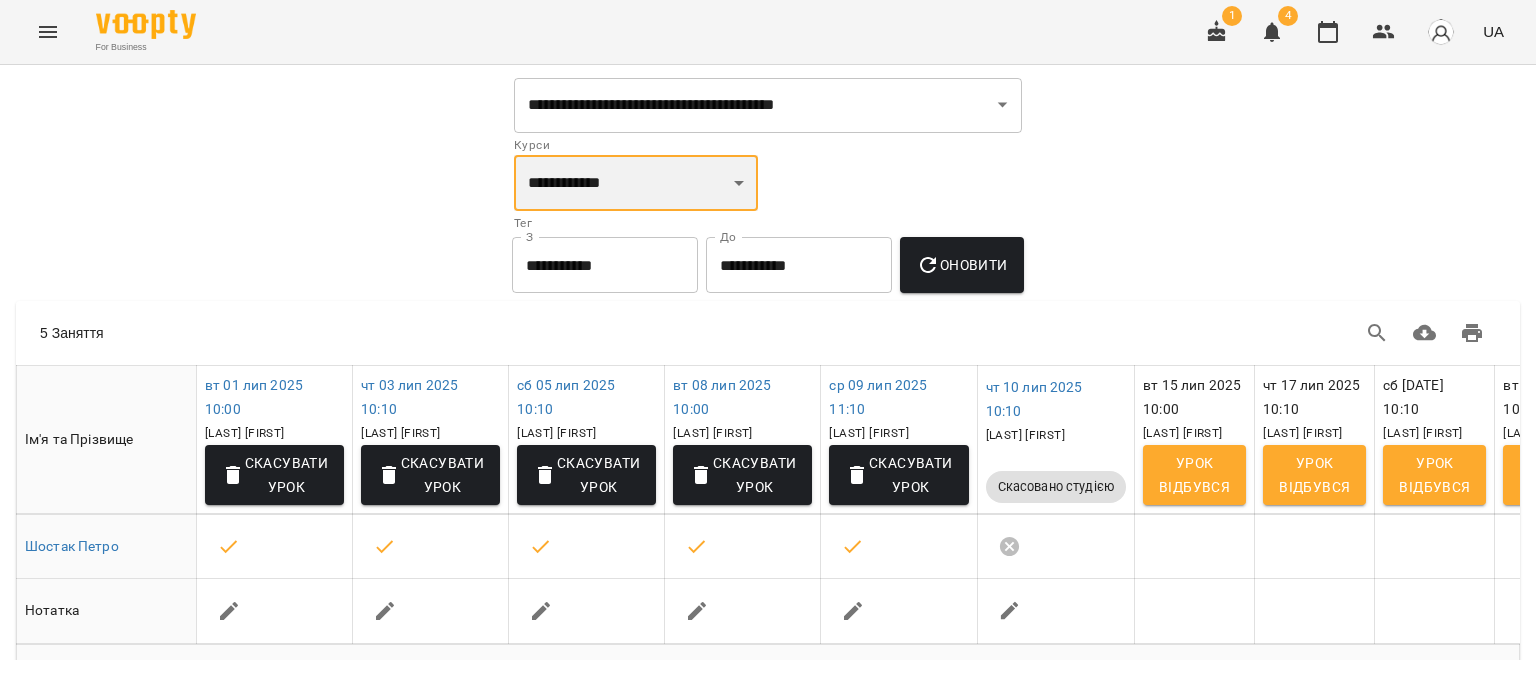 select on "**********" 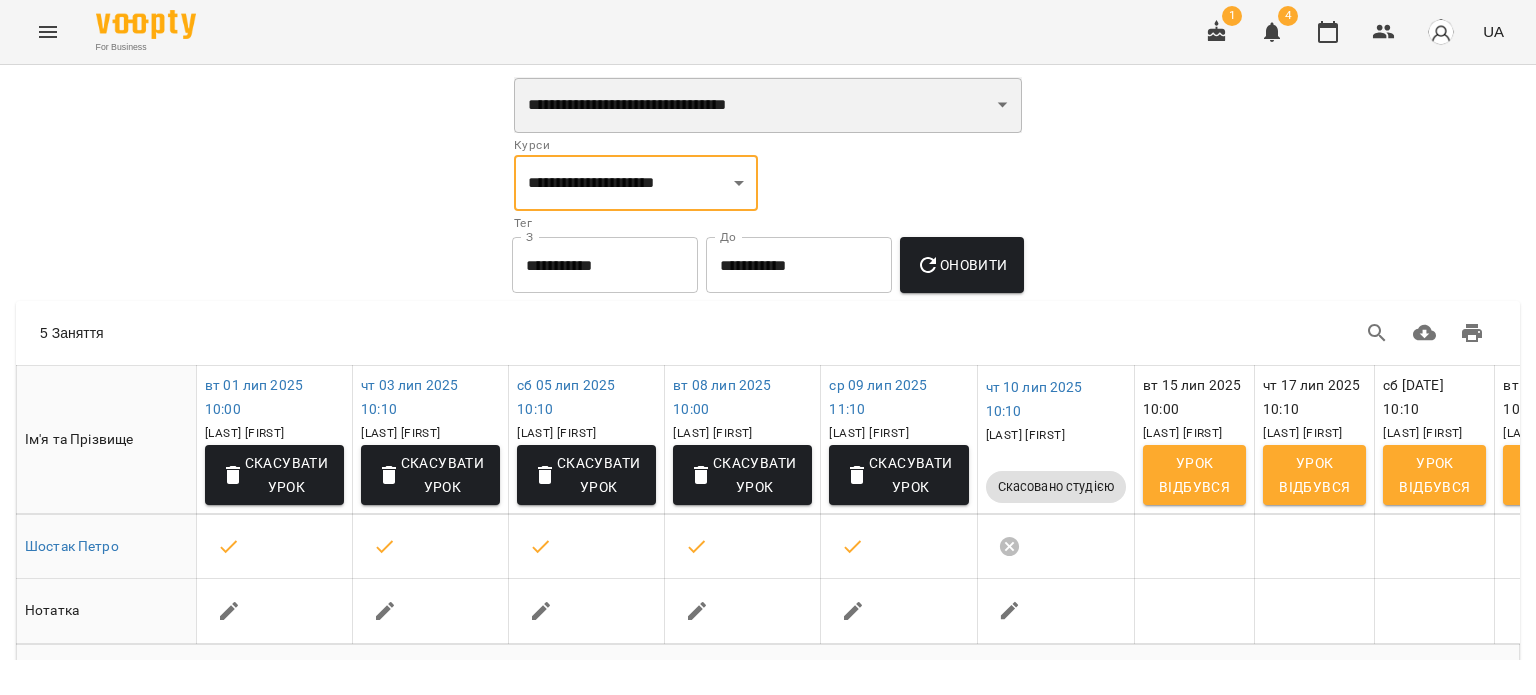 click on "**********" at bounding box center [768, 105] 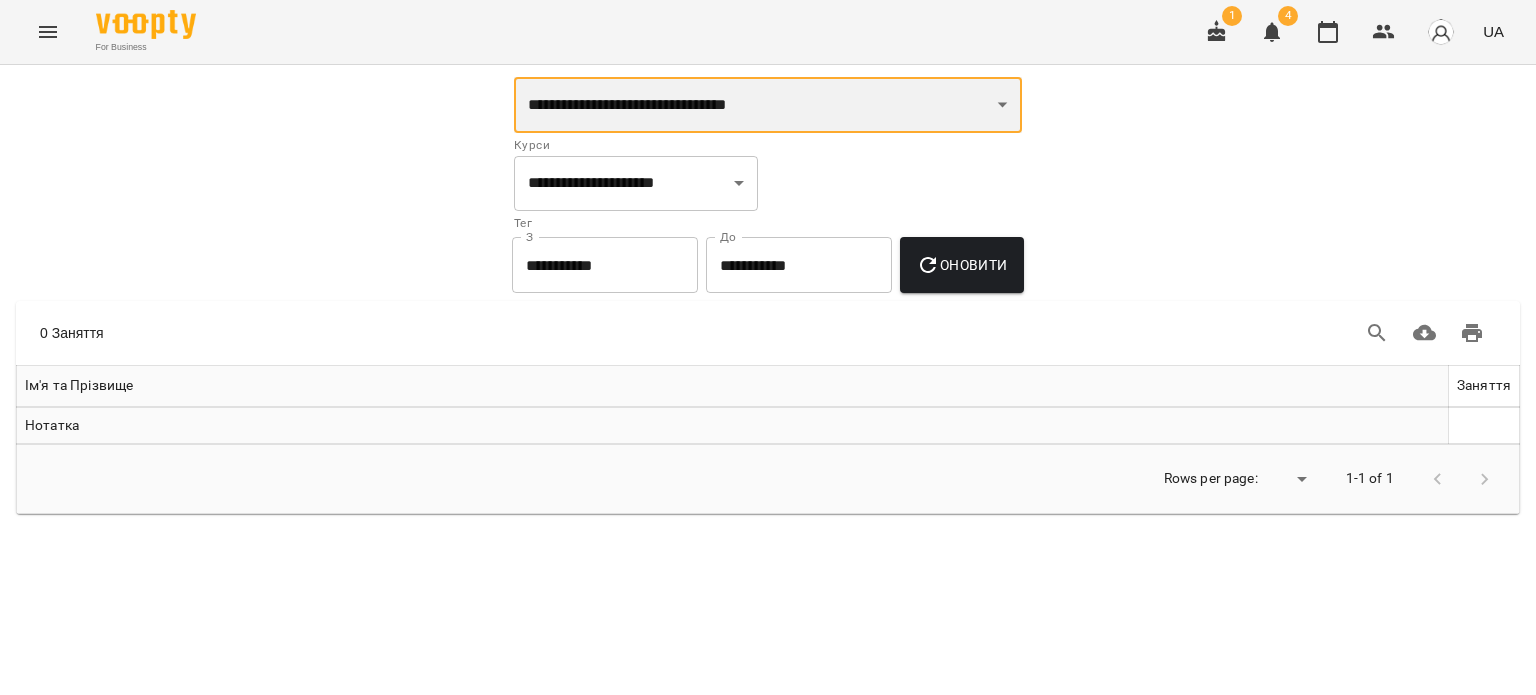 drag, startPoint x: 851, startPoint y: 106, endPoint x: 839, endPoint y: 109, distance: 12.369317 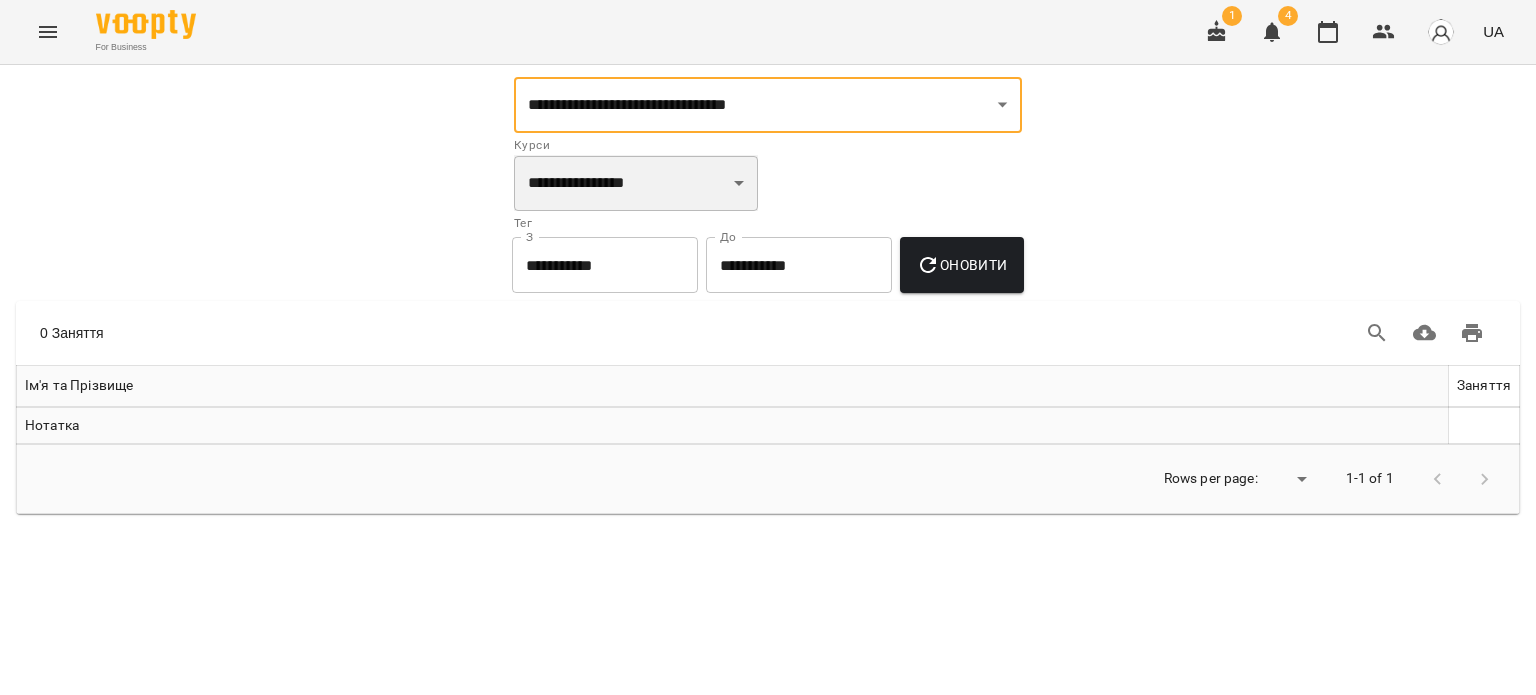 drag, startPoint x: 548, startPoint y: 178, endPoint x: 556, endPoint y: 171, distance: 10.630146 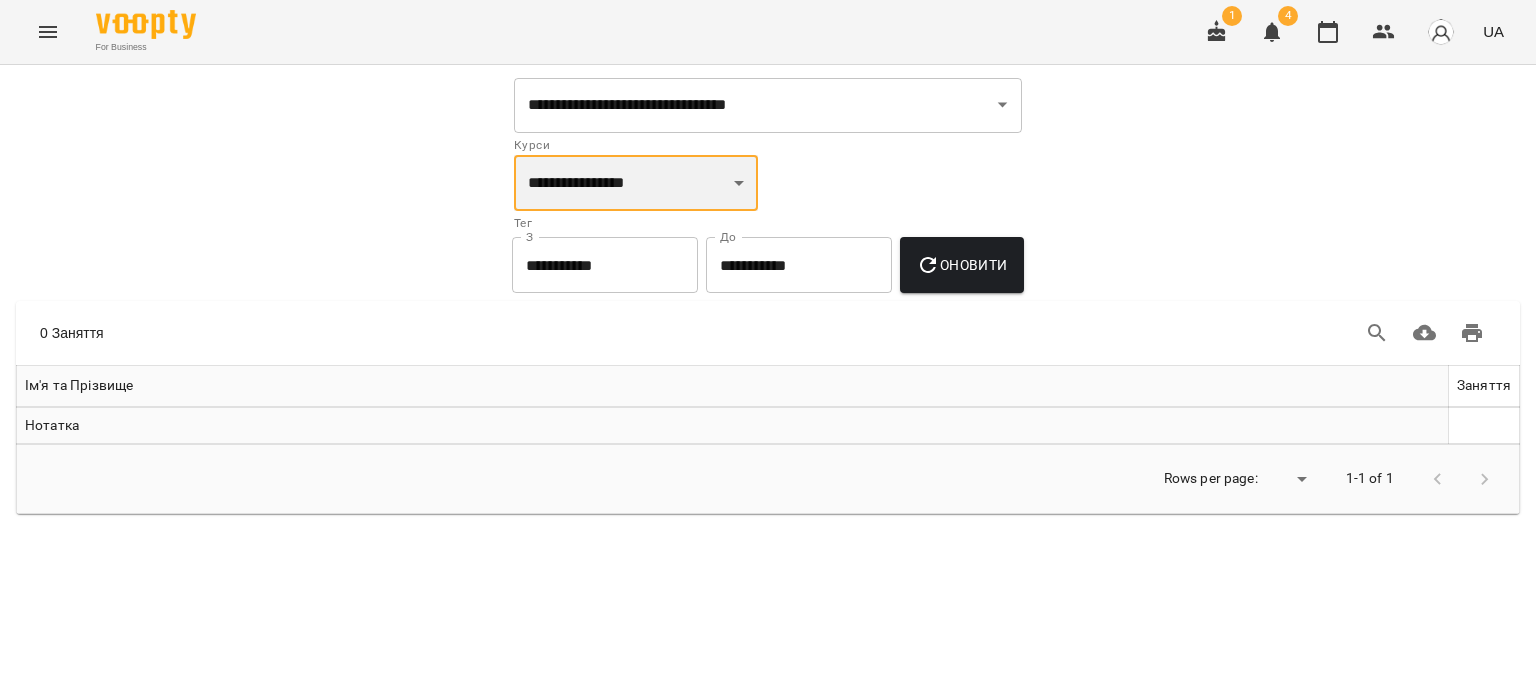 select on "**********" 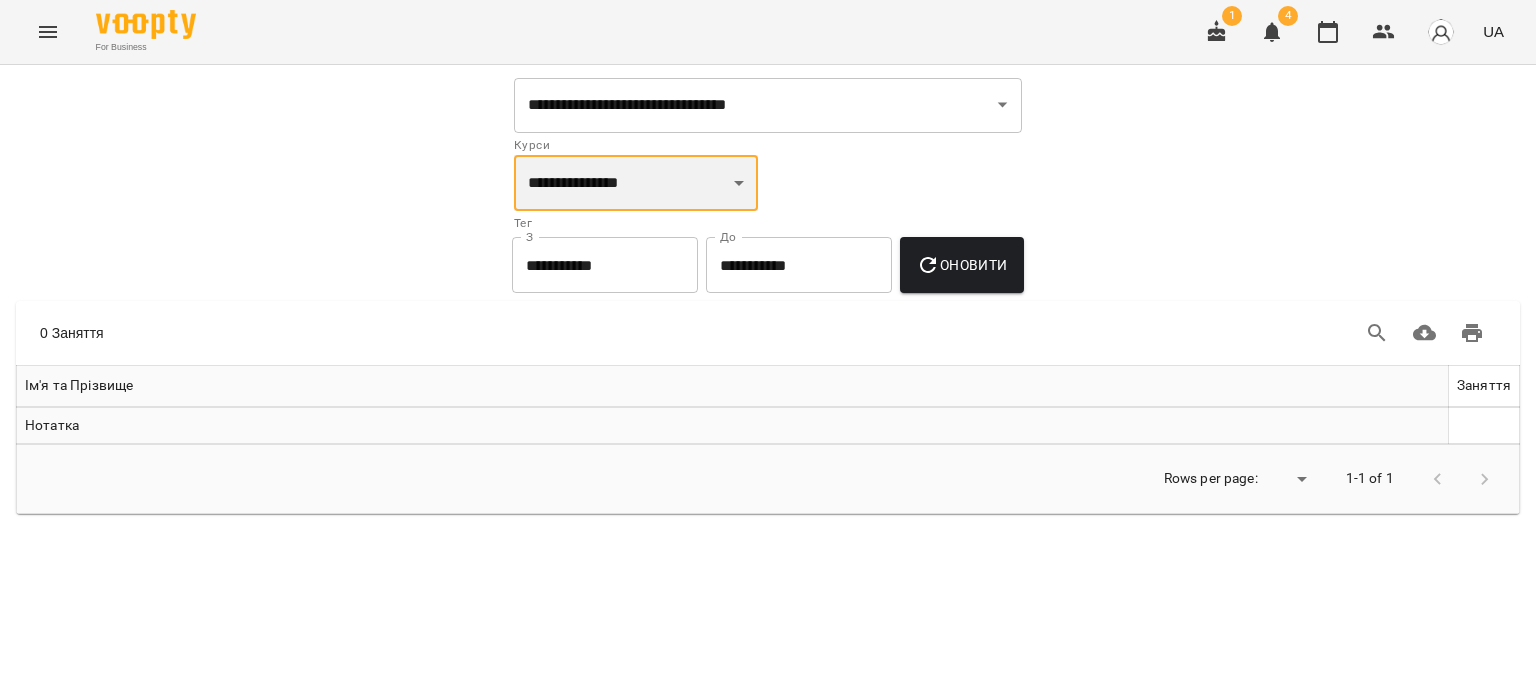 click on "**********" at bounding box center (636, 183) 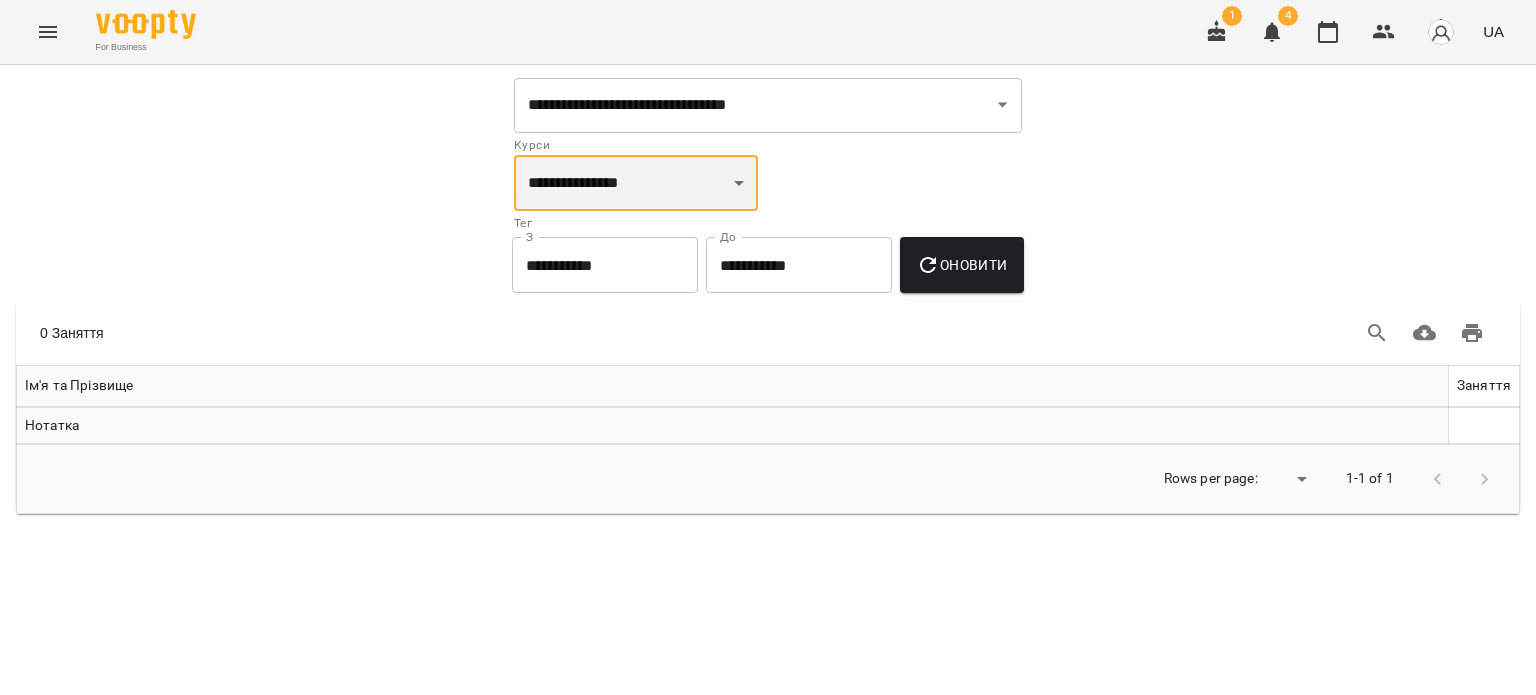 select on "**********" 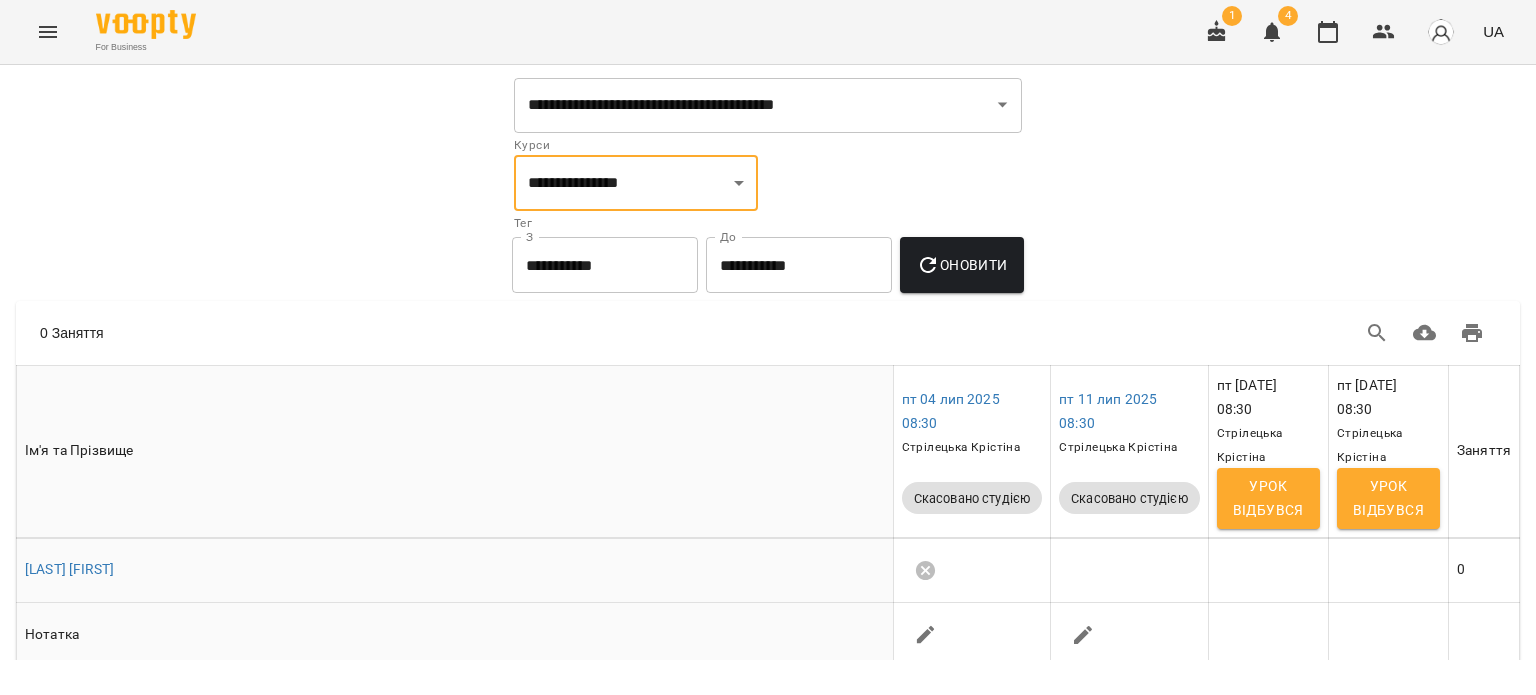 click on "Оновити" at bounding box center (961, 265) 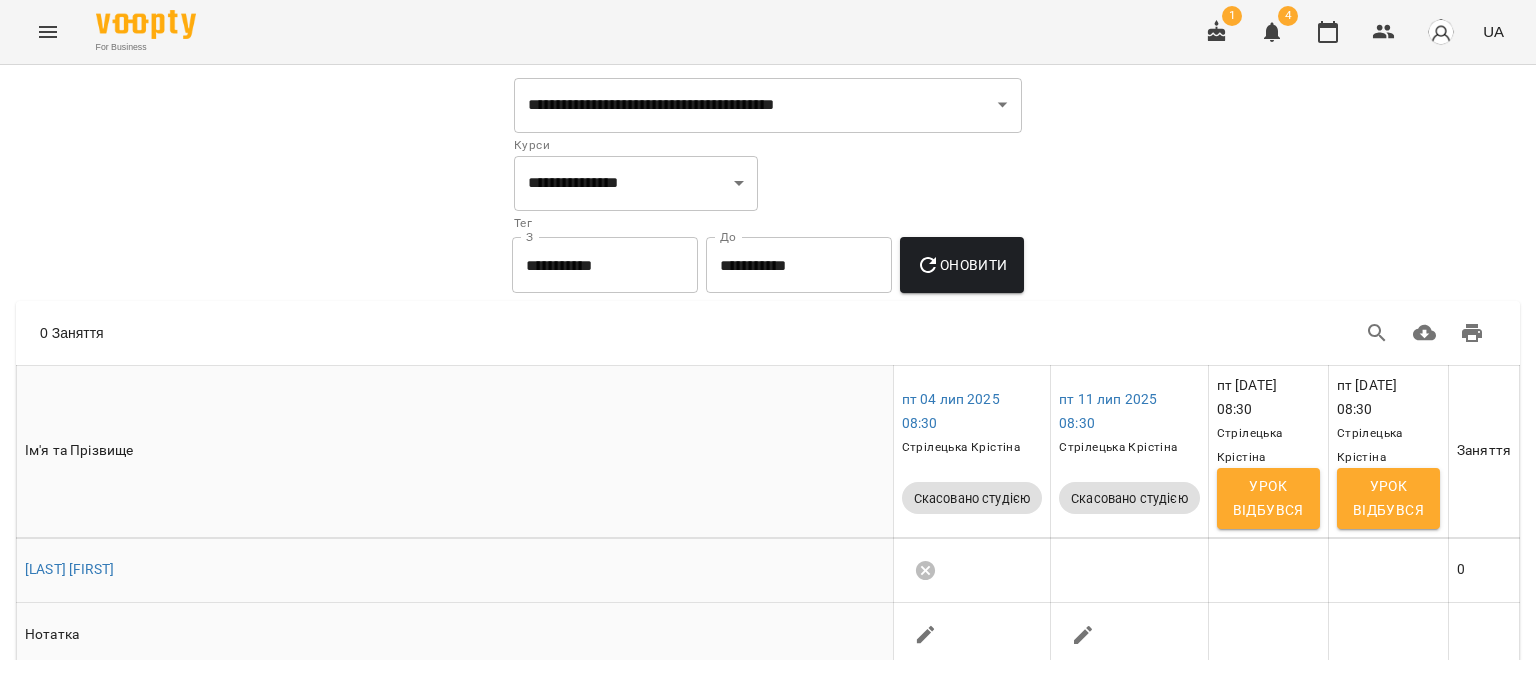 scroll, scrollTop: 44, scrollLeft: 0, axis: vertical 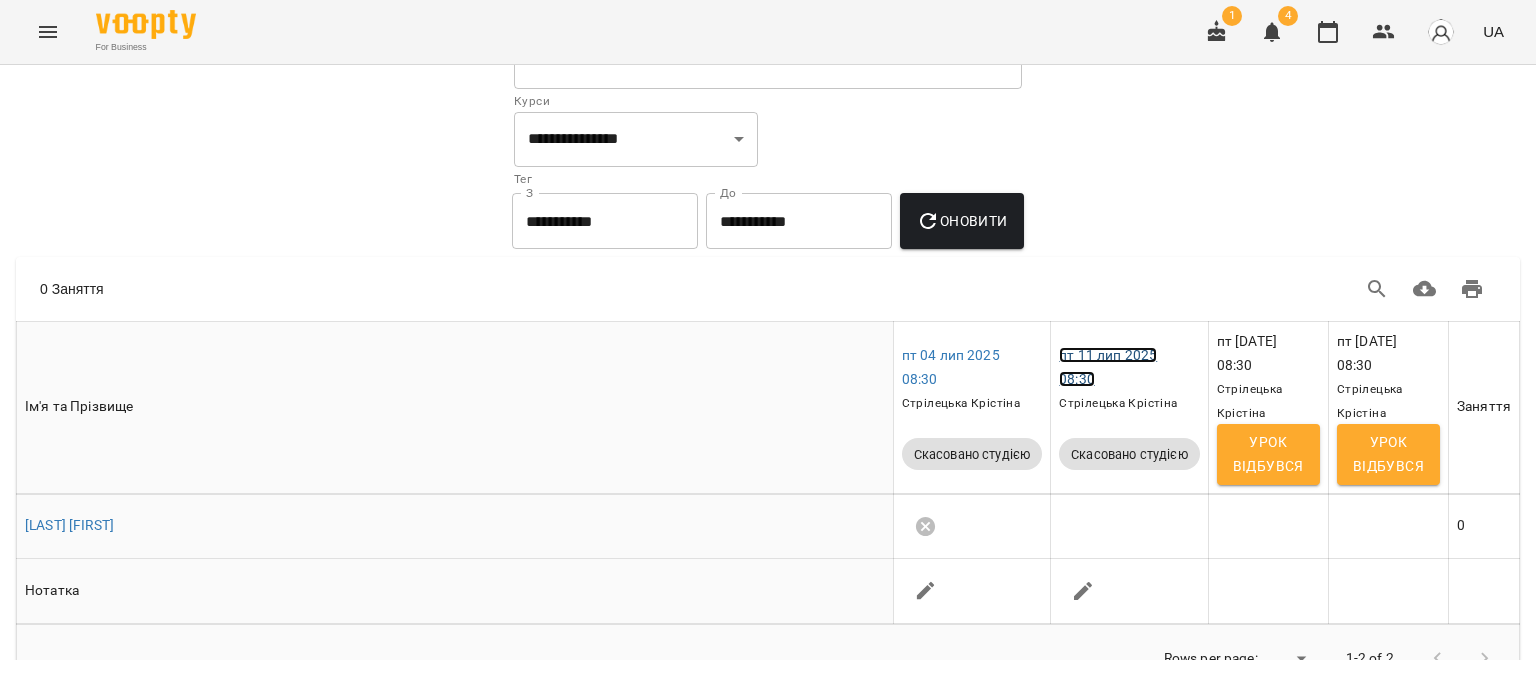 click on "пт 11 лип 2025 08:30" at bounding box center [1108, 367] 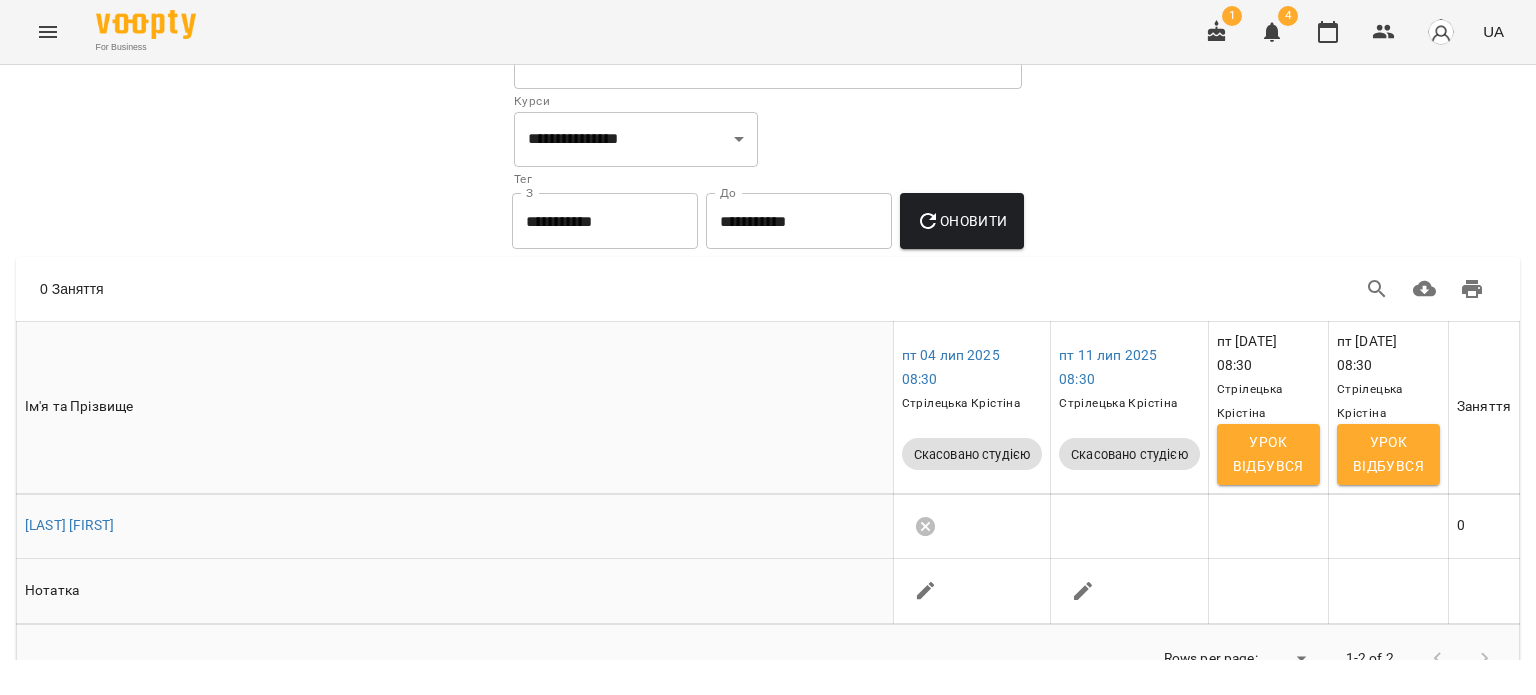 scroll, scrollTop: 0, scrollLeft: 0, axis: both 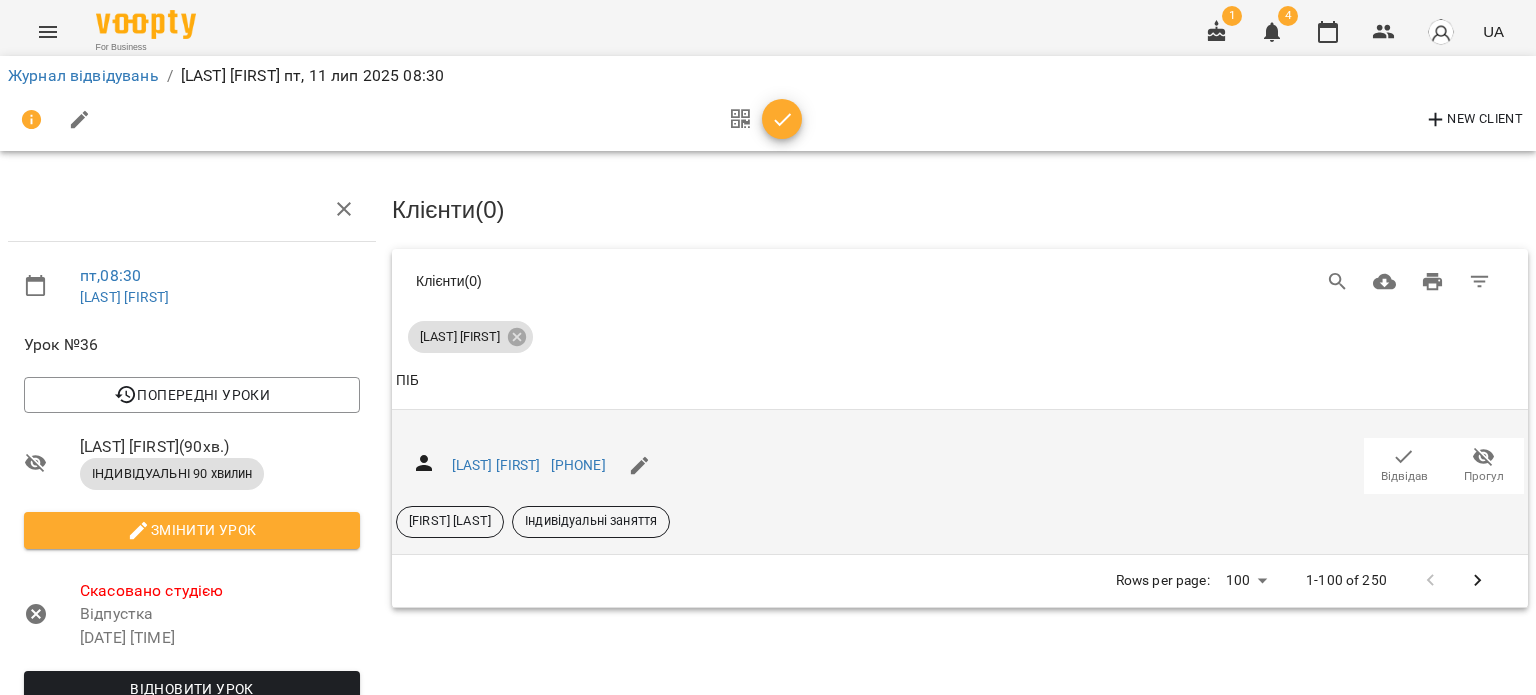 click on "Прогул" at bounding box center [1484, 465] 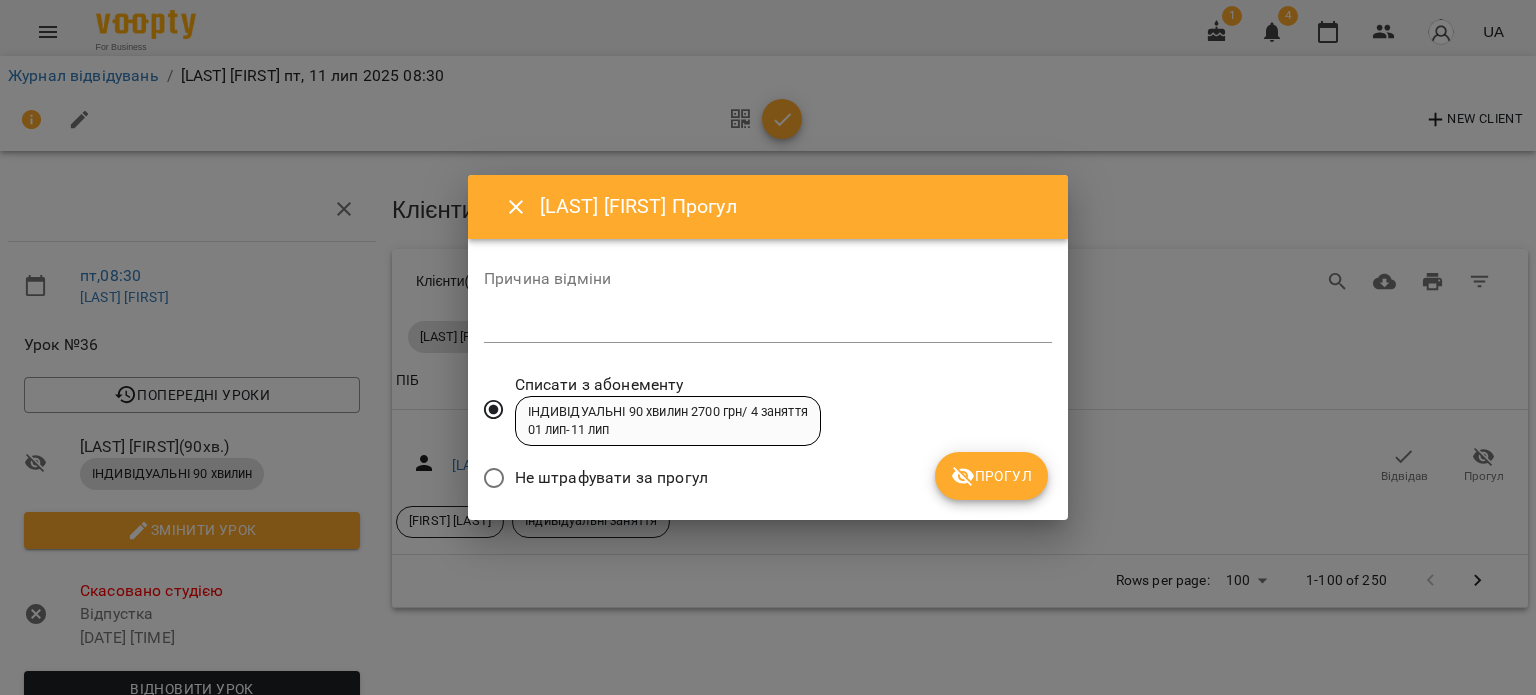 click on "Не штрафувати за прогул" at bounding box center (611, 478) 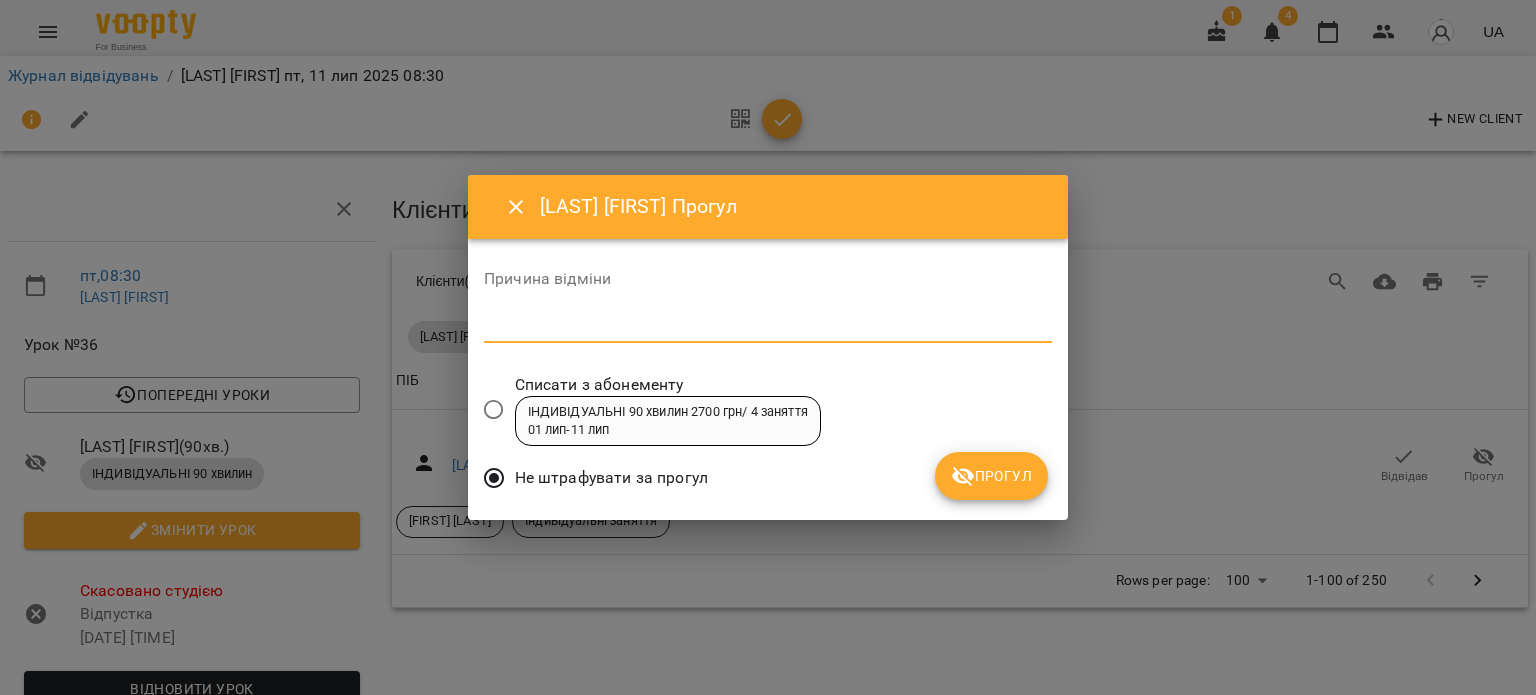 paste on "*********" 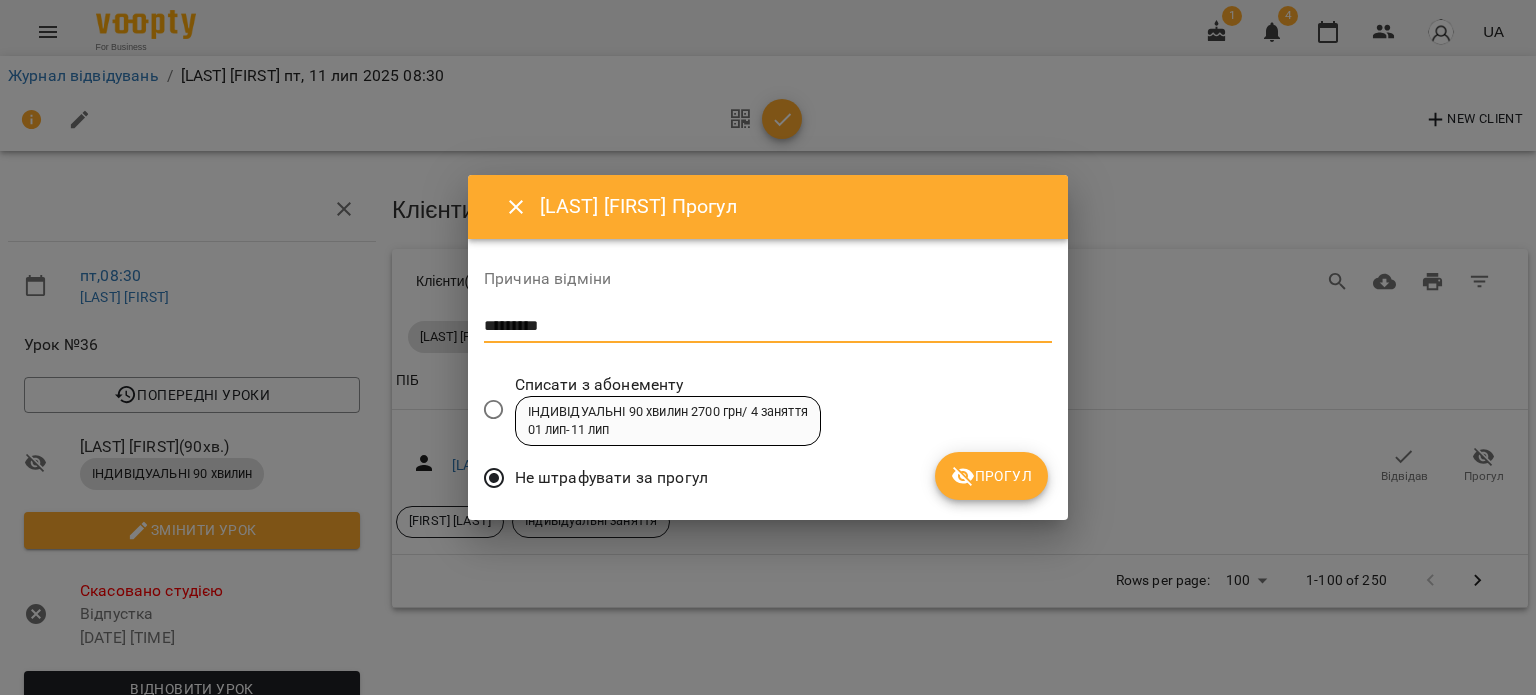 type on "*********" 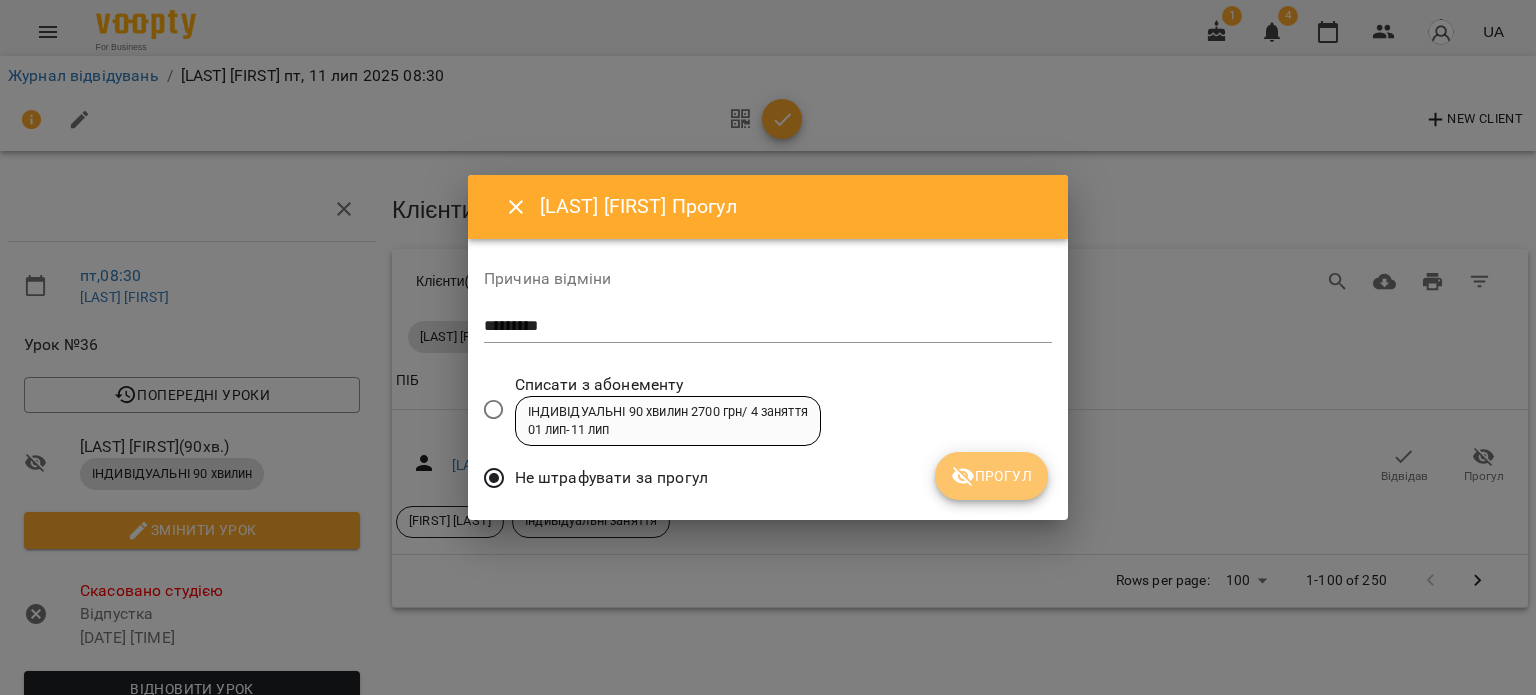 click on "Прогул" at bounding box center [991, 476] 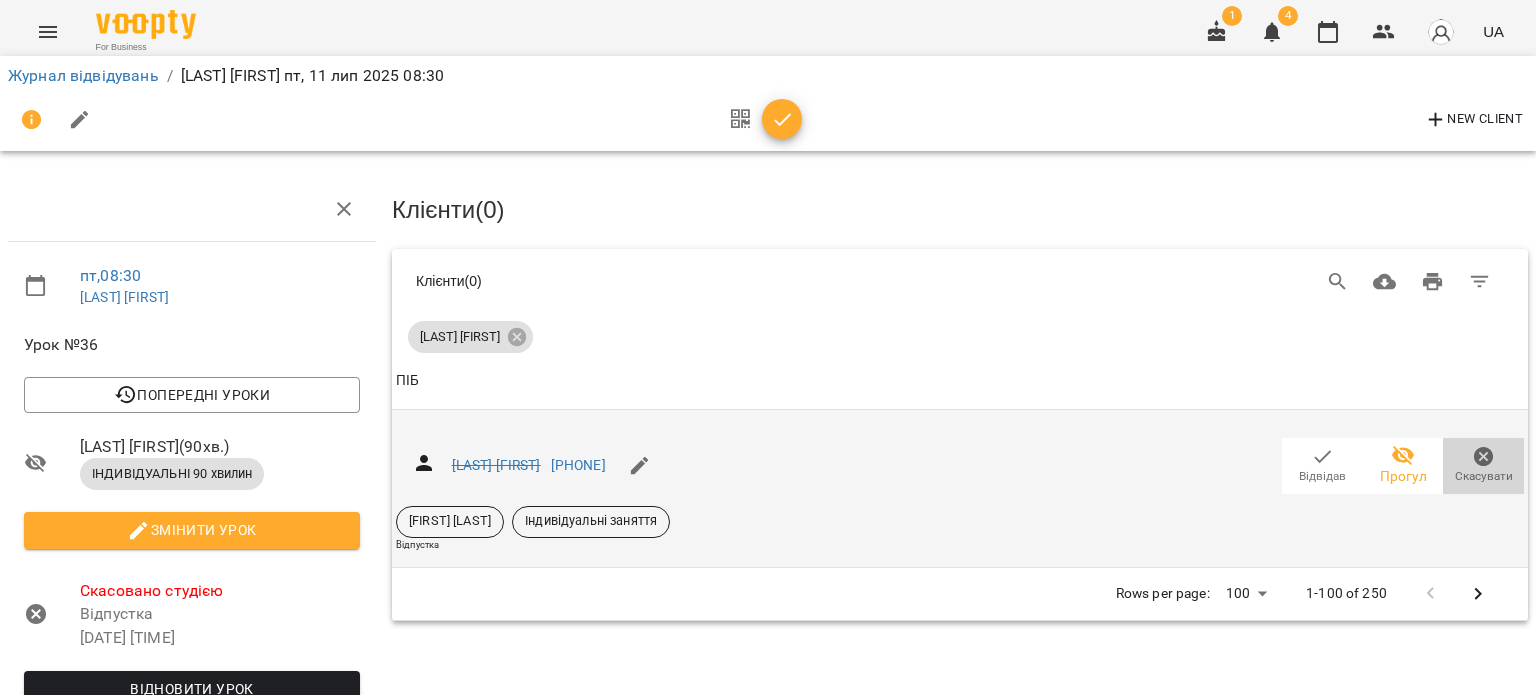 click 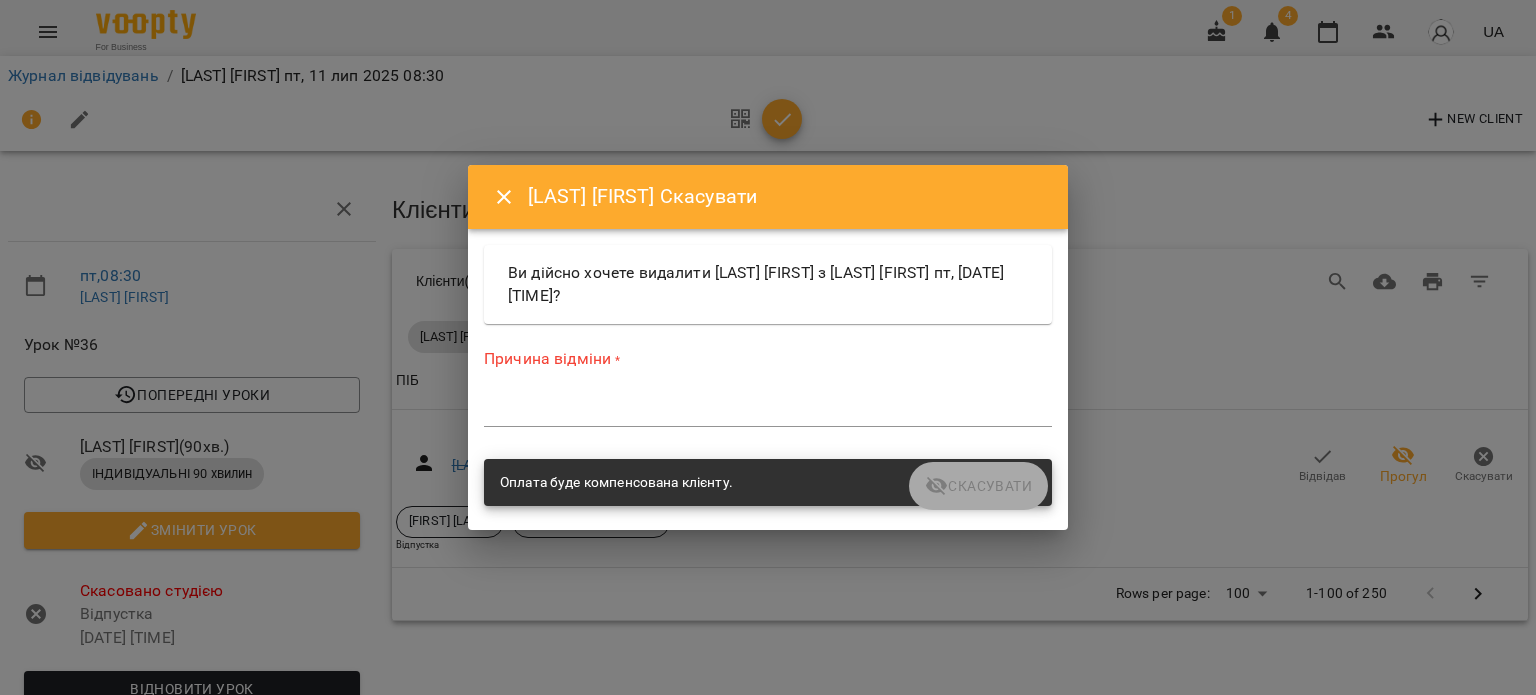 click at bounding box center (768, 410) 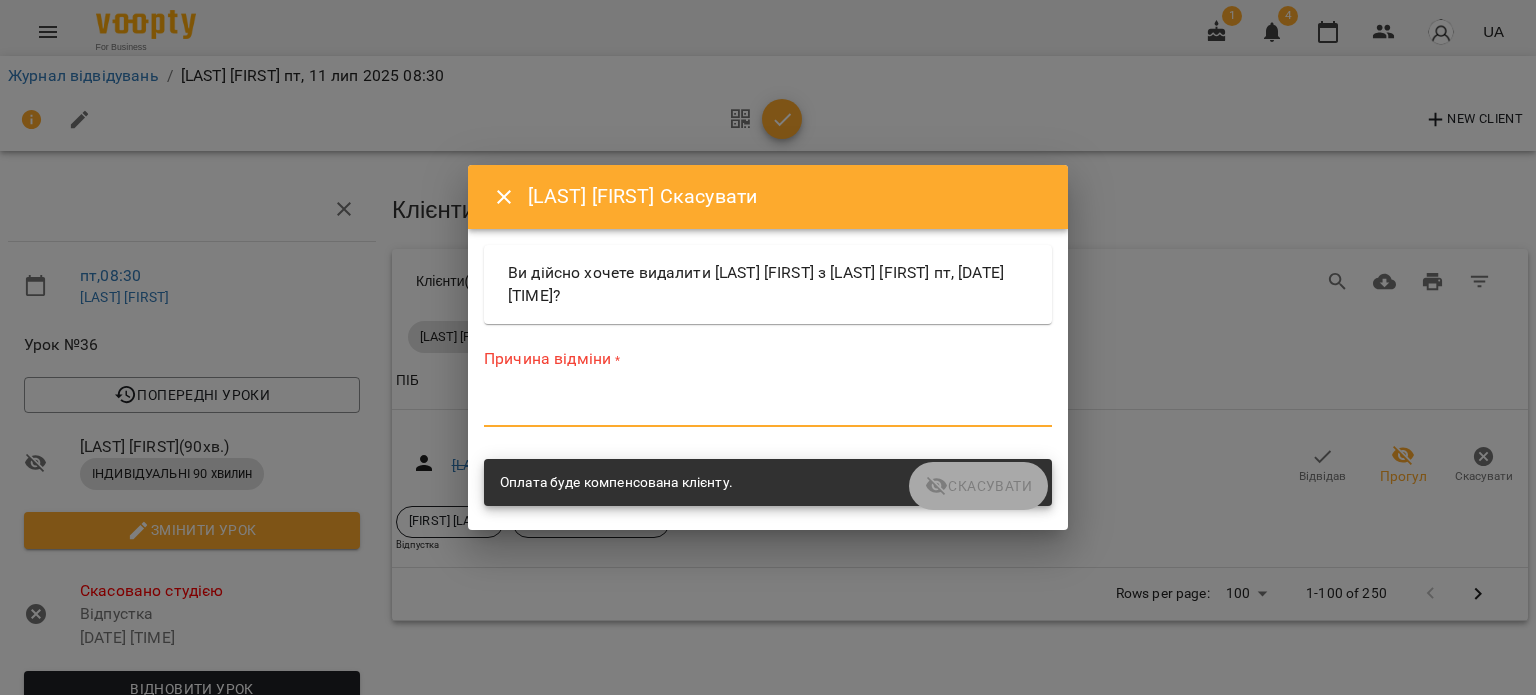 paste on "*********" 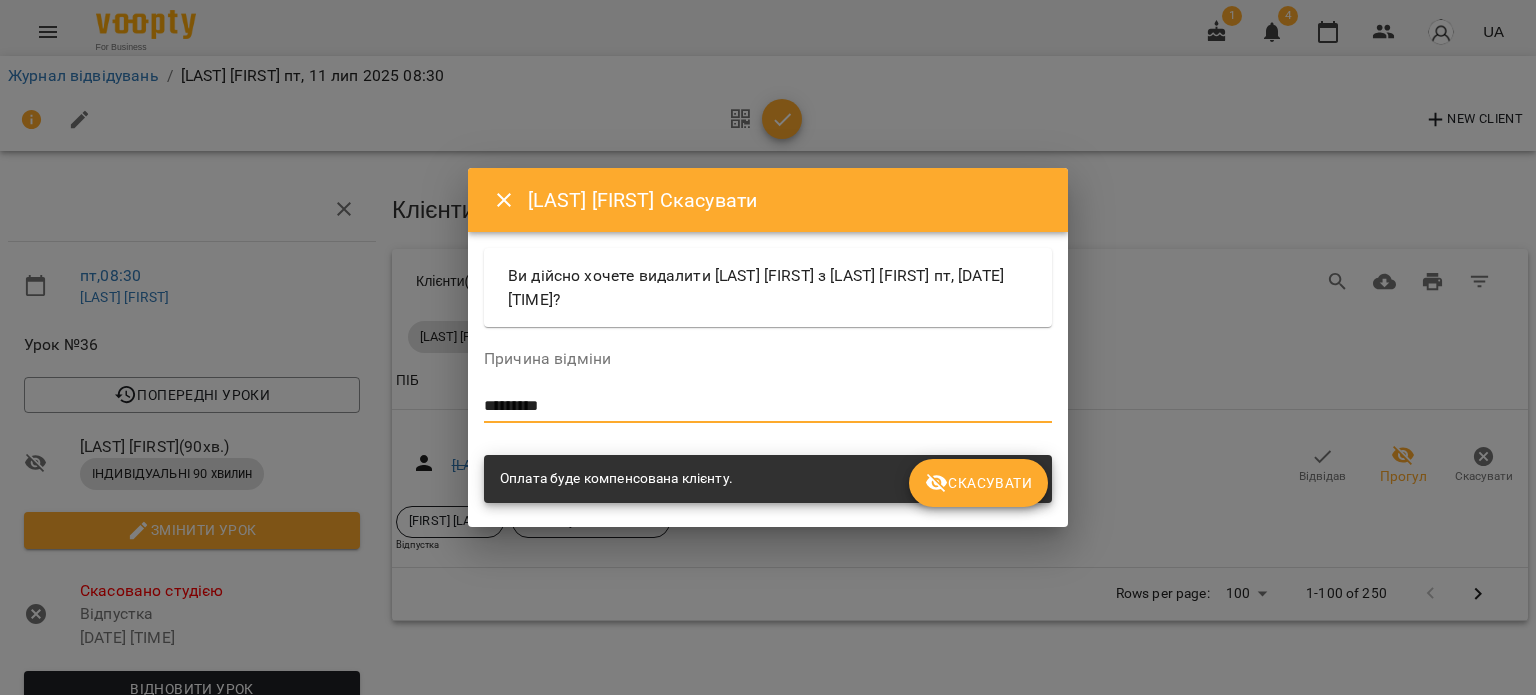 type on "*********" 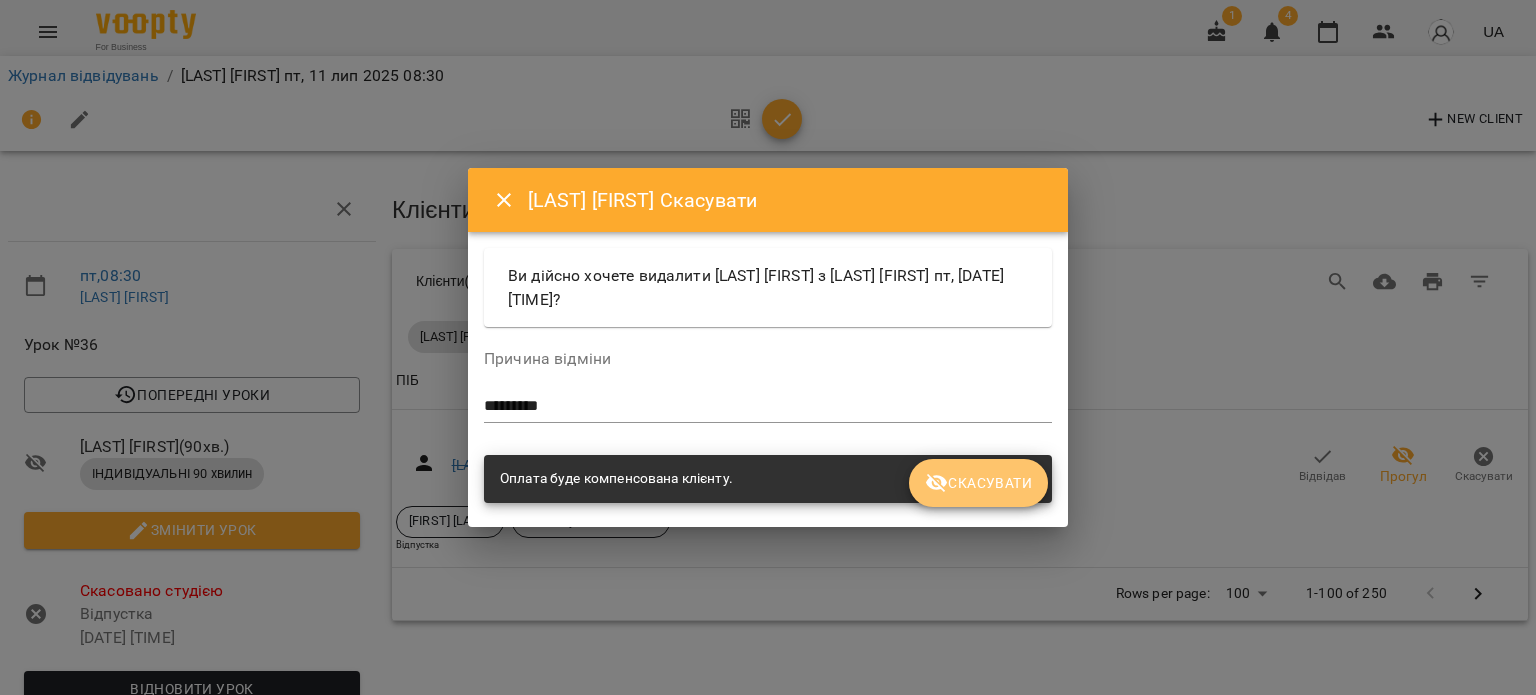 click on "Скасувати" at bounding box center (978, 483) 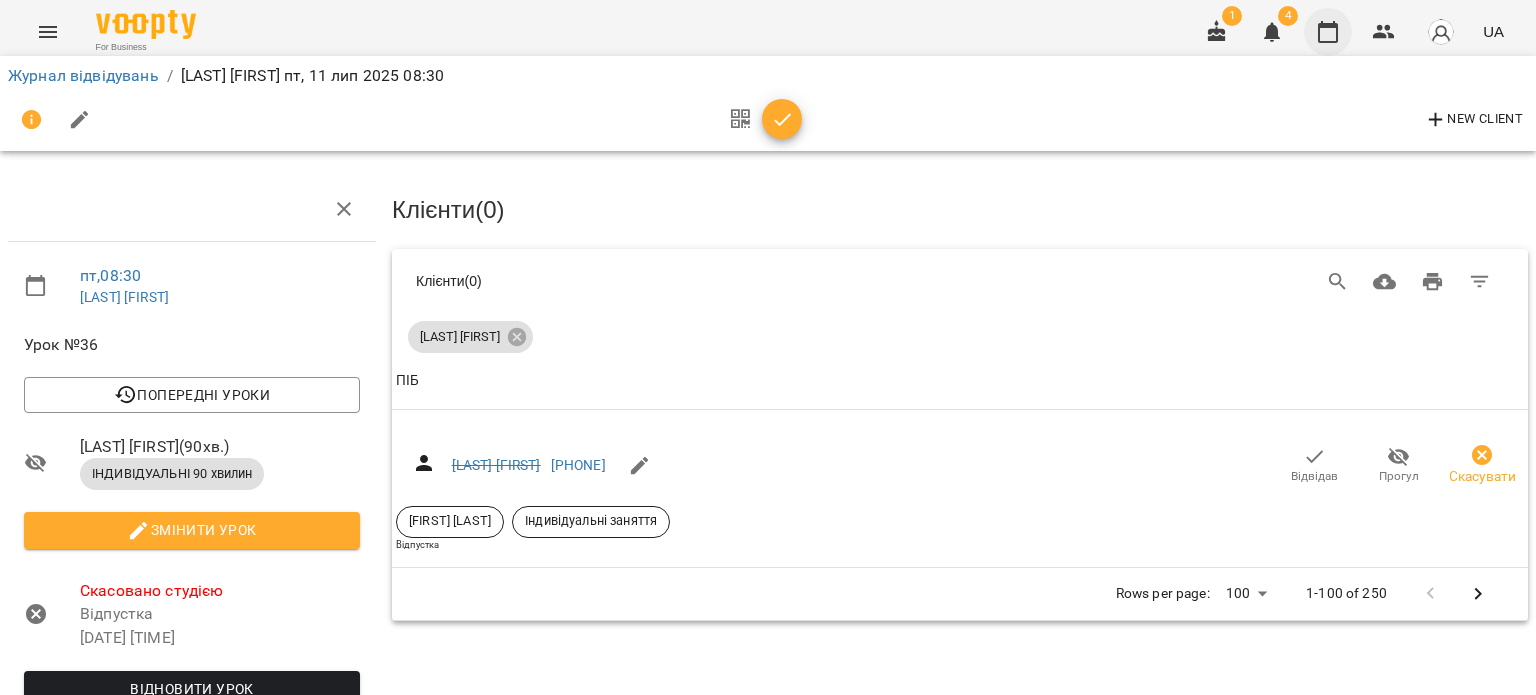 click 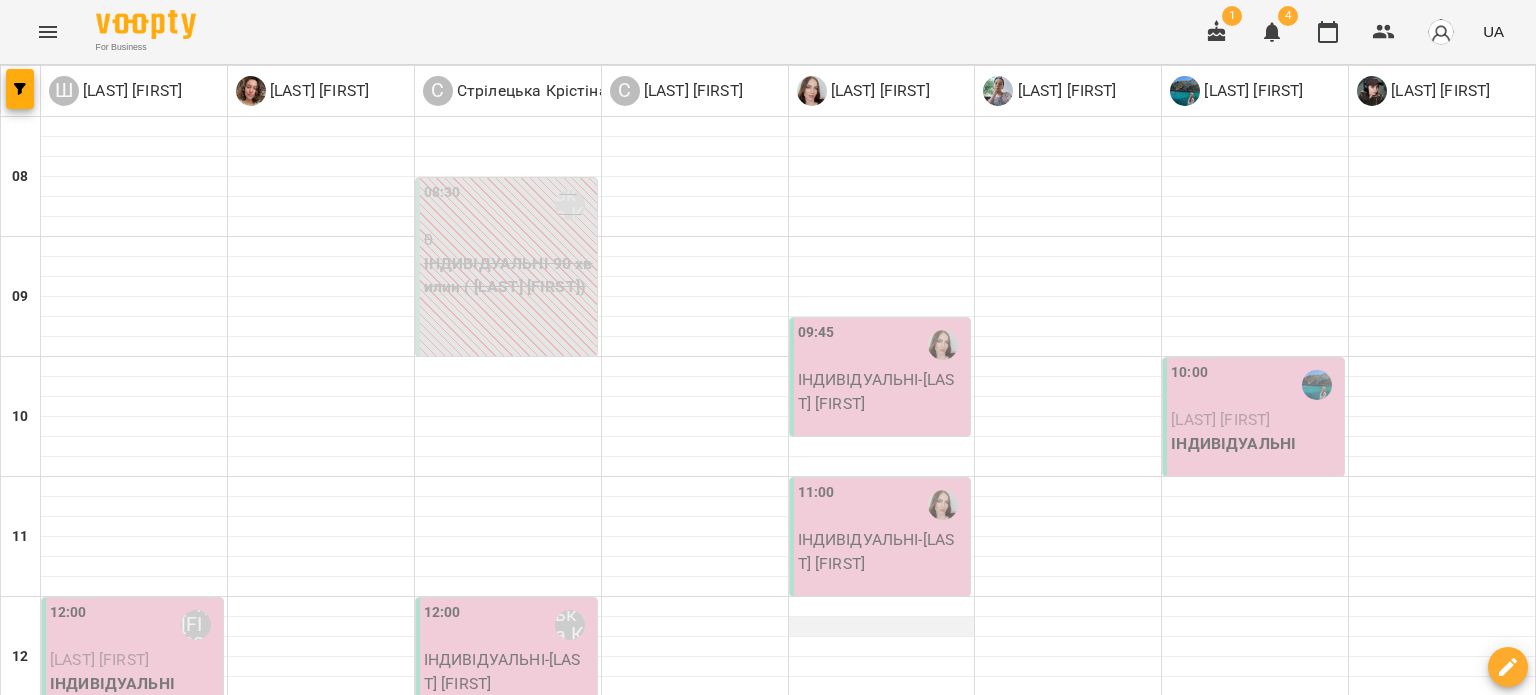 scroll, scrollTop: 300, scrollLeft: 0, axis: vertical 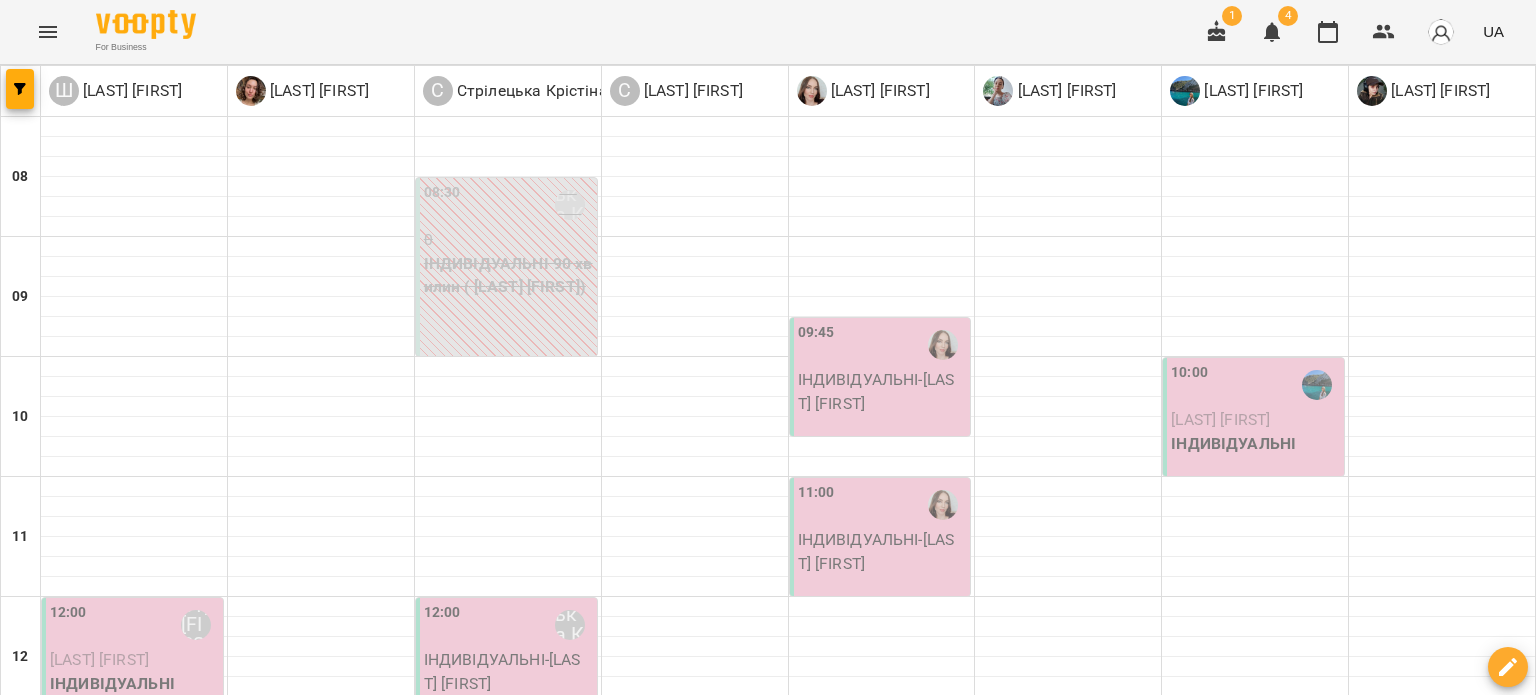click on "[TIME] [LAST] [FIRST]" at bounding box center [134, 625] 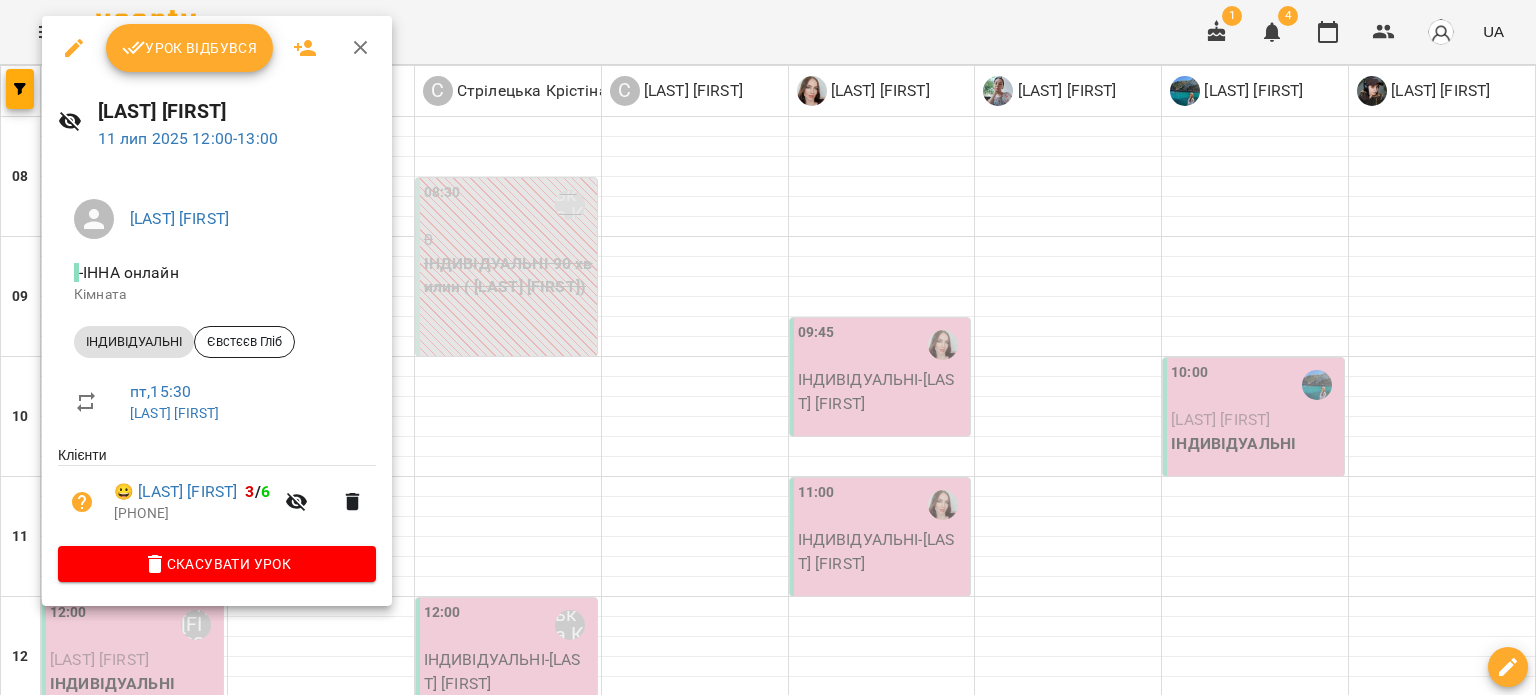click on "Урок відбувся" at bounding box center [190, 48] 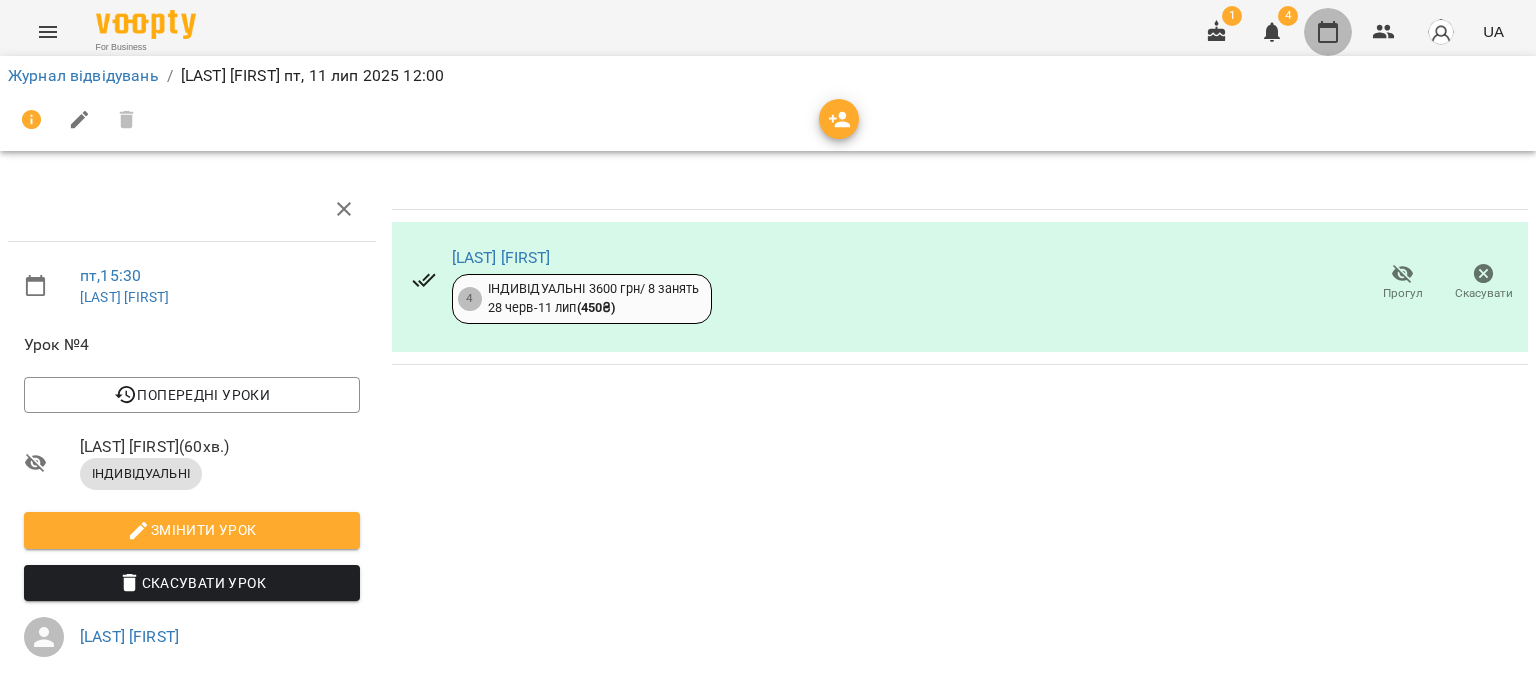 click 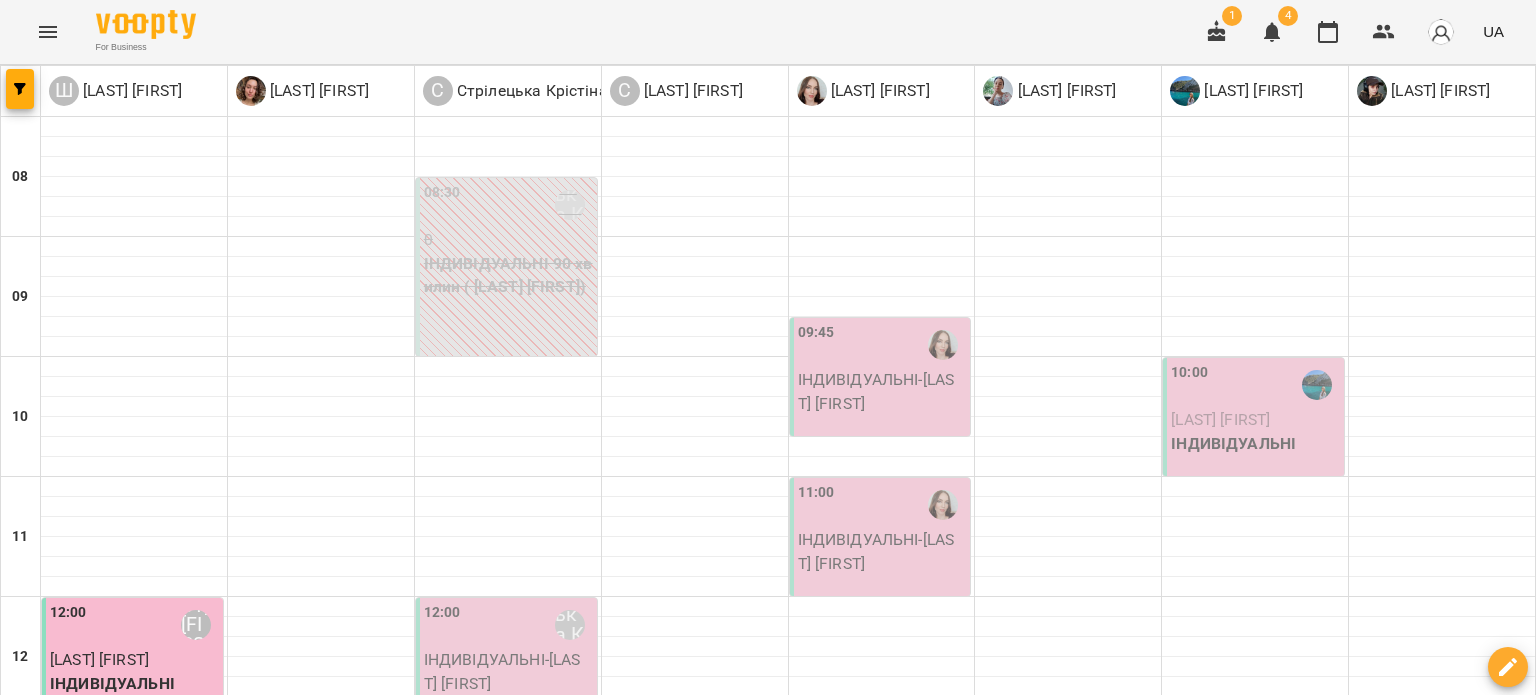 scroll, scrollTop: 900, scrollLeft: 0, axis: vertical 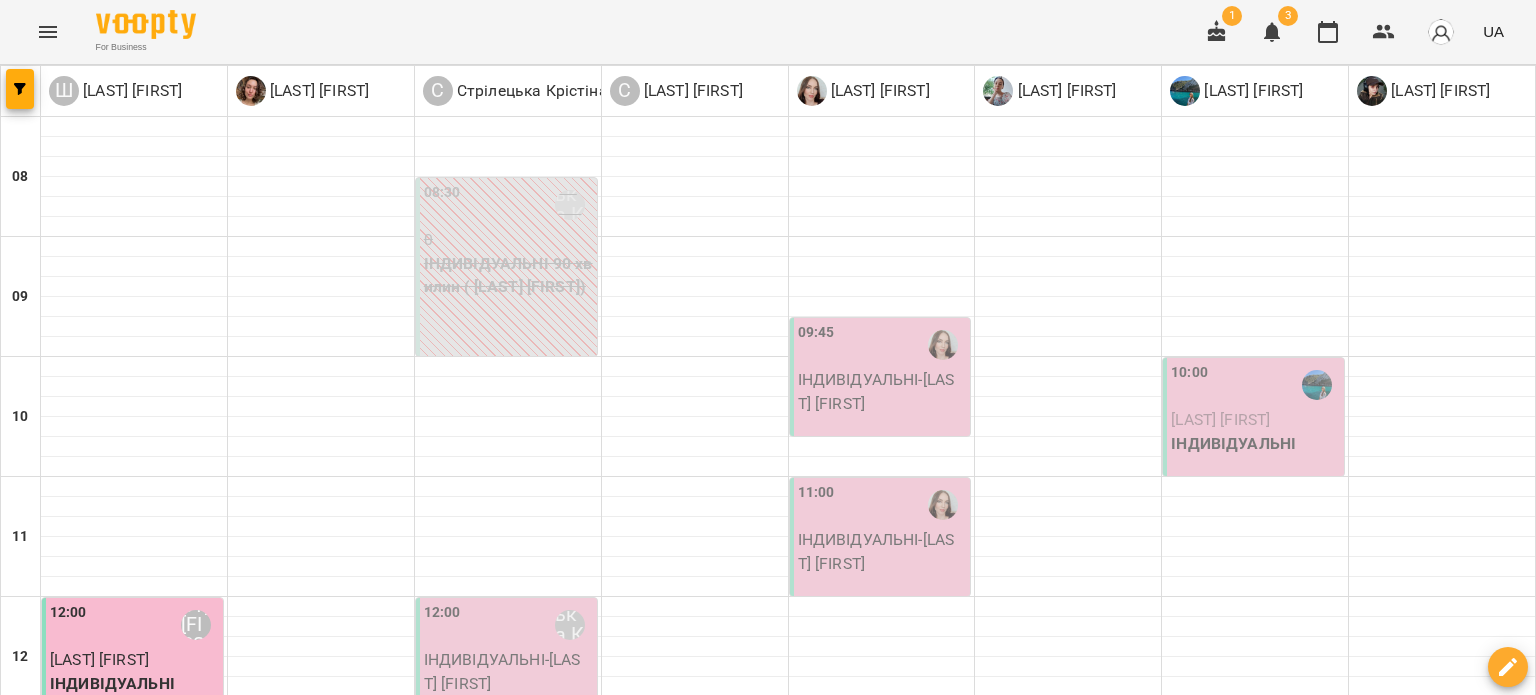 click on "чт" at bounding box center [675, 1823] 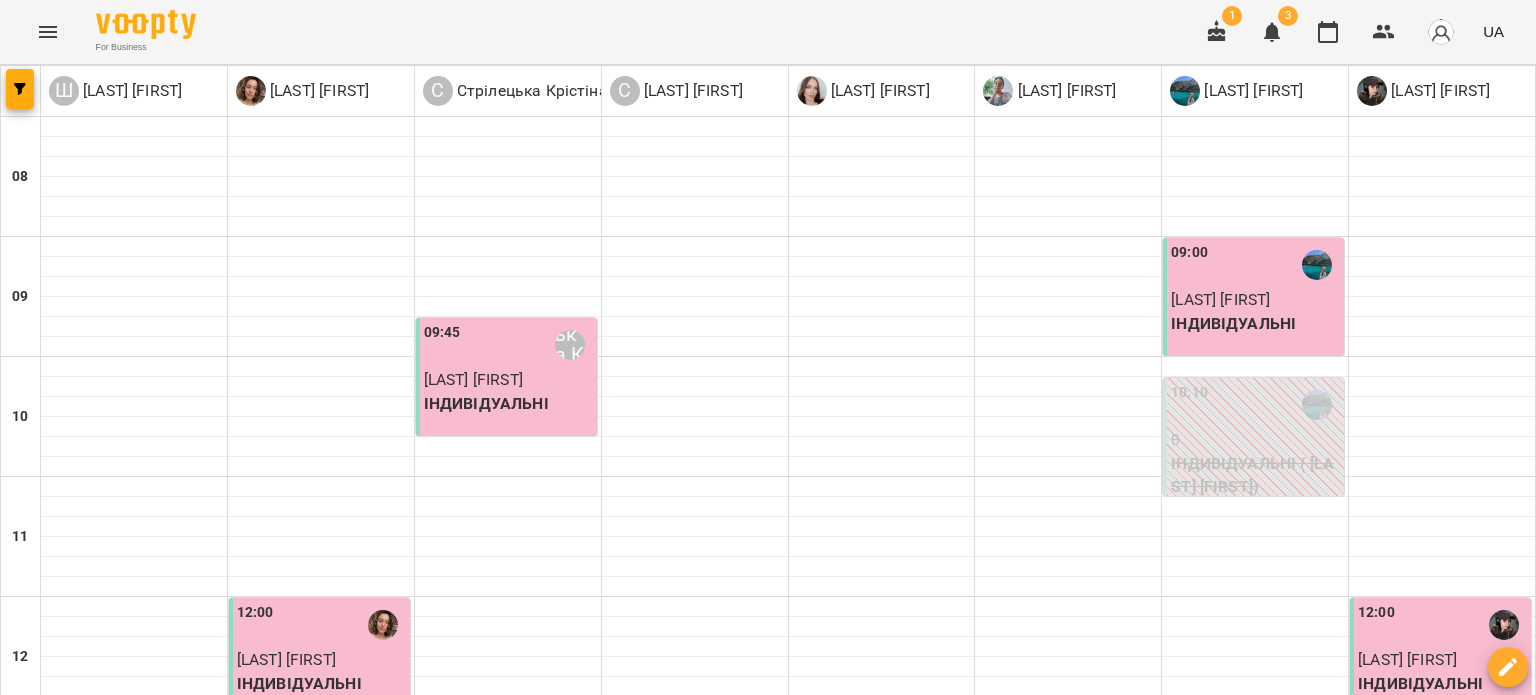 scroll, scrollTop: 1234, scrollLeft: 0, axis: vertical 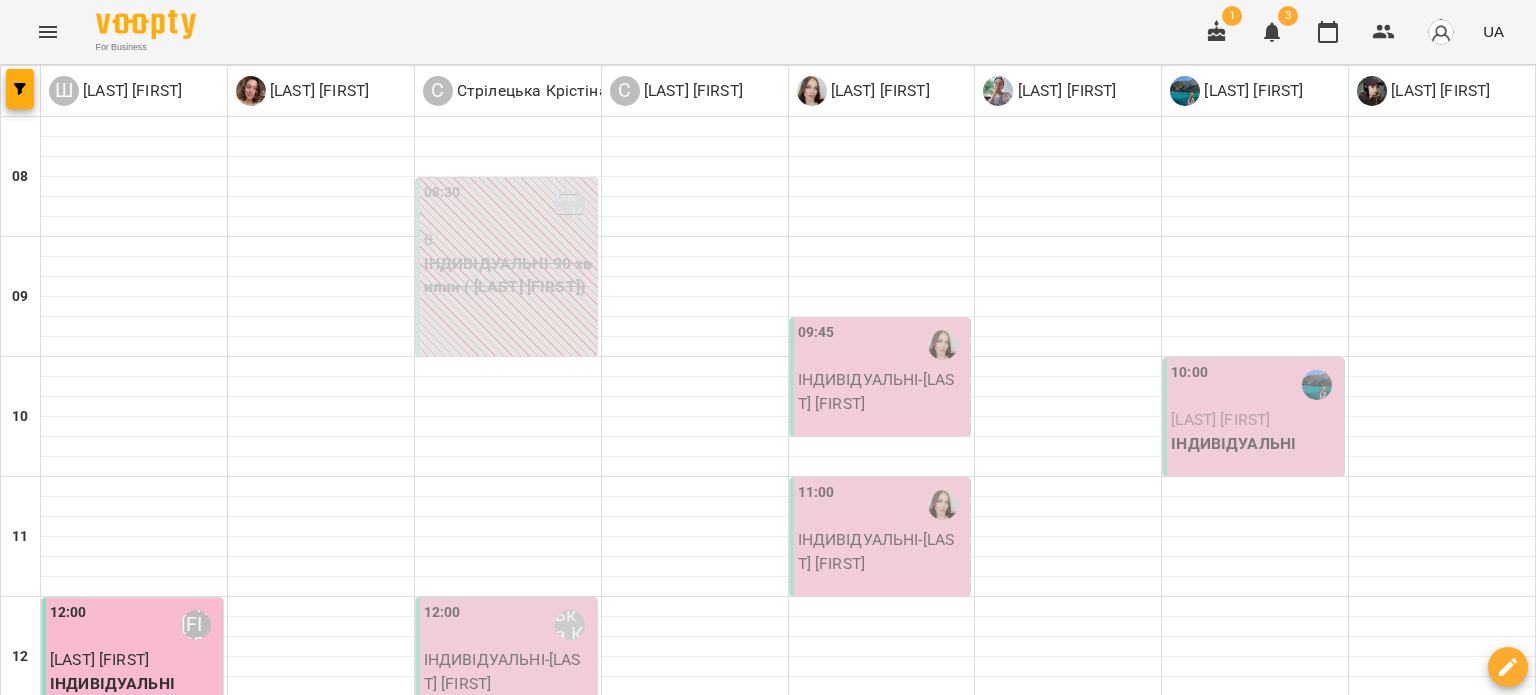 click 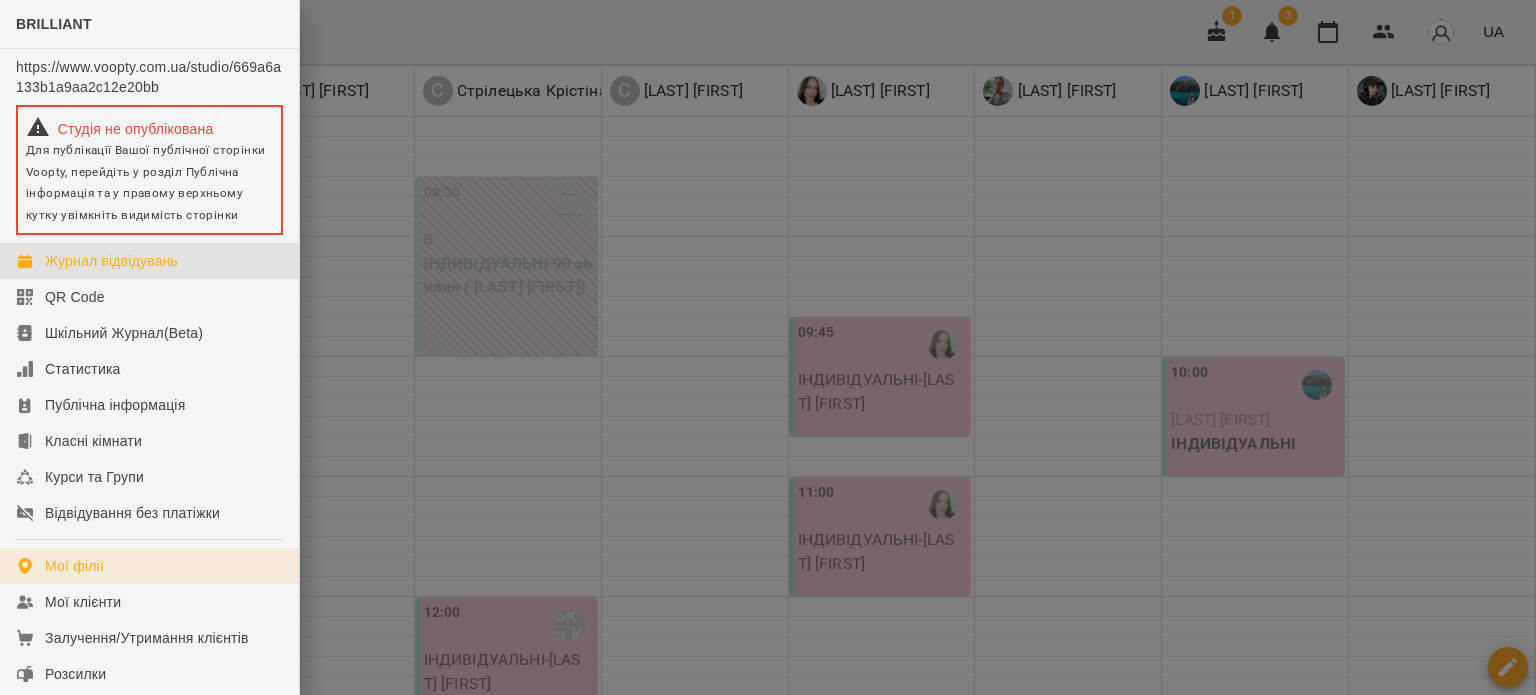 scroll, scrollTop: 300, scrollLeft: 0, axis: vertical 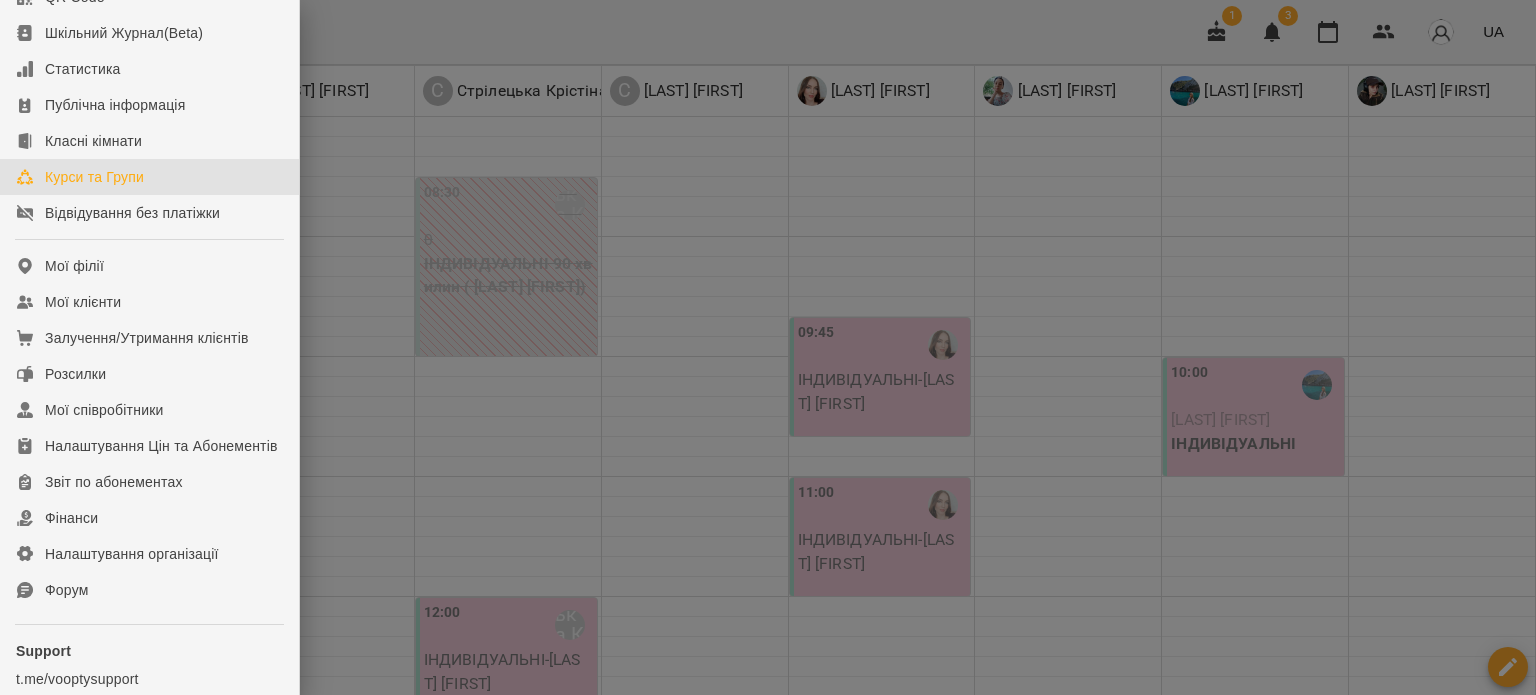 click on "Курси та Групи" at bounding box center [94, 177] 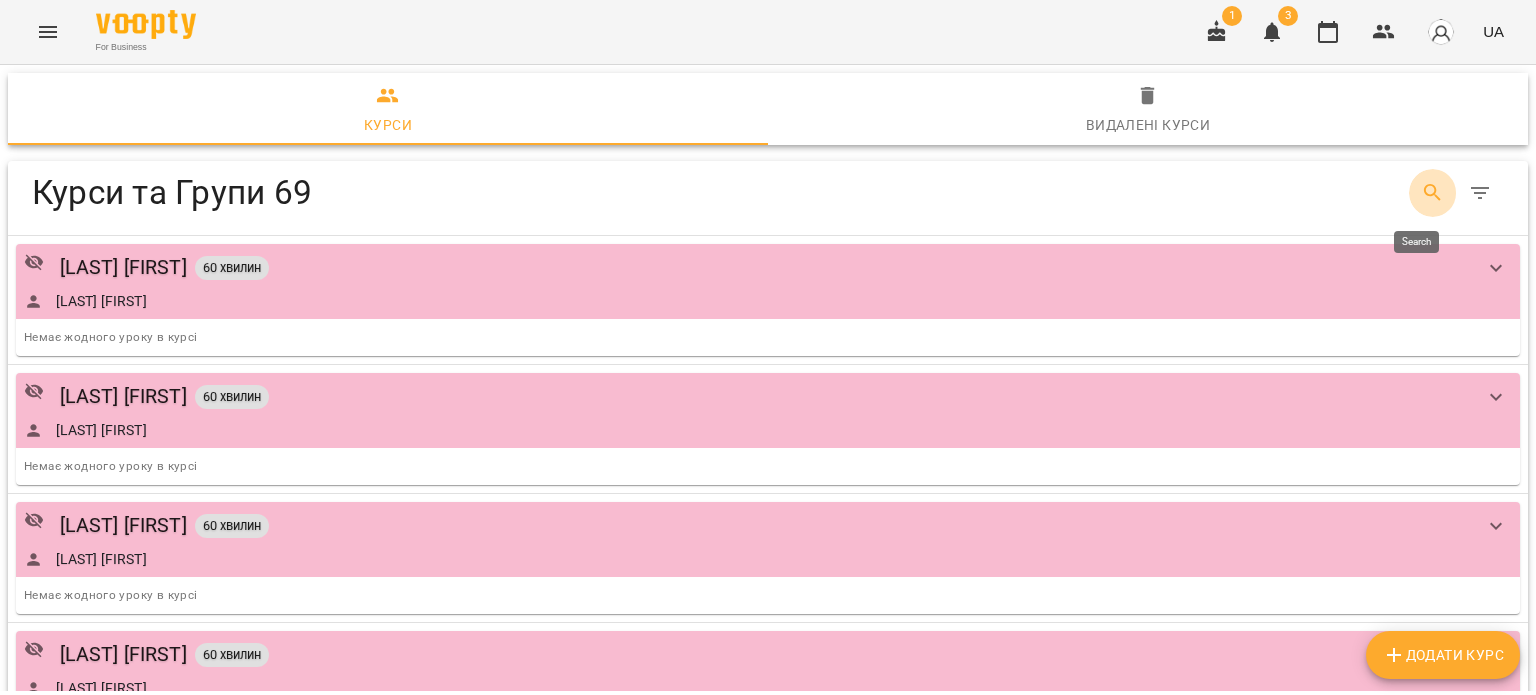 click 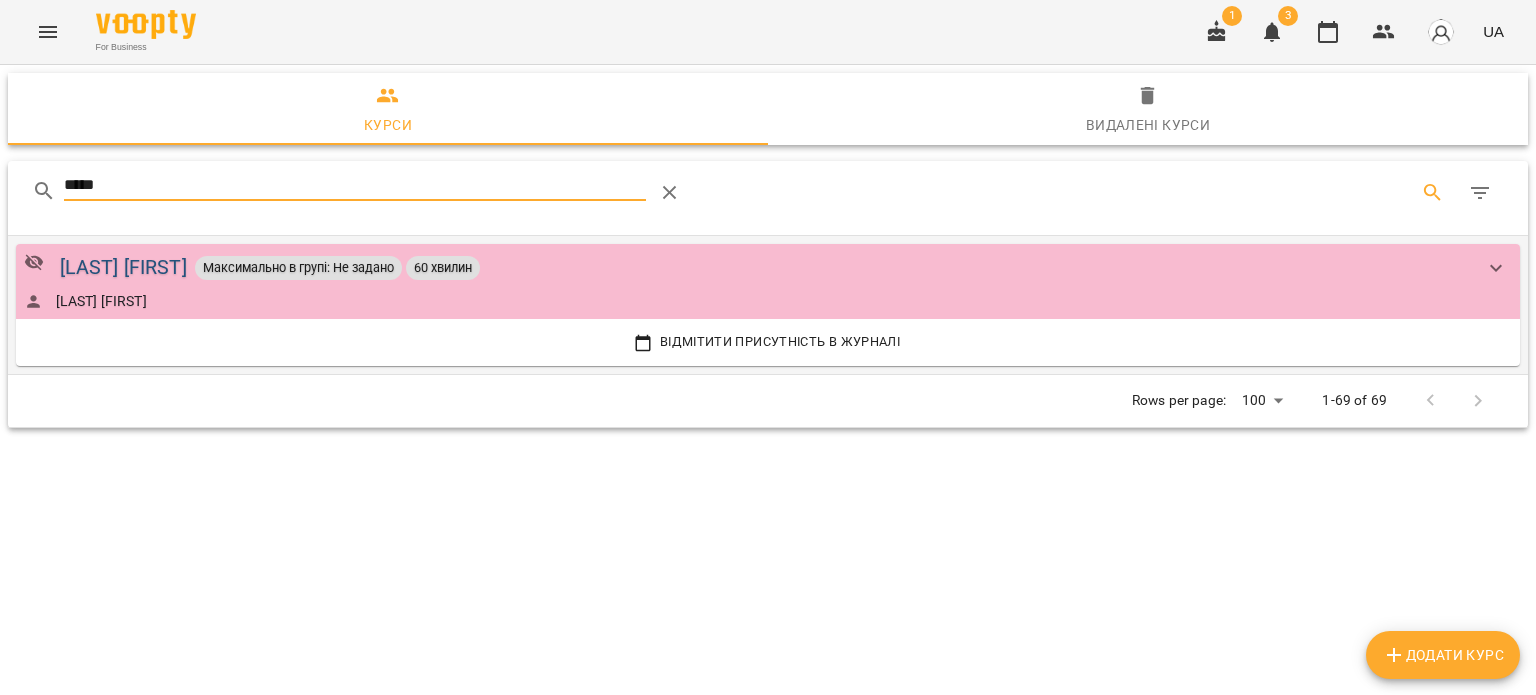 type on "*****" 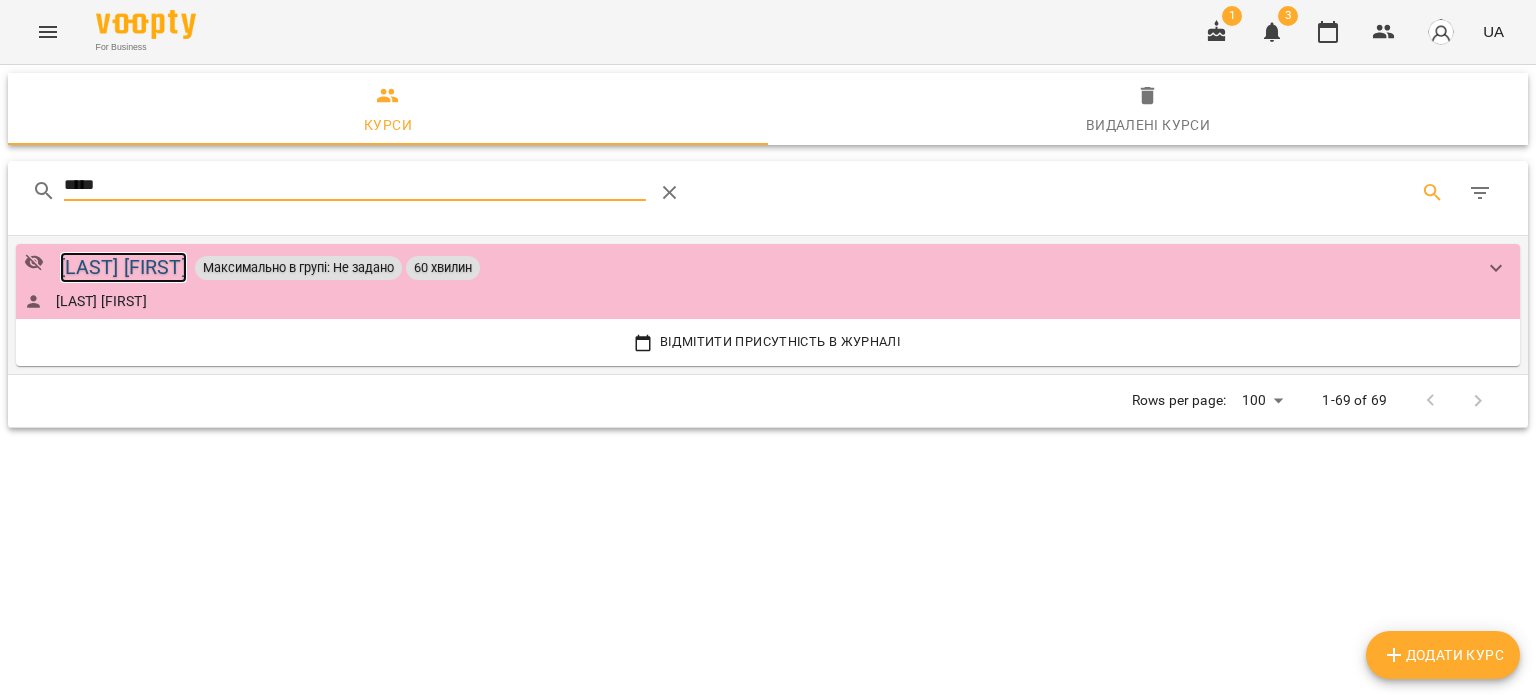 click on "[LAST] [FIRST]" at bounding box center [123, 267] 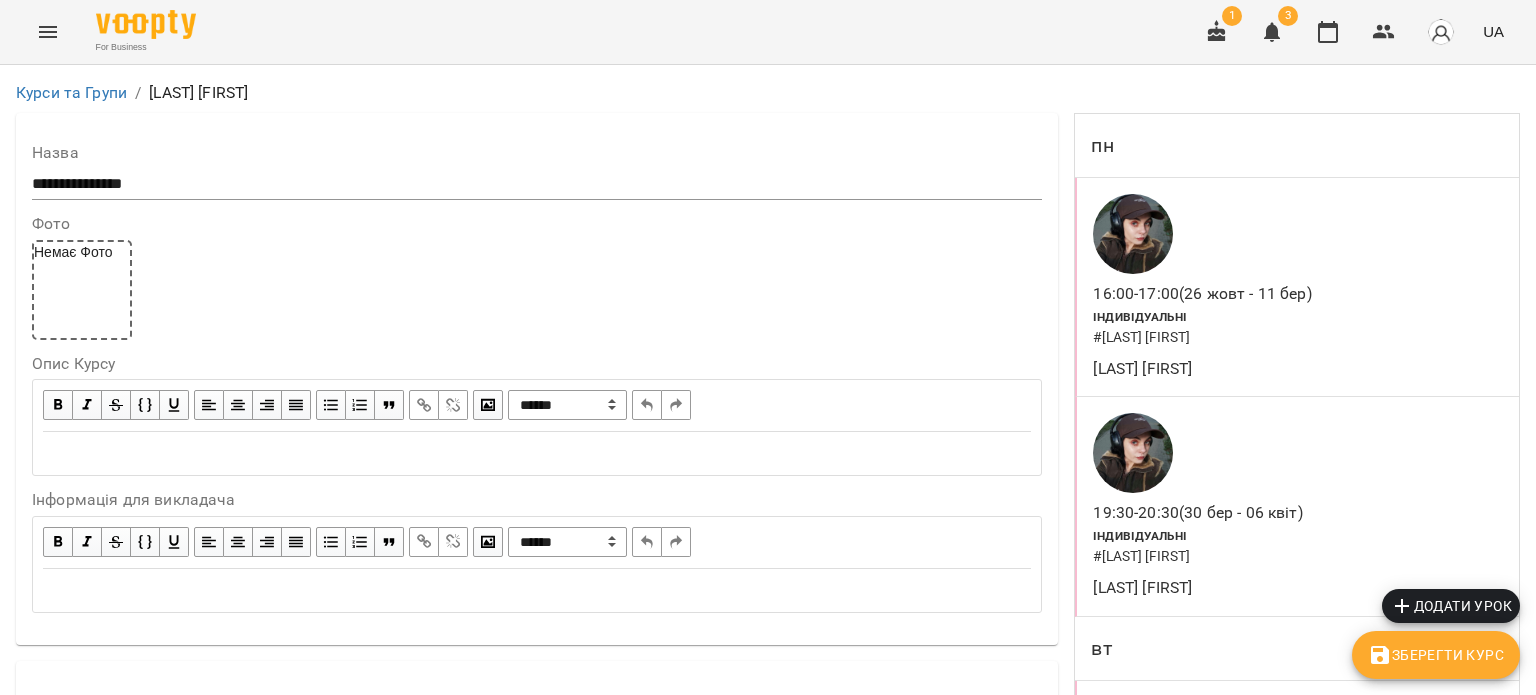 scroll, scrollTop: 1200, scrollLeft: 0, axis: vertical 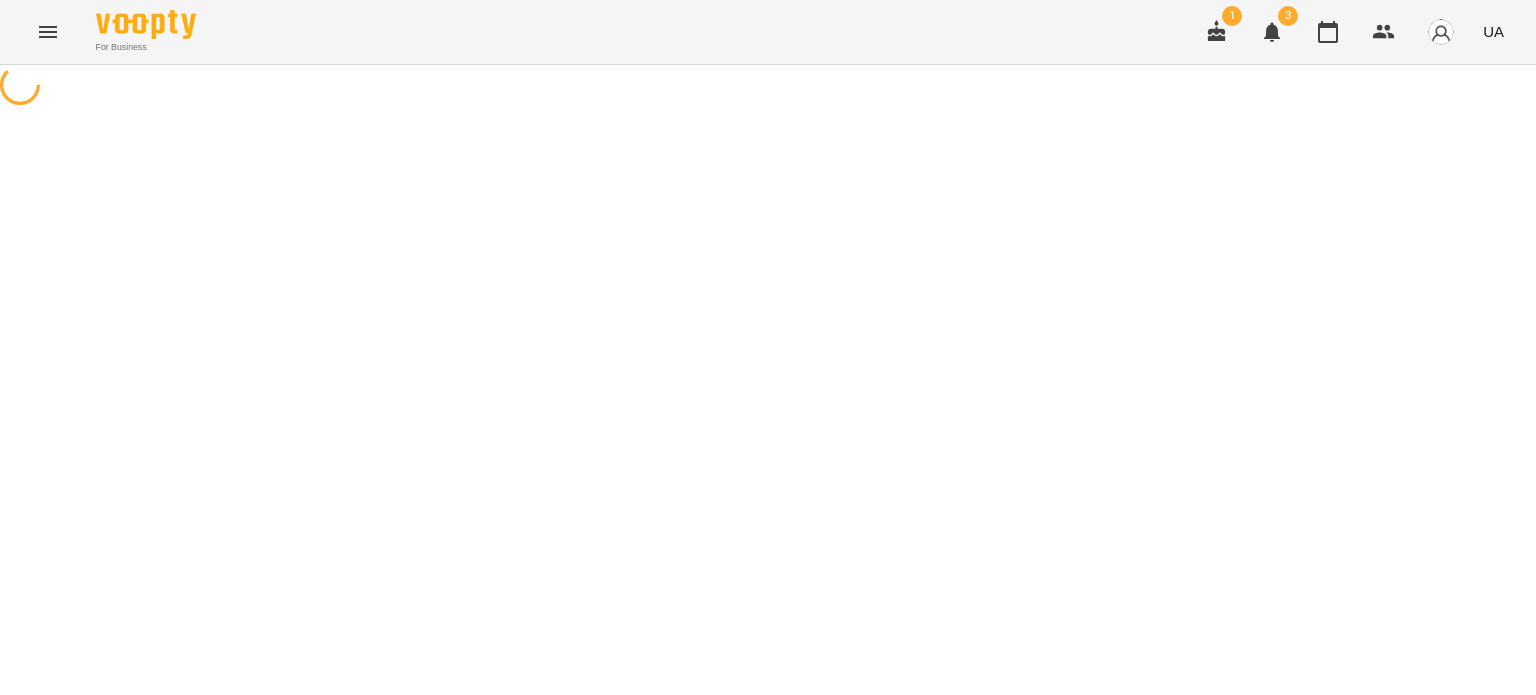 select on "*" 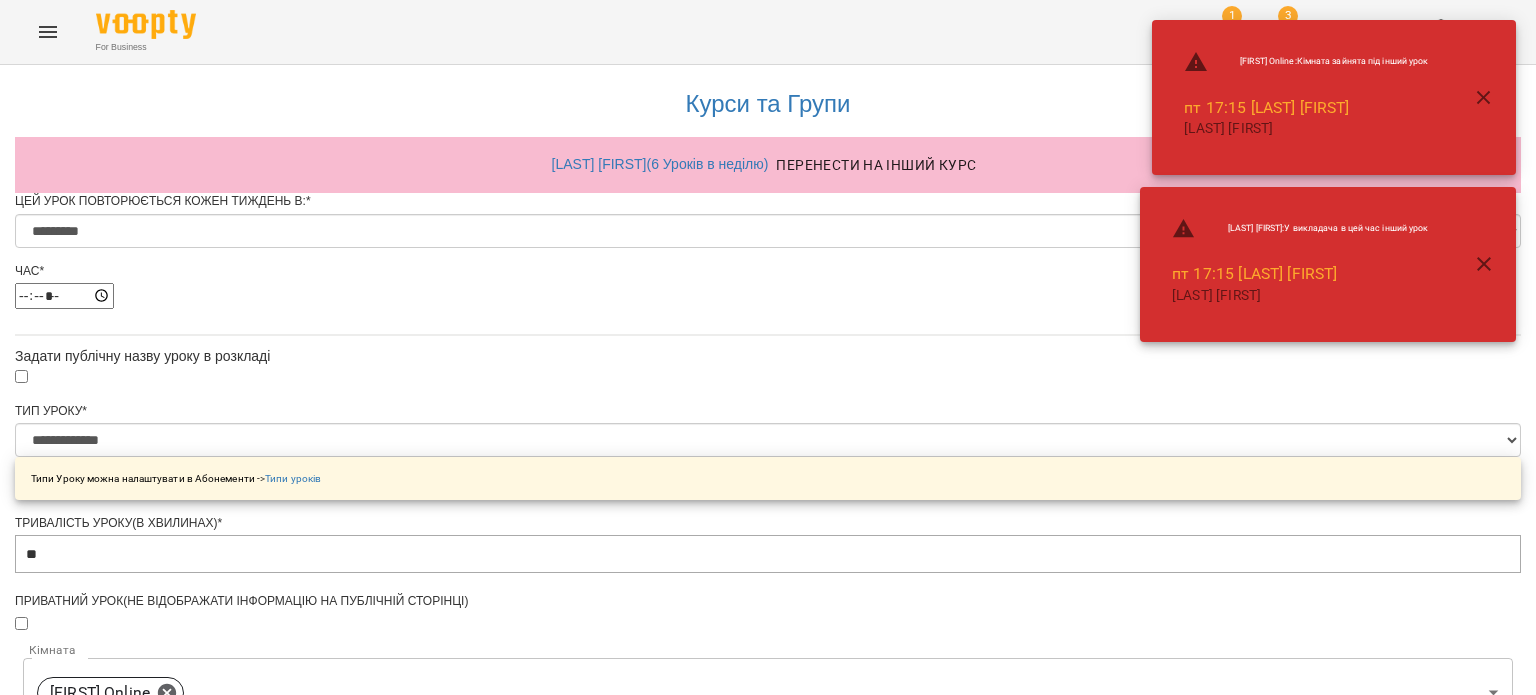 scroll, scrollTop: 882, scrollLeft: 0, axis: vertical 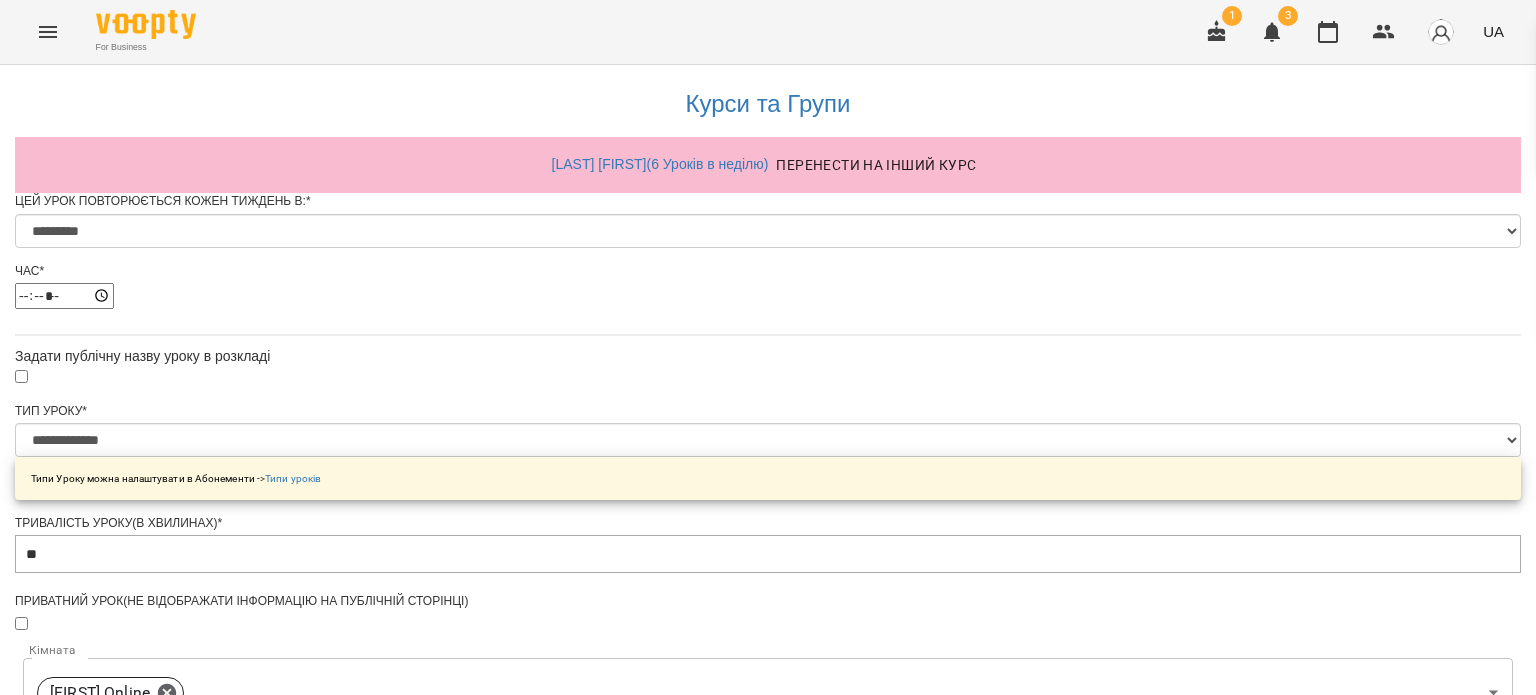click on "Усі відкриті уроки залишаться зі старими налаштуваннями, нові будуть відкриті з новими" at bounding box center (768, 1318) 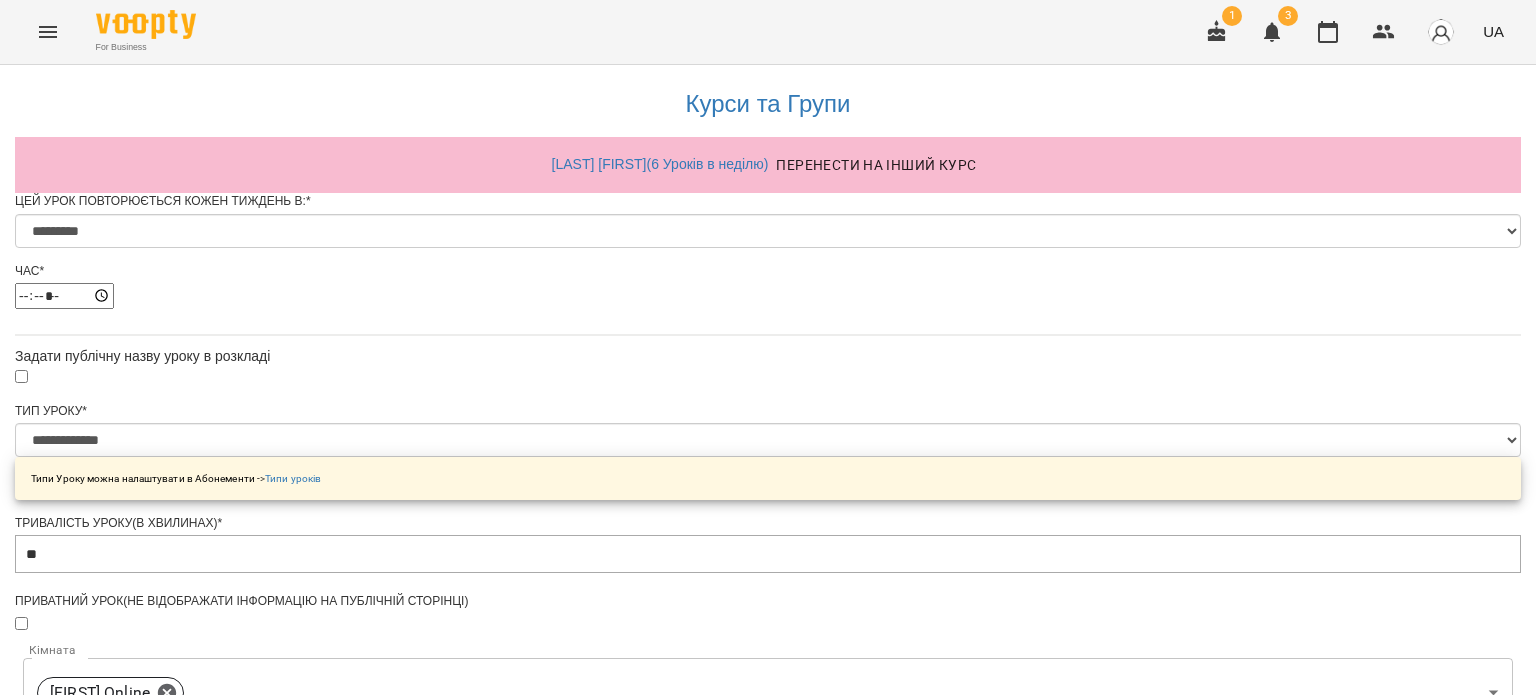 click on "**********" at bounding box center [108, 1322] 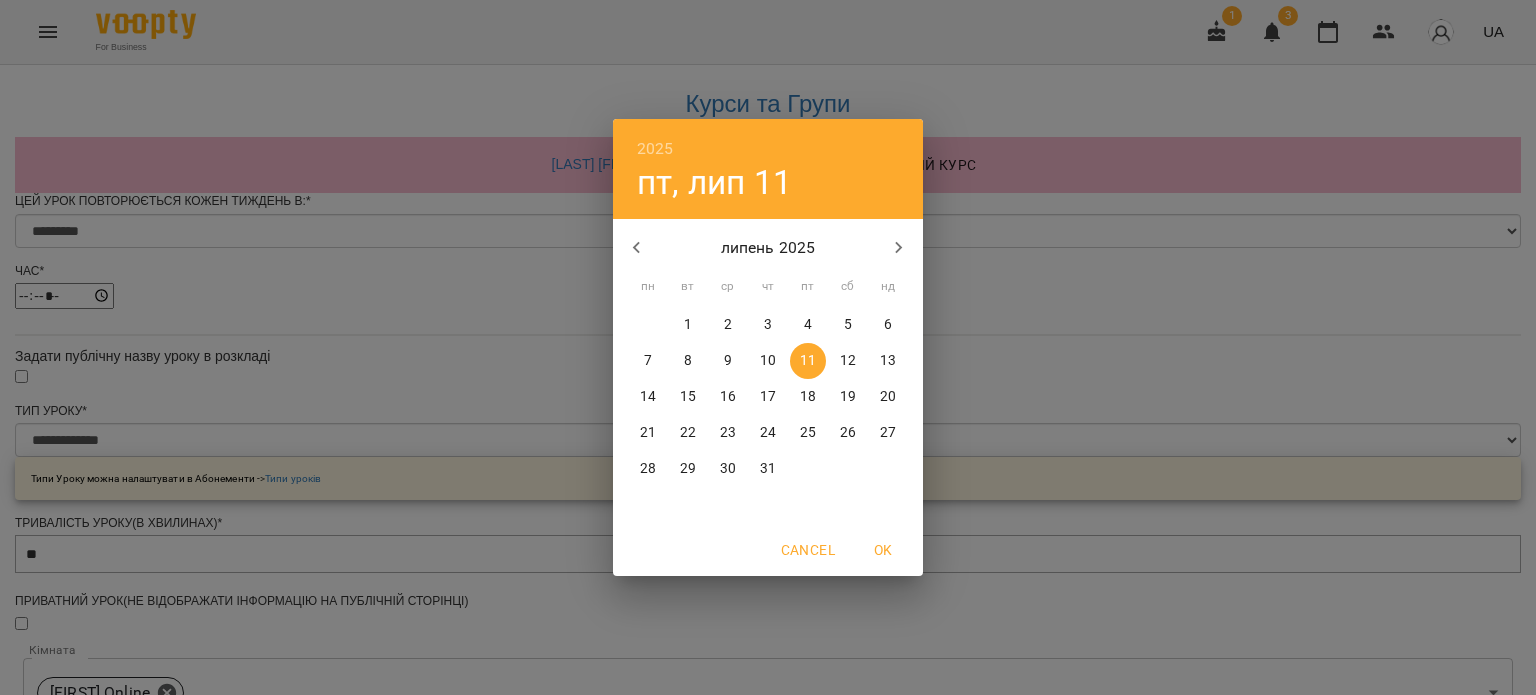click on "5" at bounding box center (848, 325) 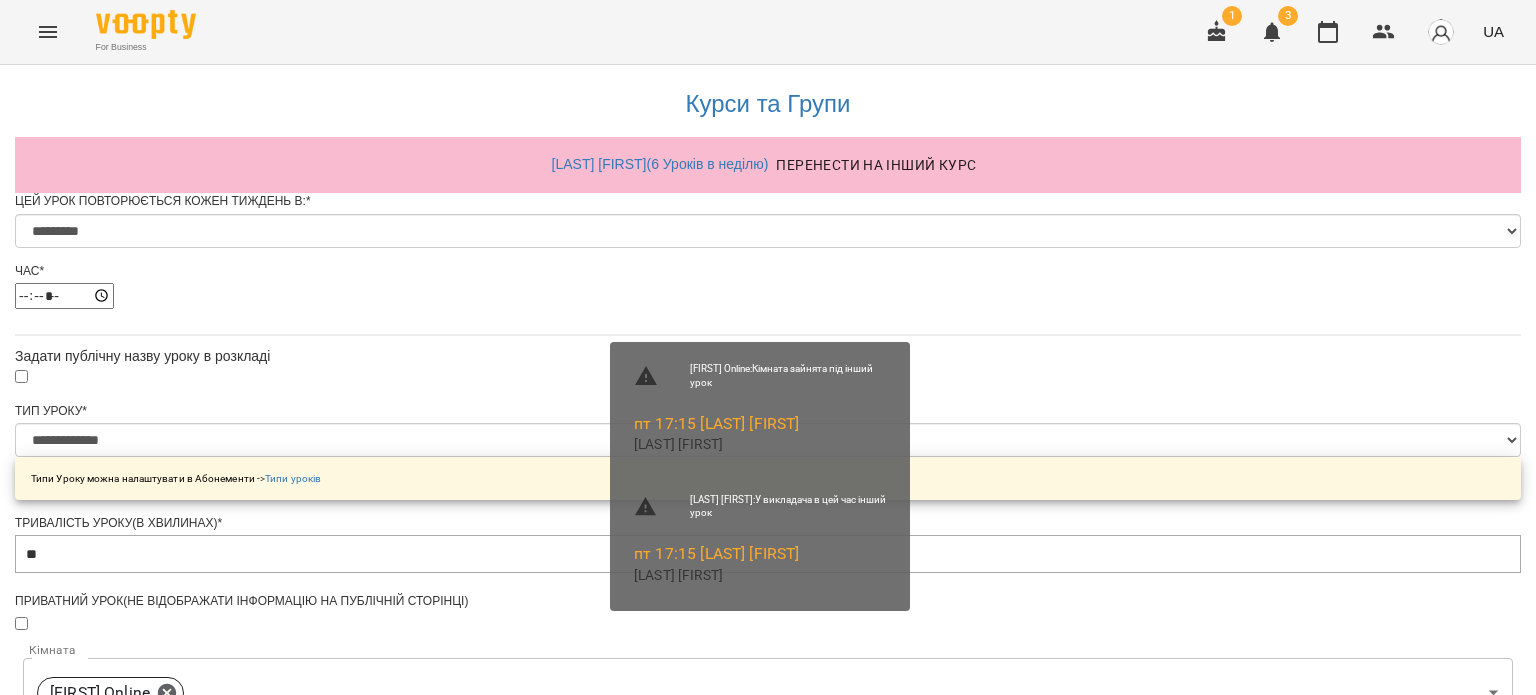 click on "Зберегти" at bounding box center [768, 1439] 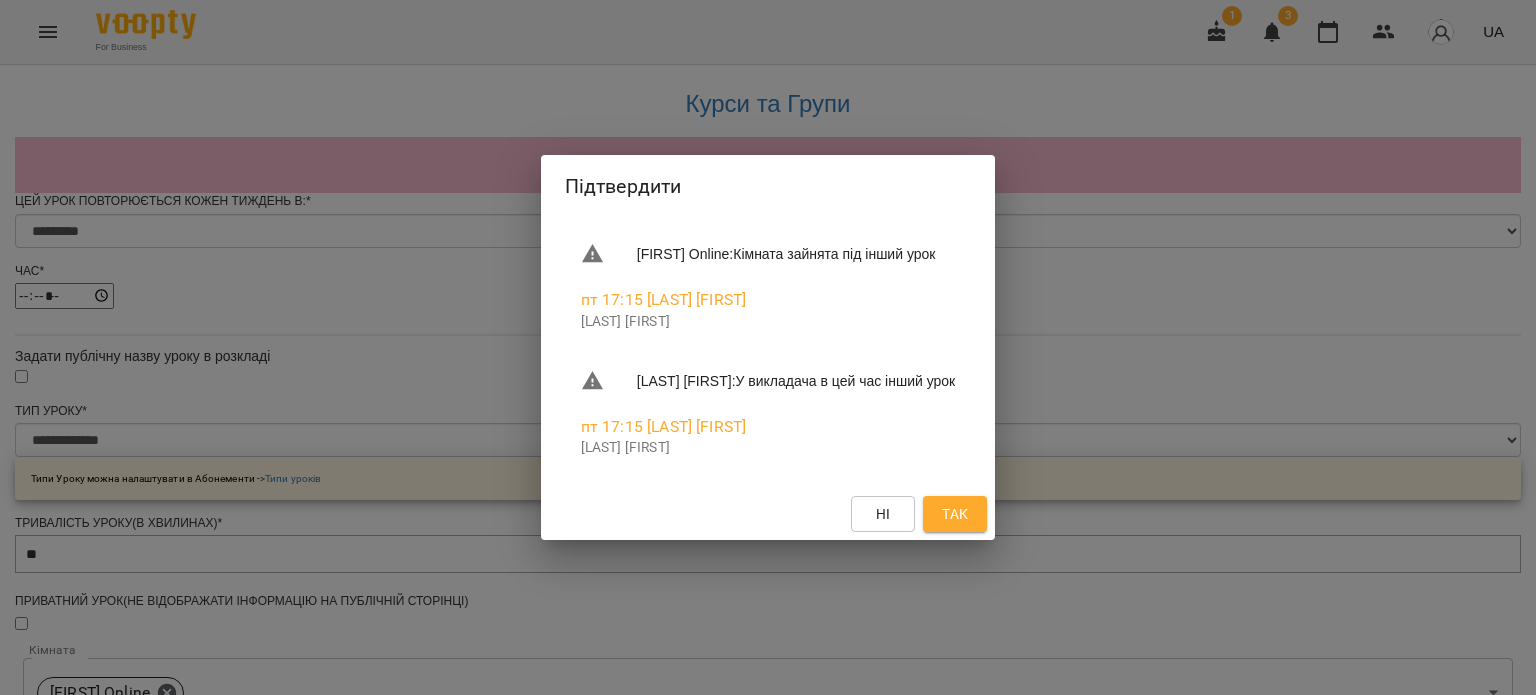 click on "Так" at bounding box center (955, 514) 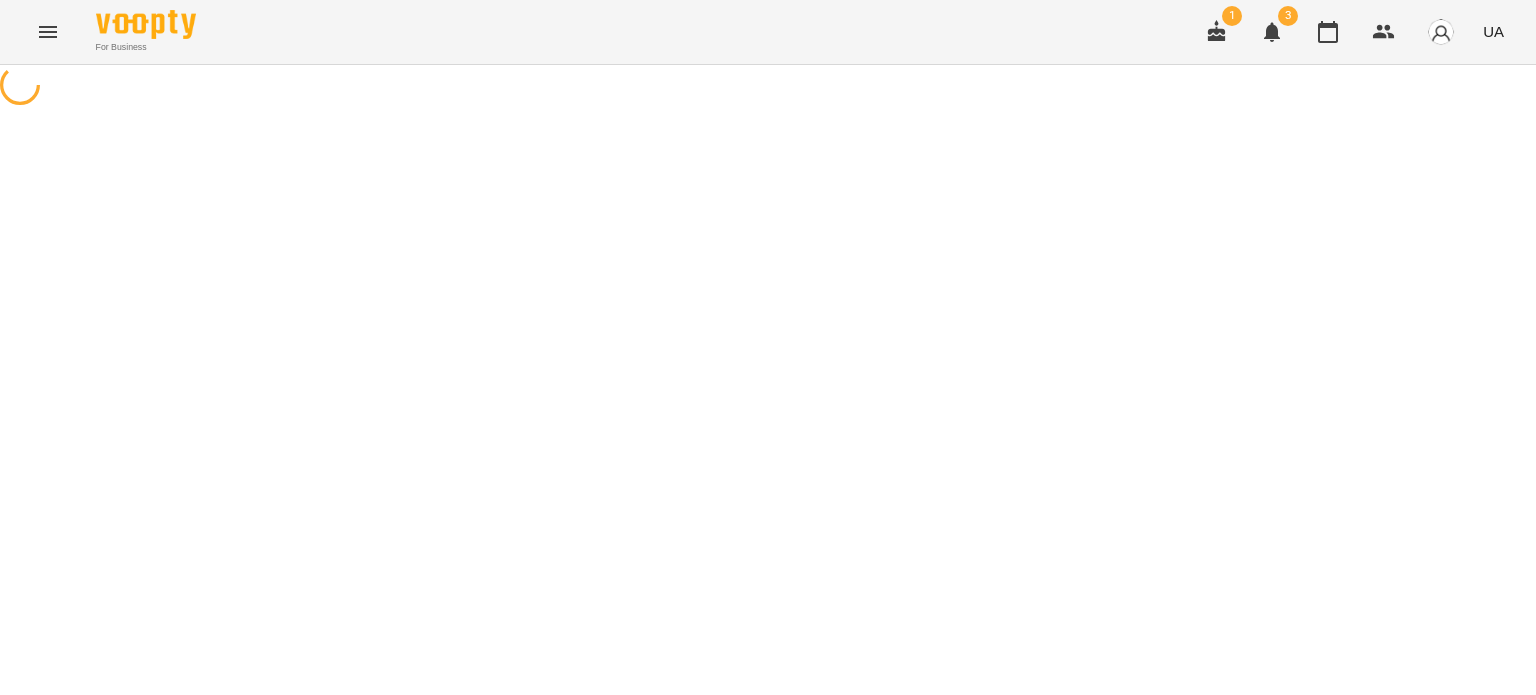 scroll, scrollTop: 0, scrollLeft: 0, axis: both 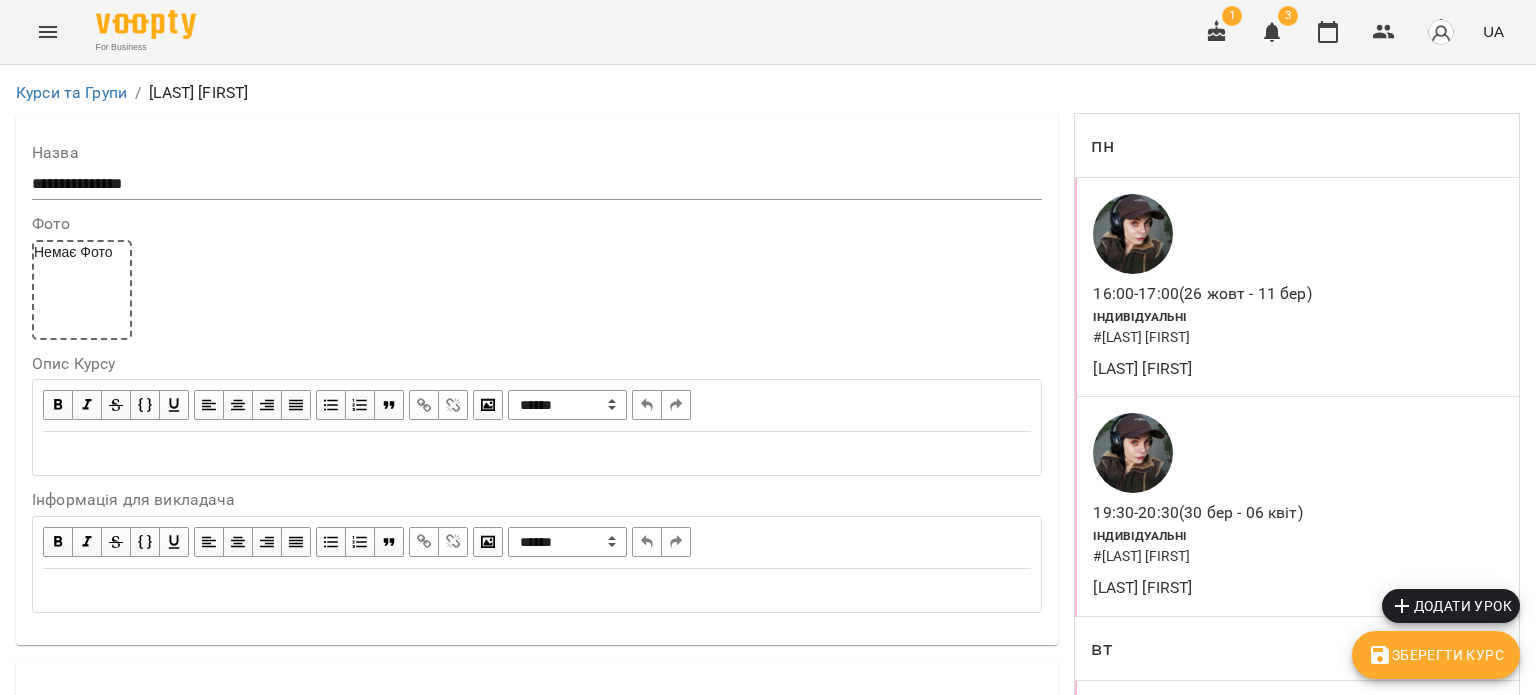 click on "Додати урок" at bounding box center [1451, 606] 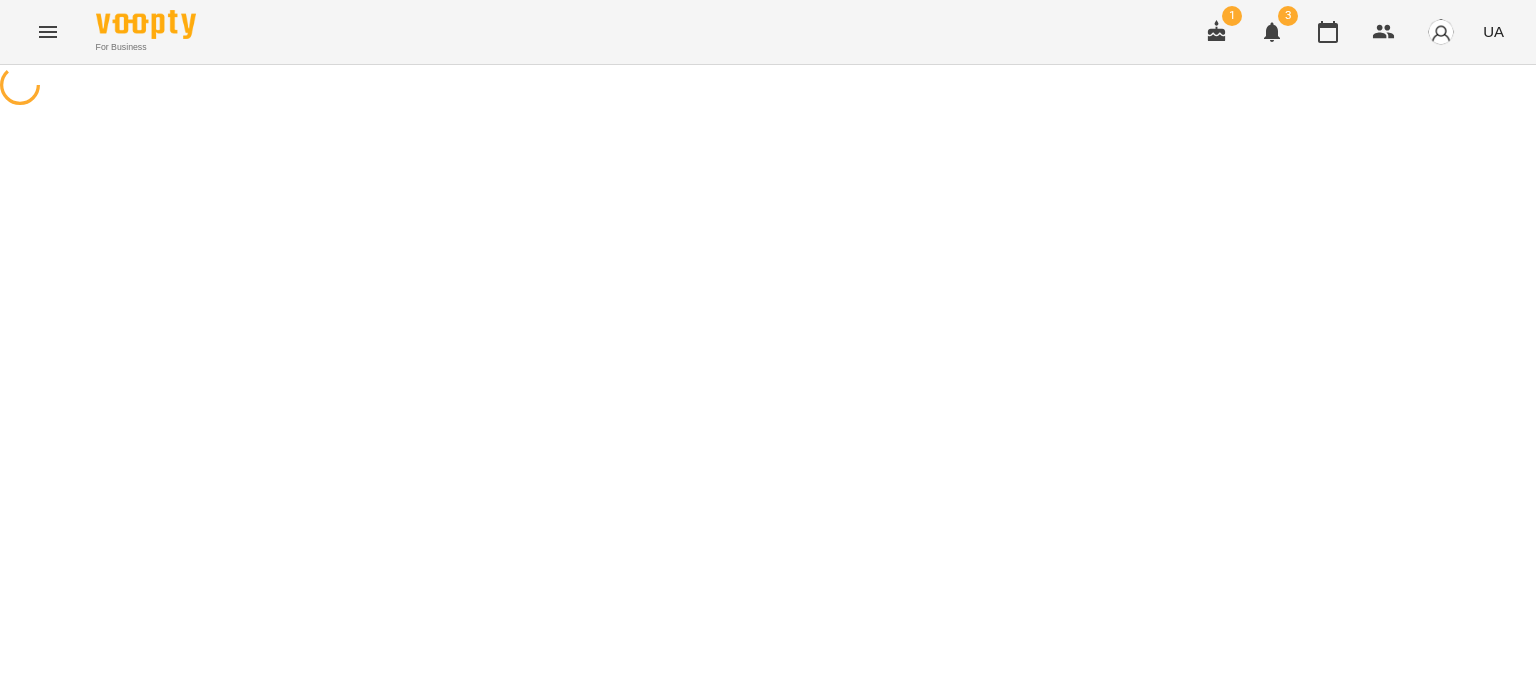 select on "**********" 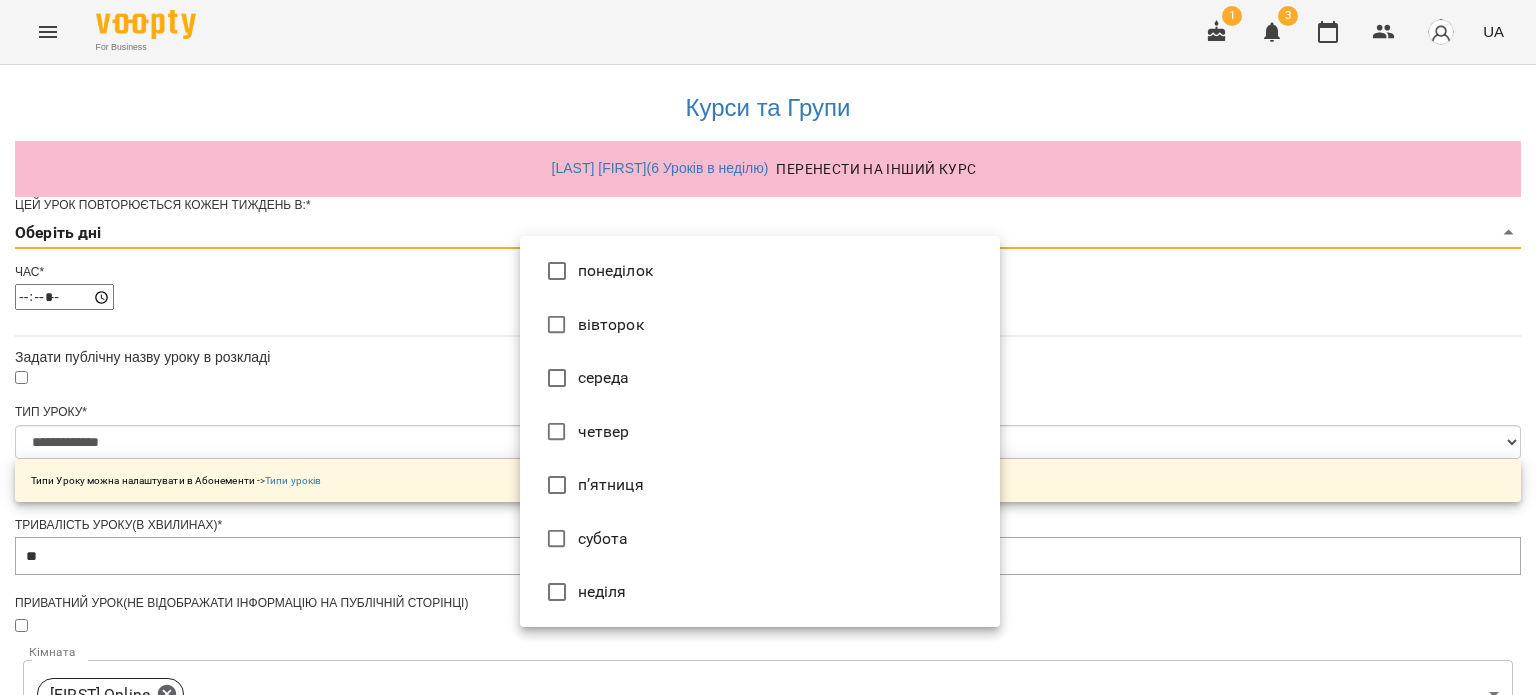 click on "**********" at bounding box center [768, 642] 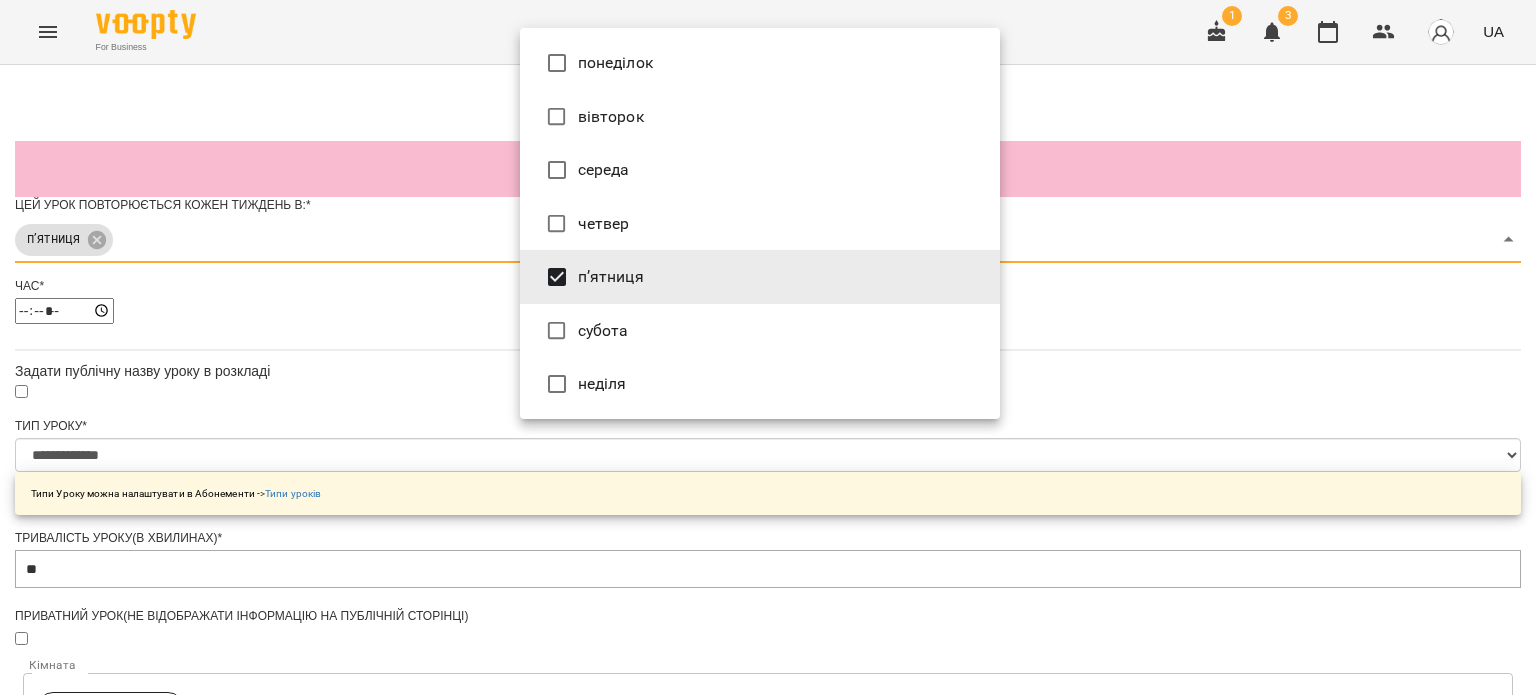 click at bounding box center (768, 347) 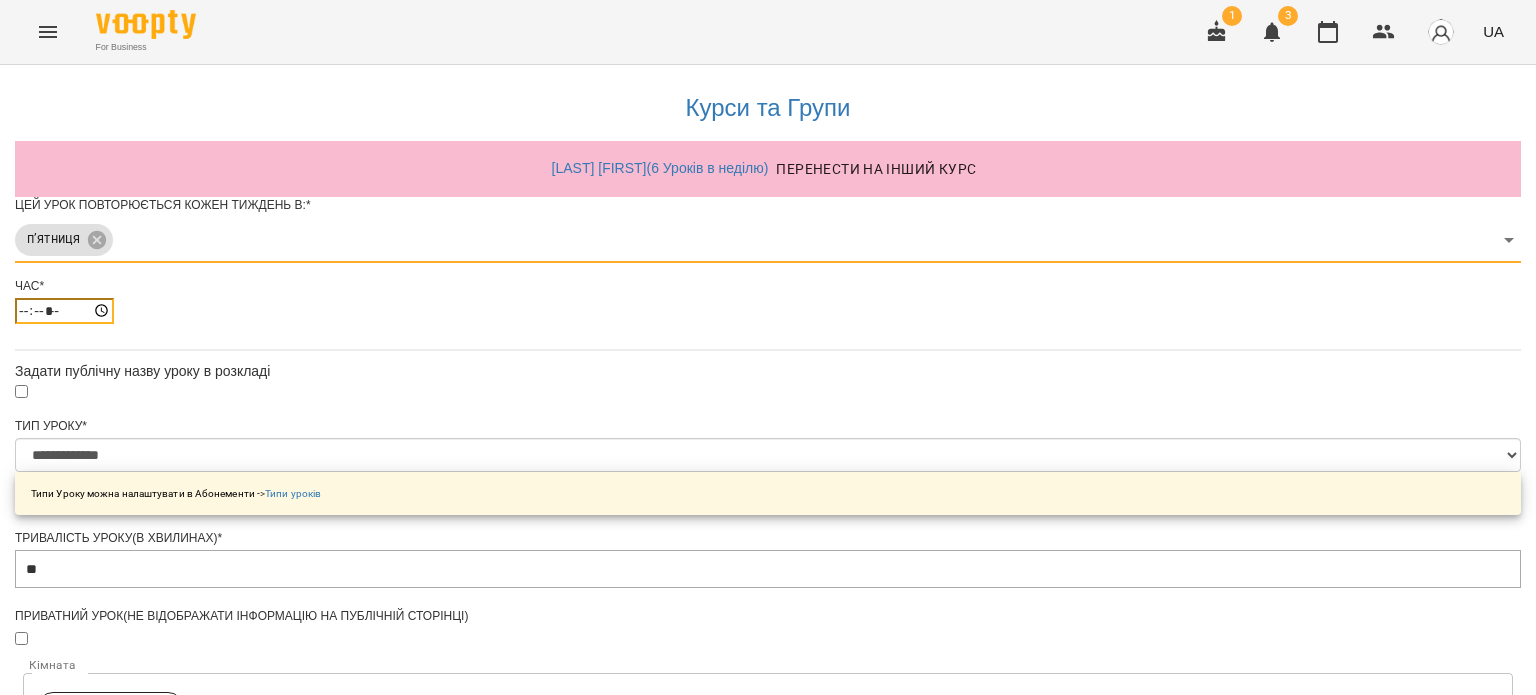 click on "*****" at bounding box center [64, 311] 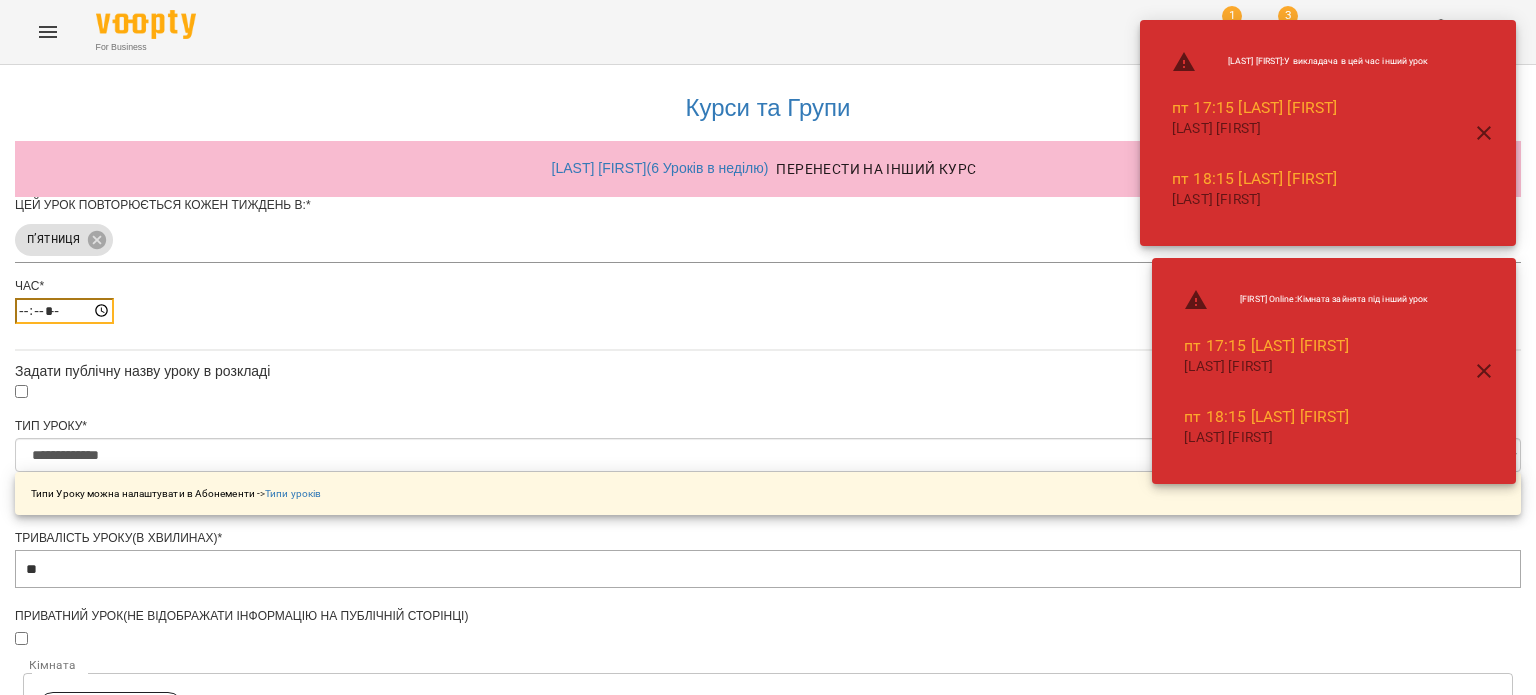 type on "*****" 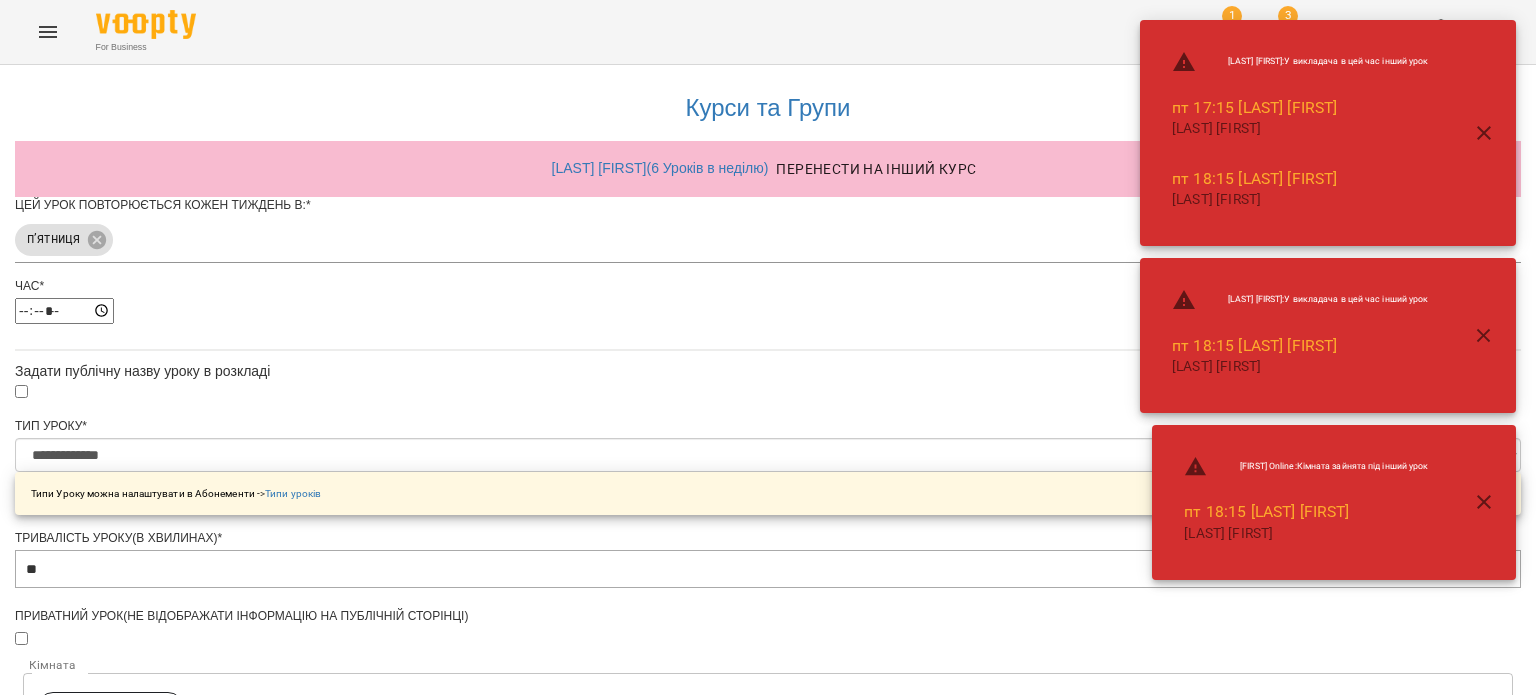 click on "**********" at bounding box center (768, 684) 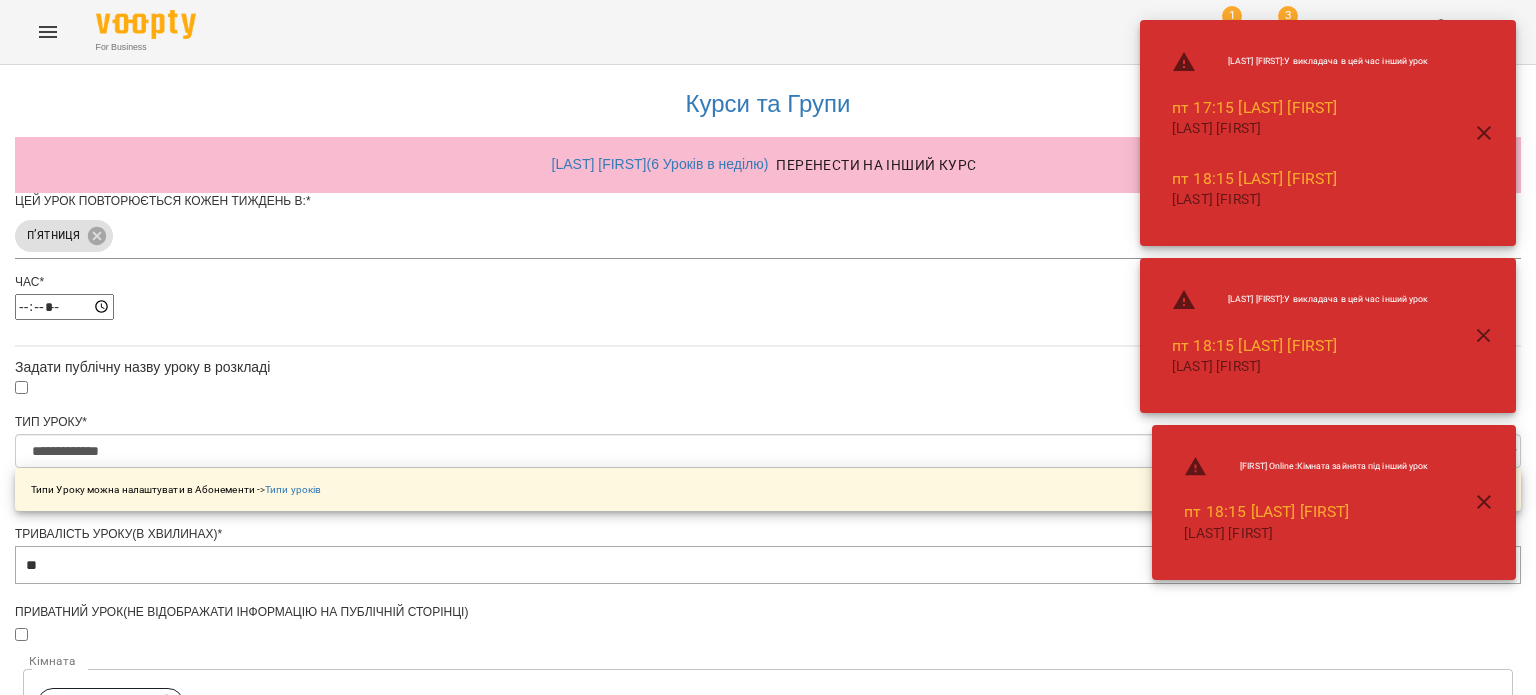 scroll, scrollTop: 702, scrollLeft: 0, axis: vertical 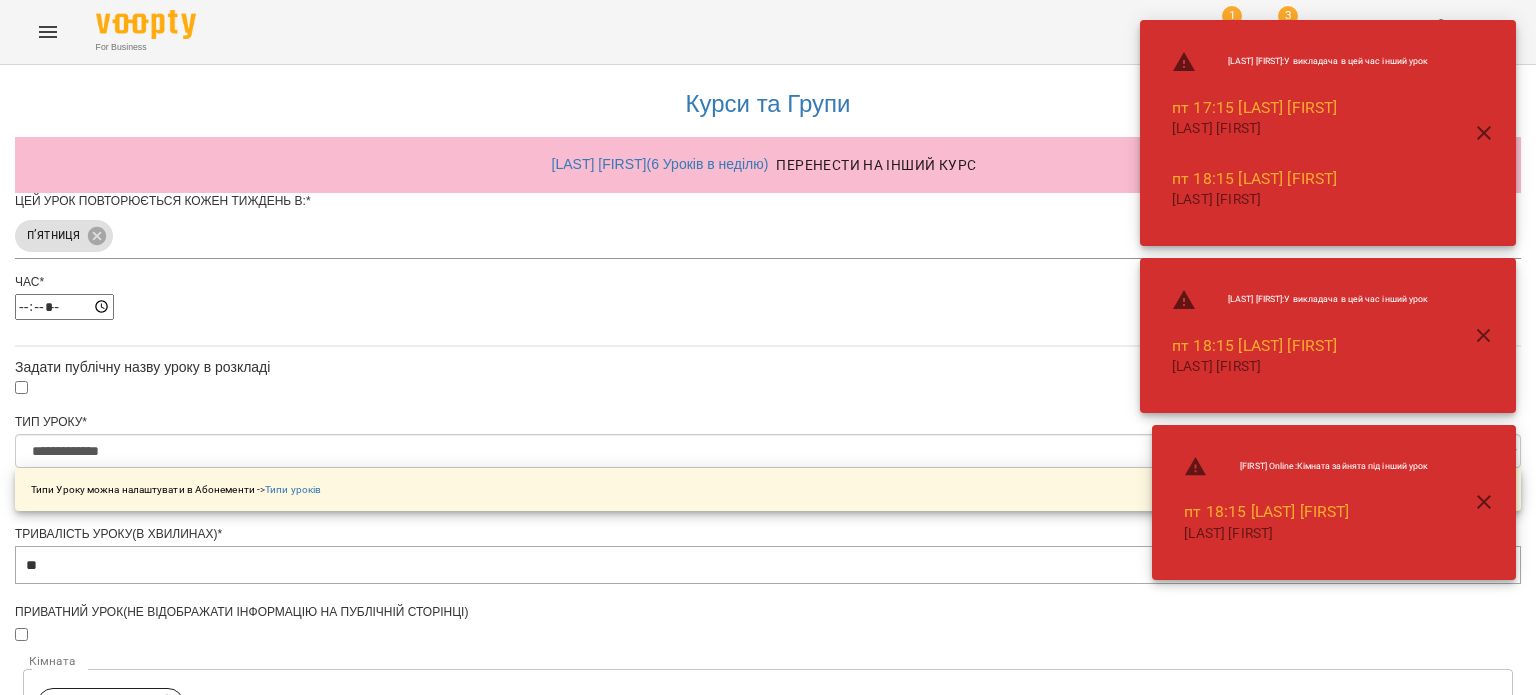click on "**********" at bounding box center (108, 1221) 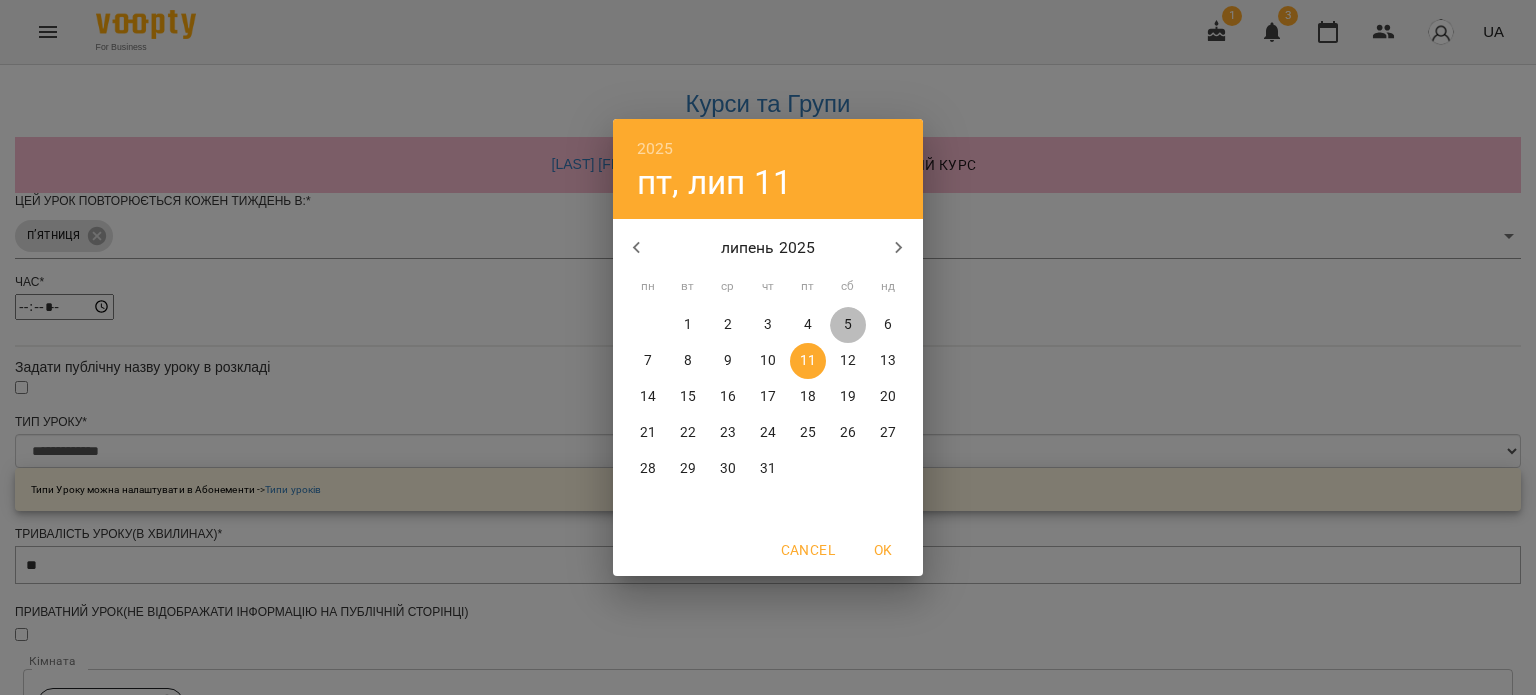 click on "5" at bounding box center [848, 325] 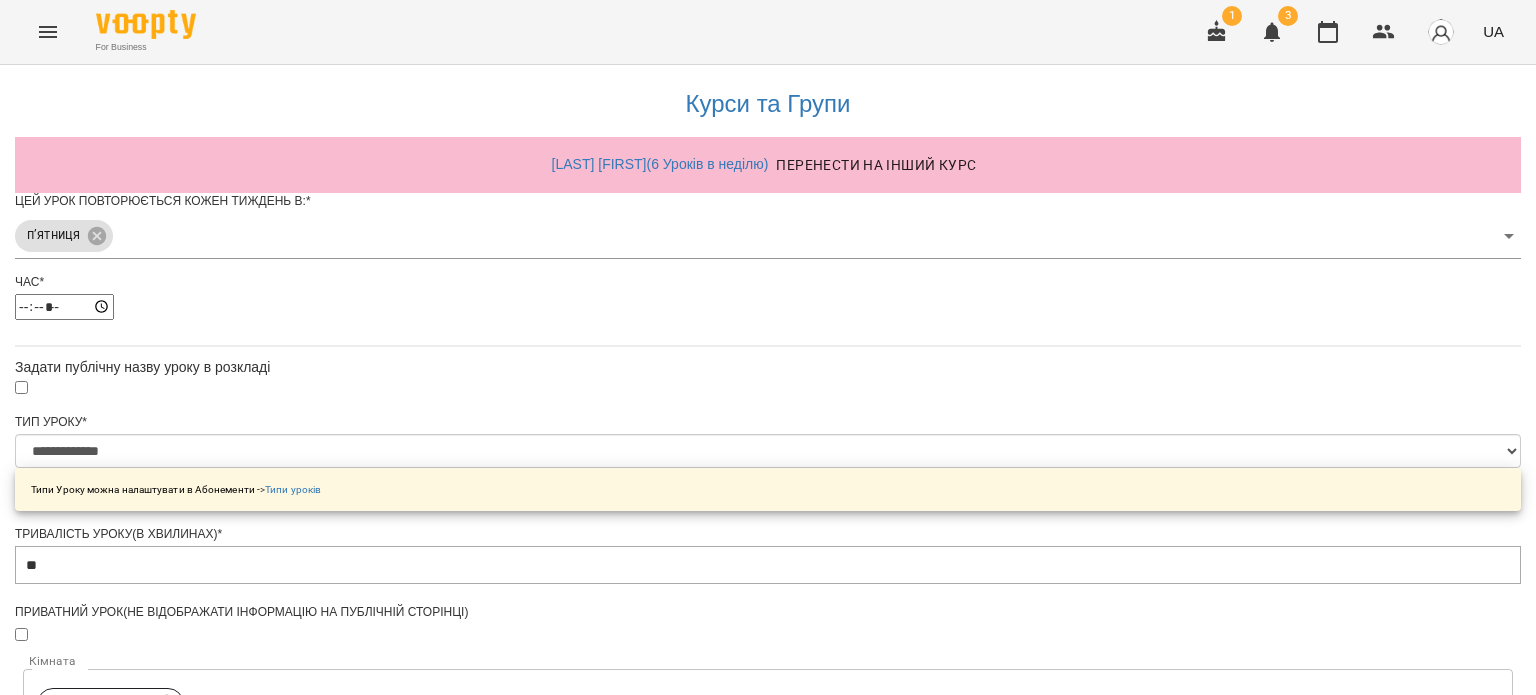 scroll, scrollTop: 757, scrollLeft: 0, axis: vertical 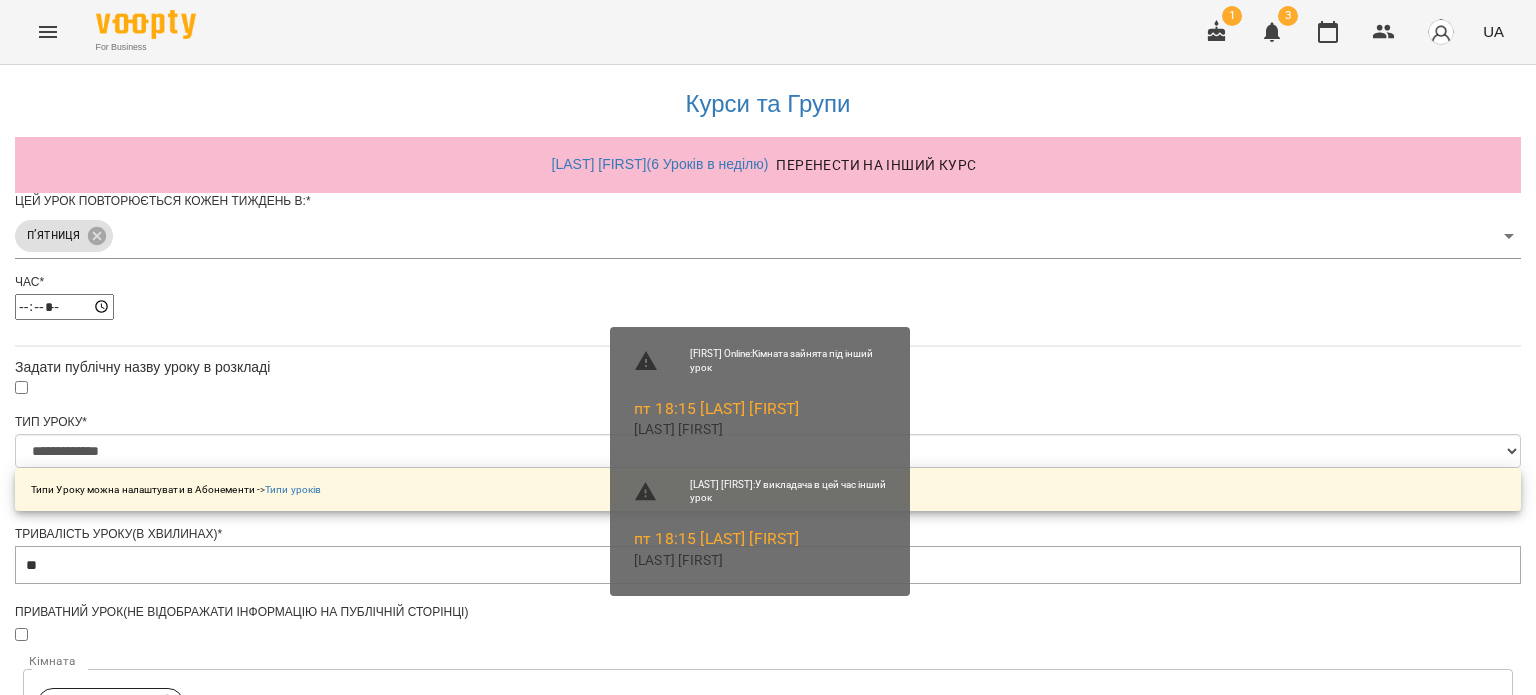 click on "Зберегти" at bounding box center (768, 1323) 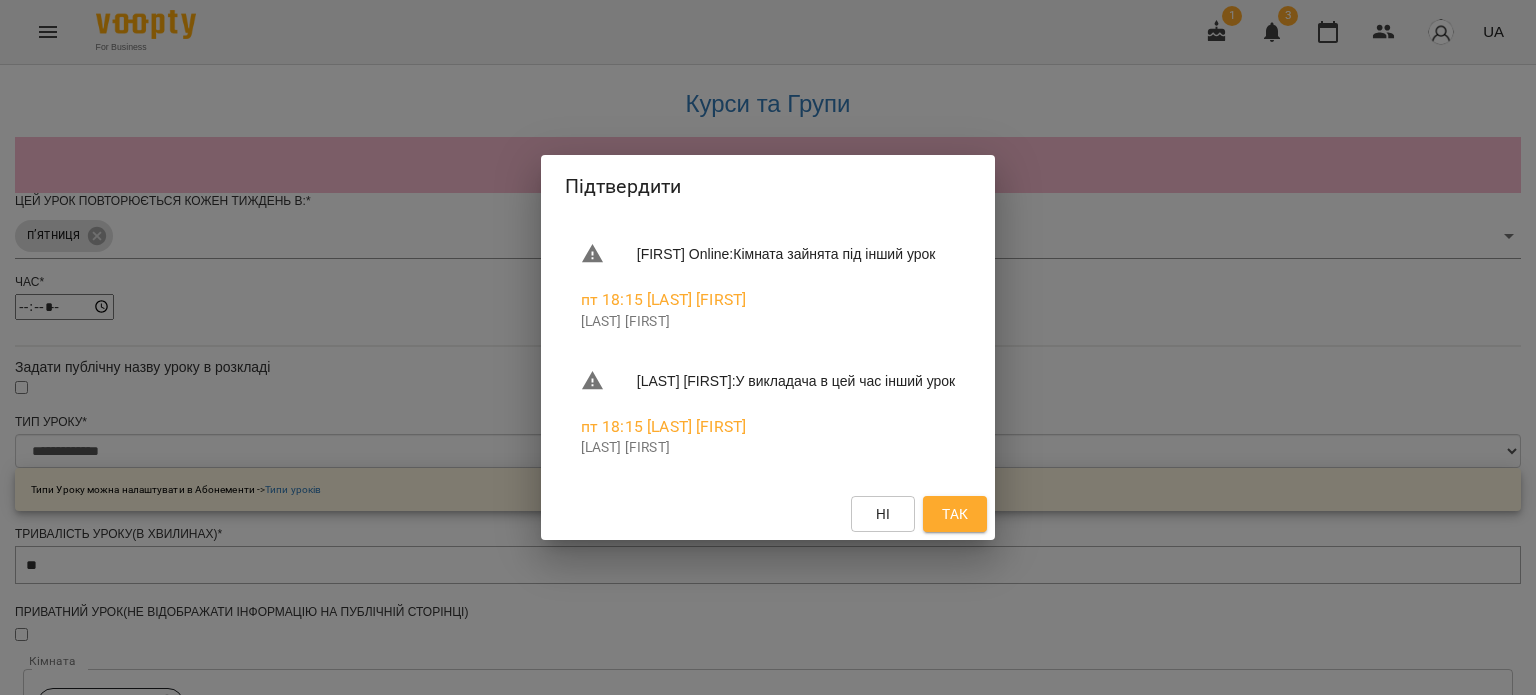 click on "Так" at bounding box center [955, 514] 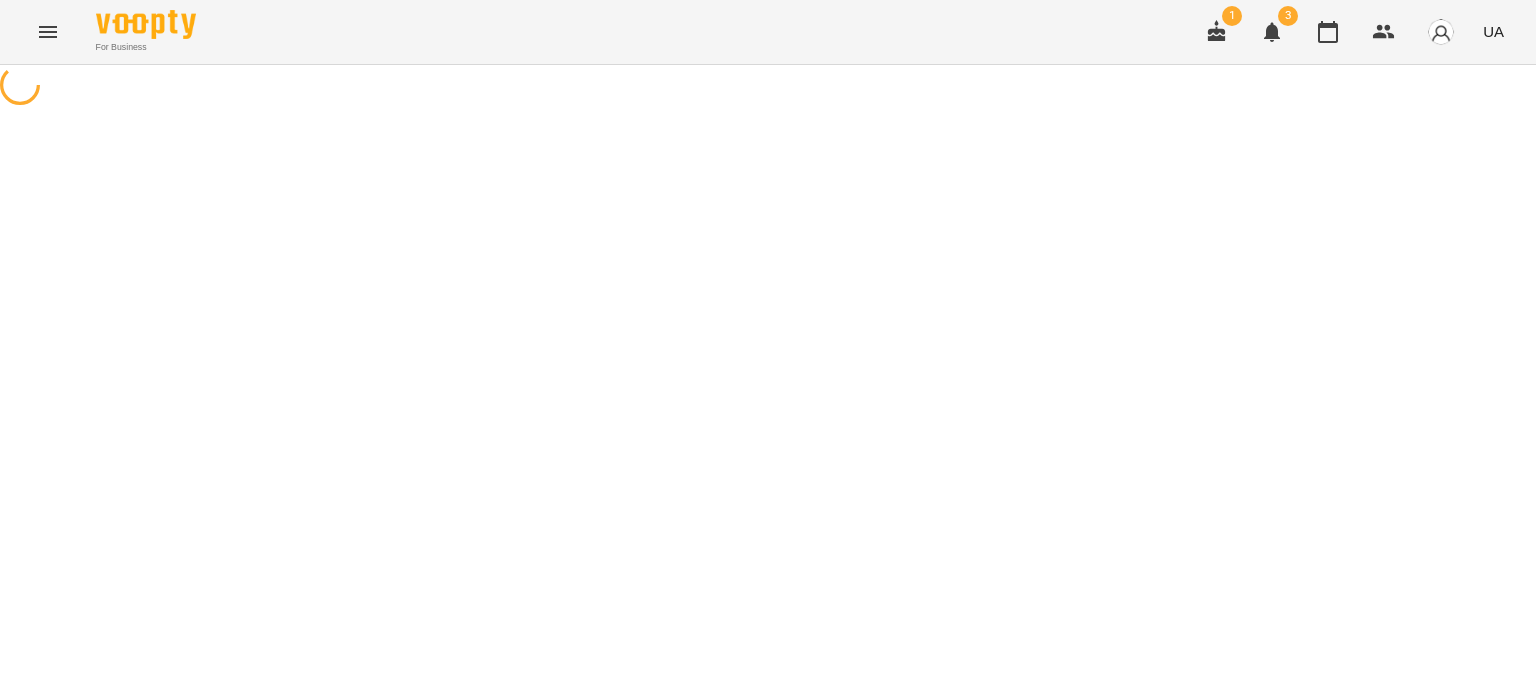 scroll, scrollTop: 0, scrollLeft: 0, axis: both 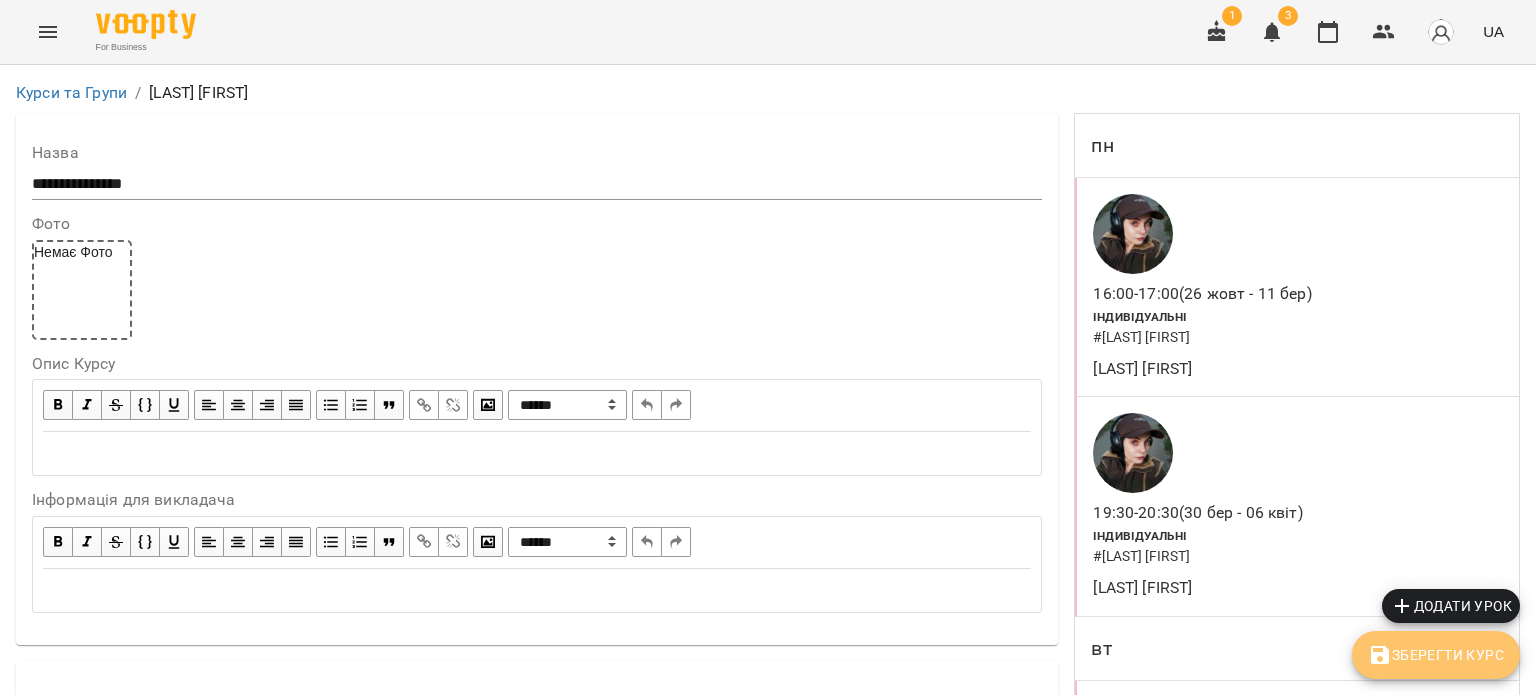 click on "Зберегти Курс" at bounding box center [1436, 655] 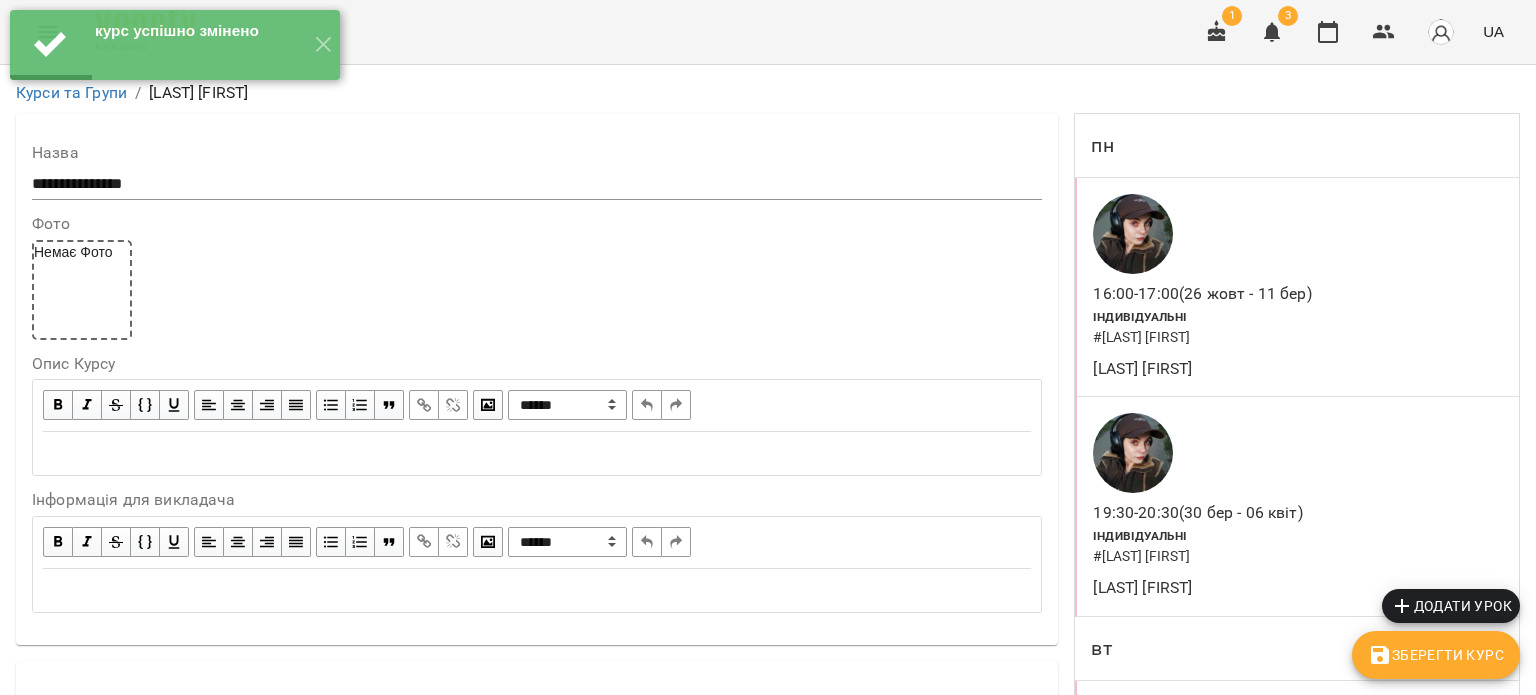 scroll, scrollTop: 1785, scrollLeft: 0, axis: vertical 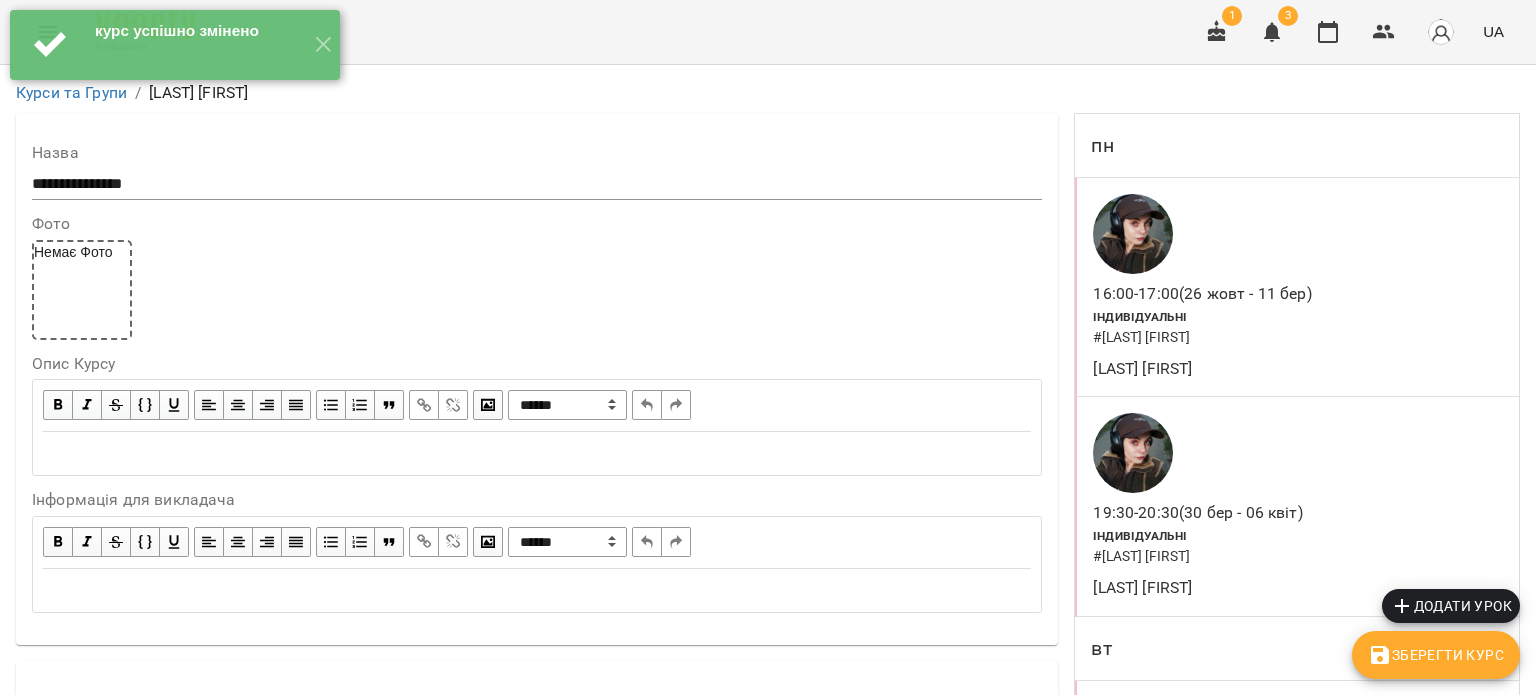 click on "[LAST] [FIRST]" at bounding box center [126, 2078] 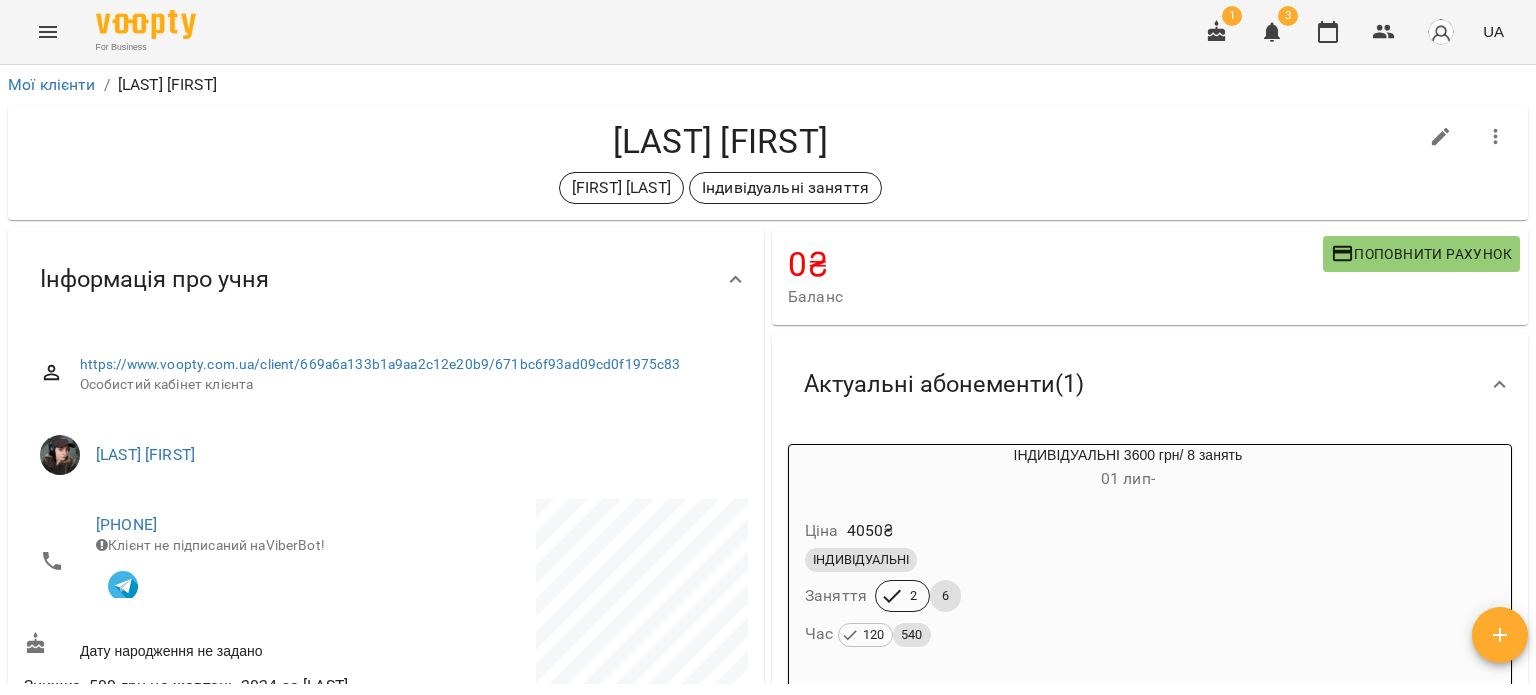 scroll, scrollTop: 200, scrollLeft: 0, axis: vertical 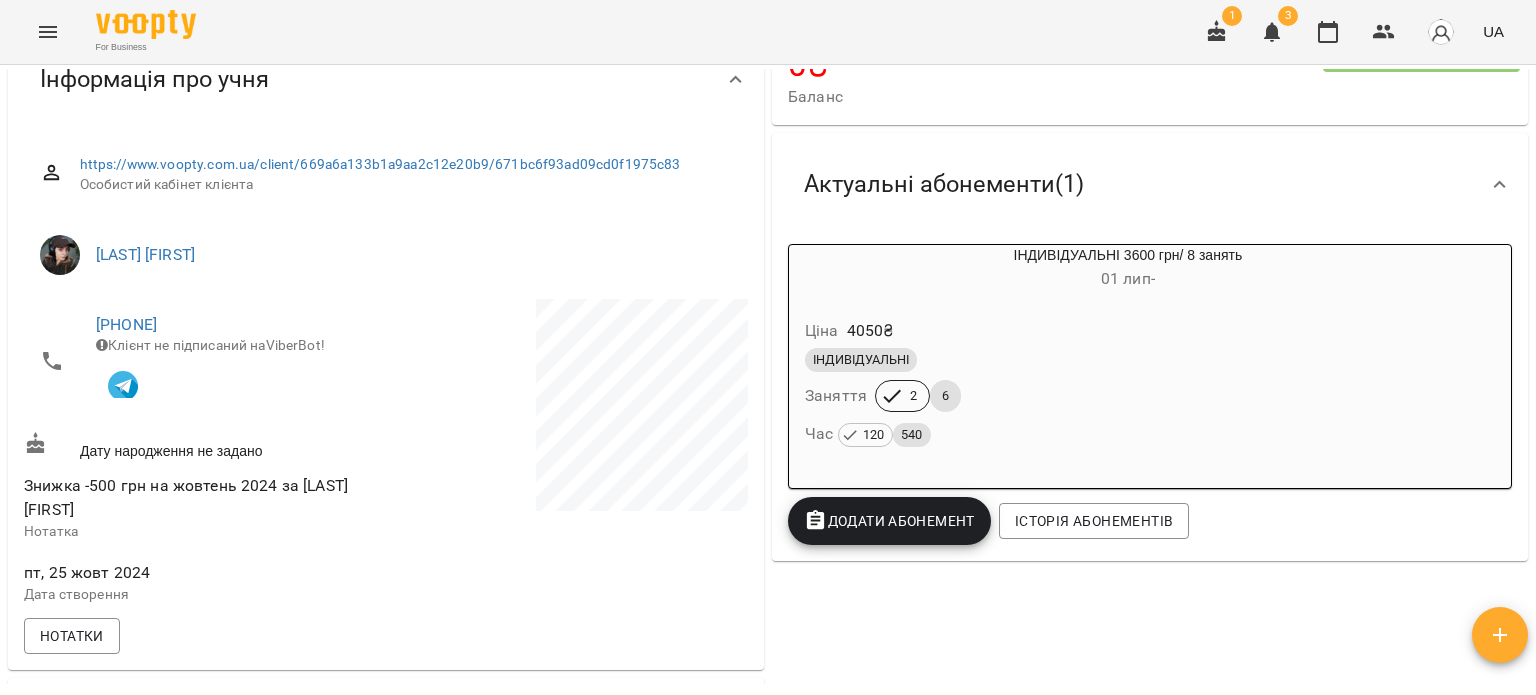 click on "ІНДИВІДУАЛЬНІ" at bounding box center (1128, 360) 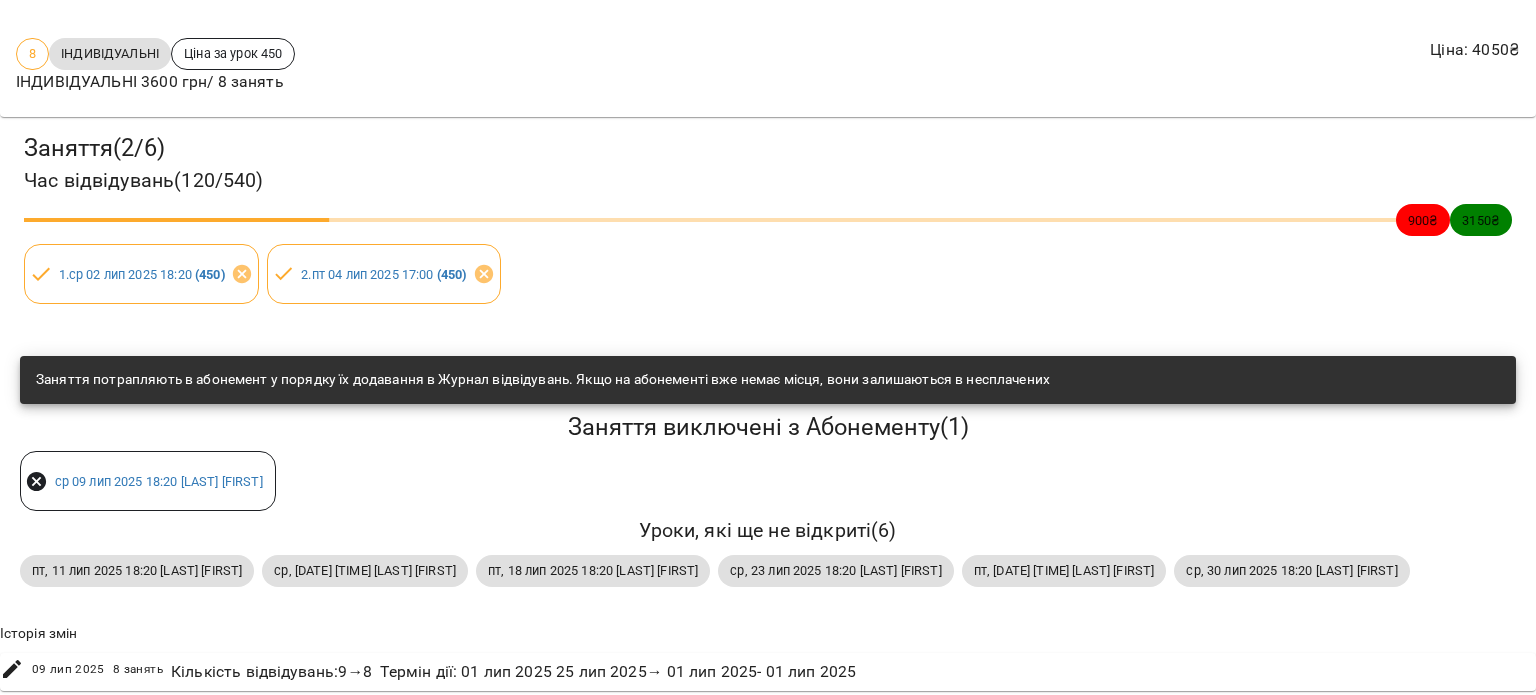 scroll, scrollTop: 0, scrollLeft: 0, axis: both 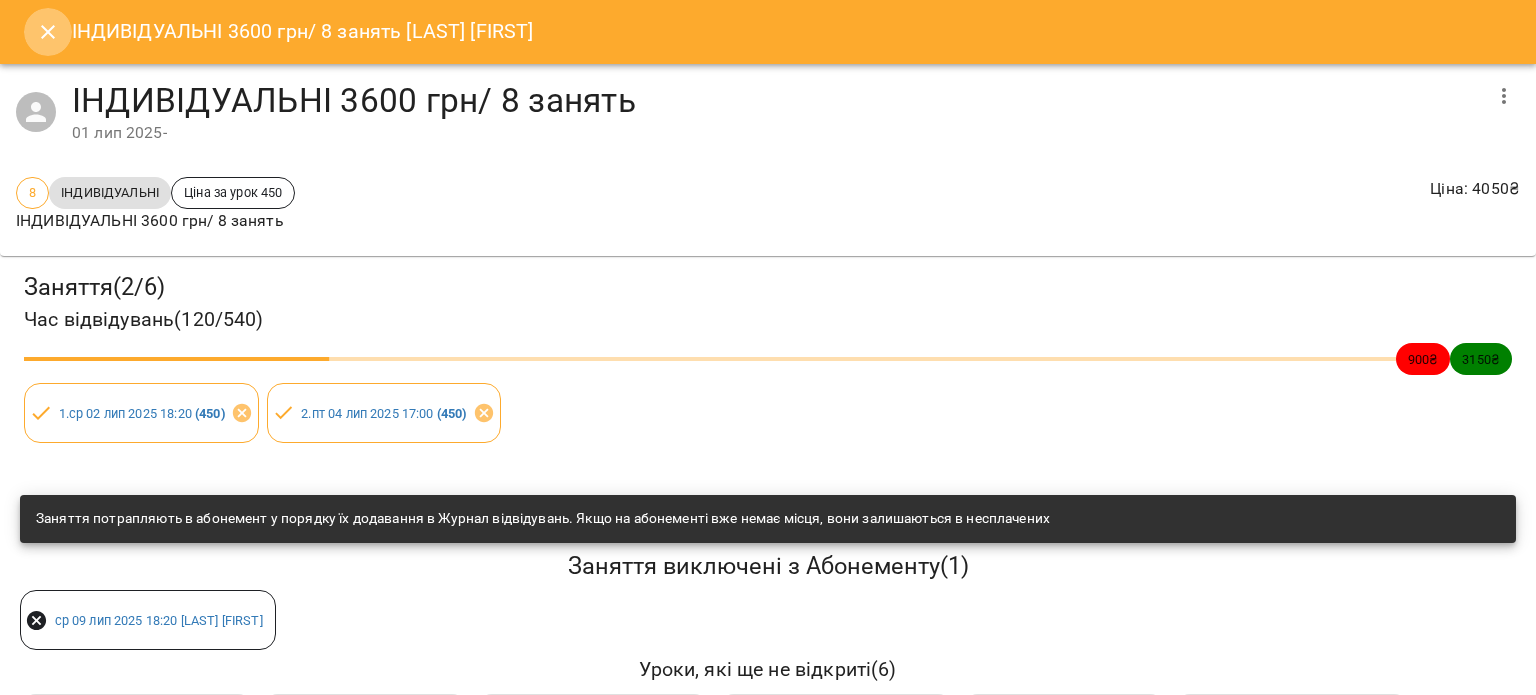 click at bounding box center [48, 32] 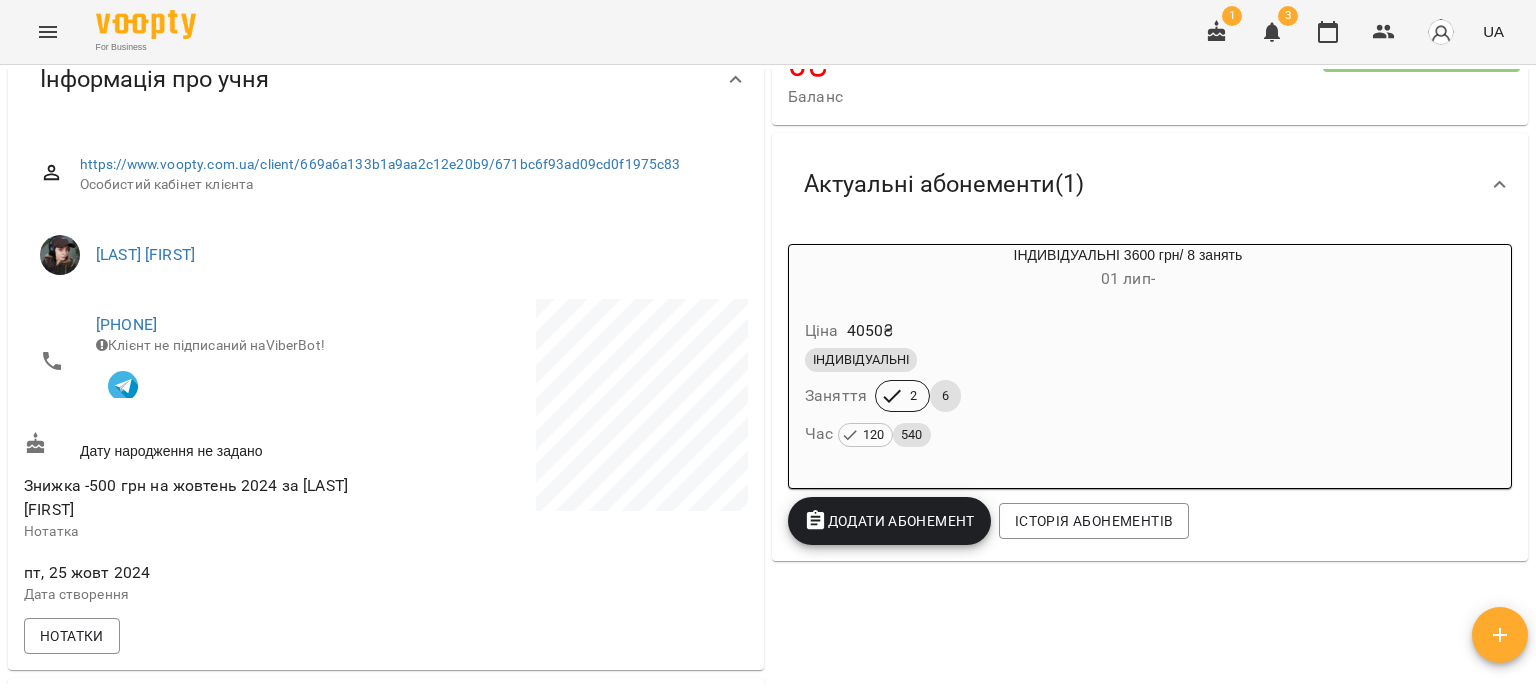 scroll, scrollTop: 0, scrollLeft: 0, axis: both 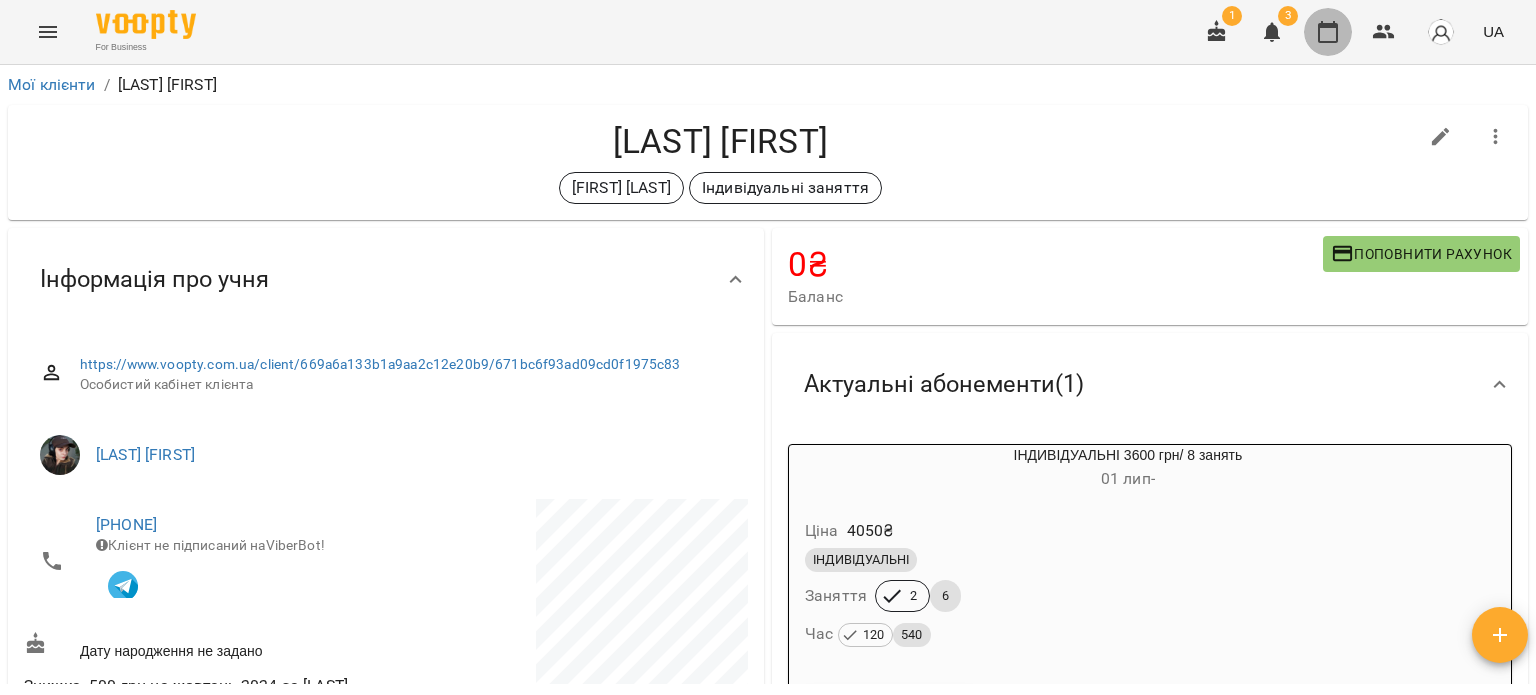 click 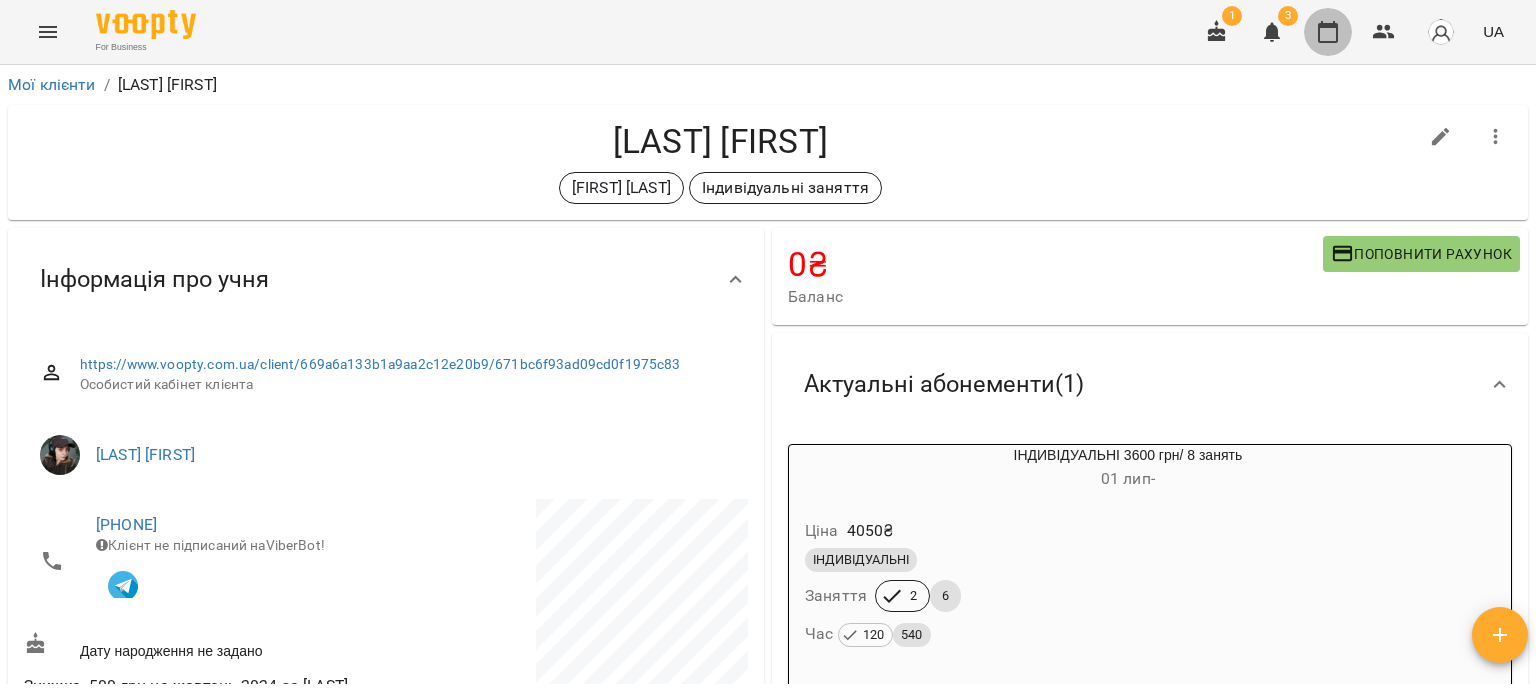 scroll, scrollTop: 0, scrollLeft: 0, axis: both 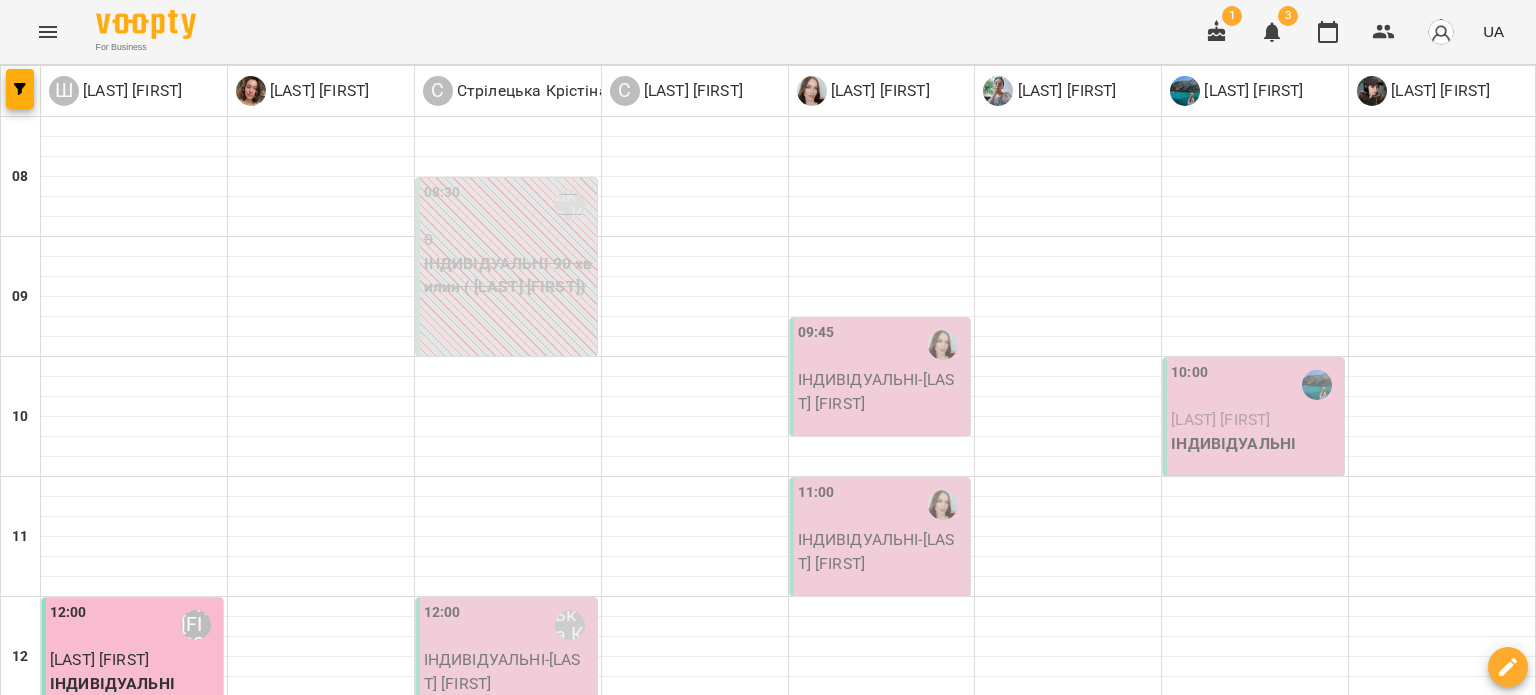 click 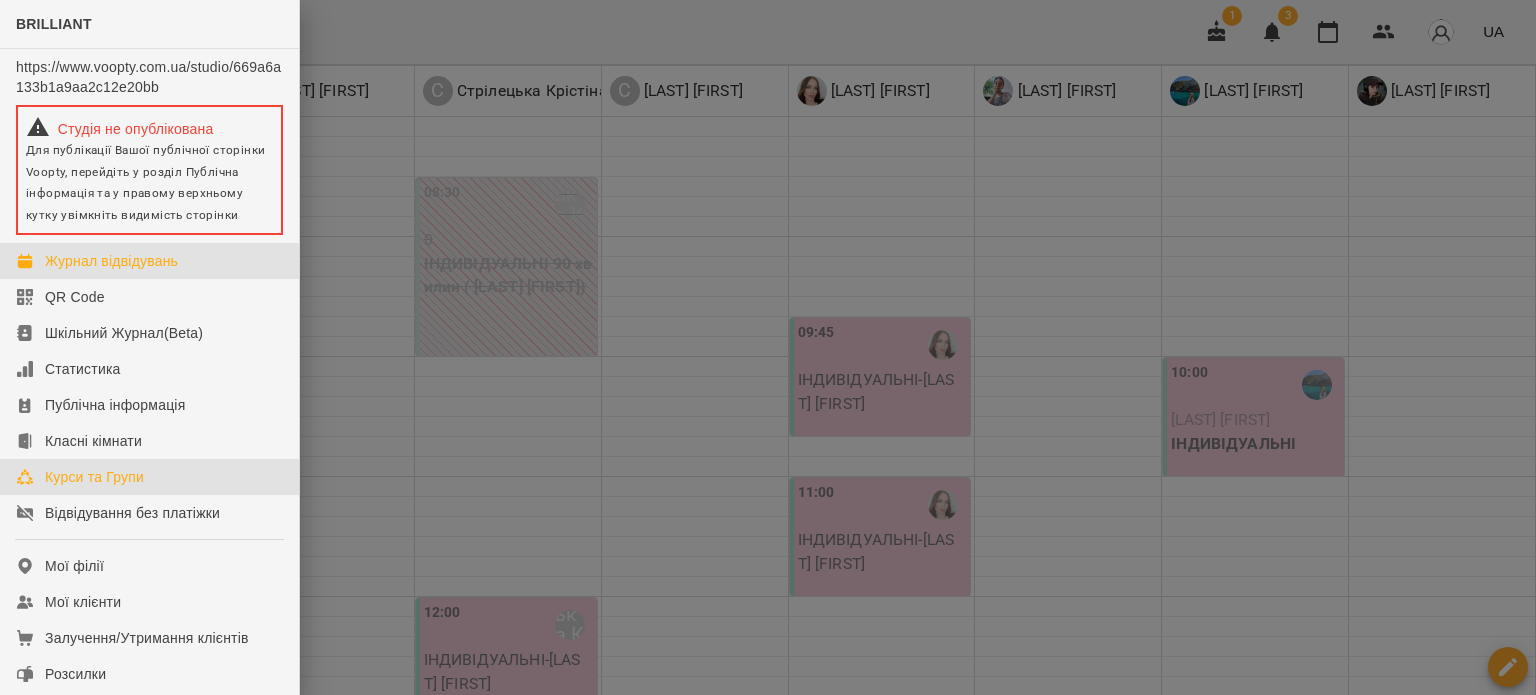 click on "Курси та Групи" at bounding box center (94, 477) 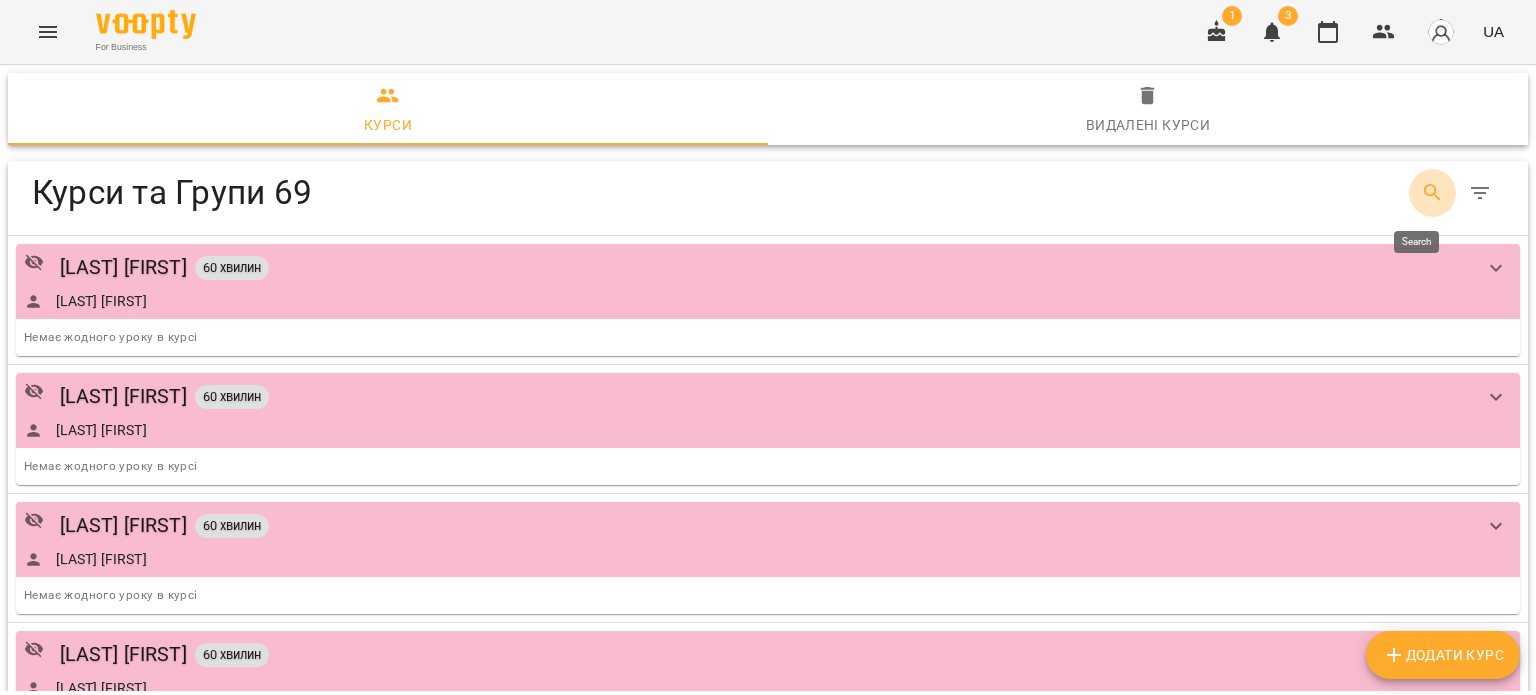 click 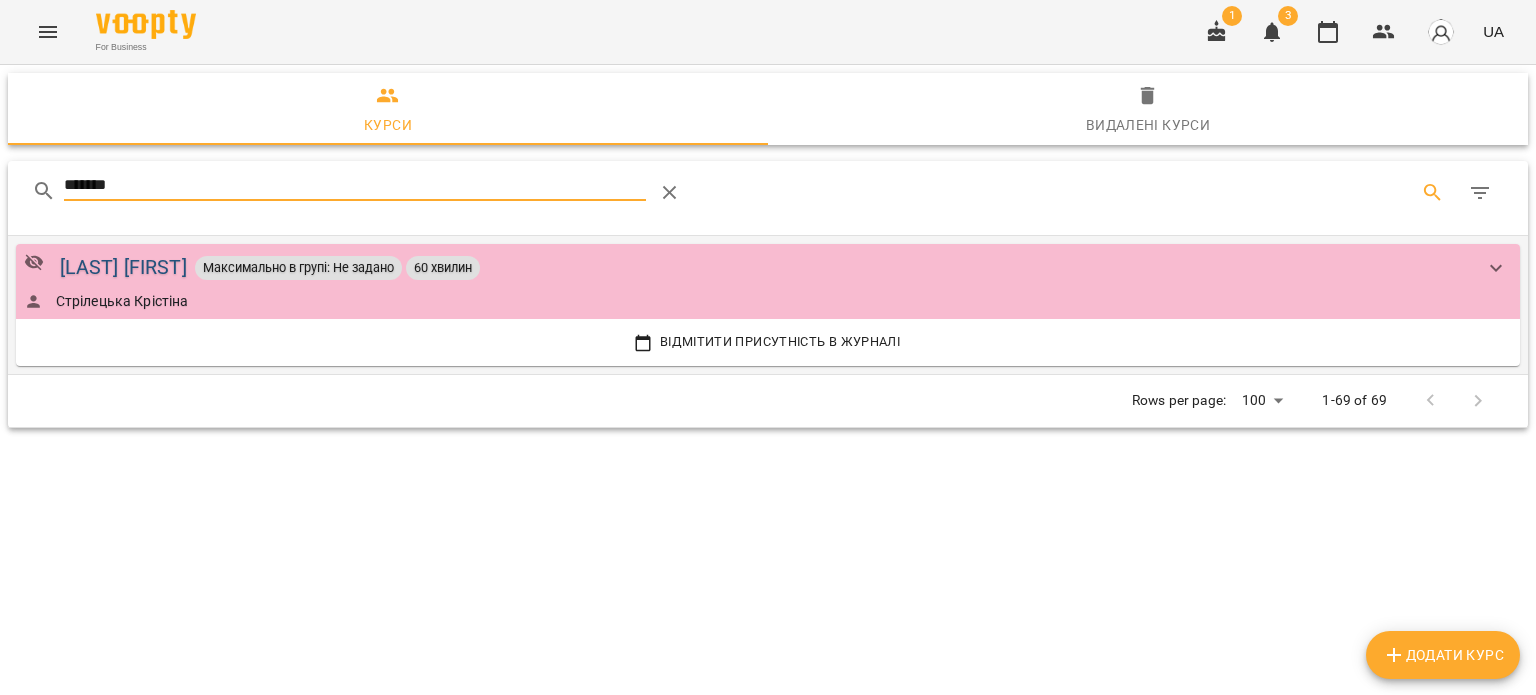 type on "*******" 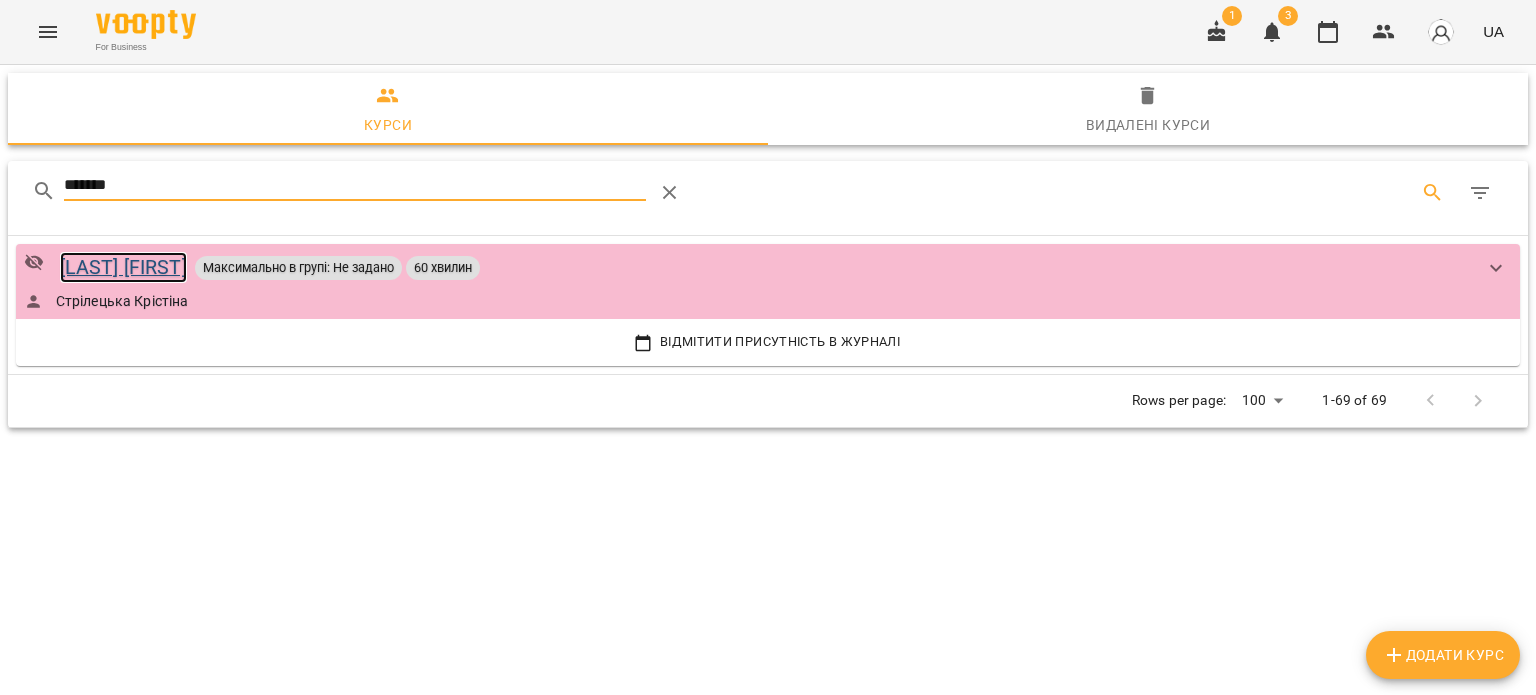 drag, startPoint x: 204, startPoint y: 268, endPoint x: 241, endPoint y: 236, distance: 48.9183 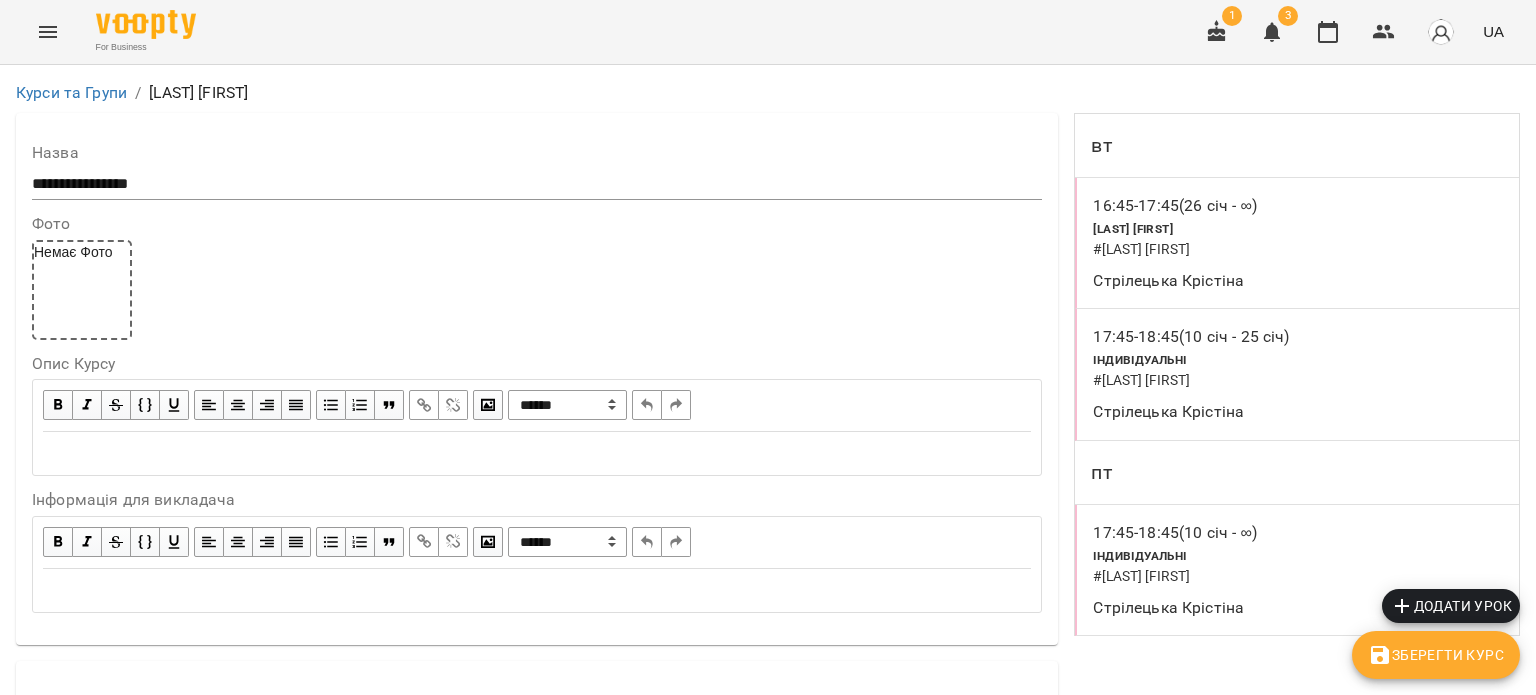 scroll, scrollTop: 100, scrollLeft: 0, axis: vertical 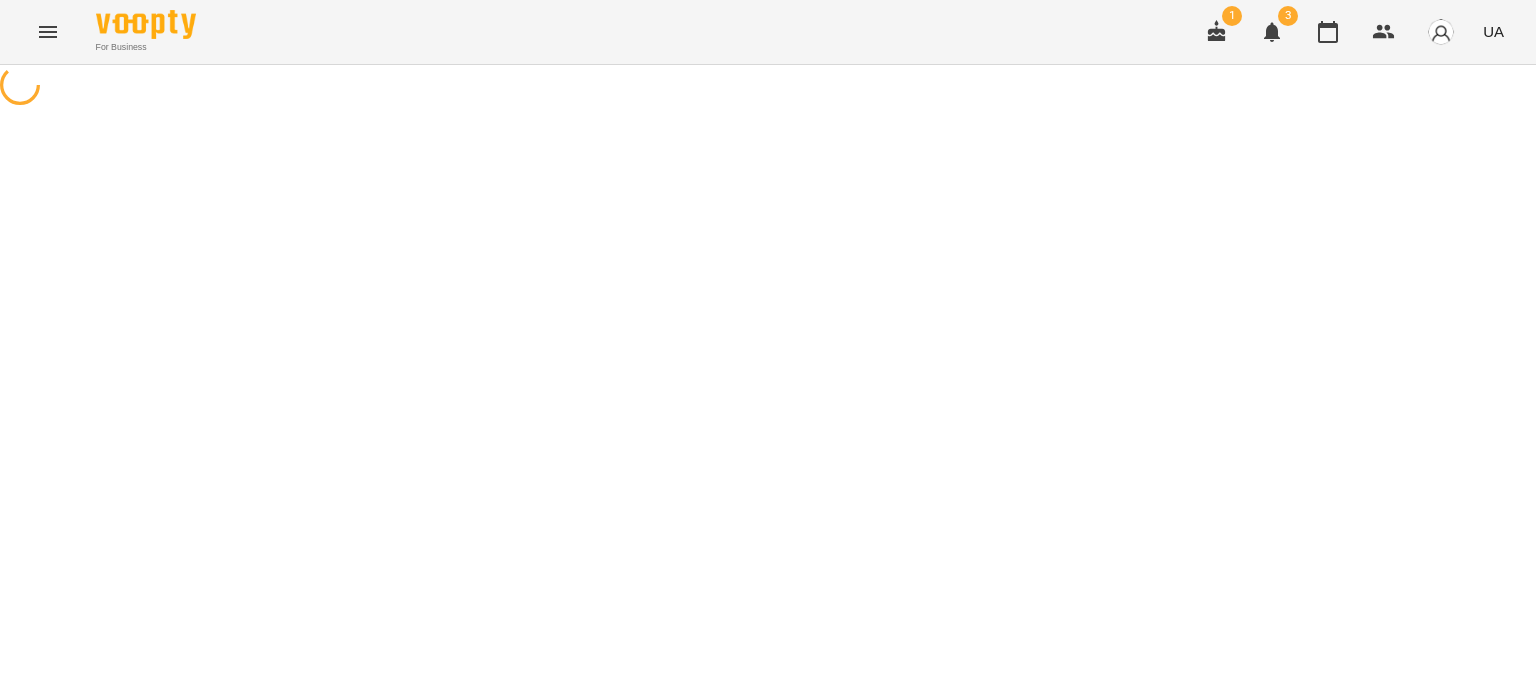 select on "*" 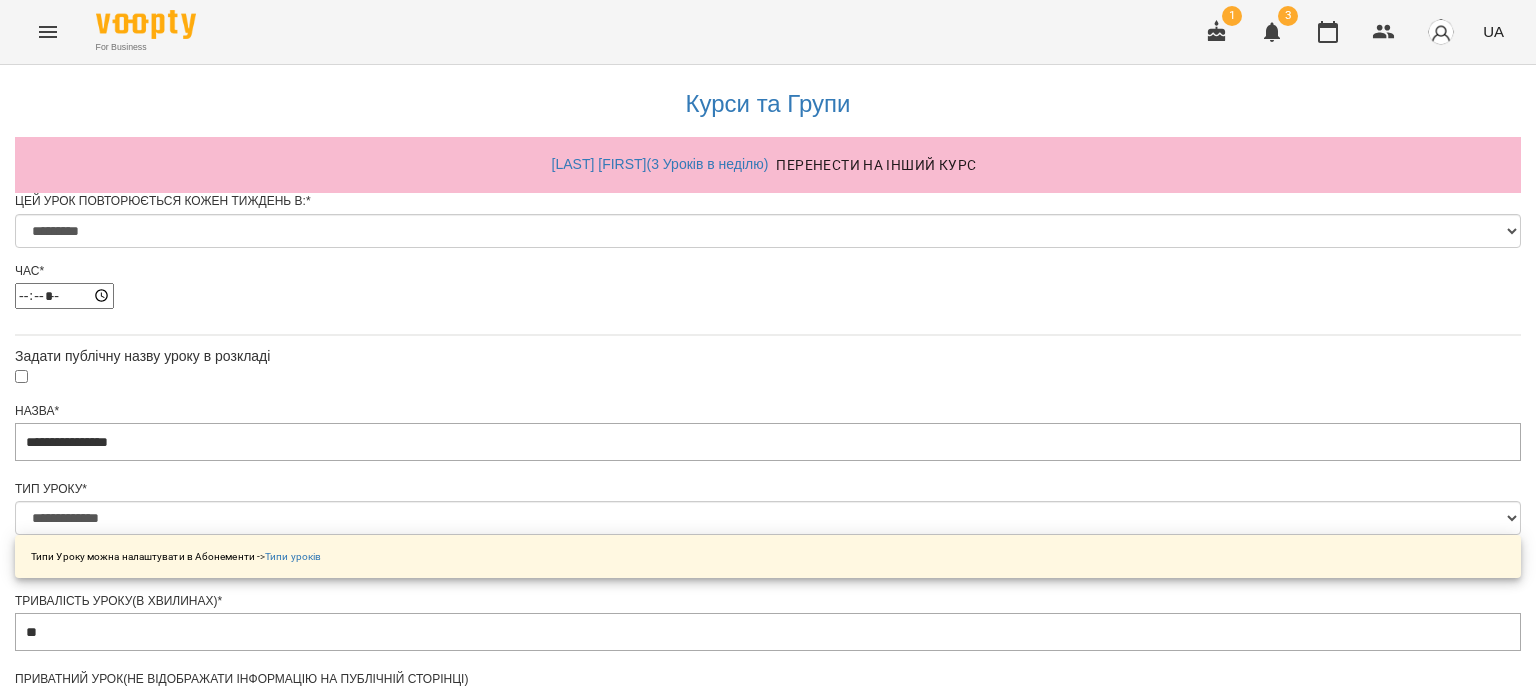 scroll, scrollTop: 900, scrollLeft: 0, axis: vertical 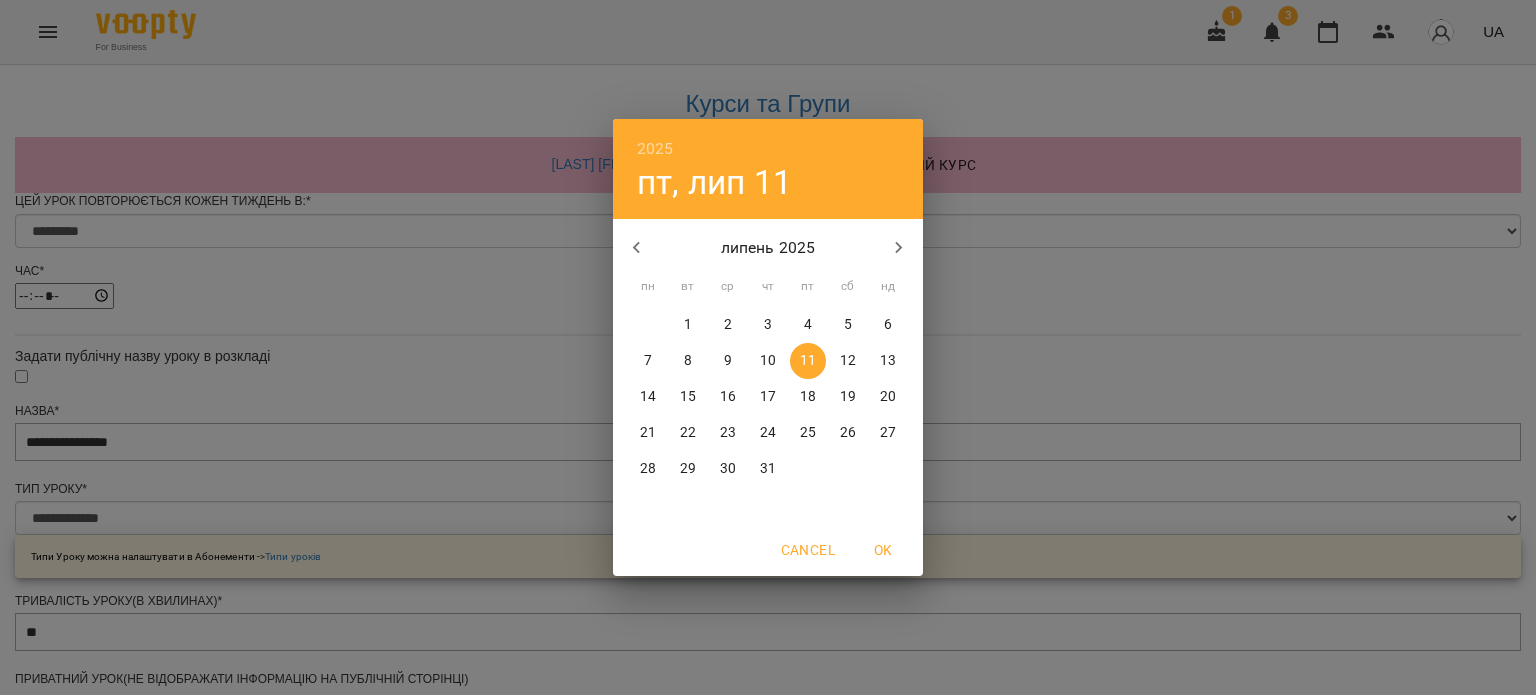 click on "8" at bounding box center (688, 361) 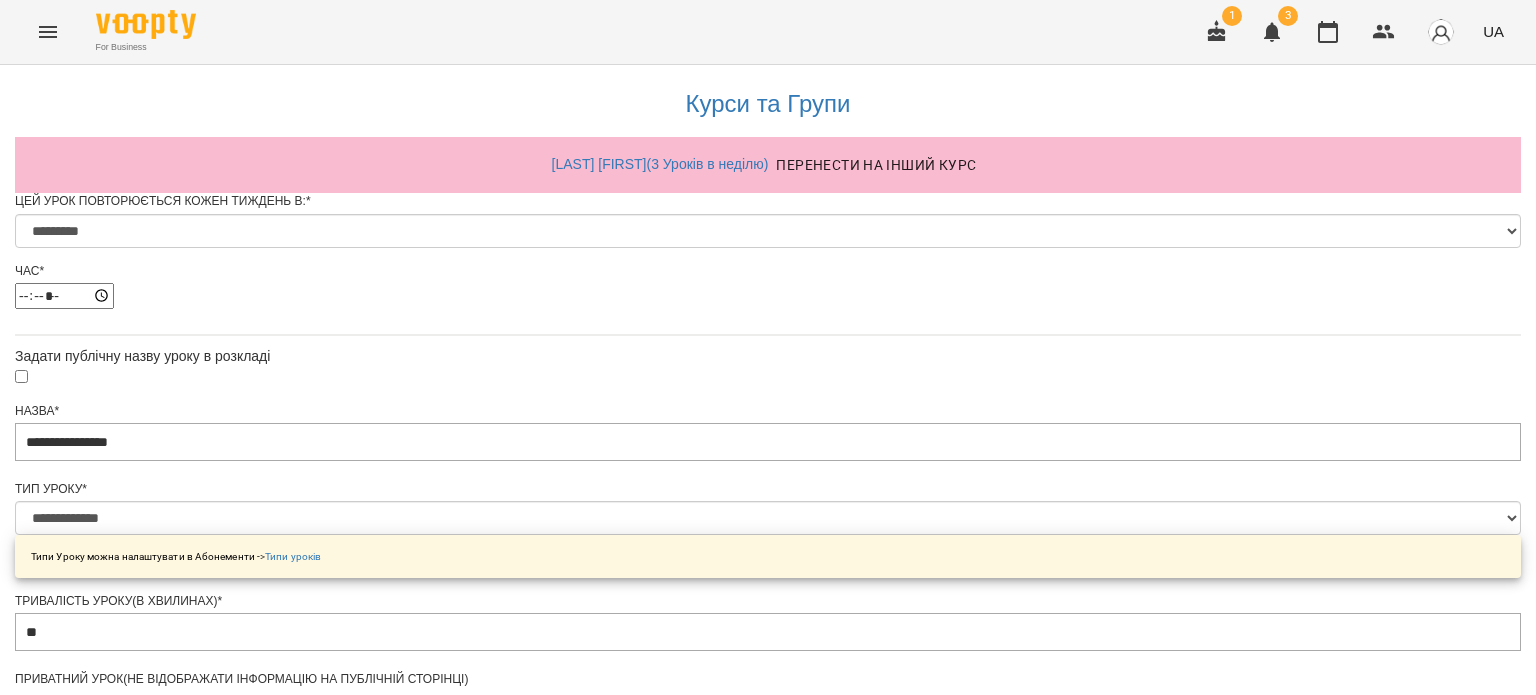 scroll, scrollTop: 1033, scrollLeft: 0, axis: vertical 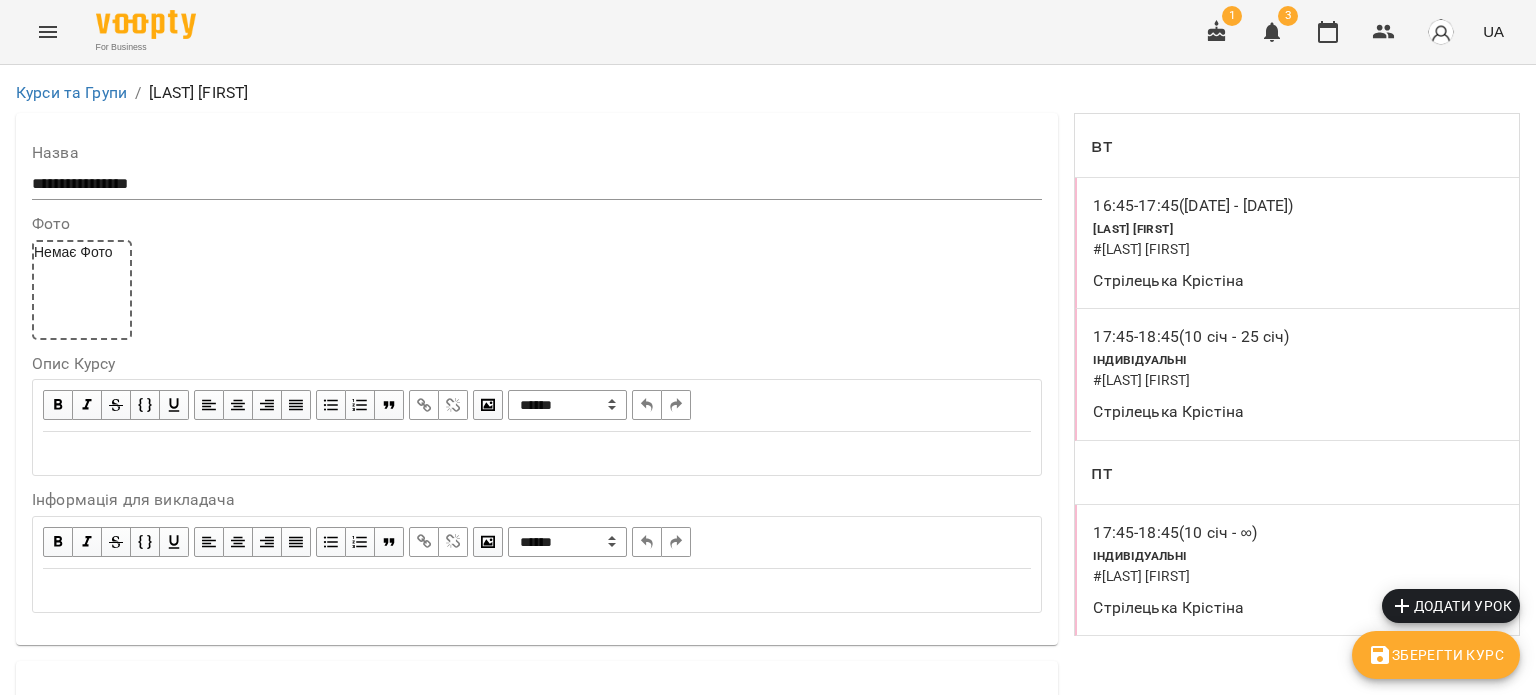 click on "пт" at bounding box center [1297, 473] 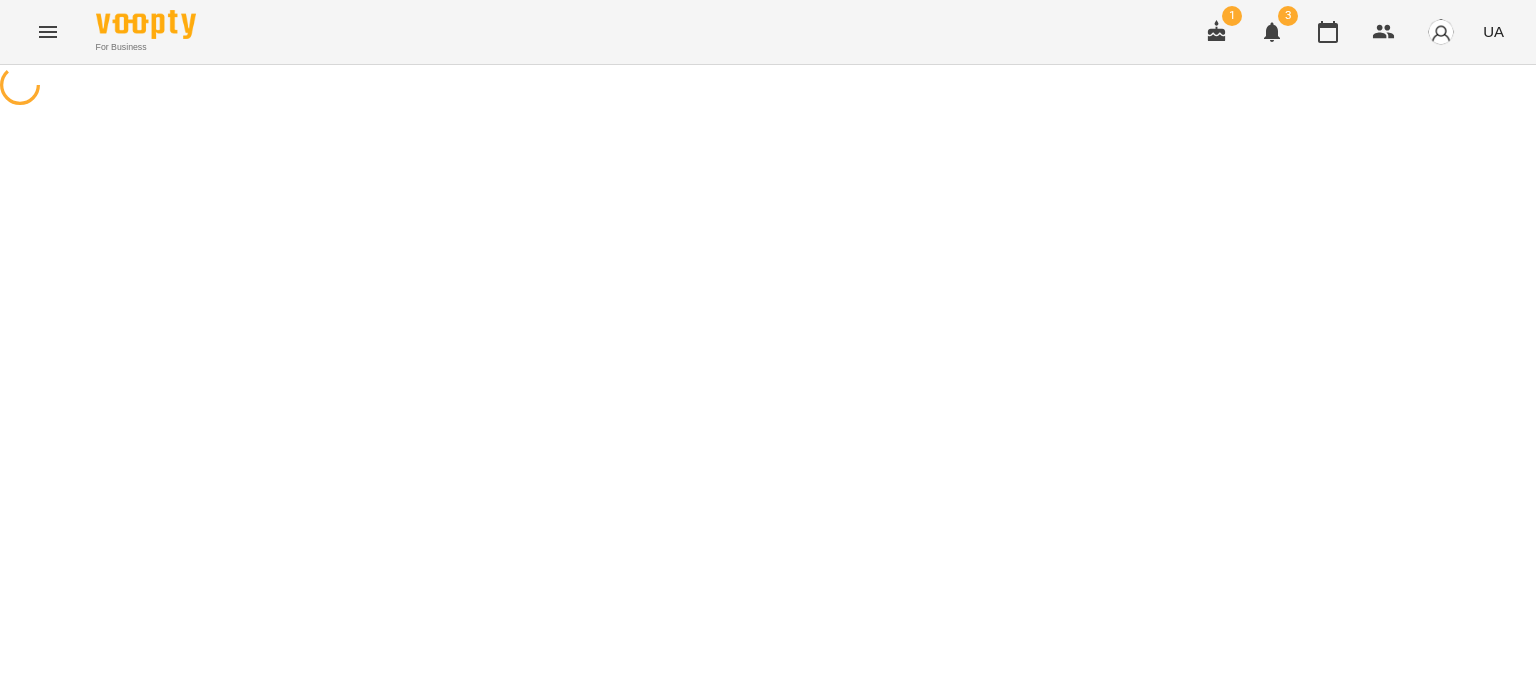 scroll, scrollTop: 0, scrollLeft: 0, axis: both 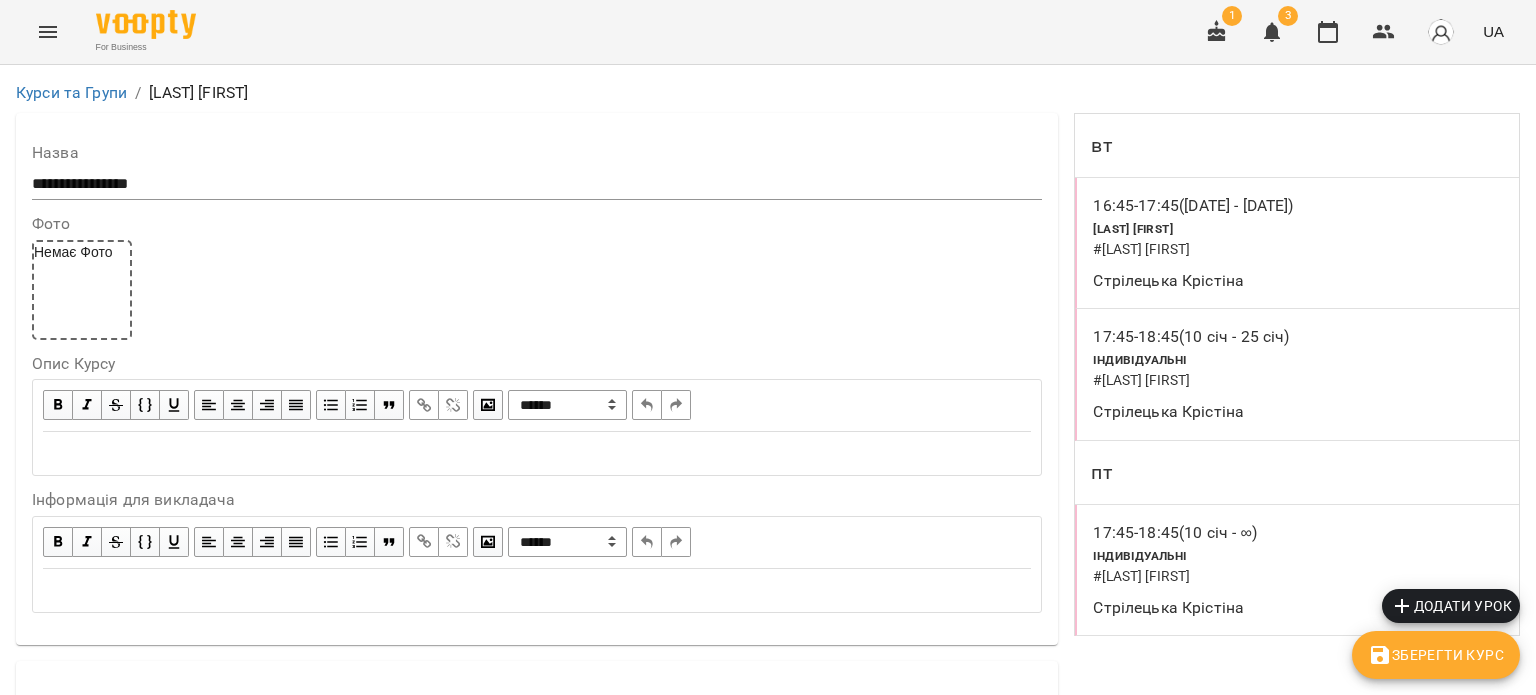 click on "Стрілецька Крістіна" at bounding box center [1220, 608] 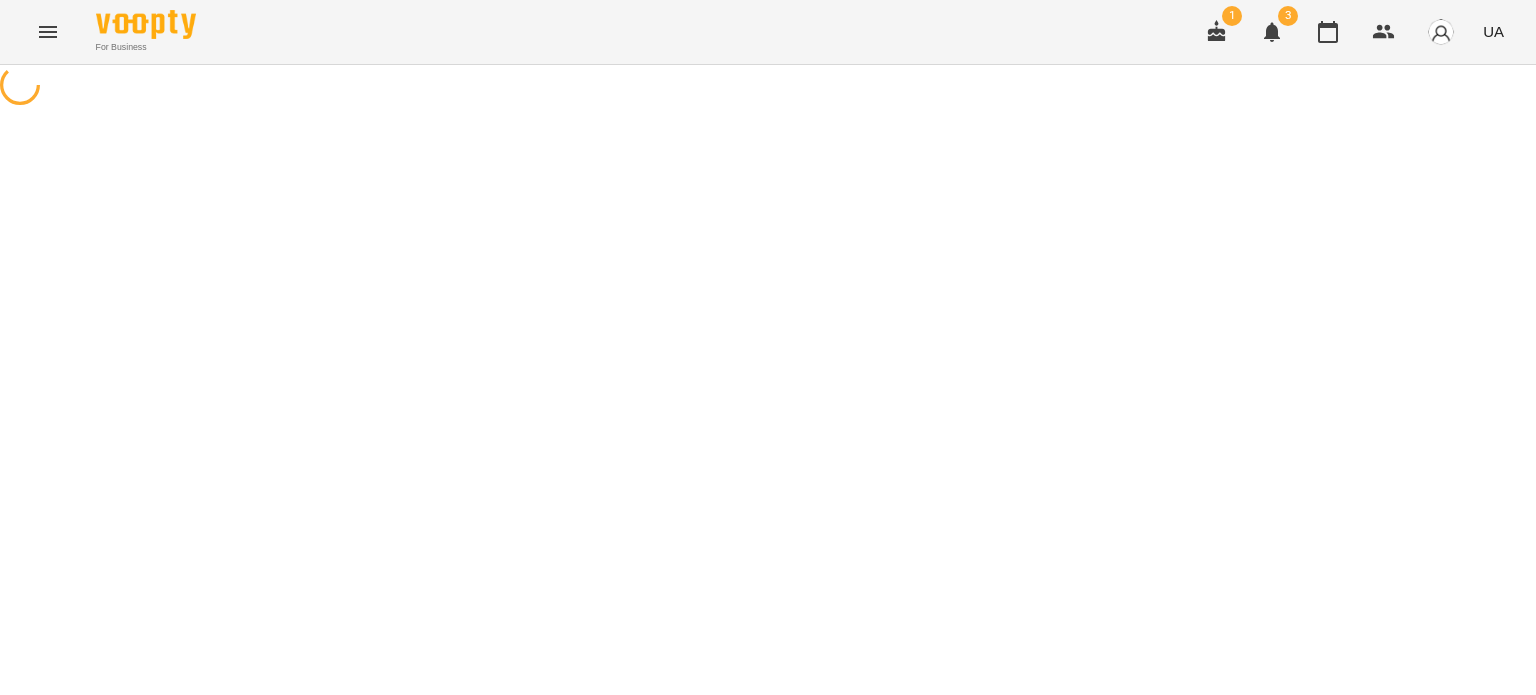 scroll, scrollTop: 0, scrollLeft: 0, axis: both 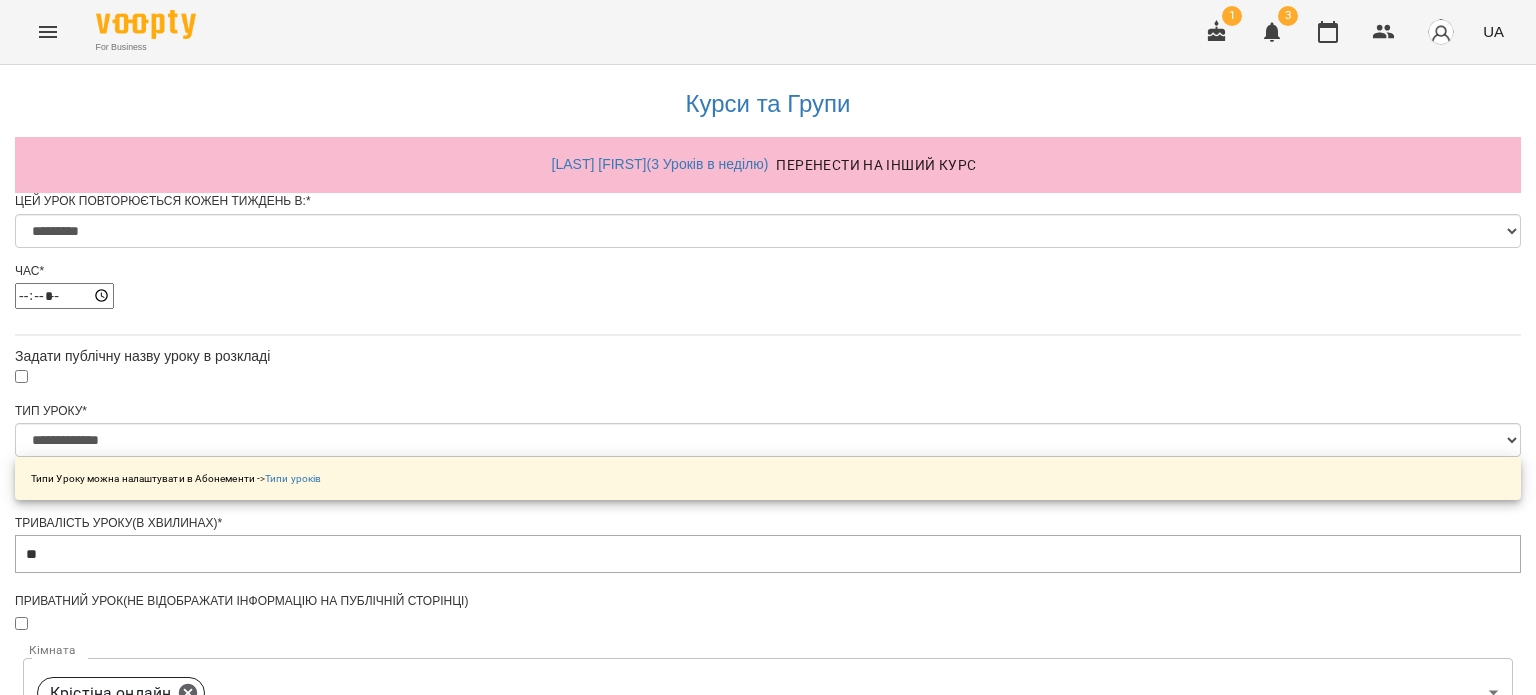 click on "**********" at bounding box center [108, 1322] 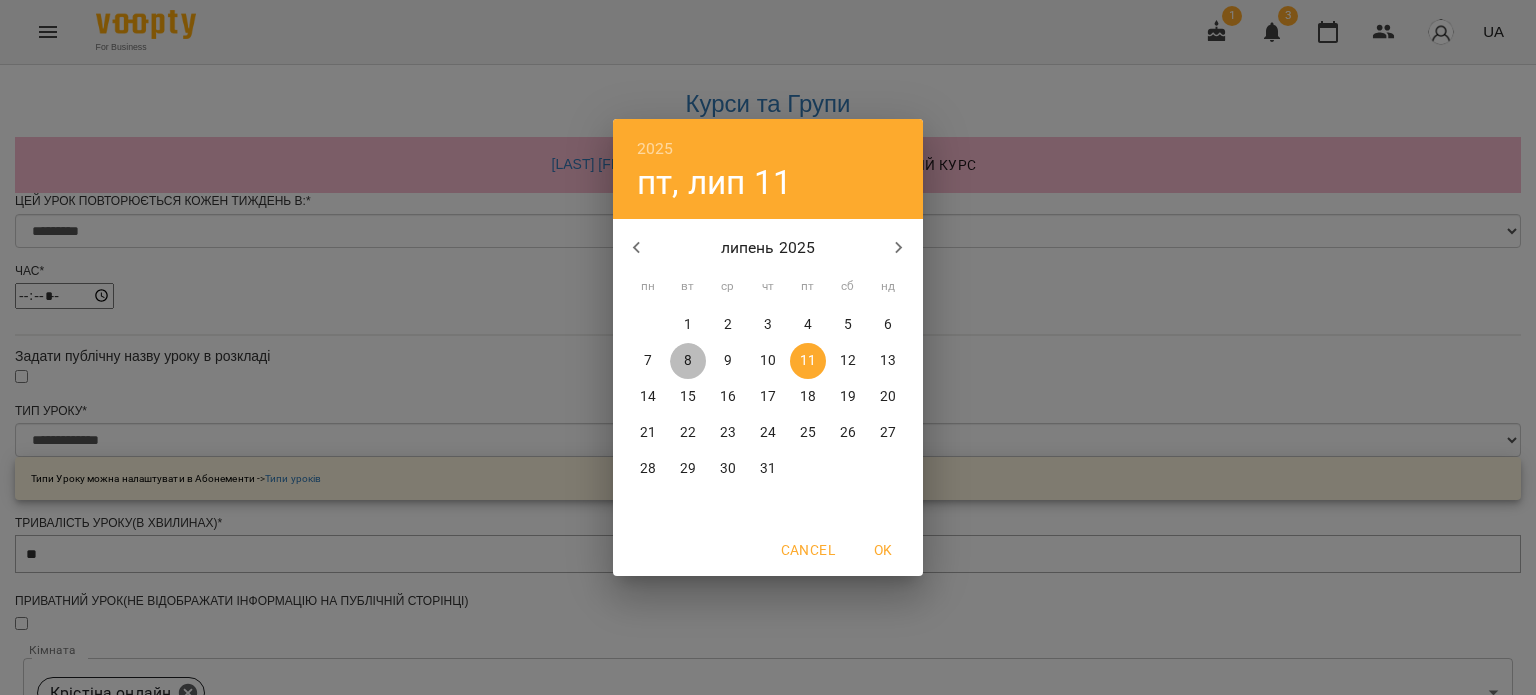 click on "8" at bounding box center (688, 361) 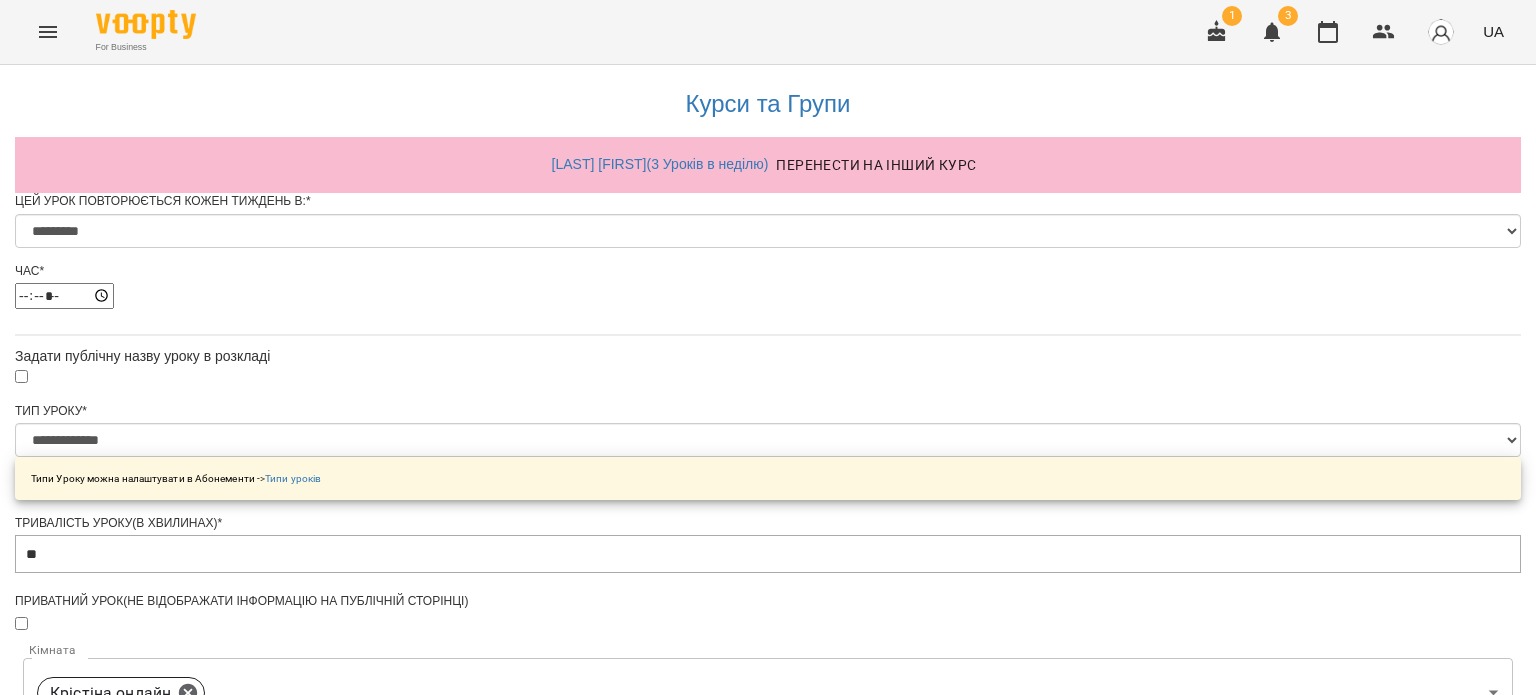 scroll, scrollTop: 952, scrollLeft: 0, axis: vertical 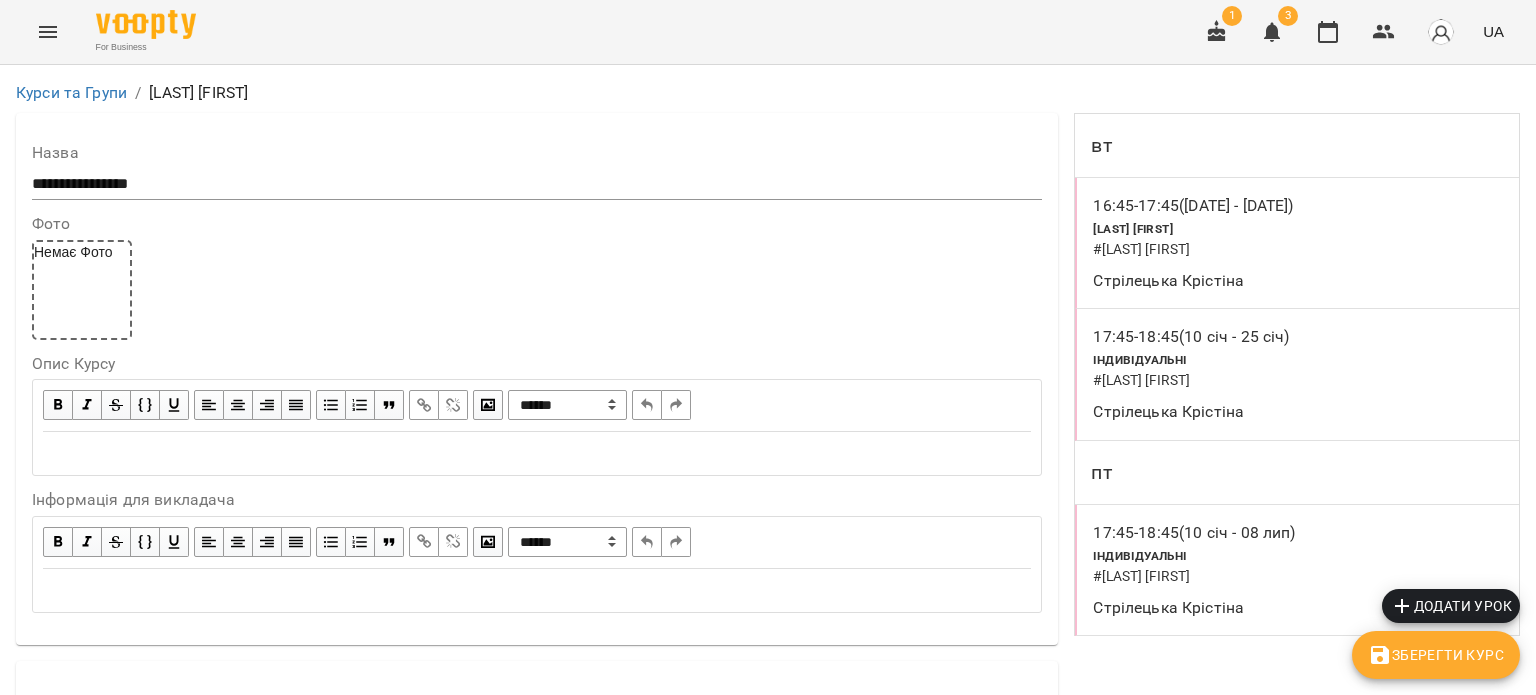 click on "Додати урок" at bounding box center (1451, 606) 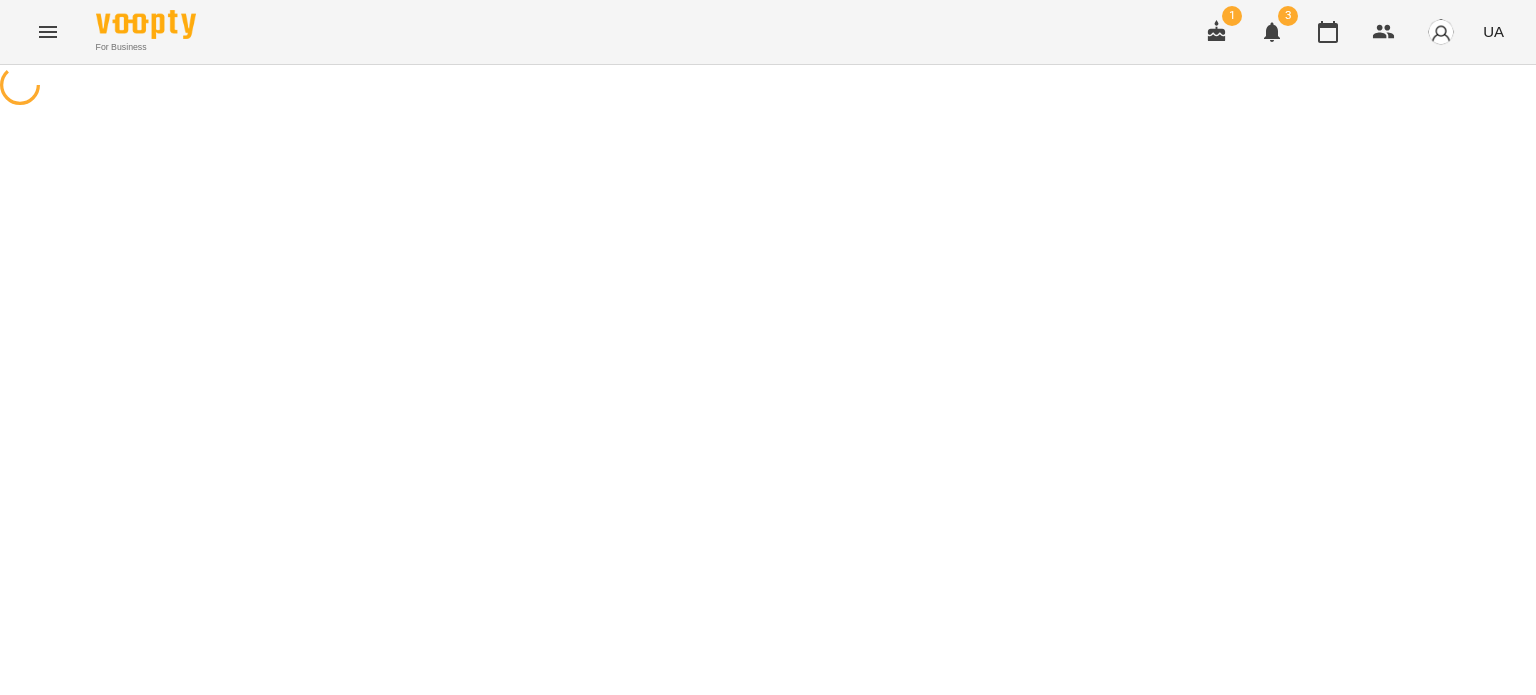 select on "**********" 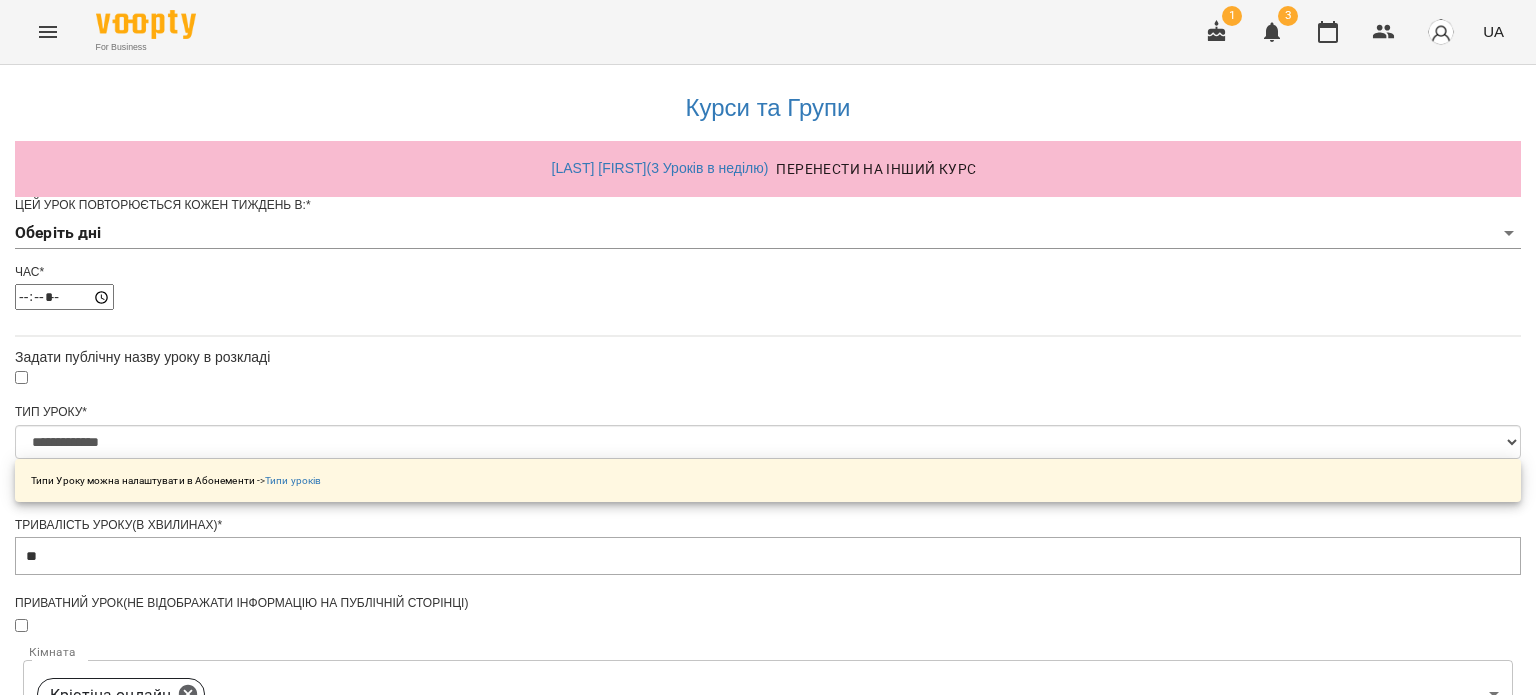click on "**********" at bounding box center [768, 642] 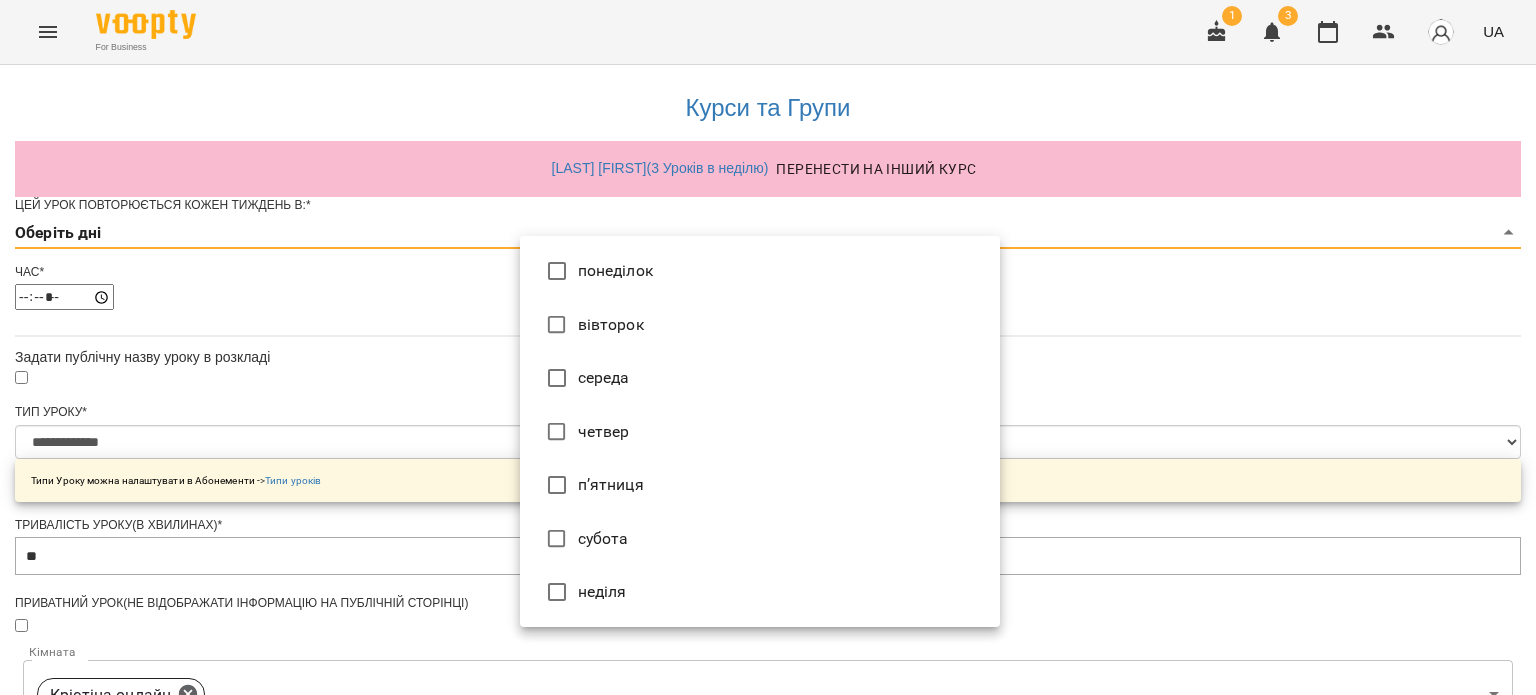 click on "вівторок" at bounding box center [760, 325] 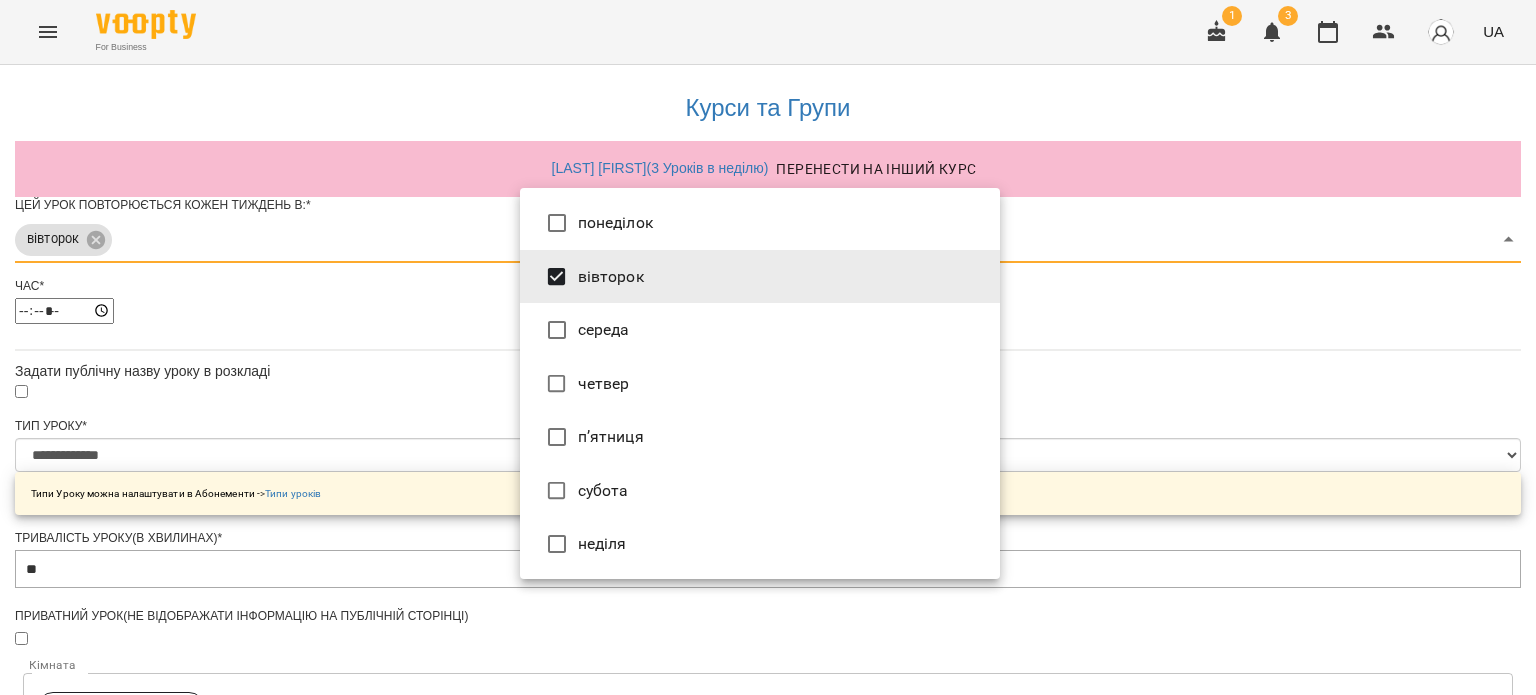 click at bounding box center [768, 347] 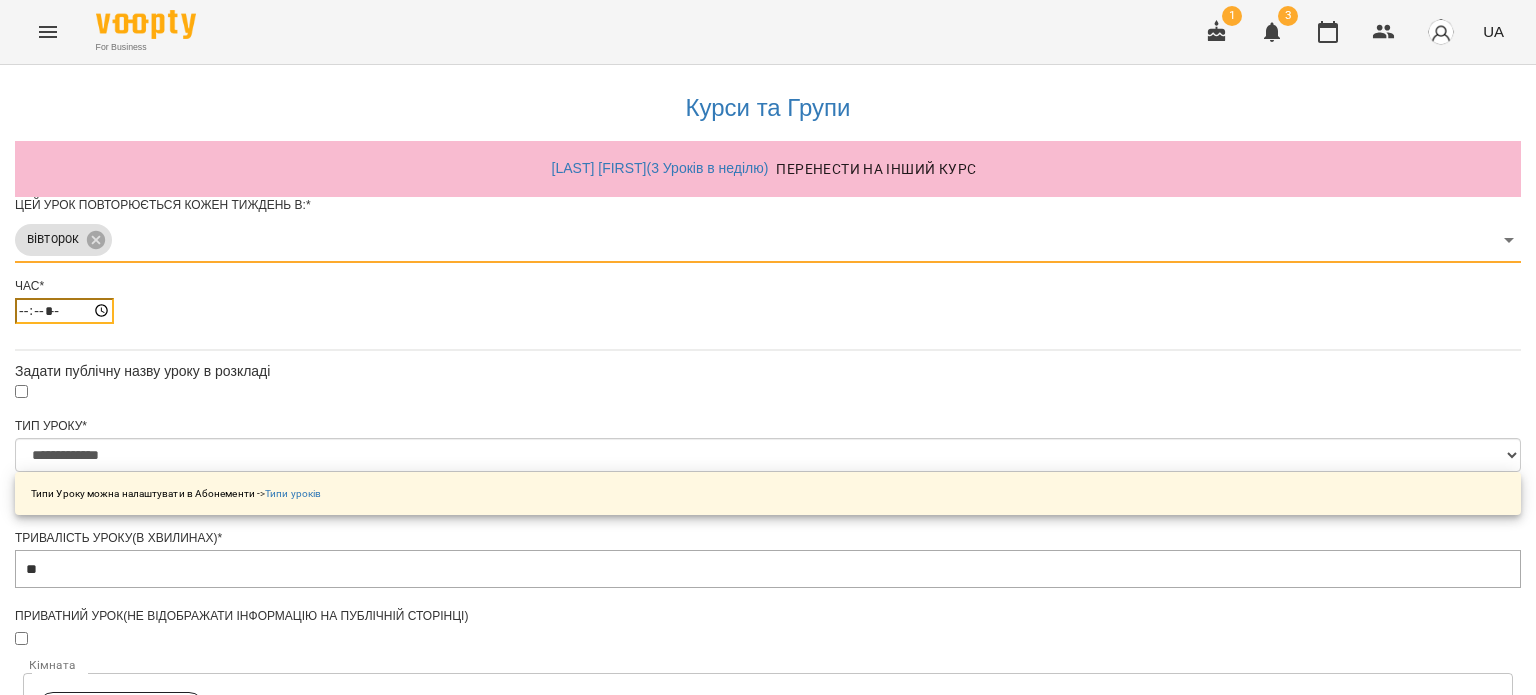 click on "*****" at bounding box center [64, 311] 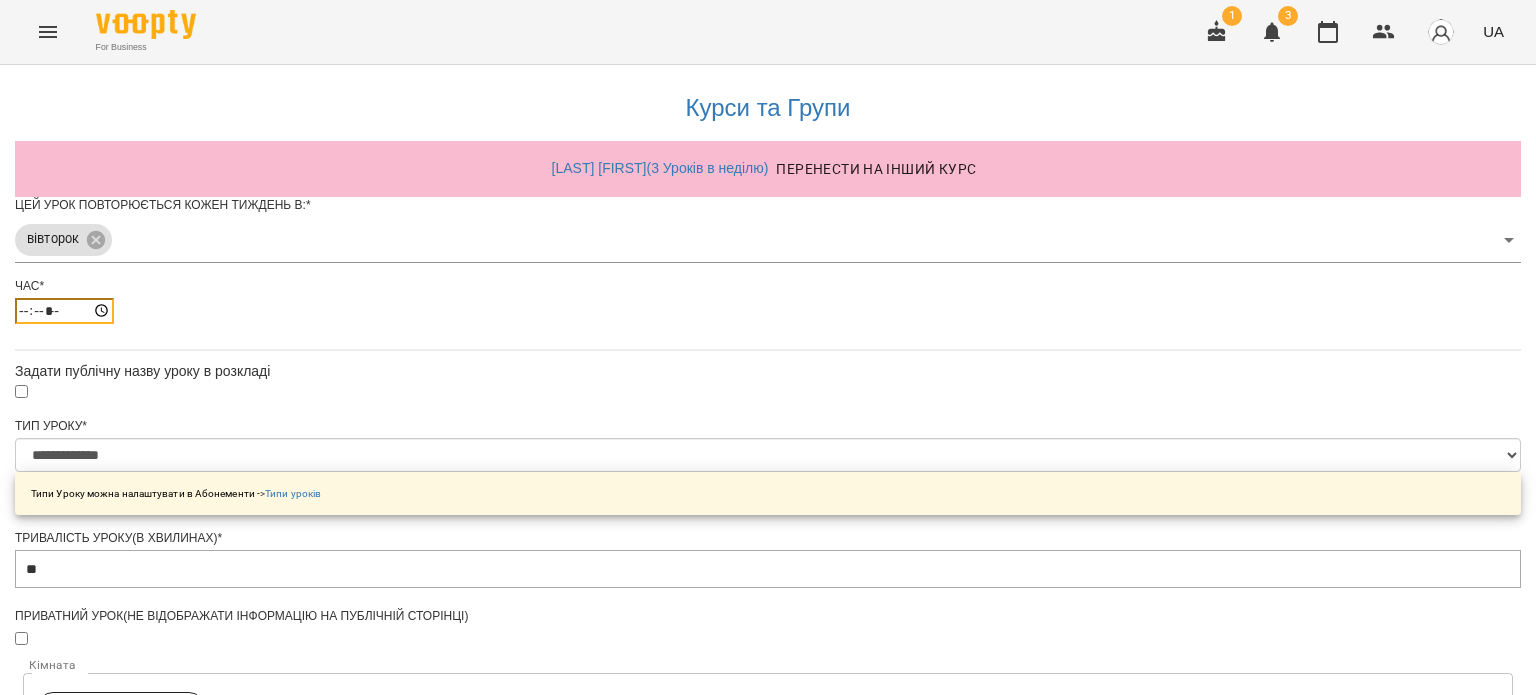 type on "*****" 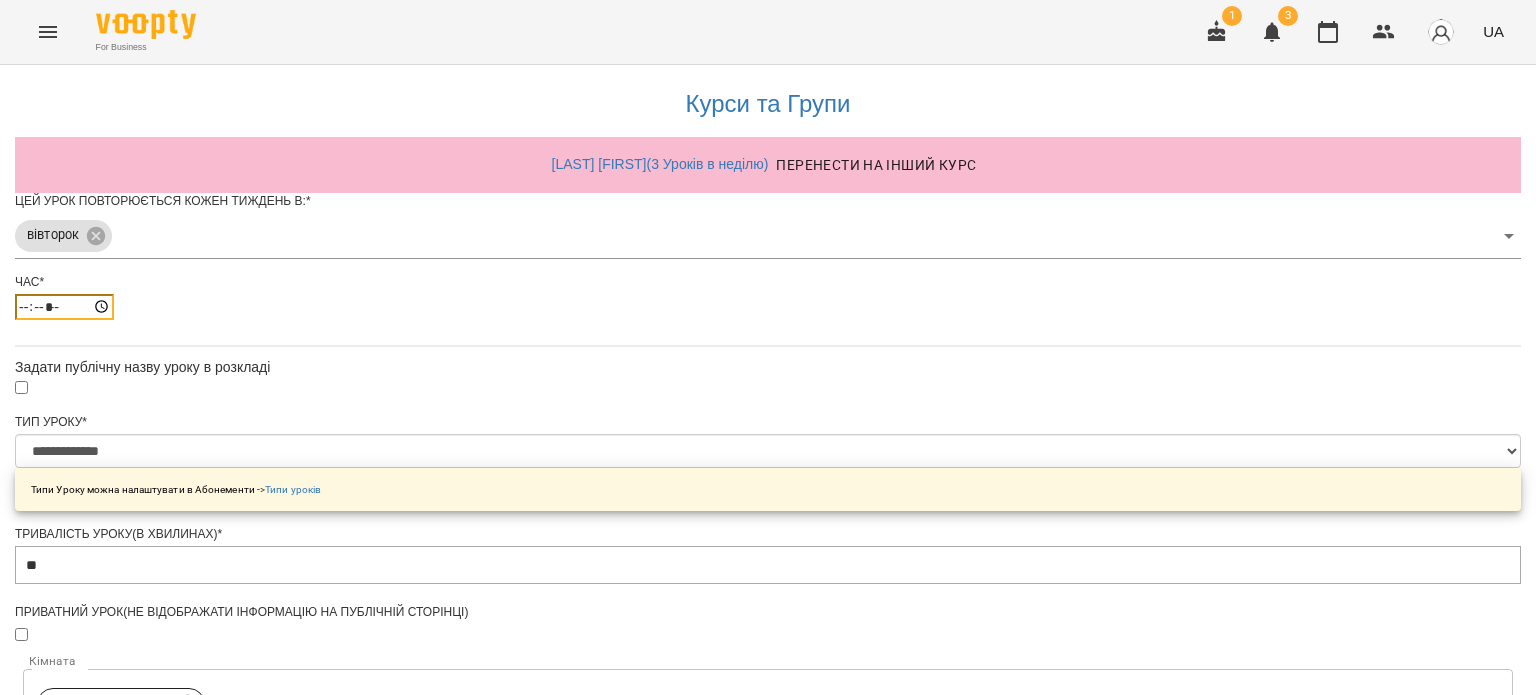scroll, scrollTop: 702, scrollLeft: 0, axis: vertical 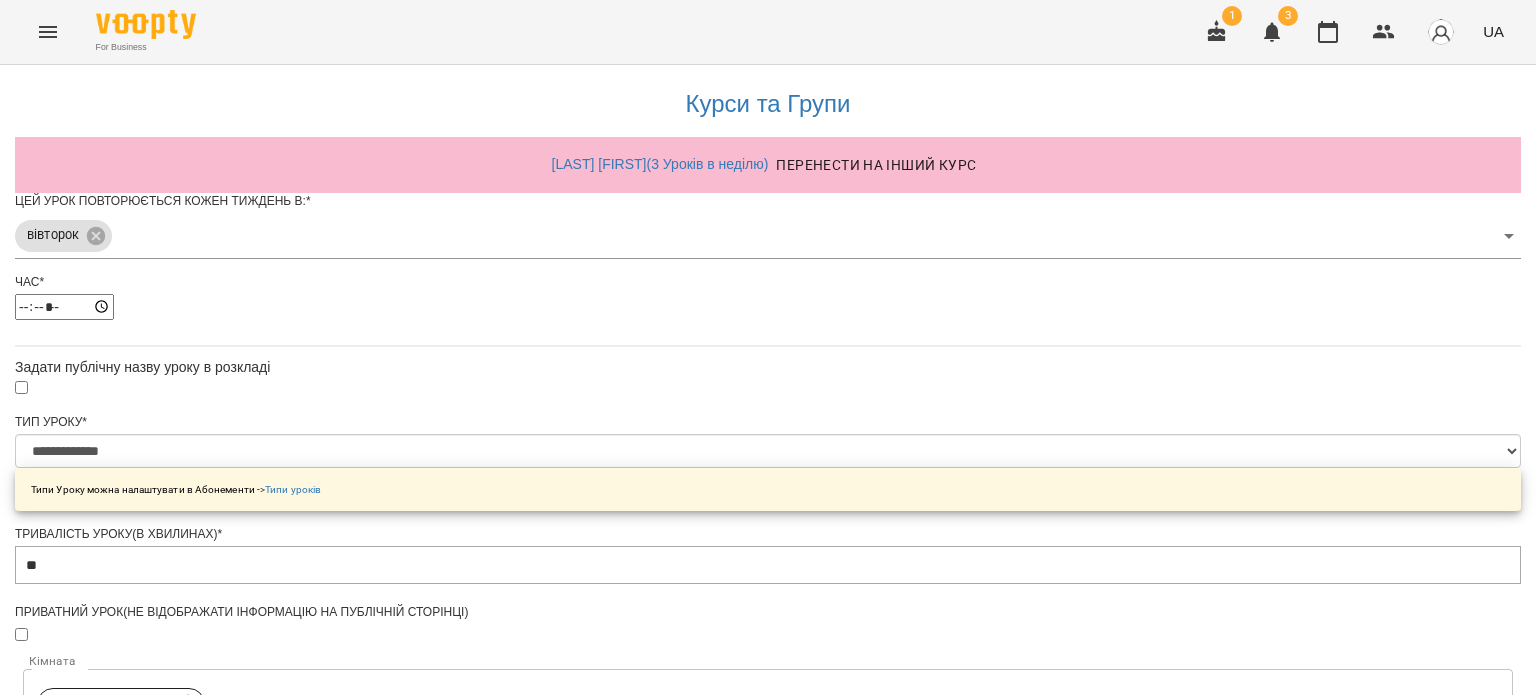 click on "**********" at bounding box center (108, 1221) 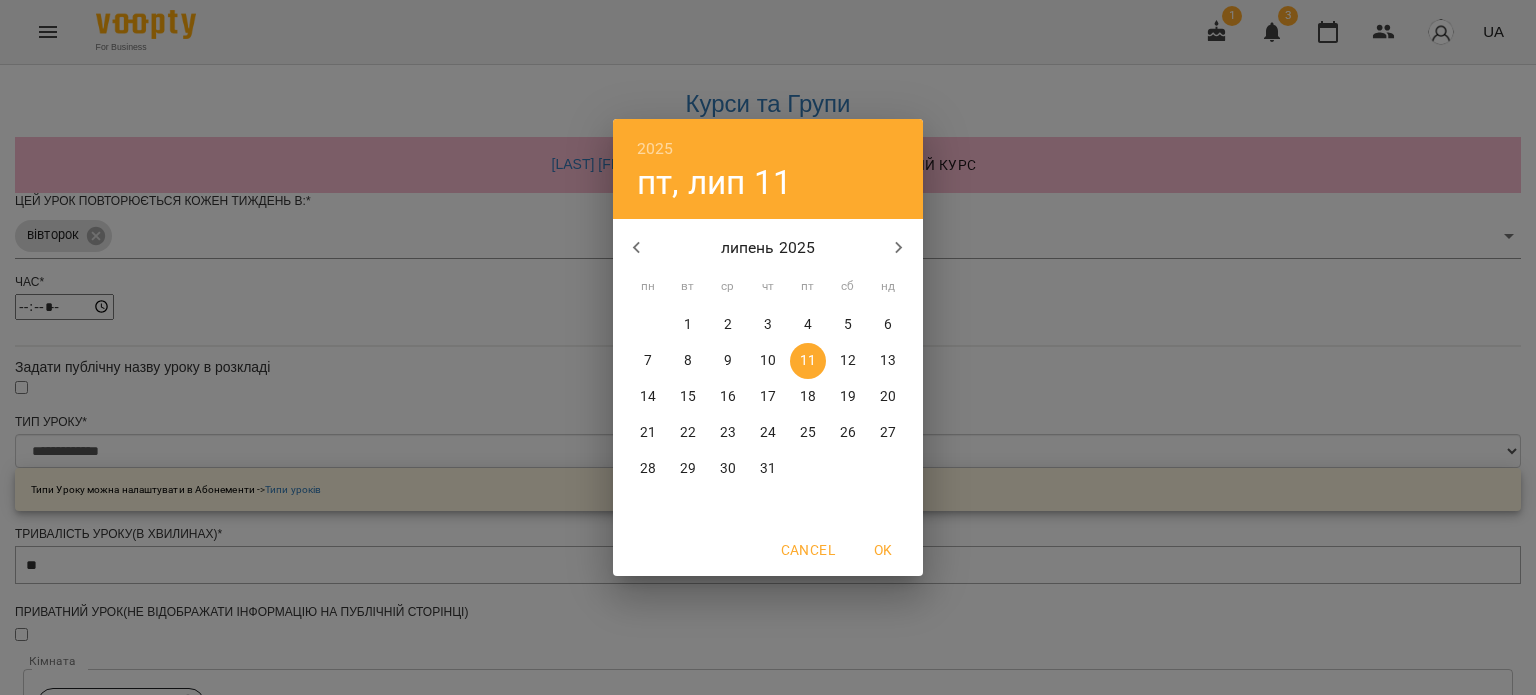 click on "9" at bounding box center [728, 361] 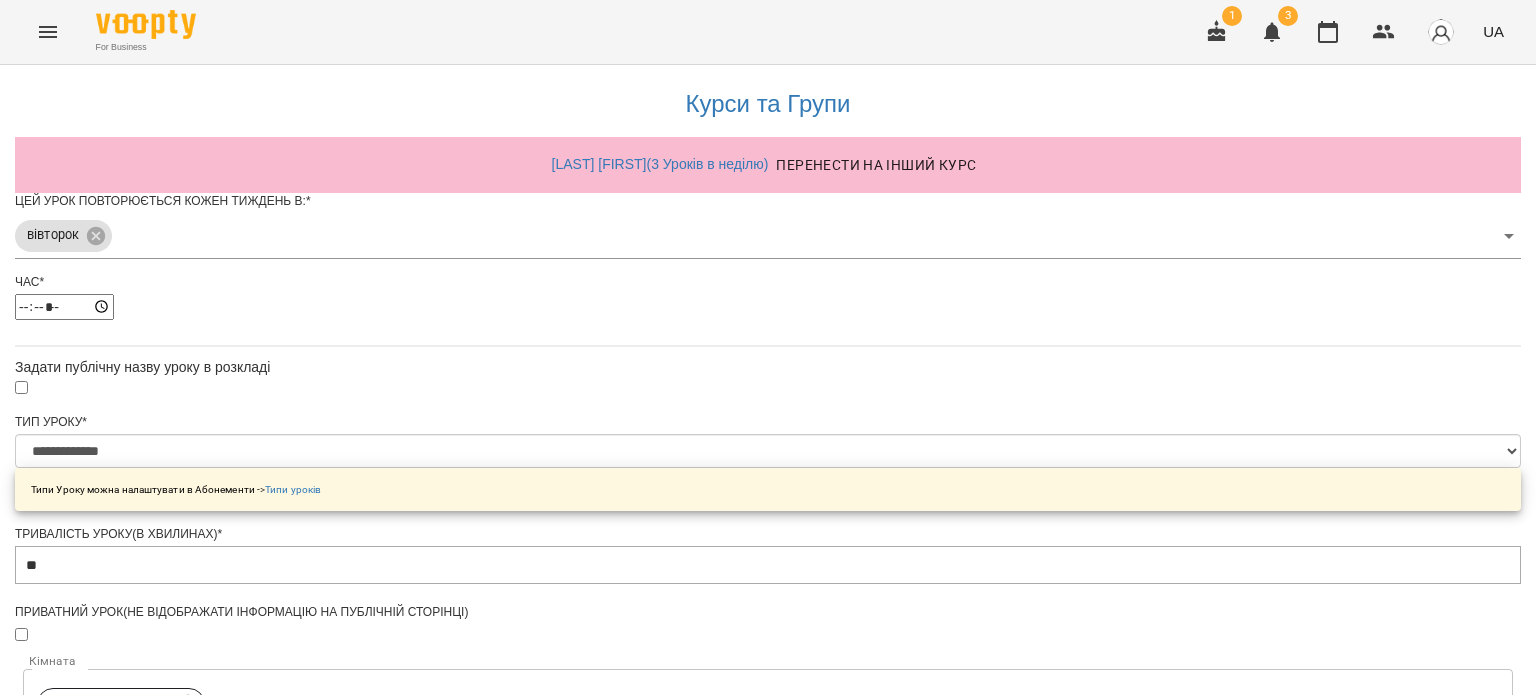 scroll, scrollTop: 757, scrollLeft: 0, axis: vertical 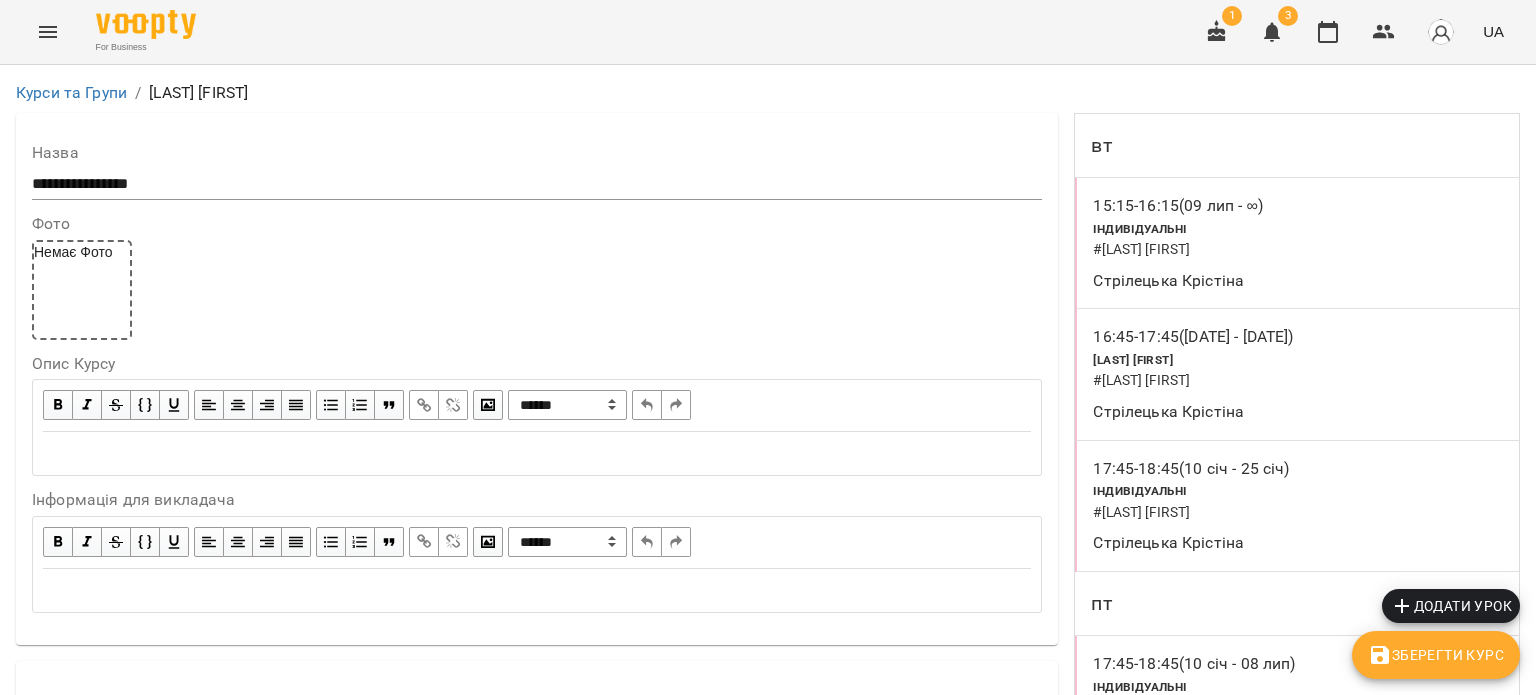 click on "Додати урок" at bounding box center (1451, 606) 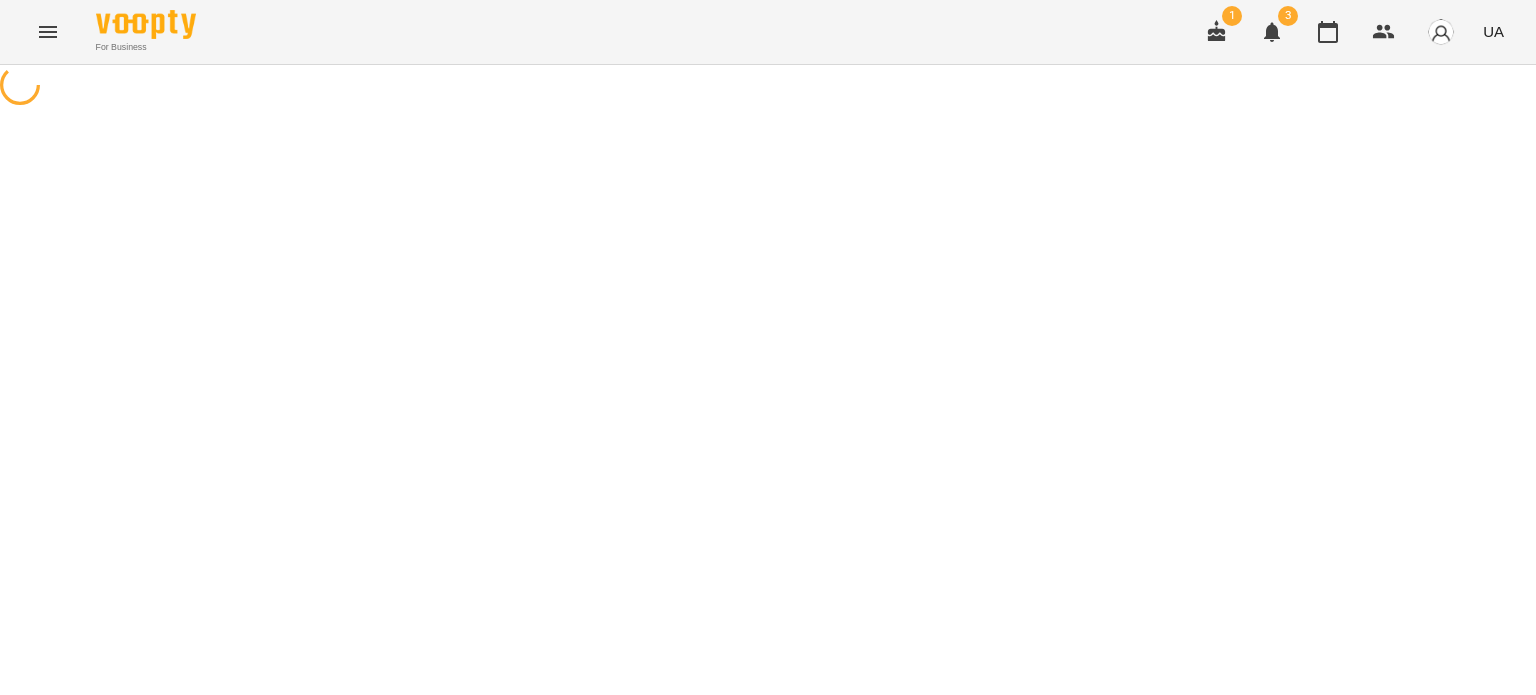 select on "**********" 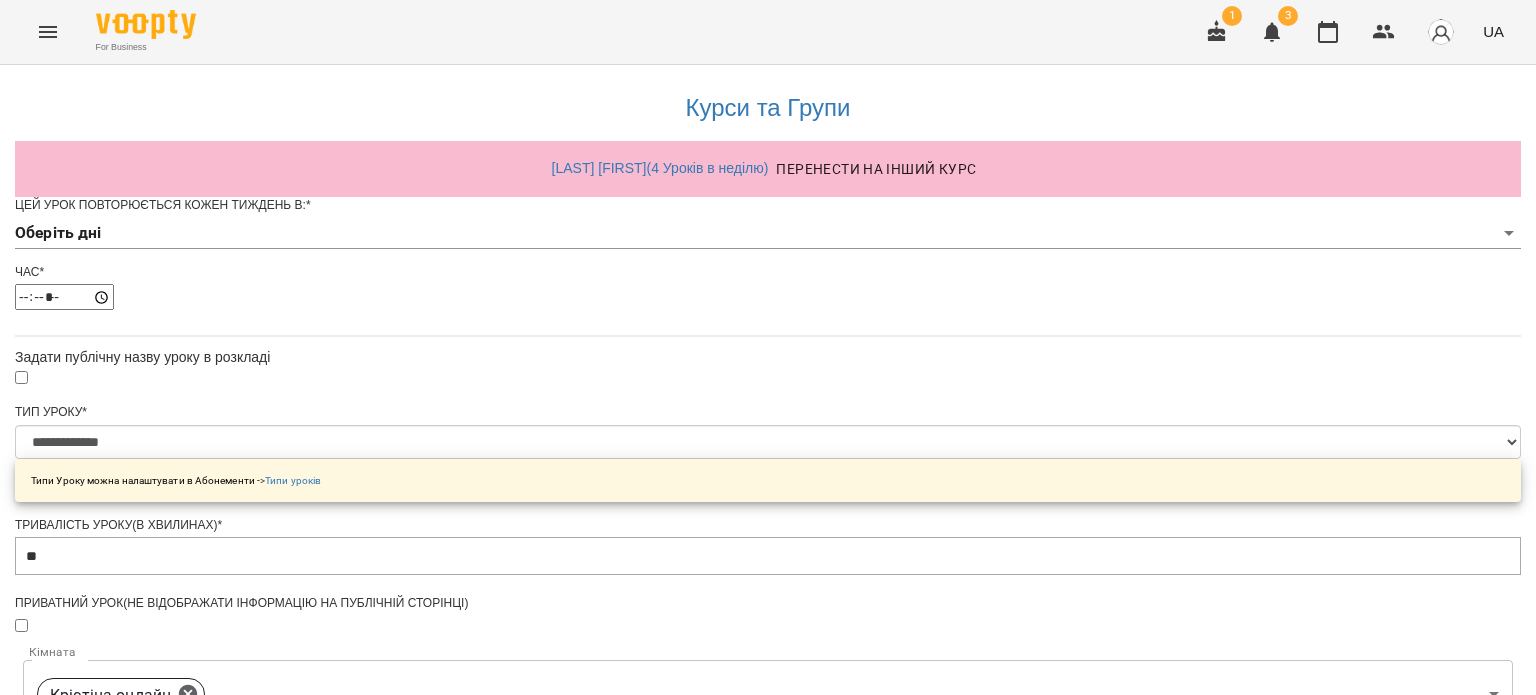click on "**********" at bounding box center (768, 642) 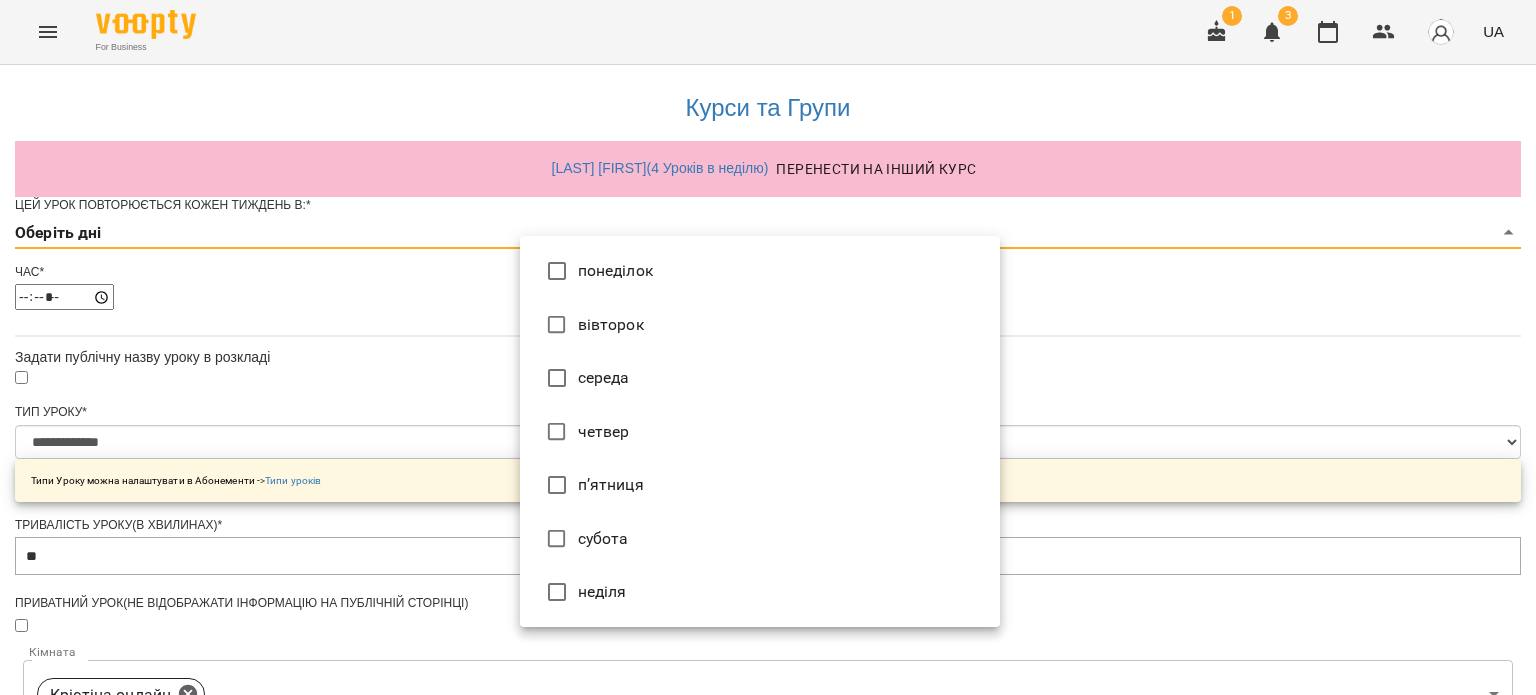 click on "п’ятниця" at bounding box center [760, 485] 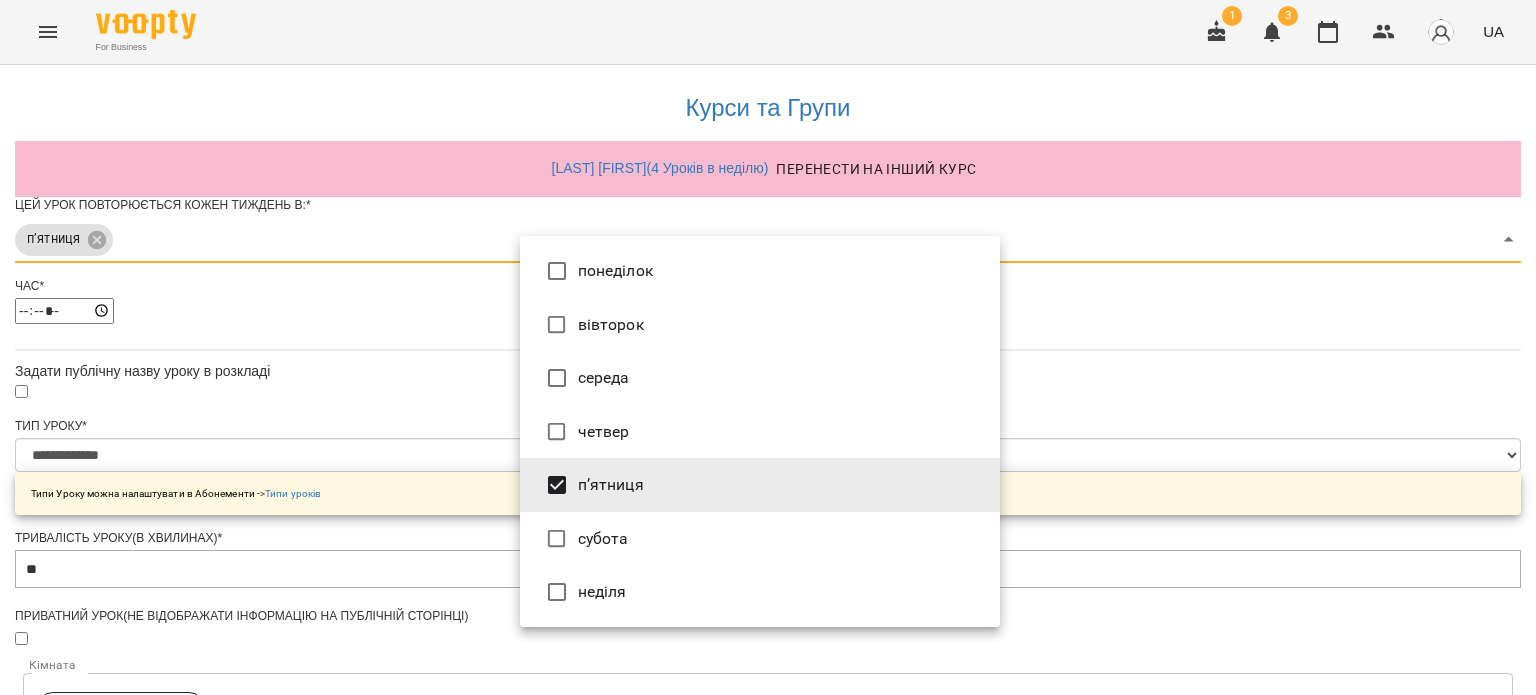 type on "*" 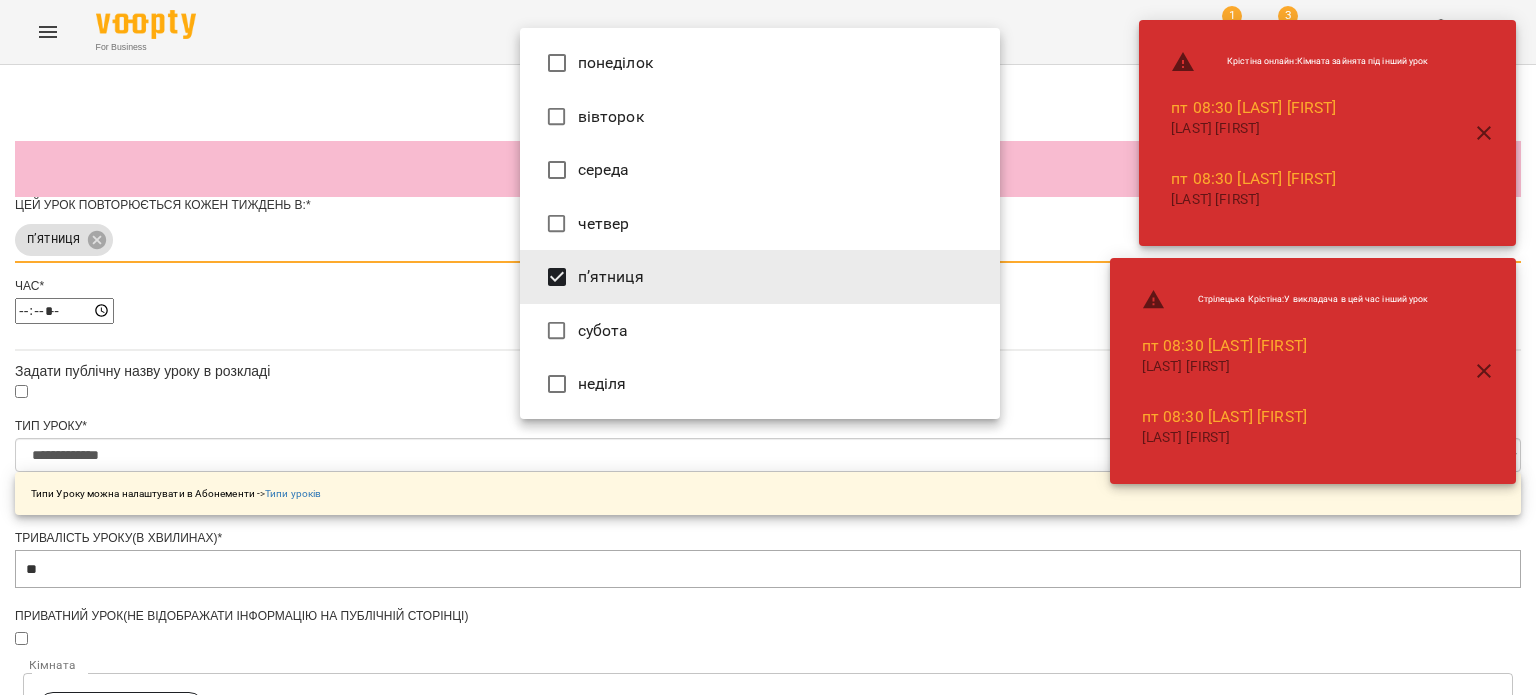 click at bounding box center [768, 347] 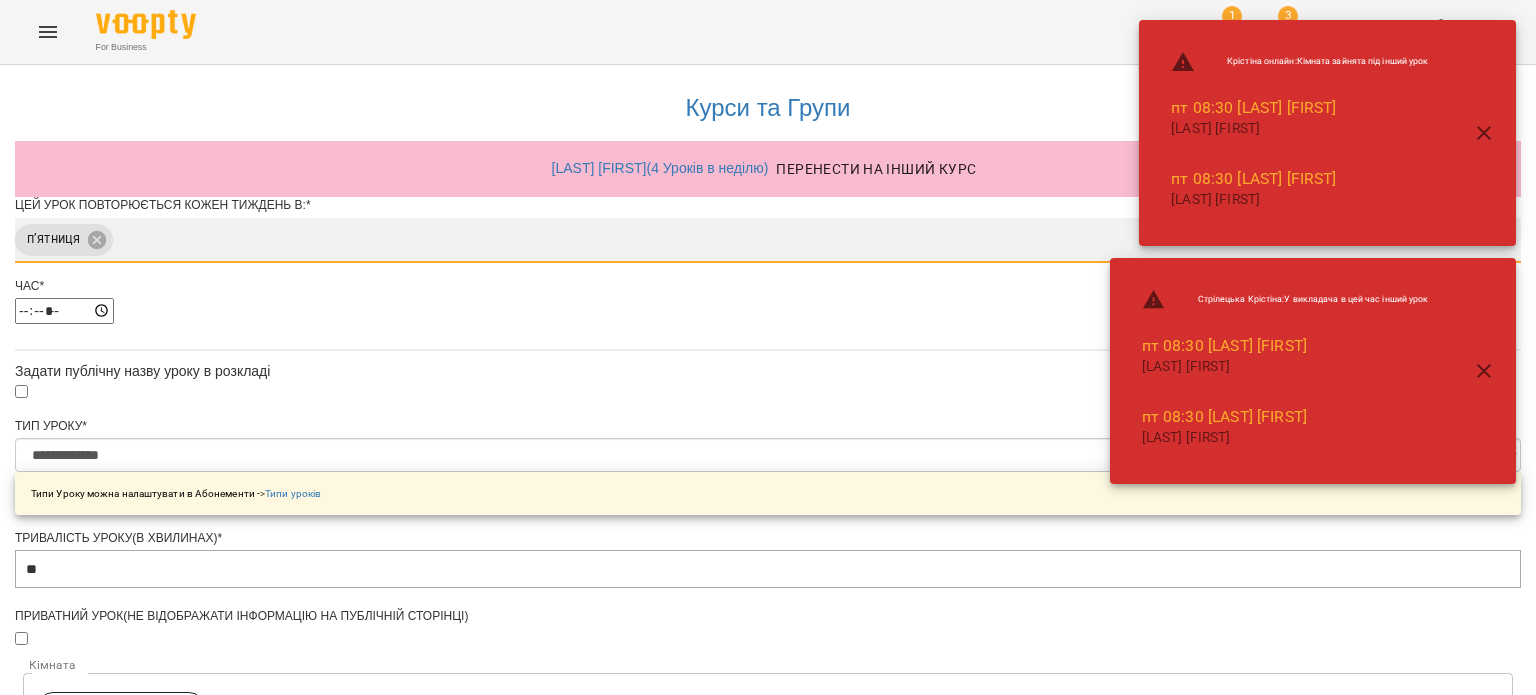 scroll, scrollTop: 100, scrollLeft: 0, axis: vertical 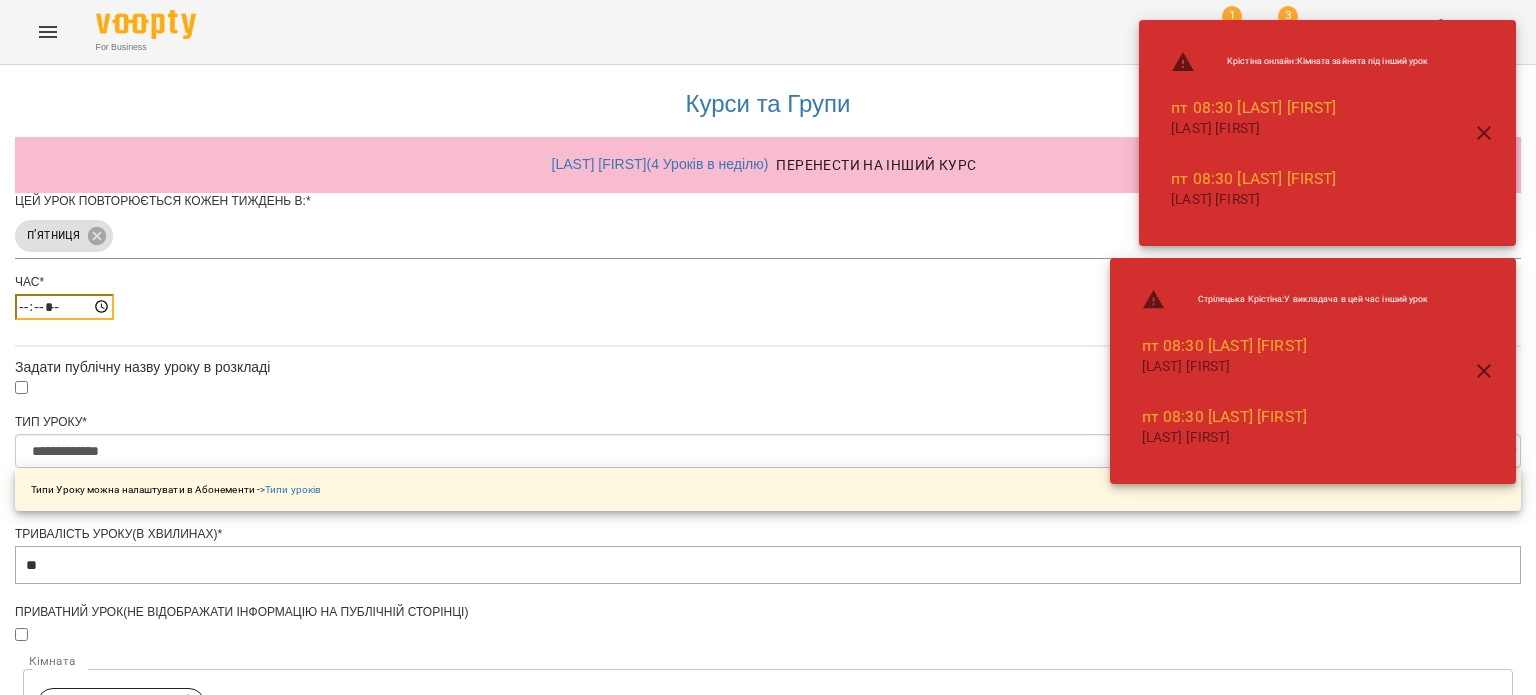 click on "**********" at bounding box center (768, 745) 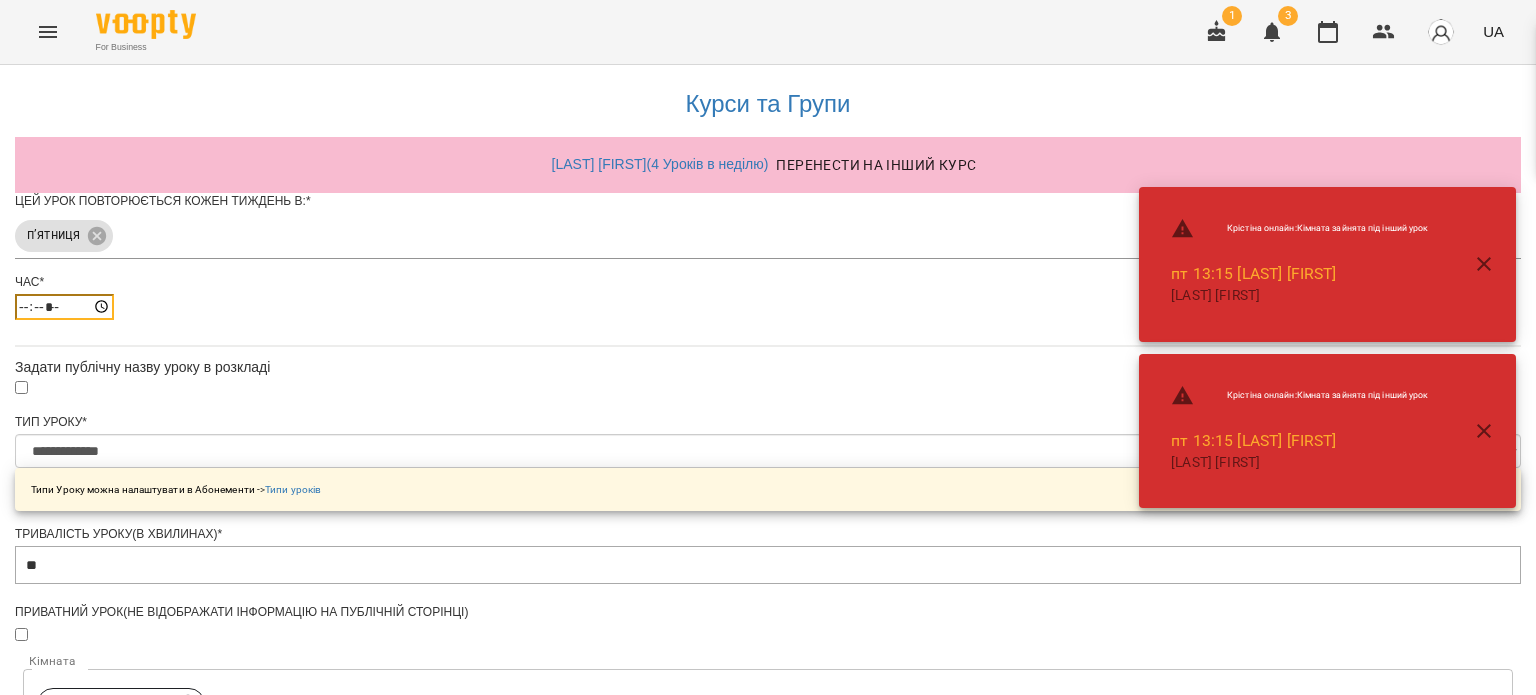type on "*****" 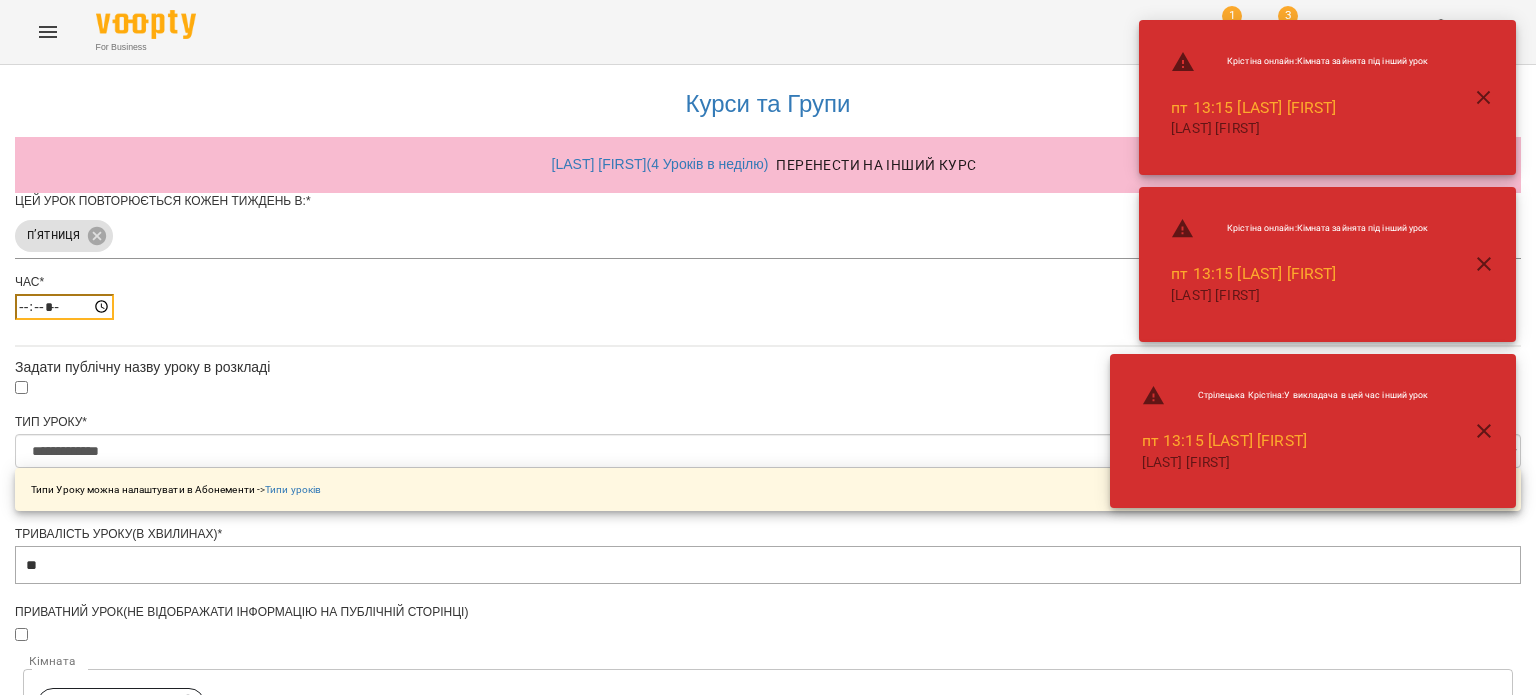 scroll, scrollTop: 702, scrollLeft: 0, axis: vertical 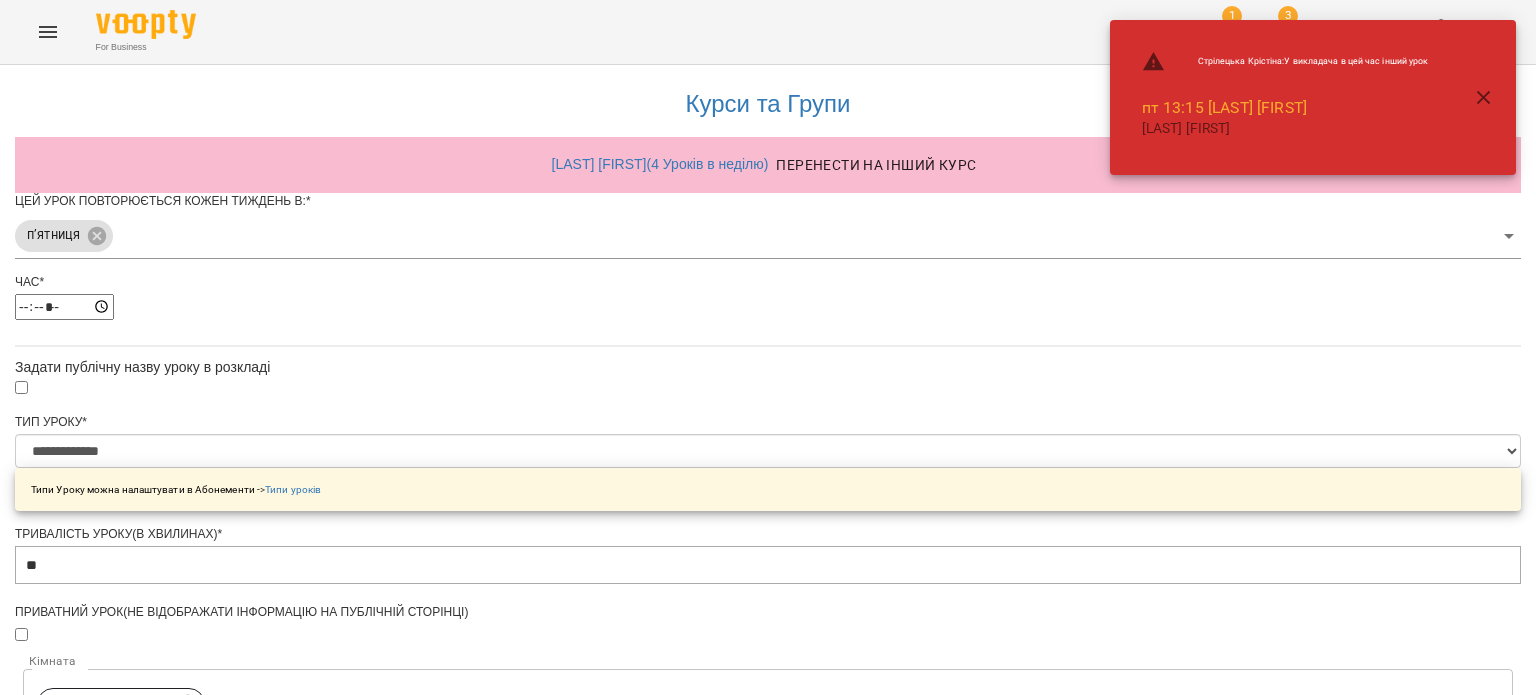 click on "**********" at bounding box center [108, 1221] 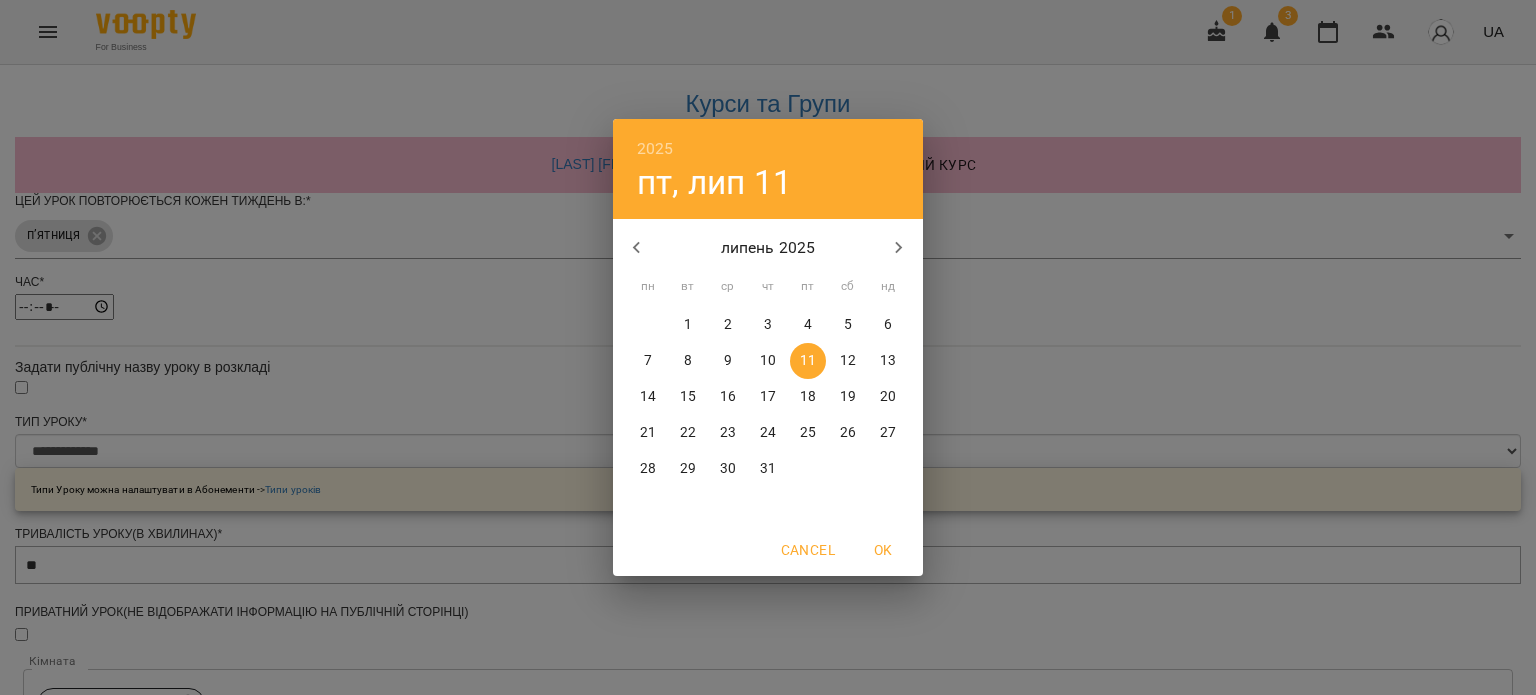 click on "9" at bounding box center (728, 361) 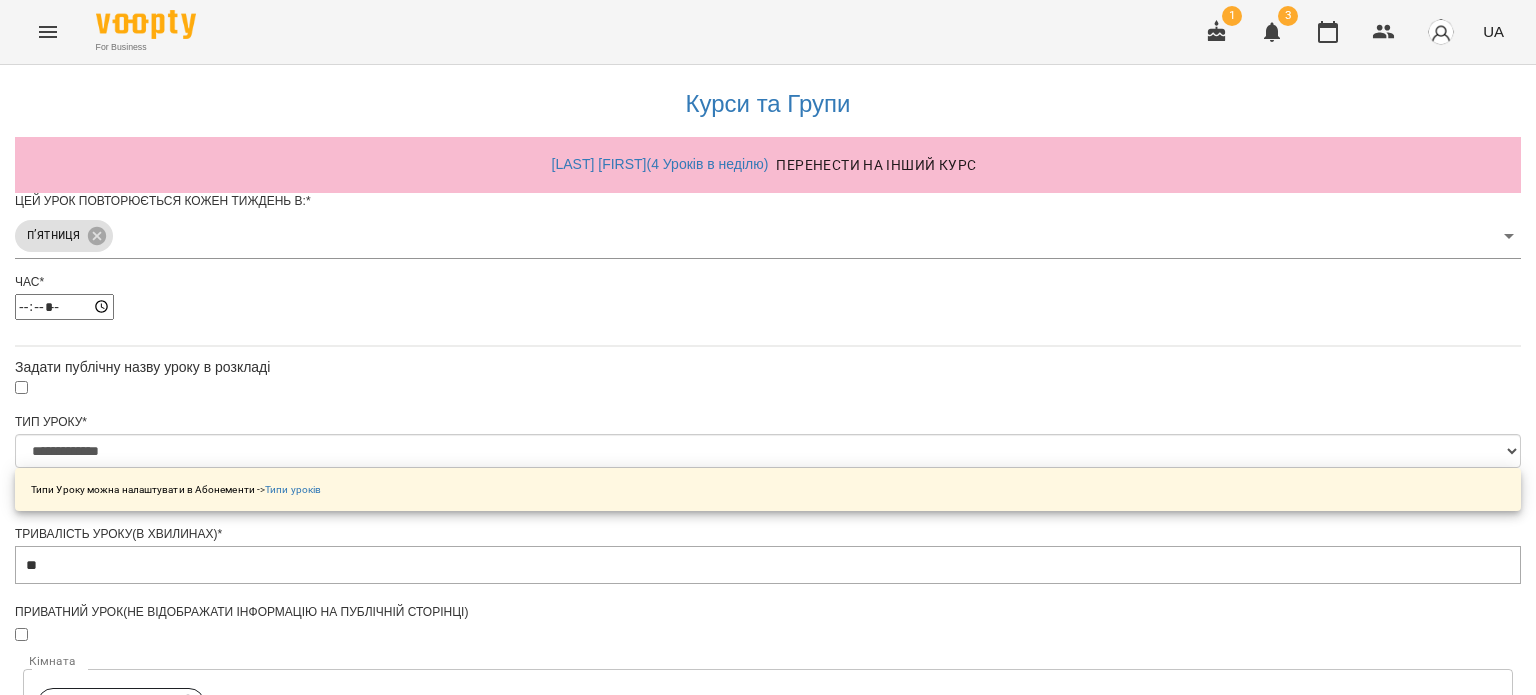 scroll, scrollTop: 757, scrollLeft: 0, axis: vertical 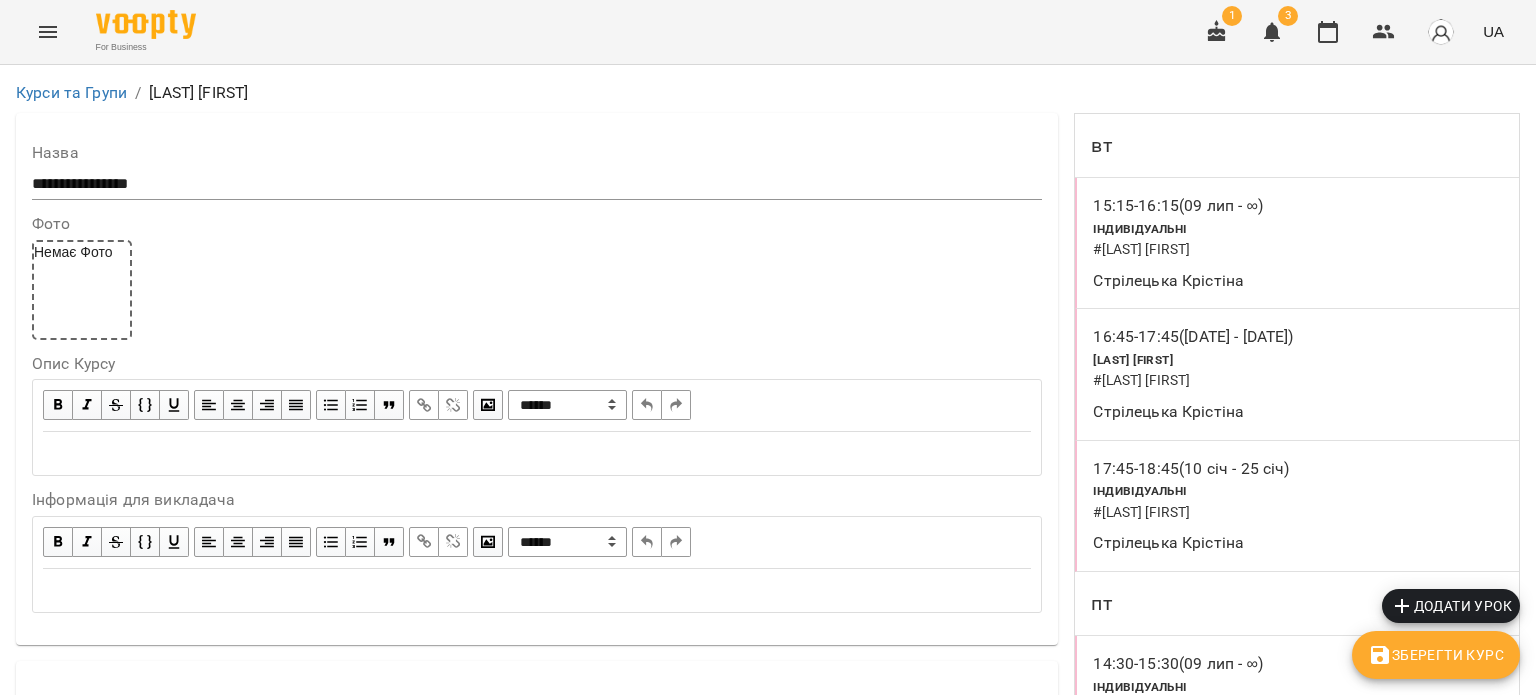 click on "Зберегти Курс" at bounding box center (1436, 655) 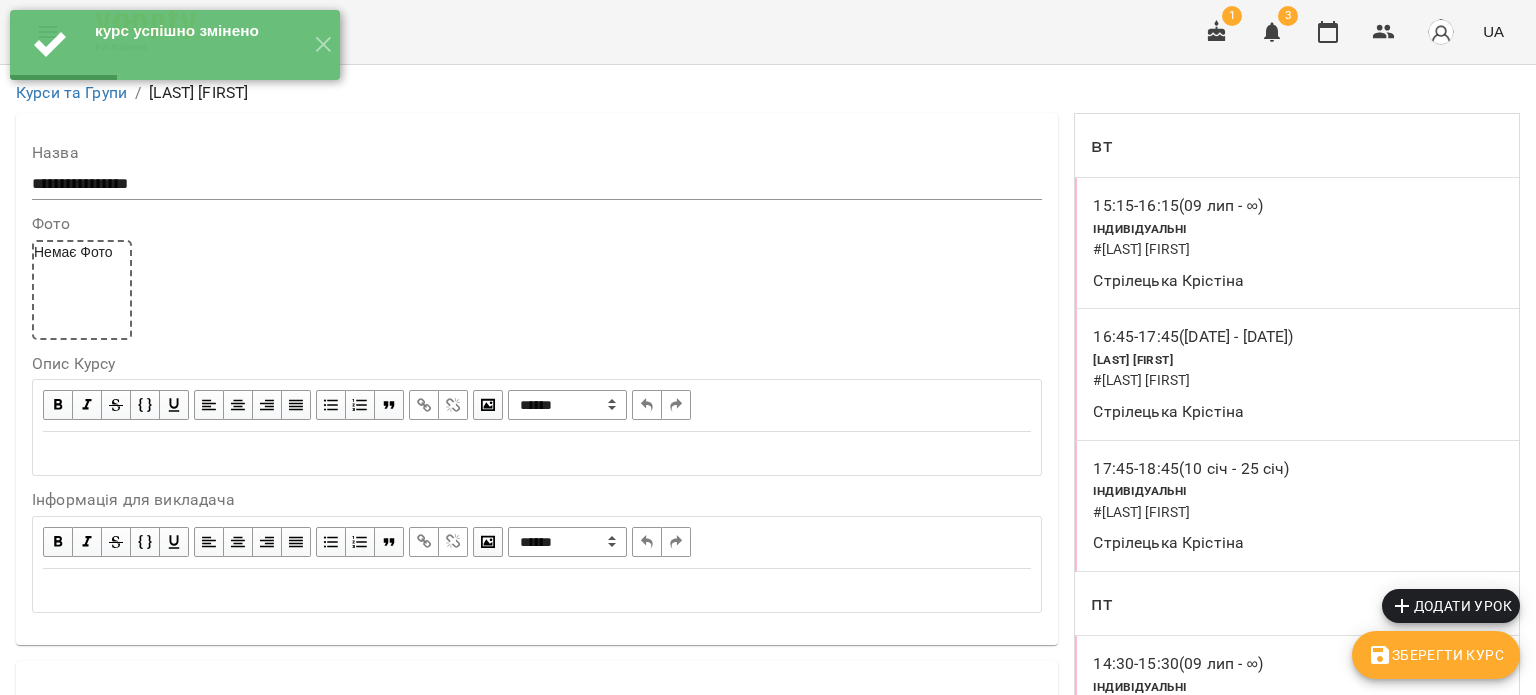 scroll, scrollTop: 800, scrollLeft: 0, axis: vertical 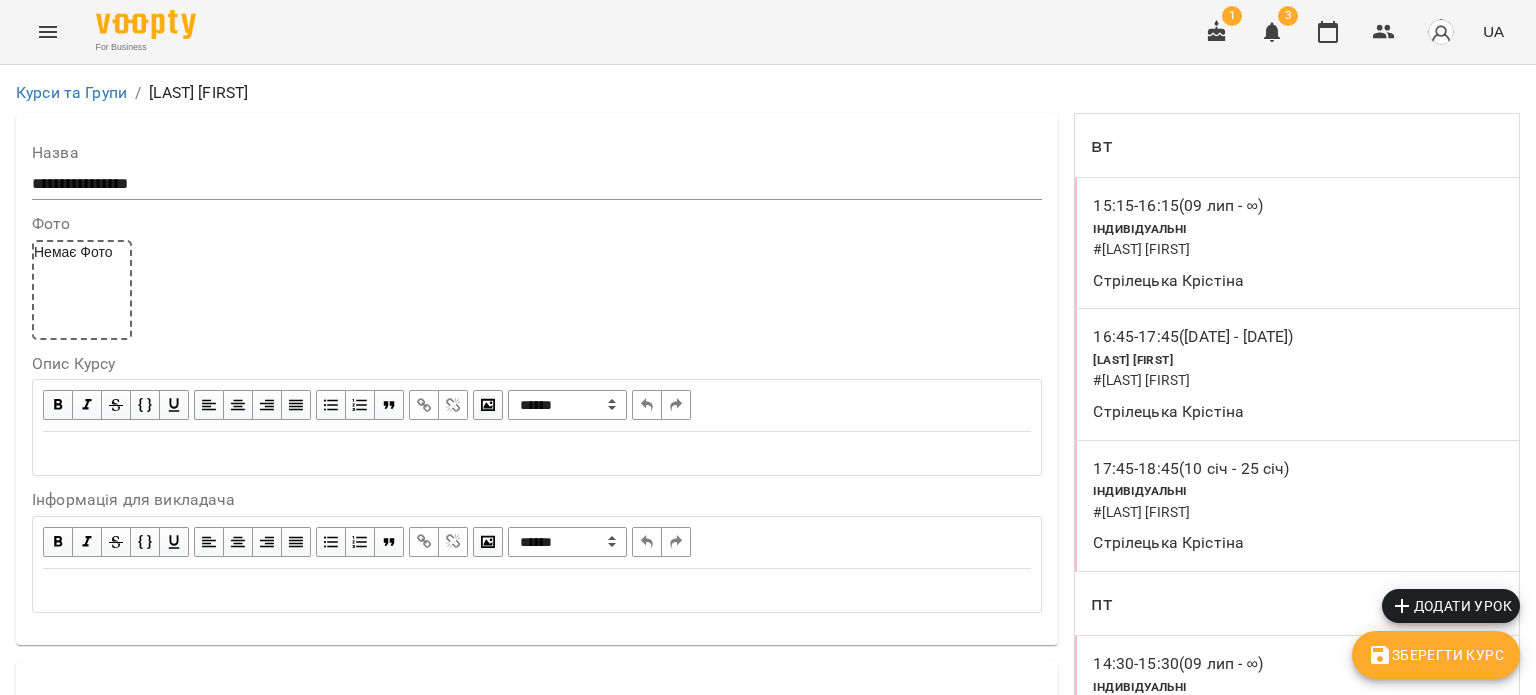 click on "[LAST] [FIRST]" at bounding box center [126, 2078] 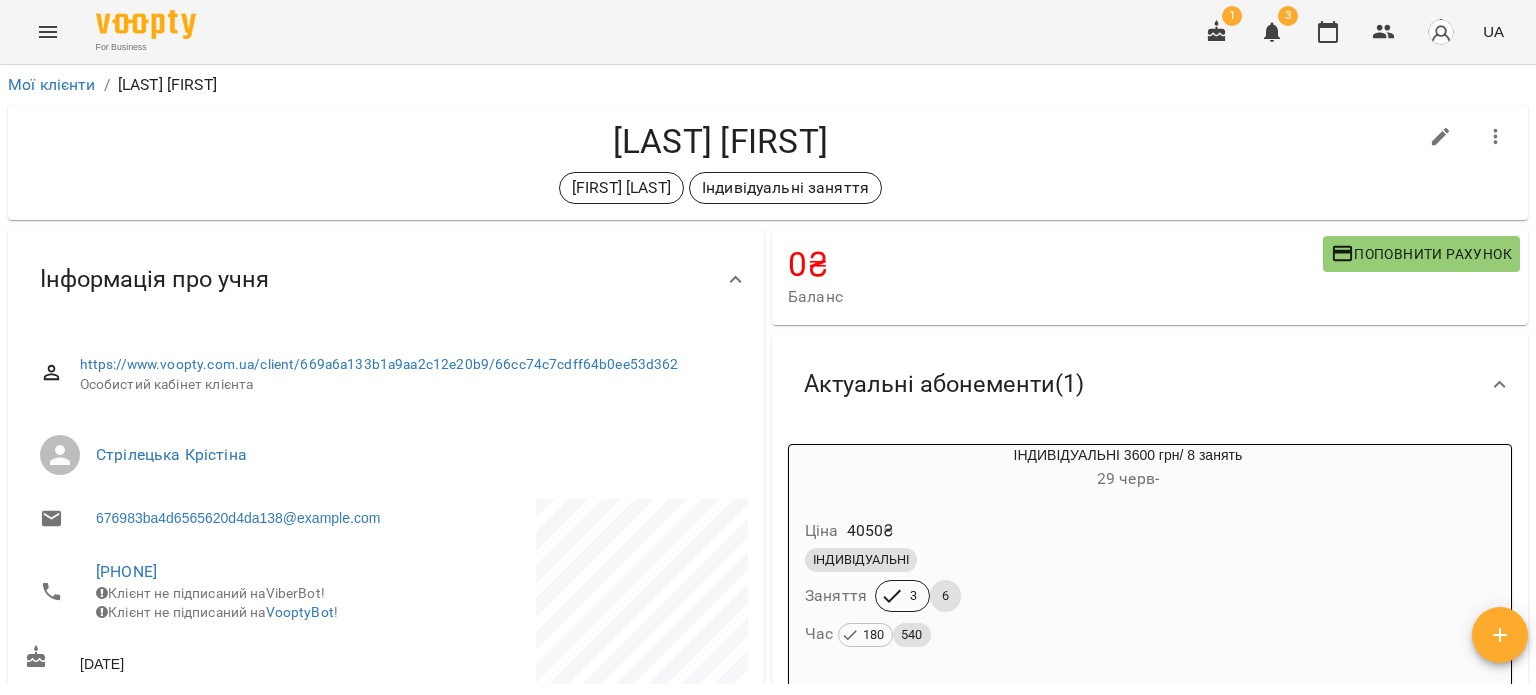 scroll, scrollTop: 200, scrollLeft: 0, axis: vertical 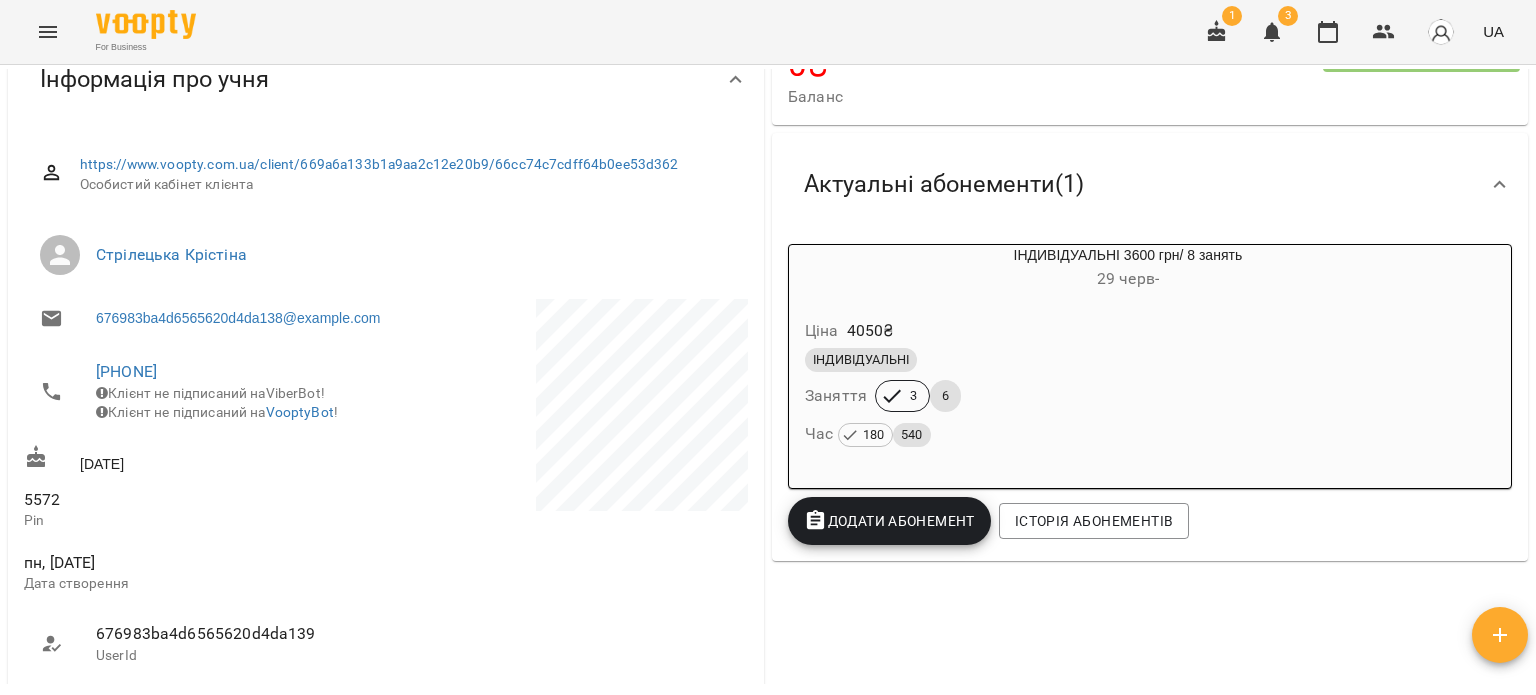 click on "ІНДИВІДУАЛЬНІ" at bounding box center [1128, 360] 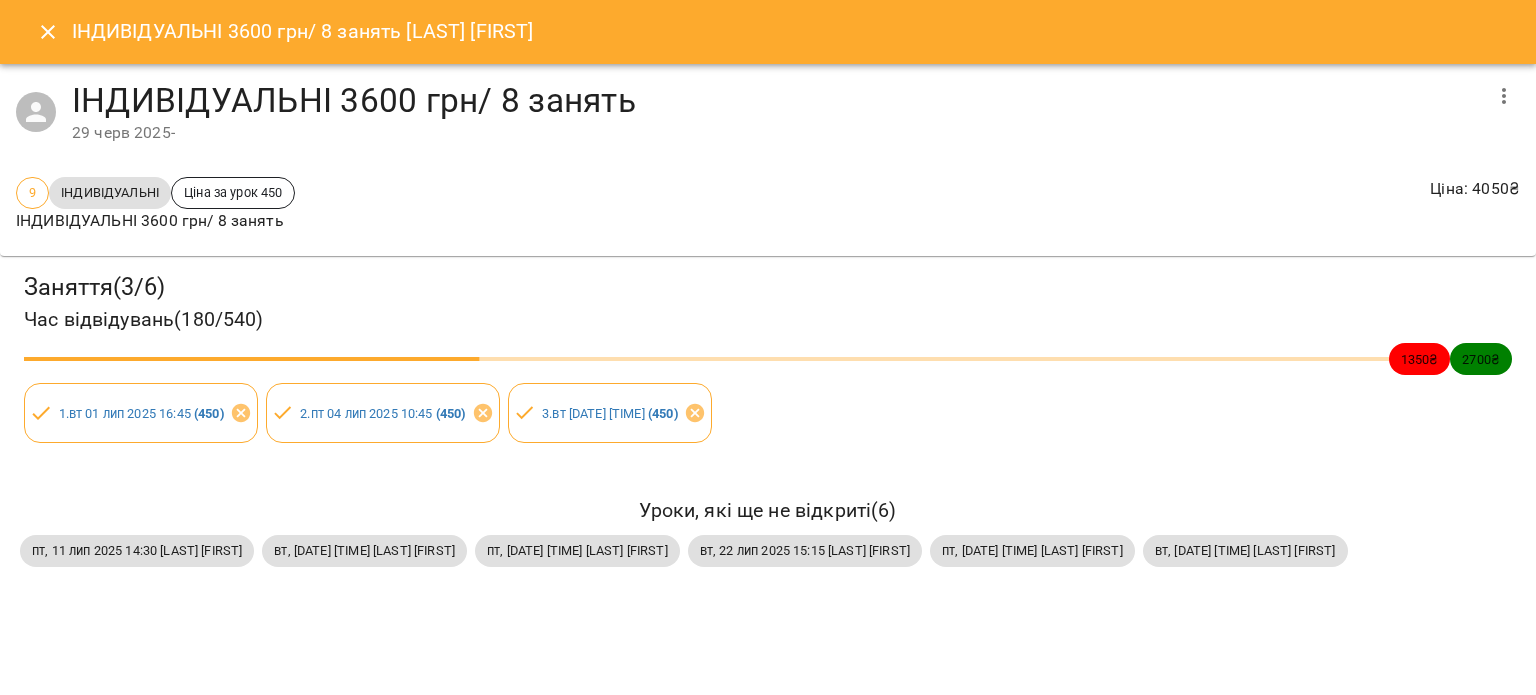 click 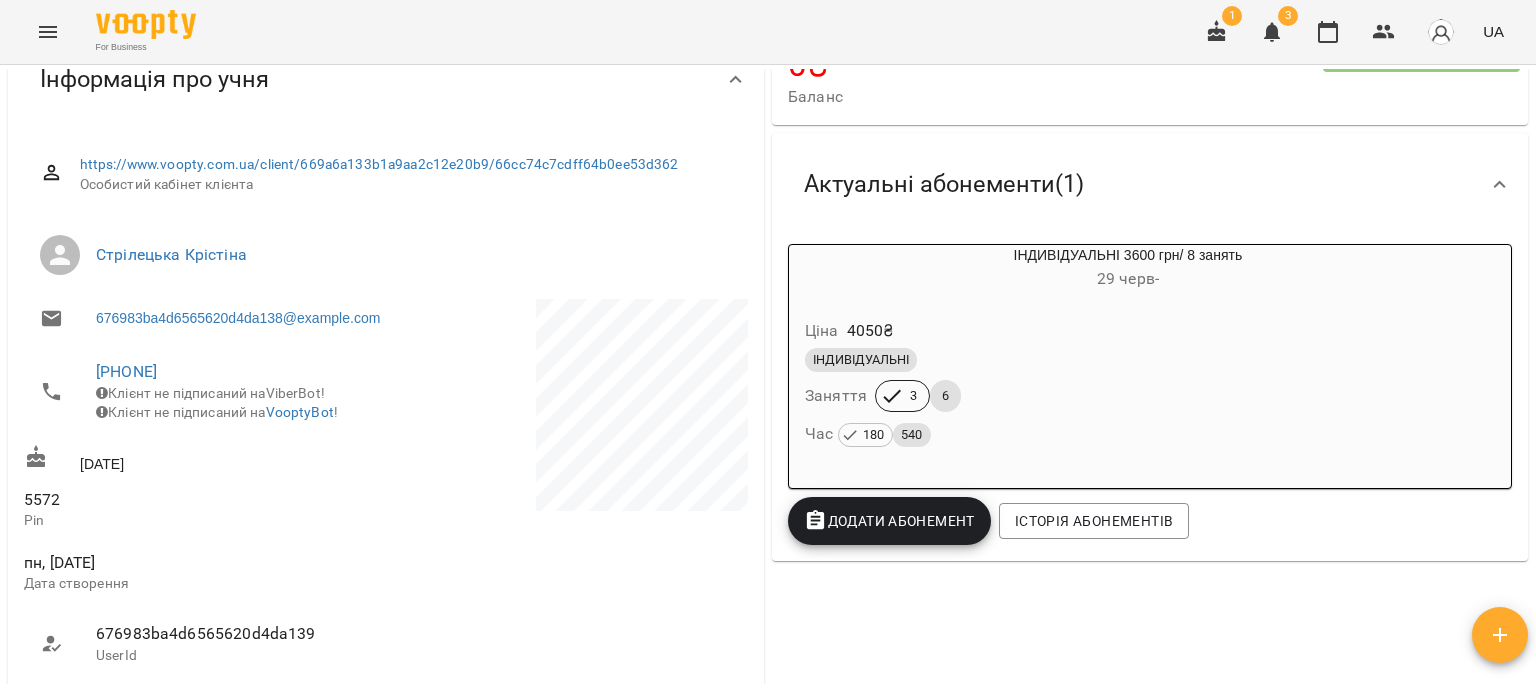 scroll, scrollTop: 0, scrollLeft: 0, axis: both 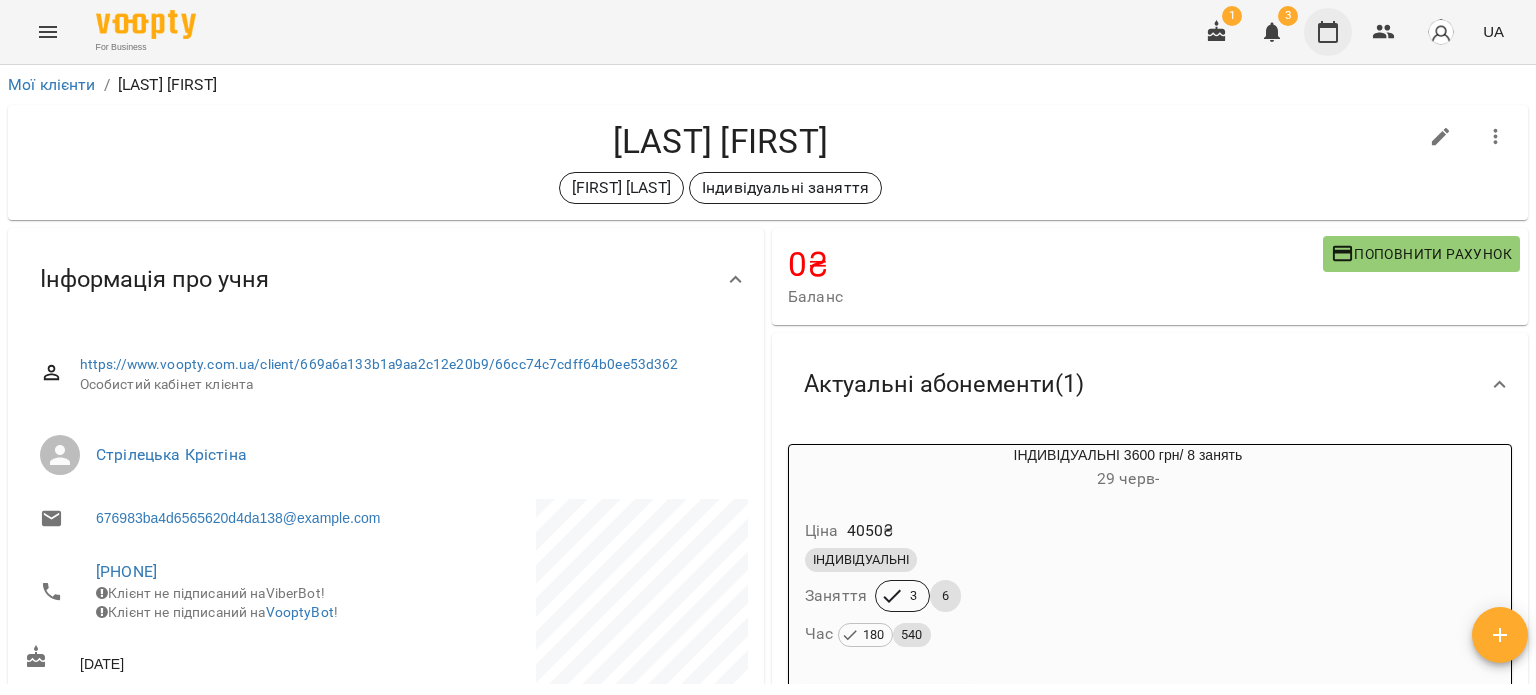 click at bounding box center [1328, 32] 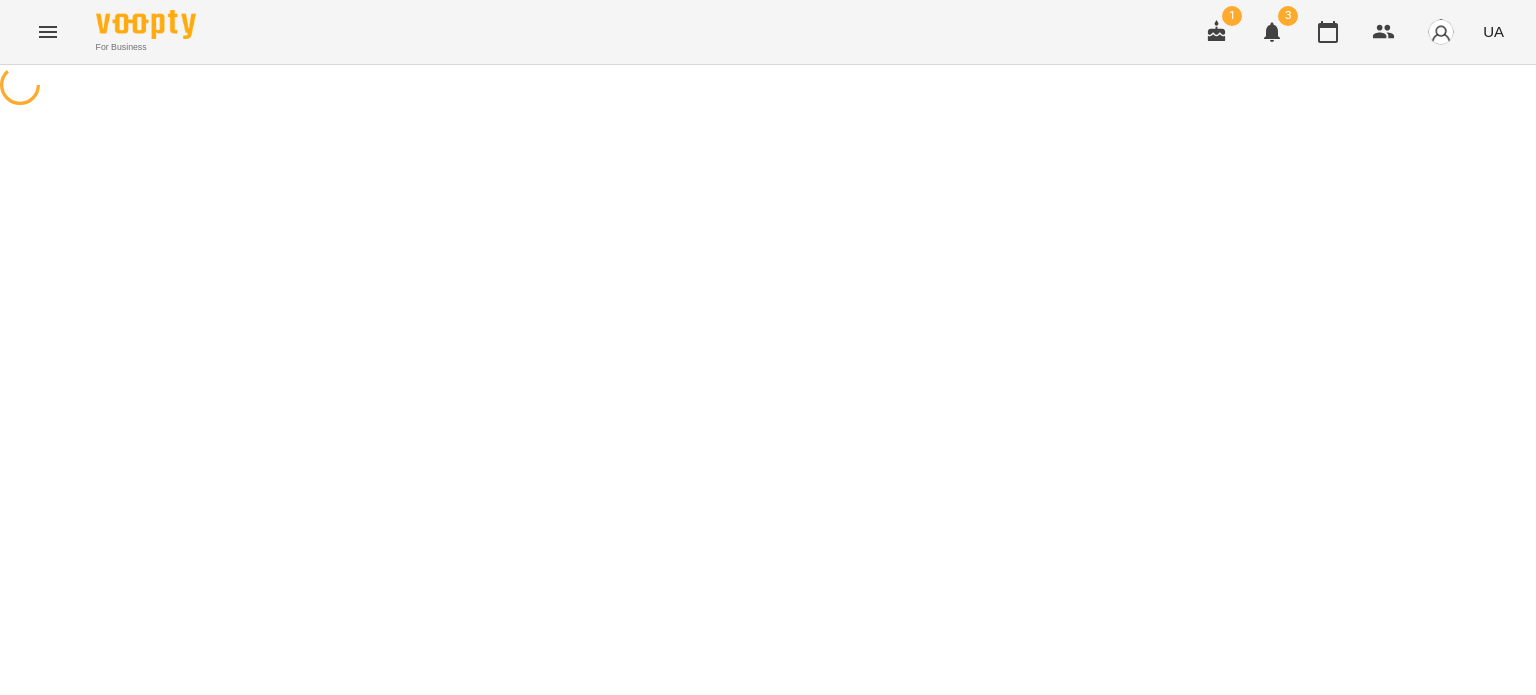 scroll, scrollTop: 0, scrollLeft: 0, axis: both 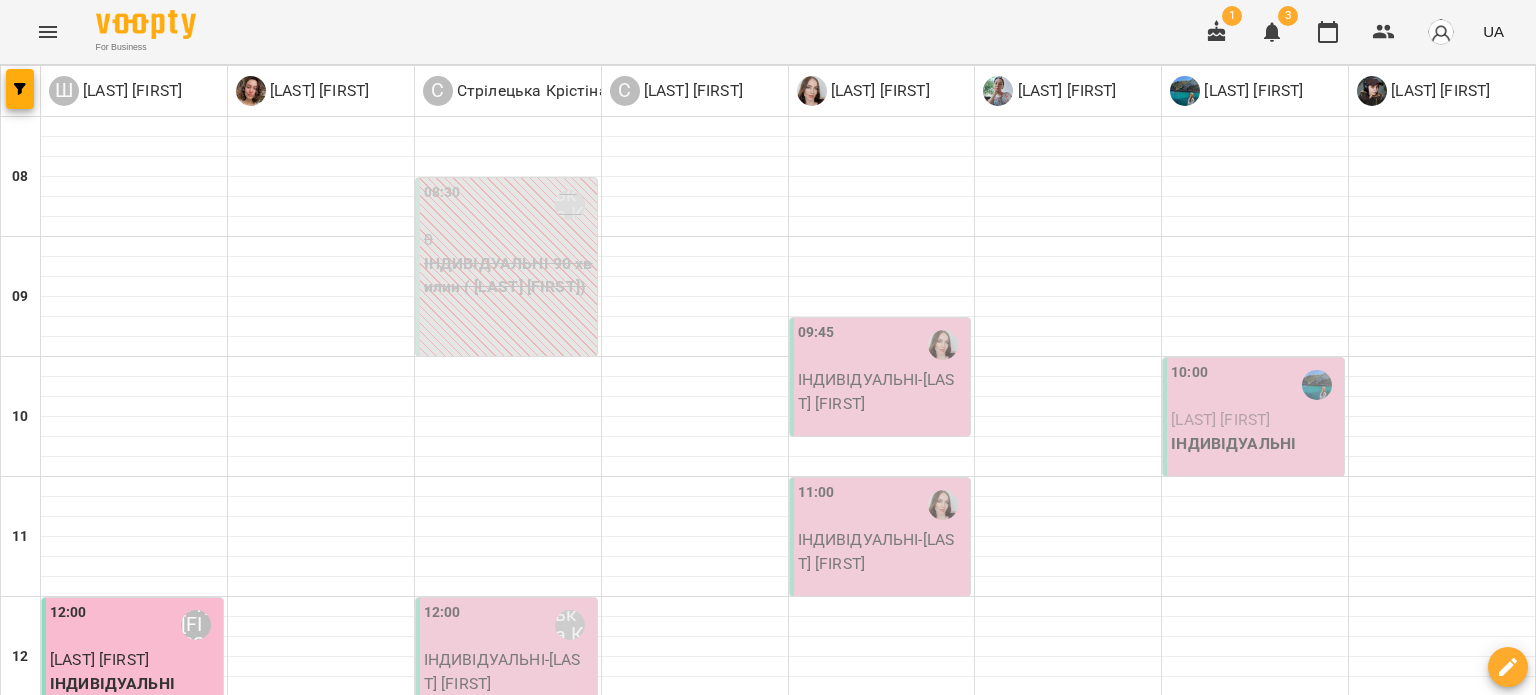 click on "сб" at bounding box center [1283, 1823] 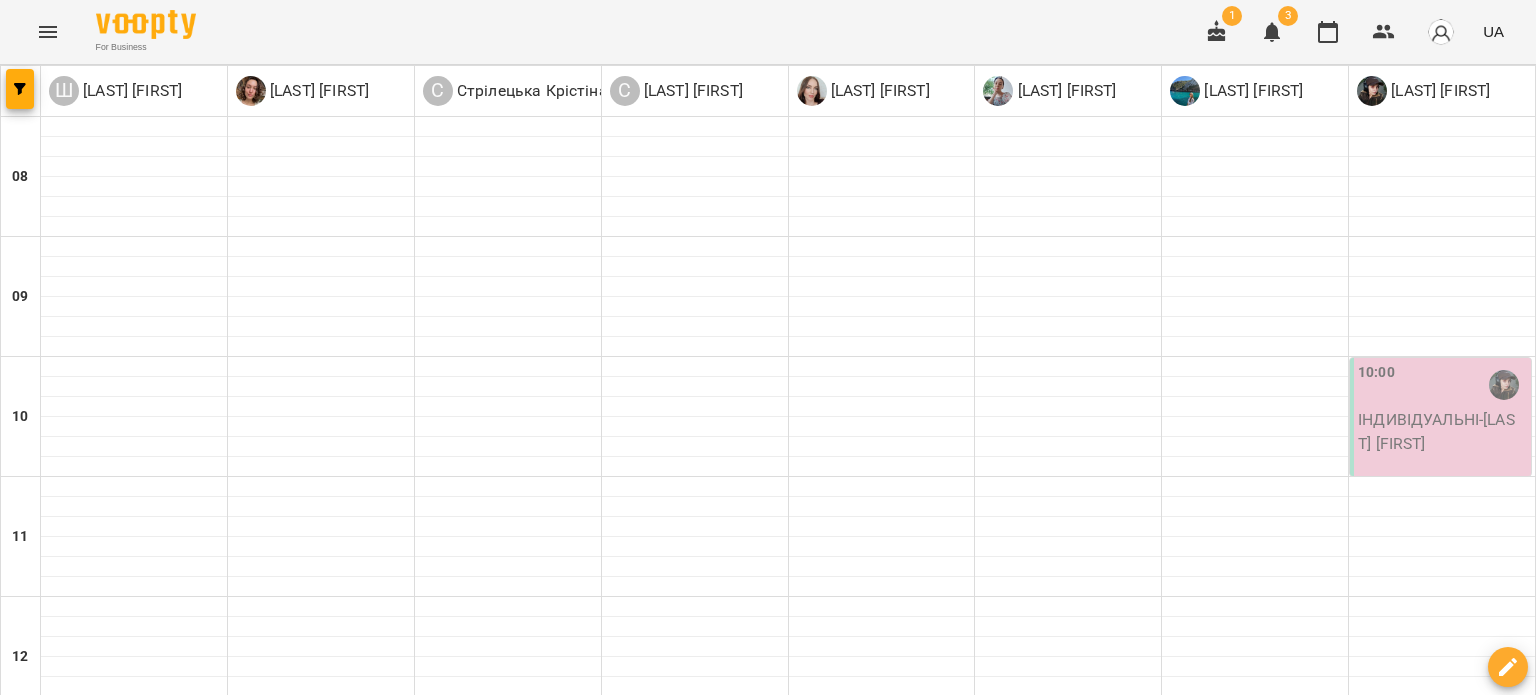 scroll, scrollTop: 1234, scrollLeft: 0, axis: vertical 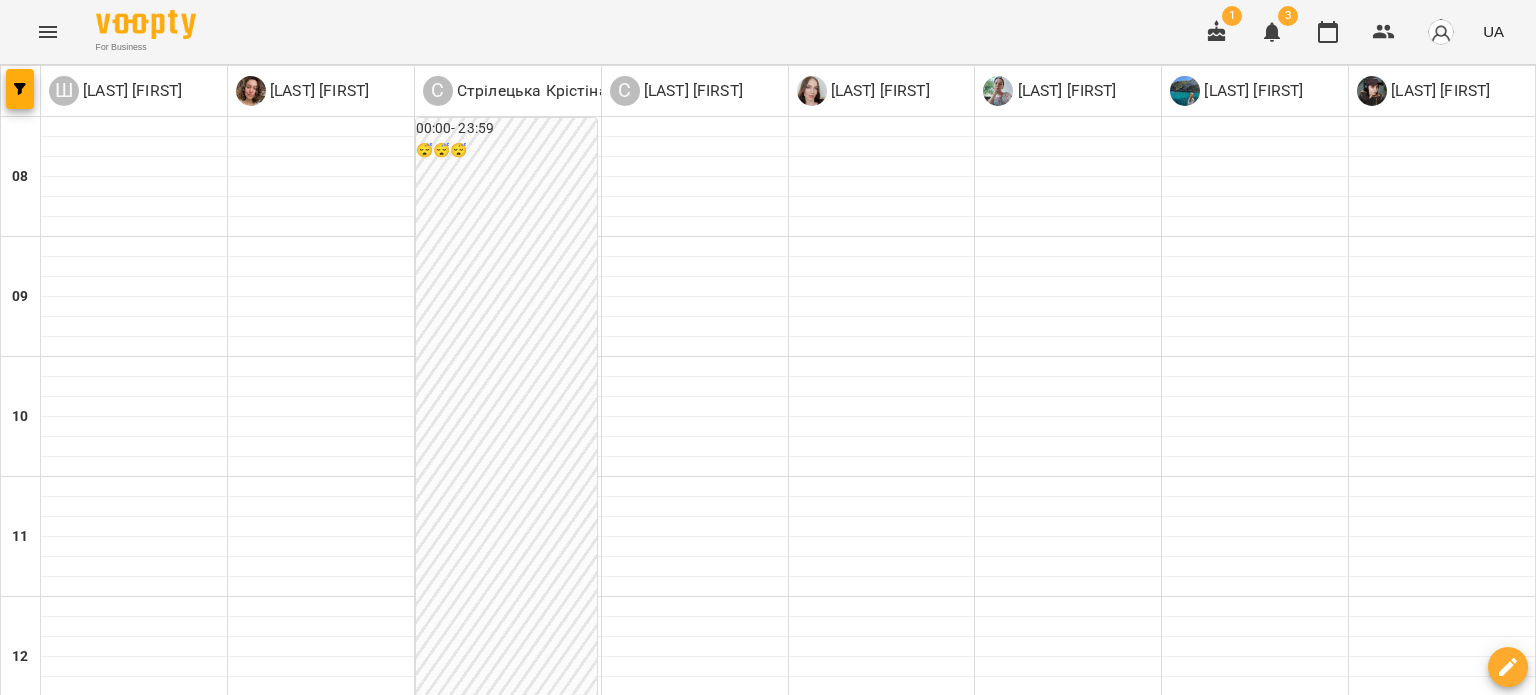 click at bounding box center [867, 1888] 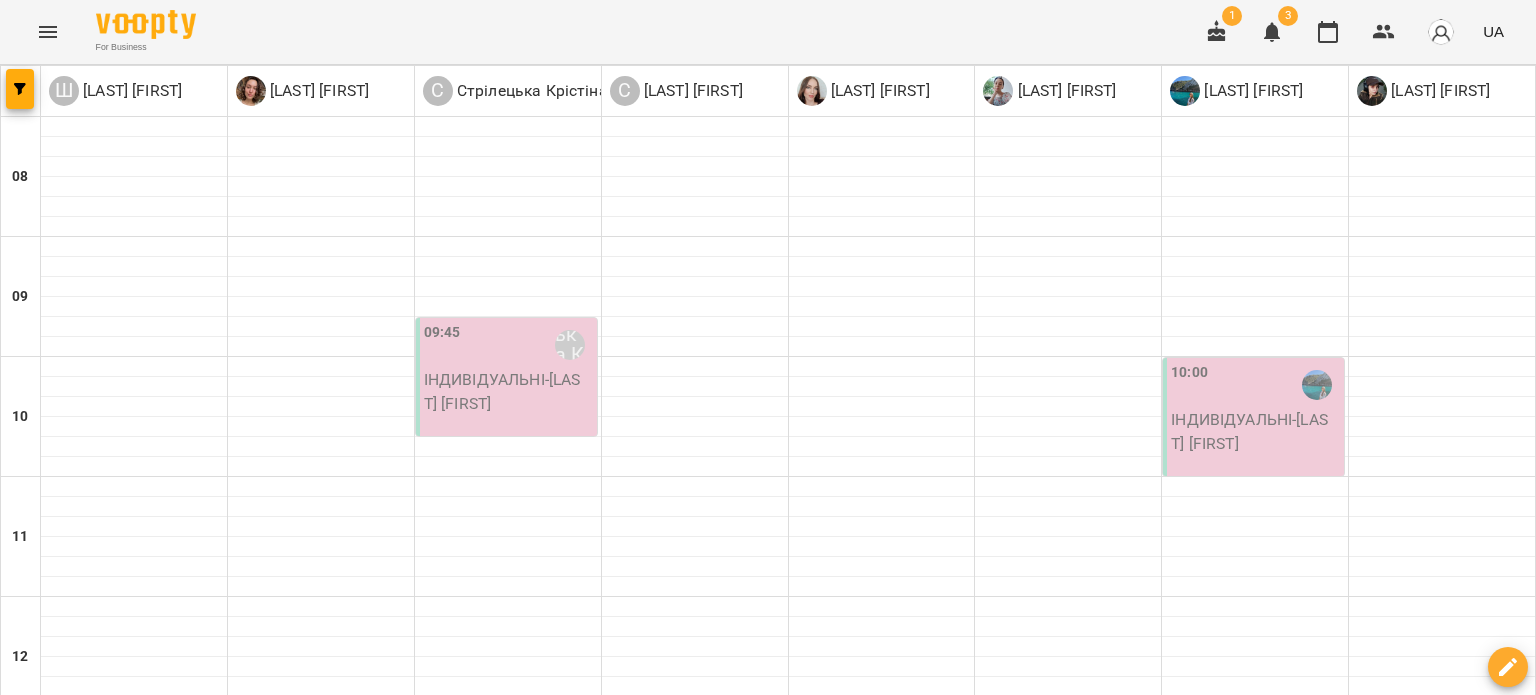 scroll, scrollTop: 1234, scrollLeft: 0, axis: vertical 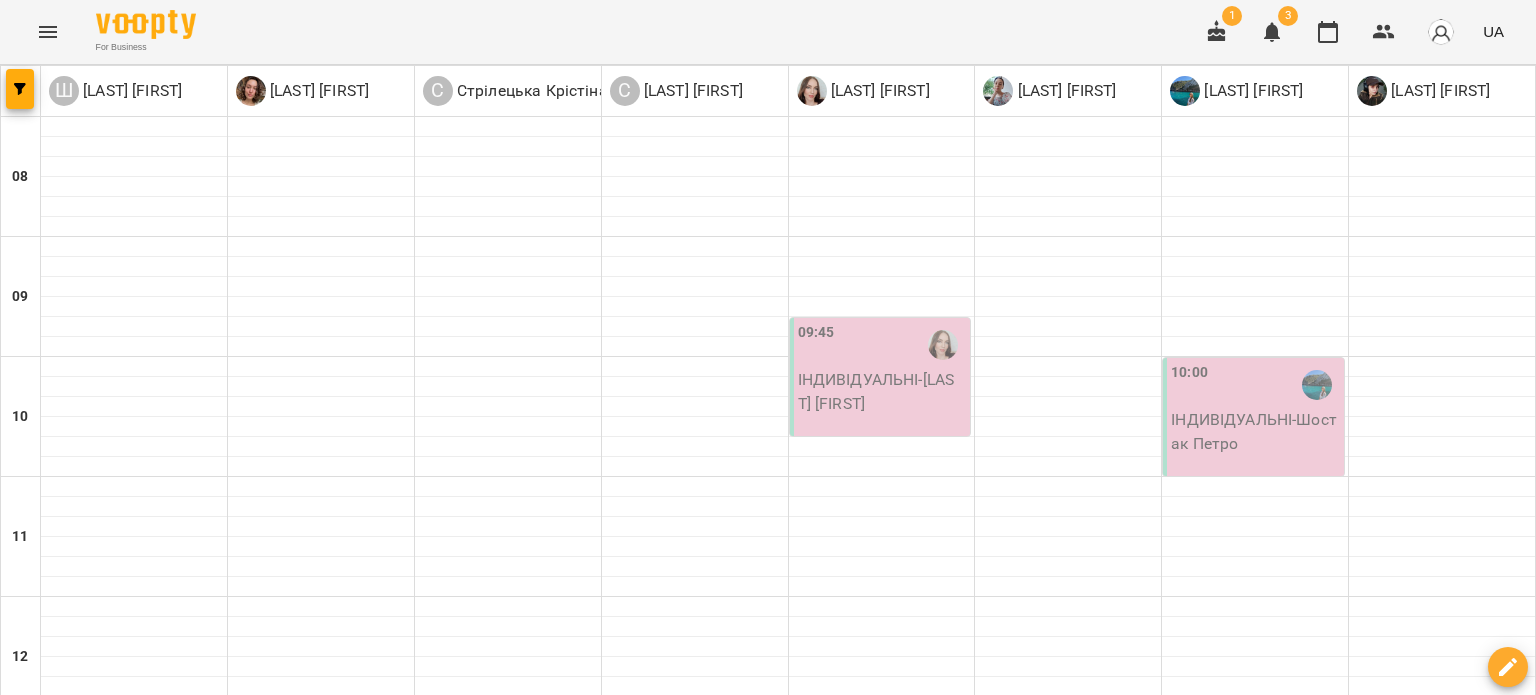 click on "10:00" at bounding box center (1189, 385) 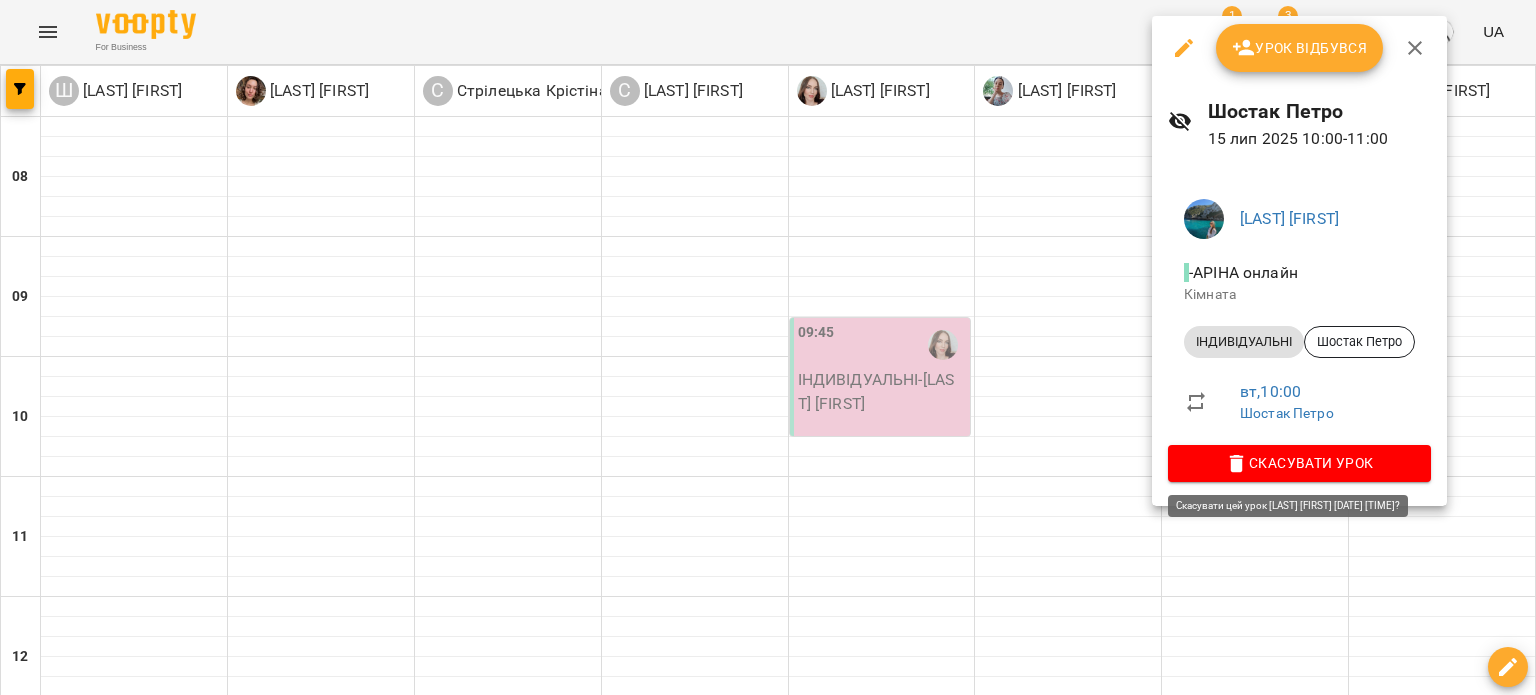 click on "Скасувати Урок" at bounding box center (1299, 463) 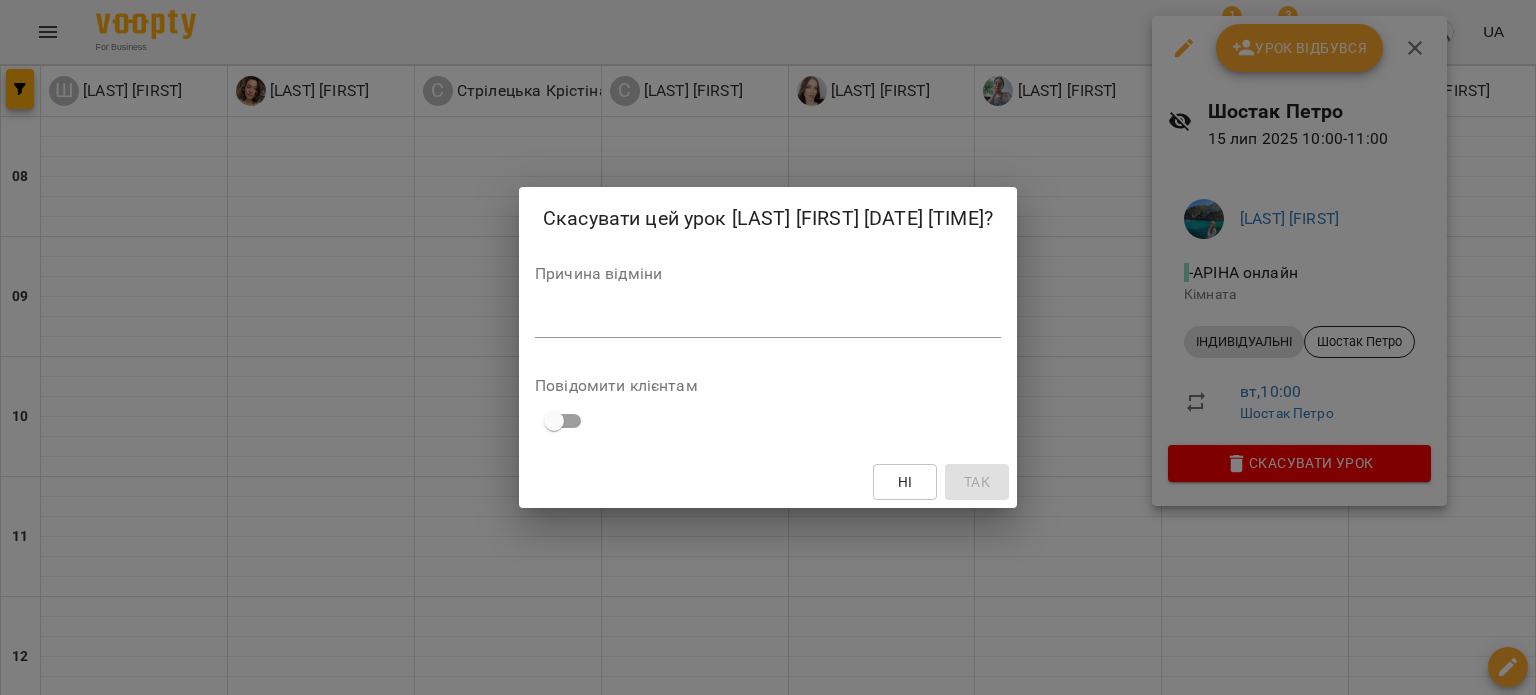 click at bounding box center [768, 321] 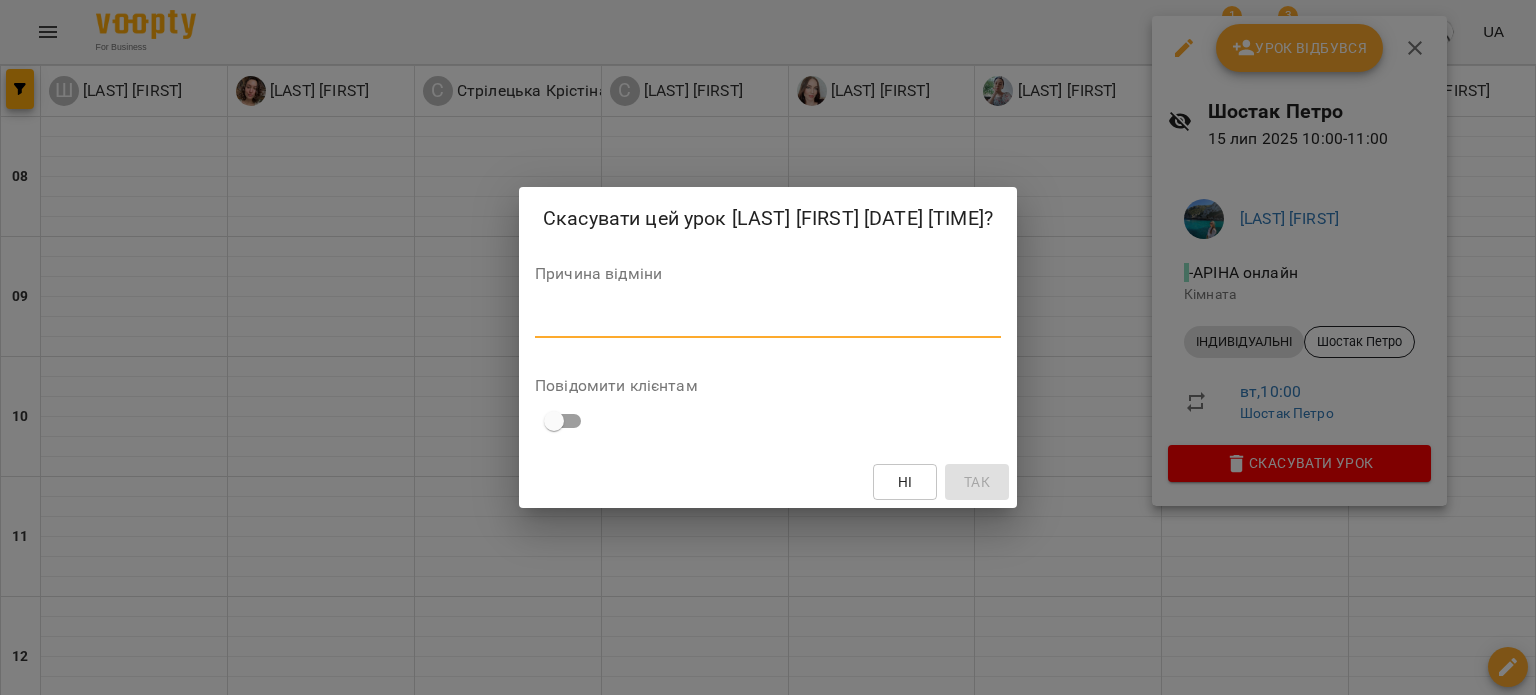 paste on "*********" 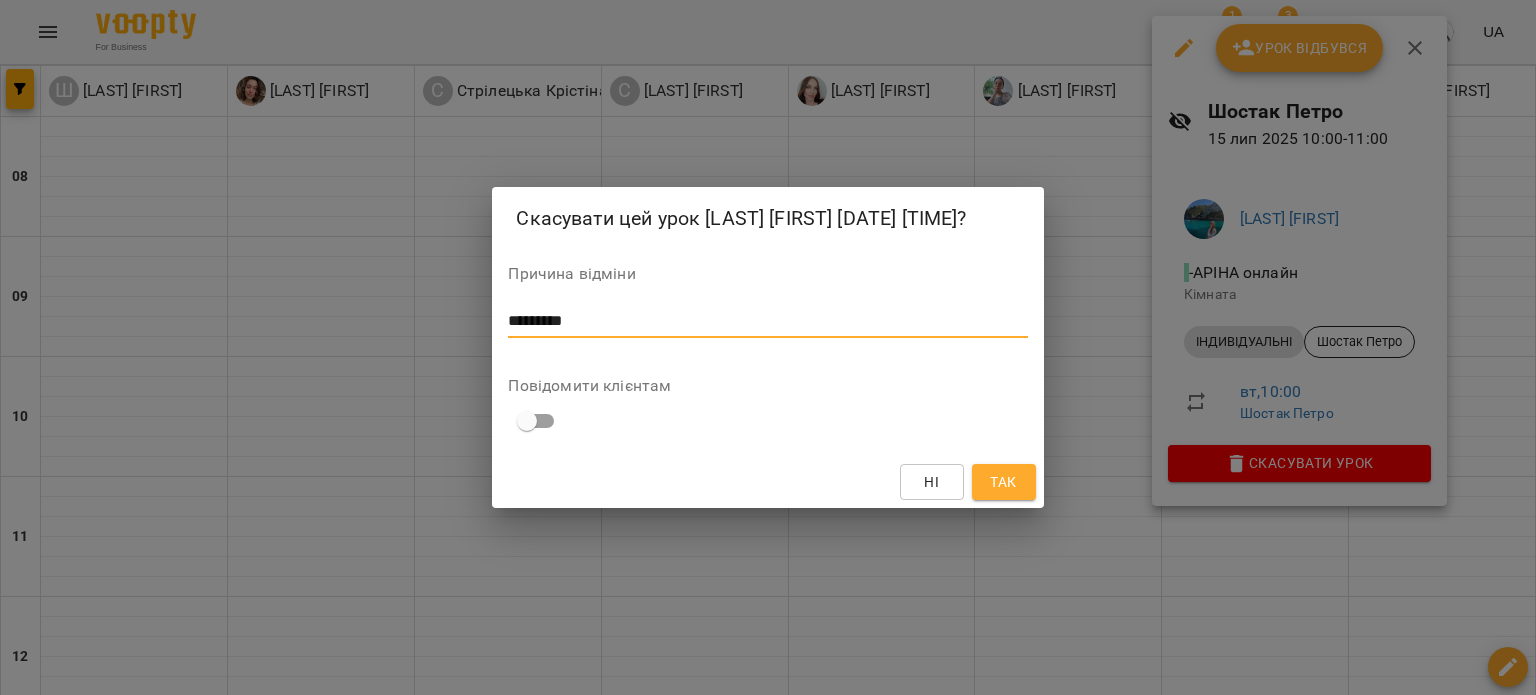 type on "*********" 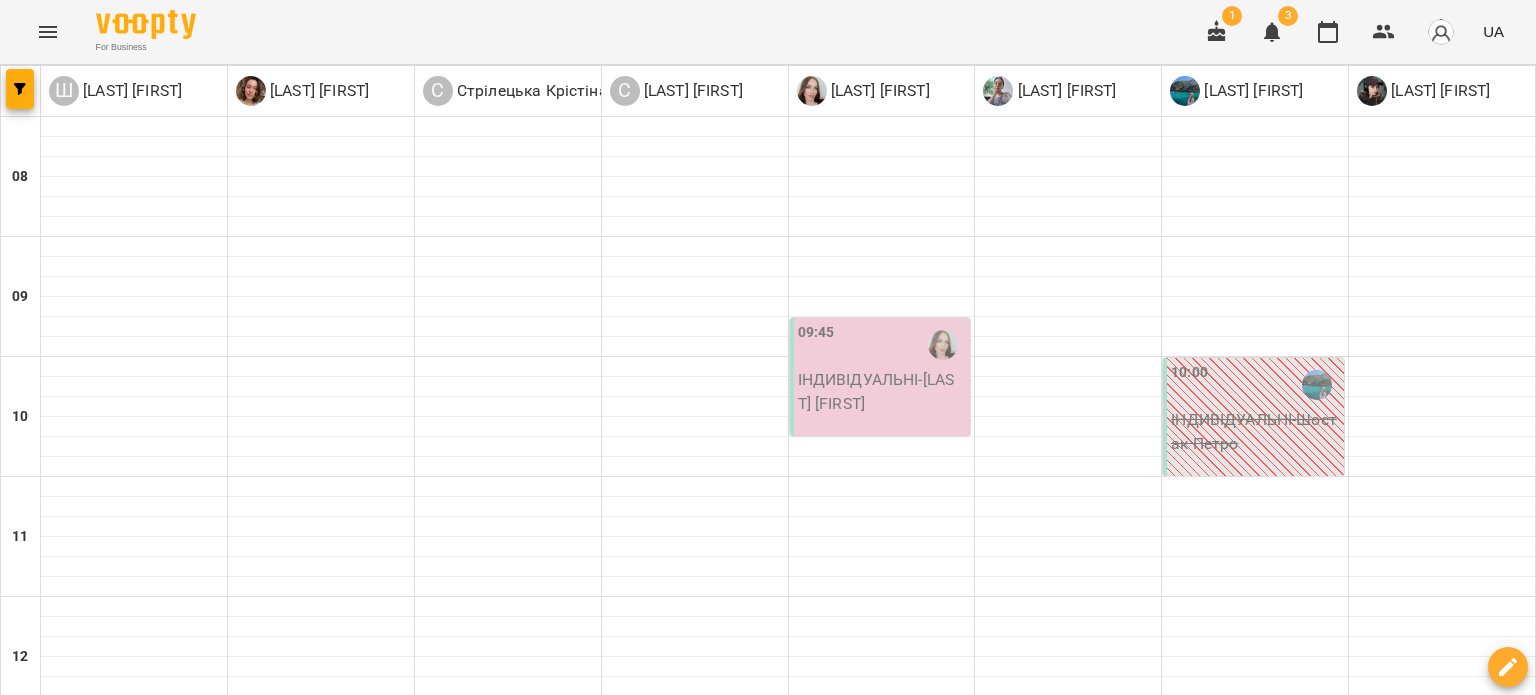 click on "чт" at bounding box center [859, 1823] 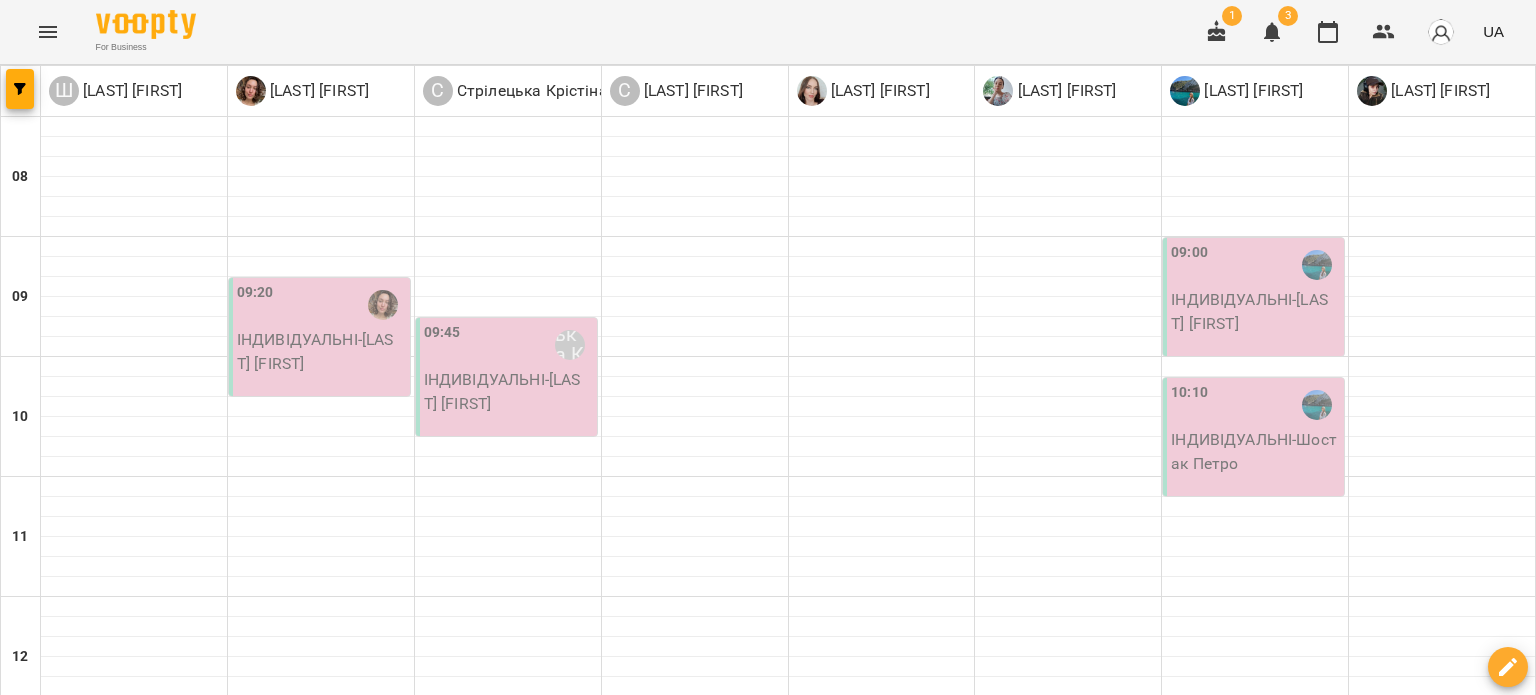 click on "10:10" at bounding box center (1255, 405) 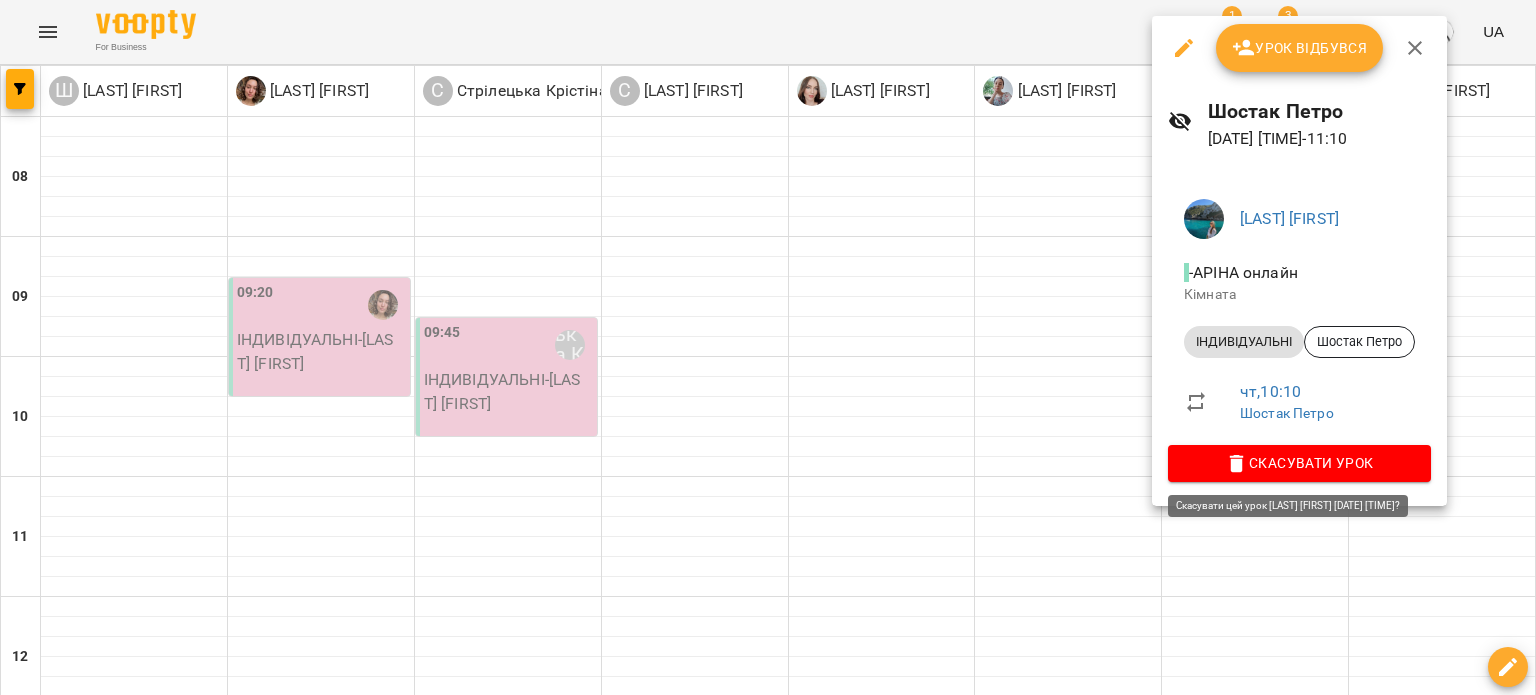 click on "Скасувати Урок" at bounding box center [1299, 463] 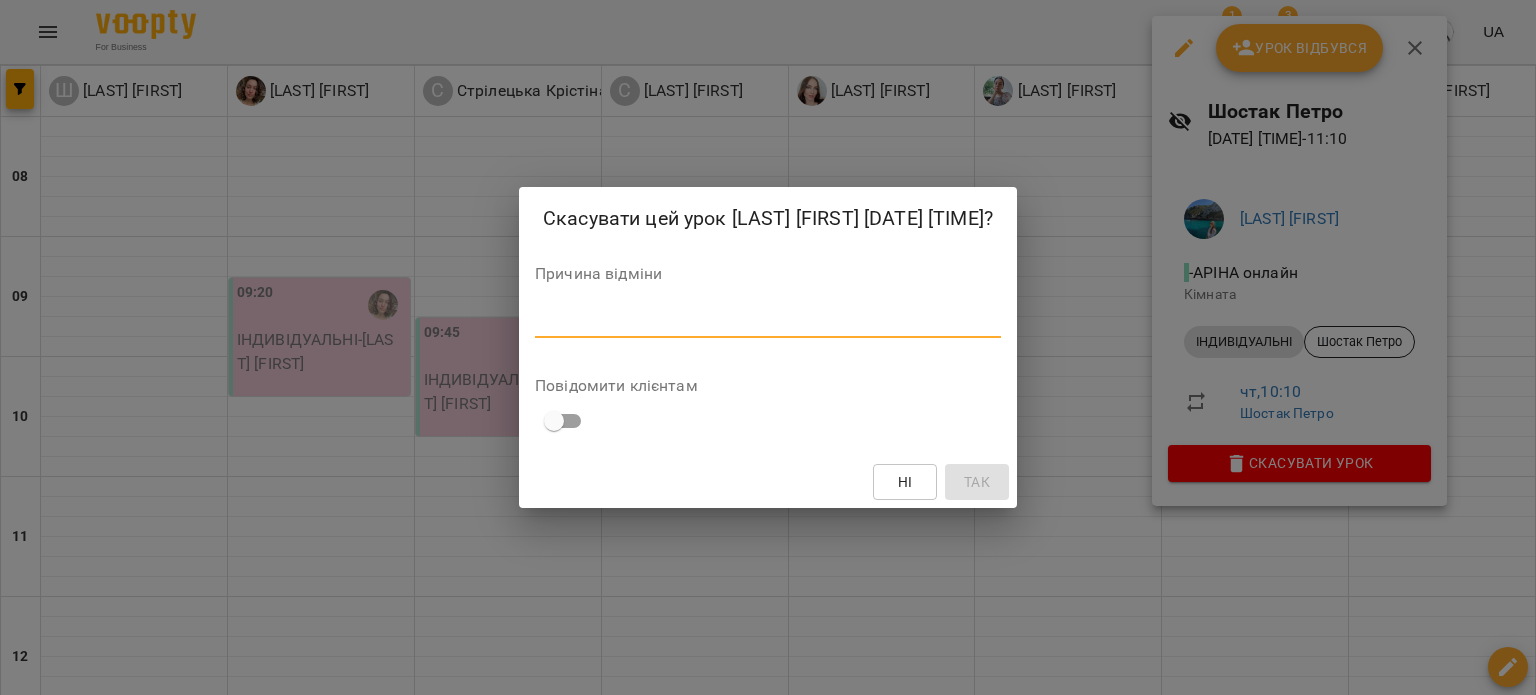 click at bounding box center [768, 321] 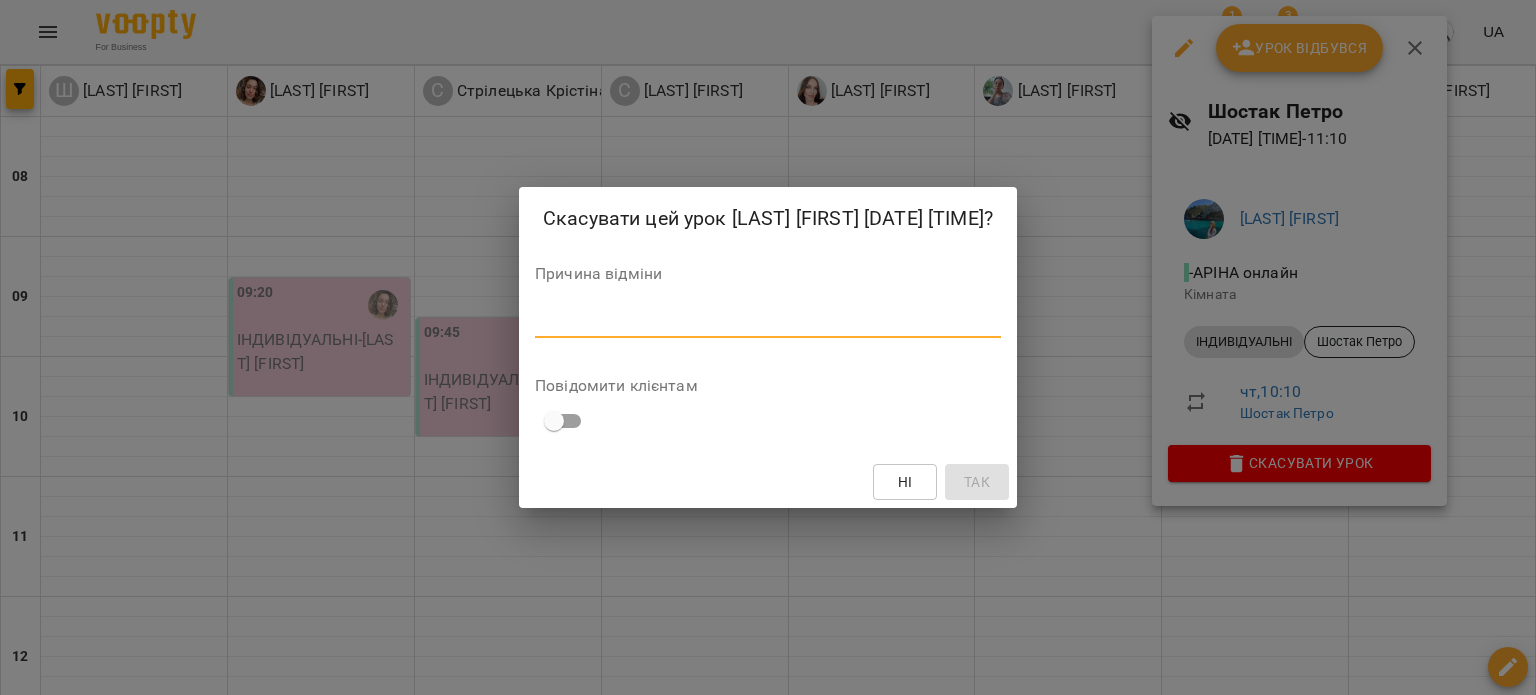paste on "*********" 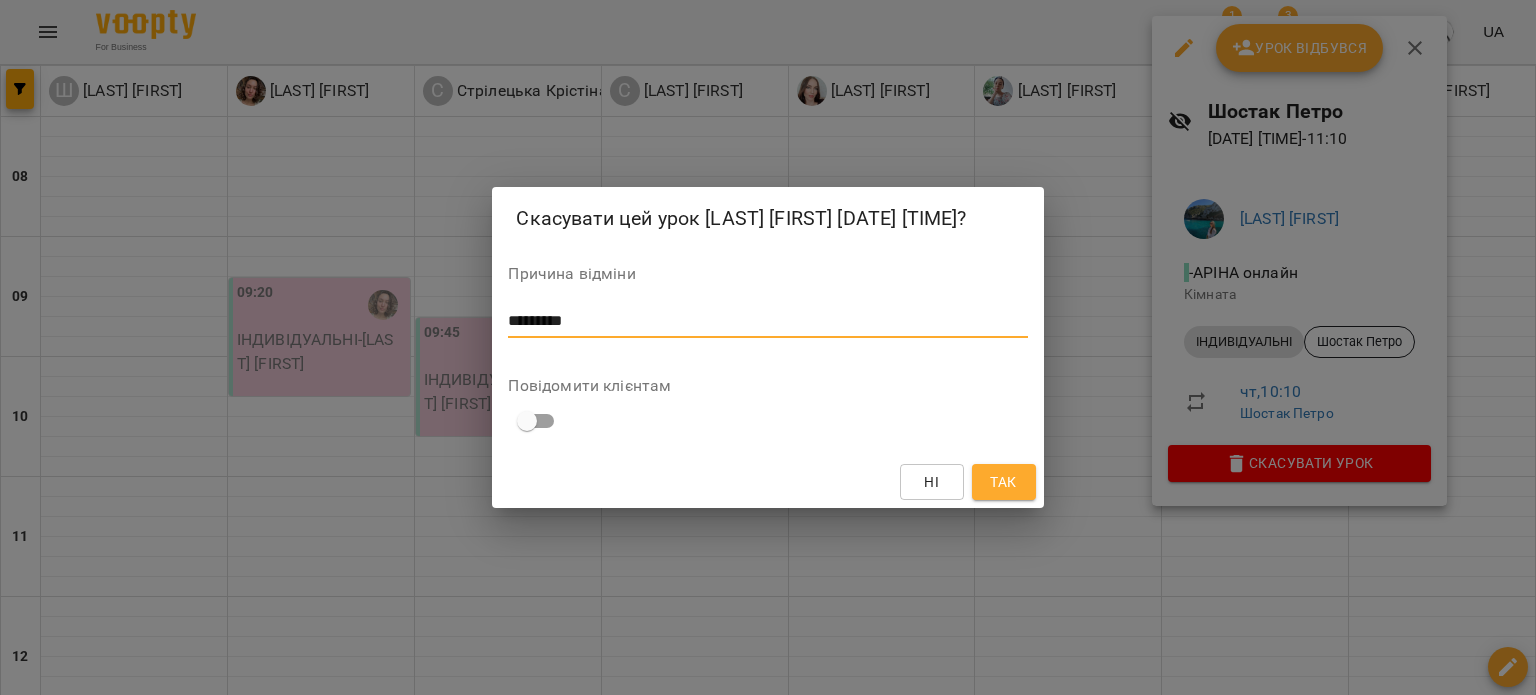 type on "*********" 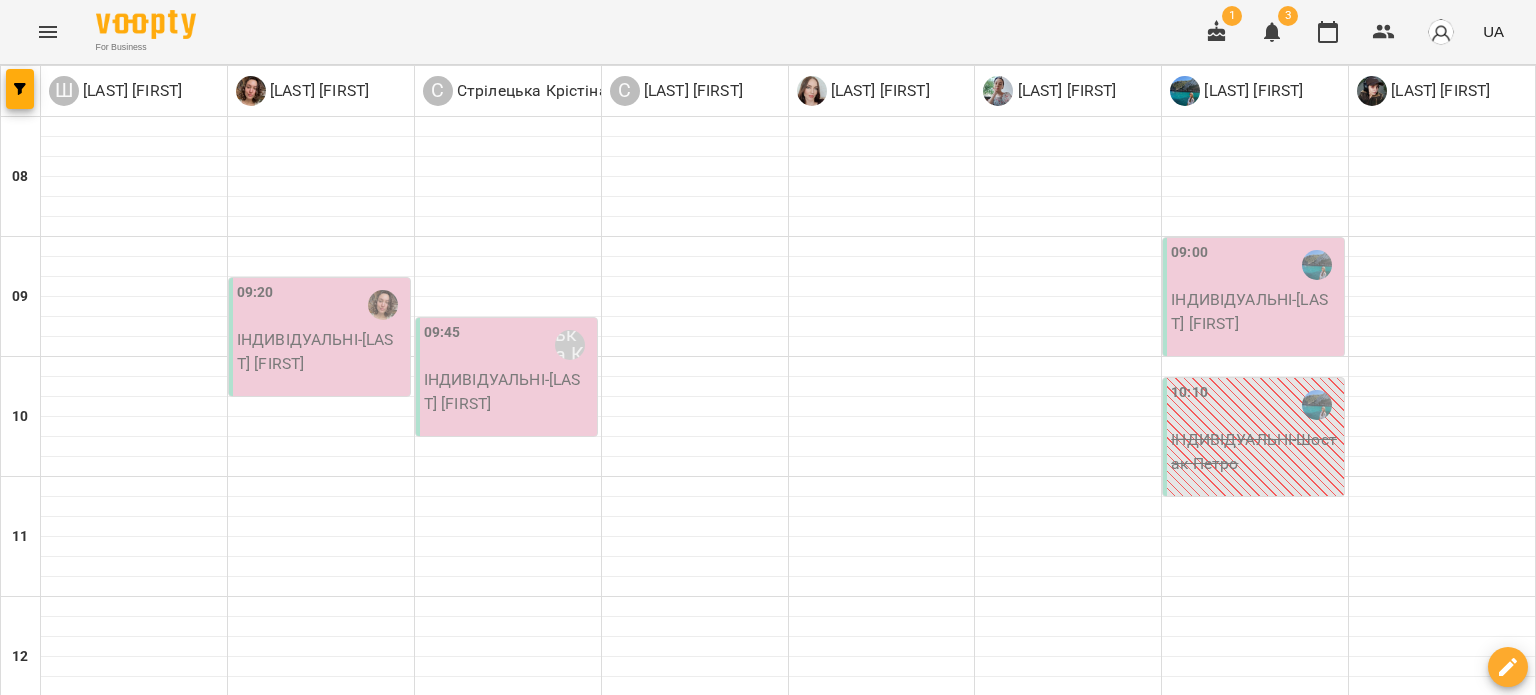 click on "сб" at bounding box center [1283, 1823] 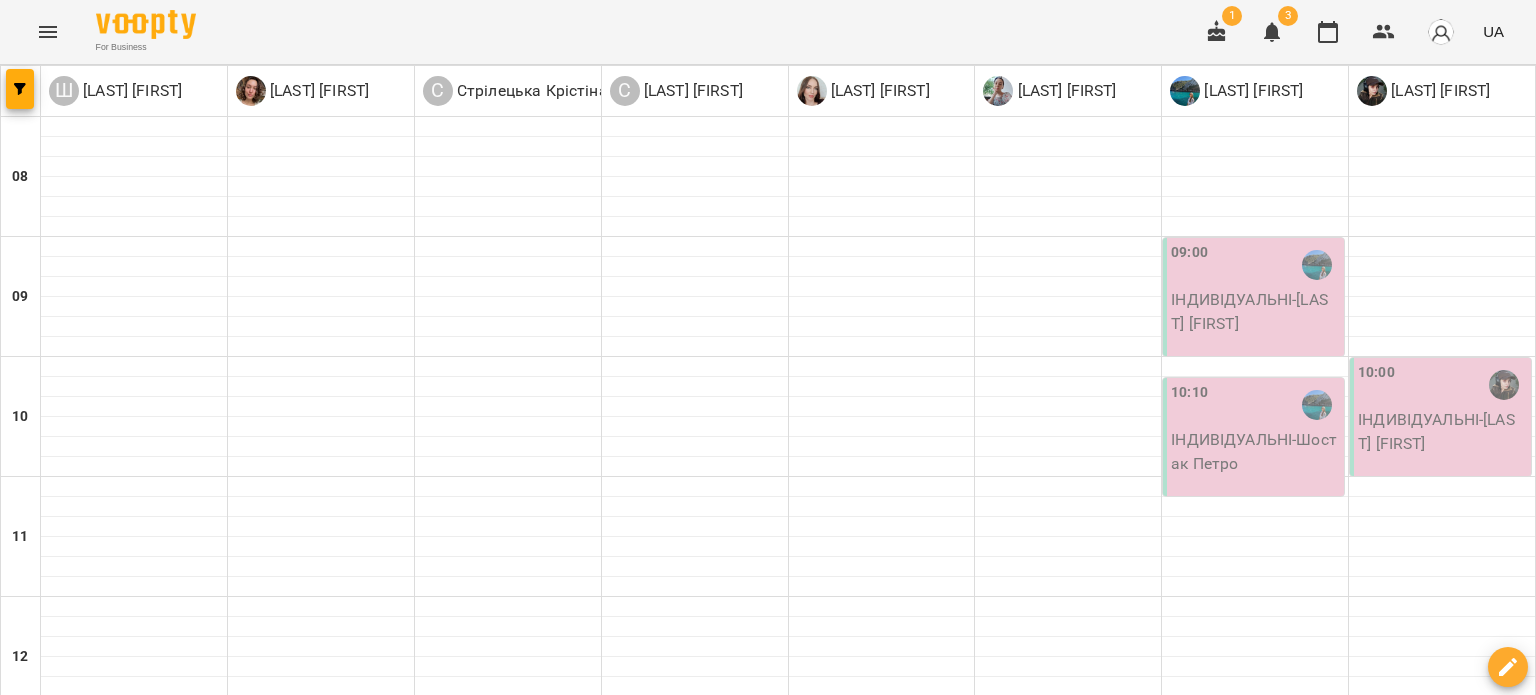 scroll, scrollTop: 100, scrollLeft: 0, axis: vertical 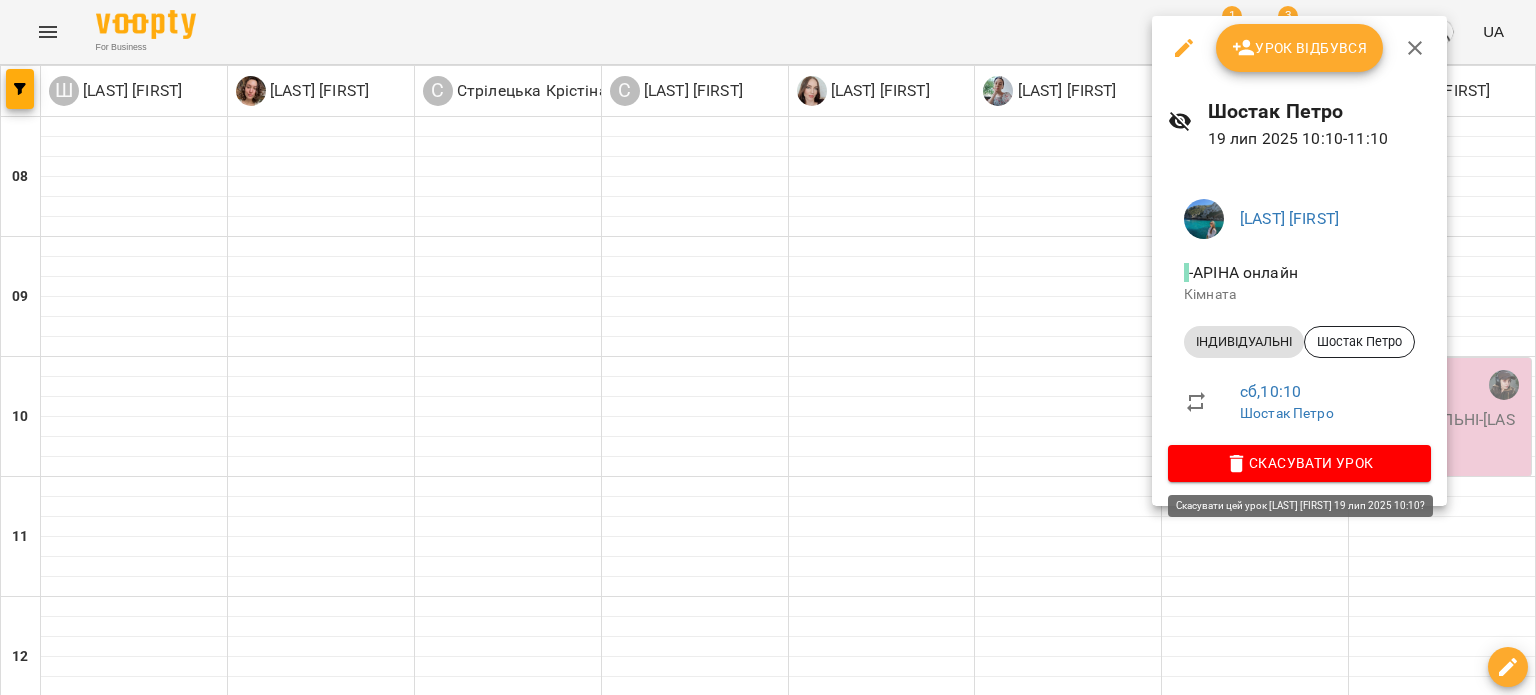 click on "Скасувати Урок" at bounding box center (1299, 463) 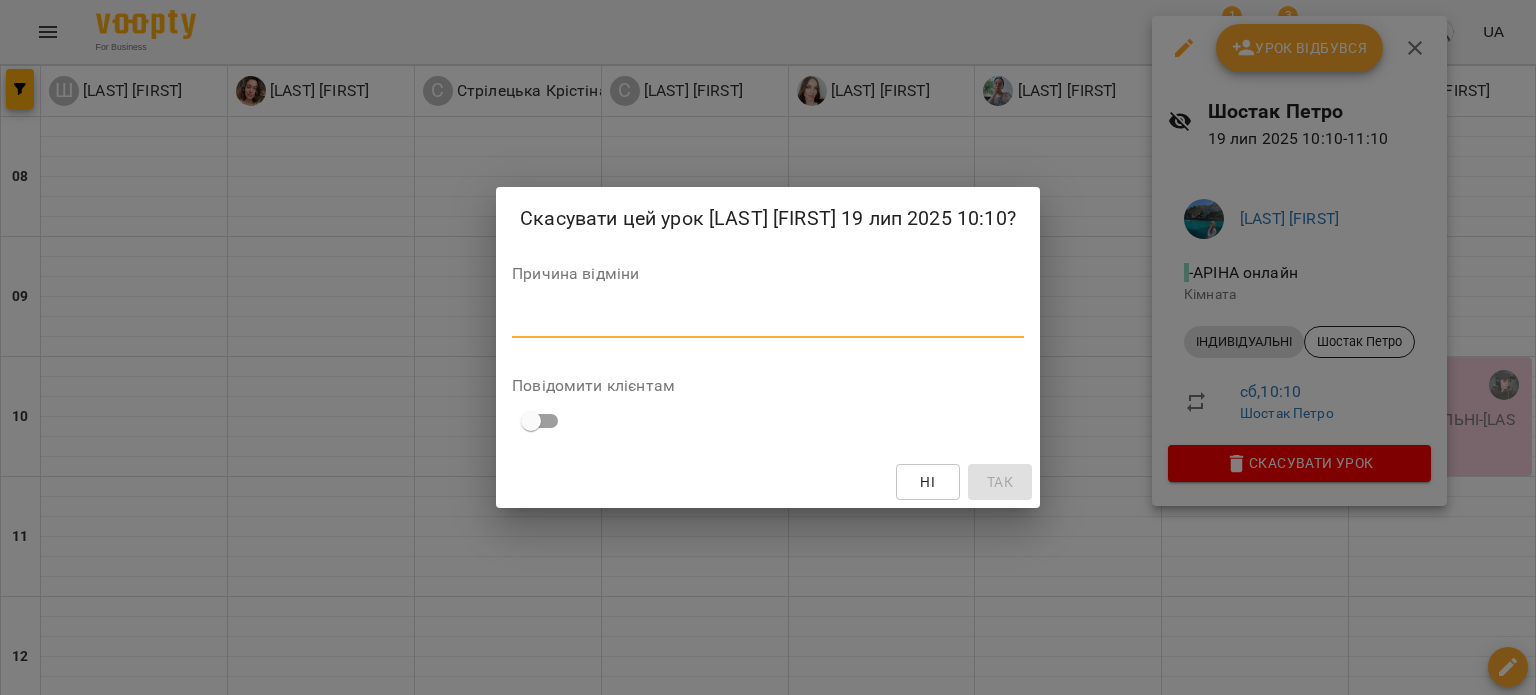 paste on "*********" 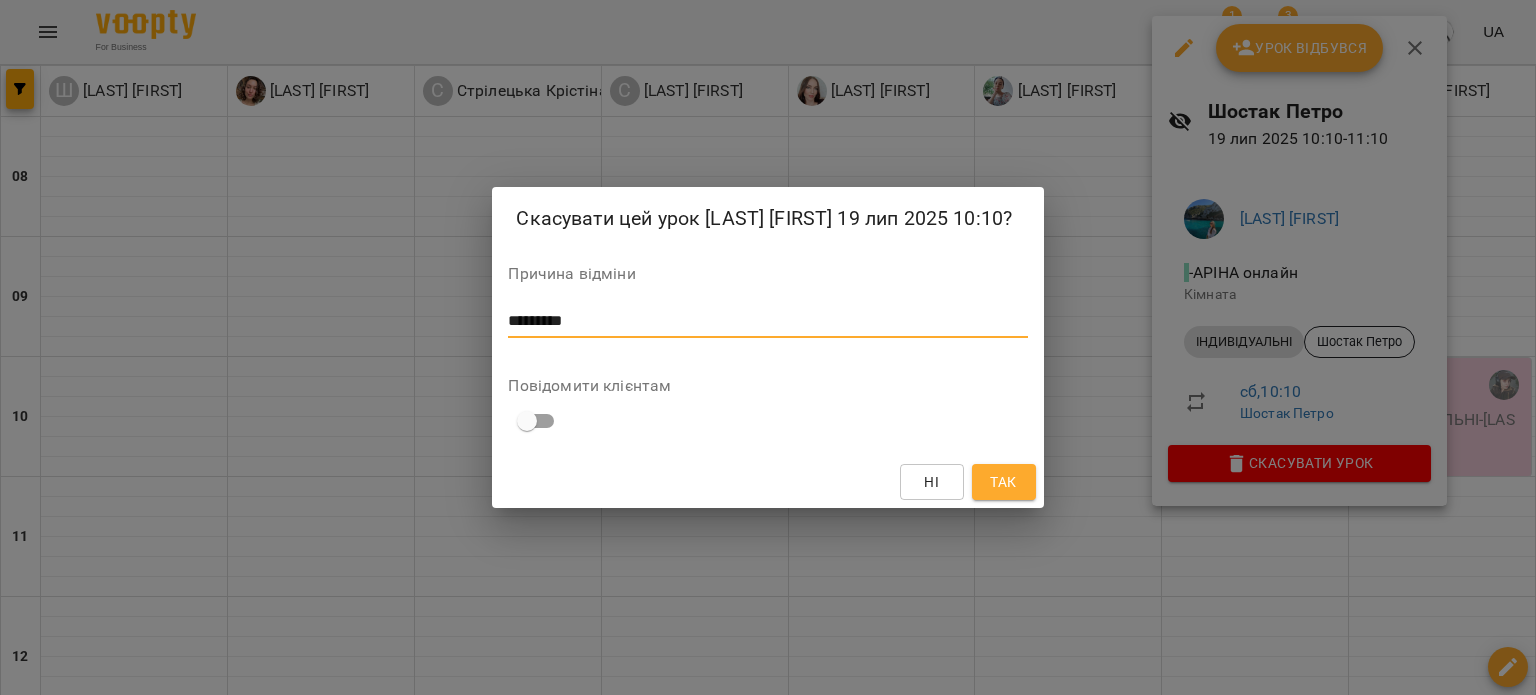type on "*********" 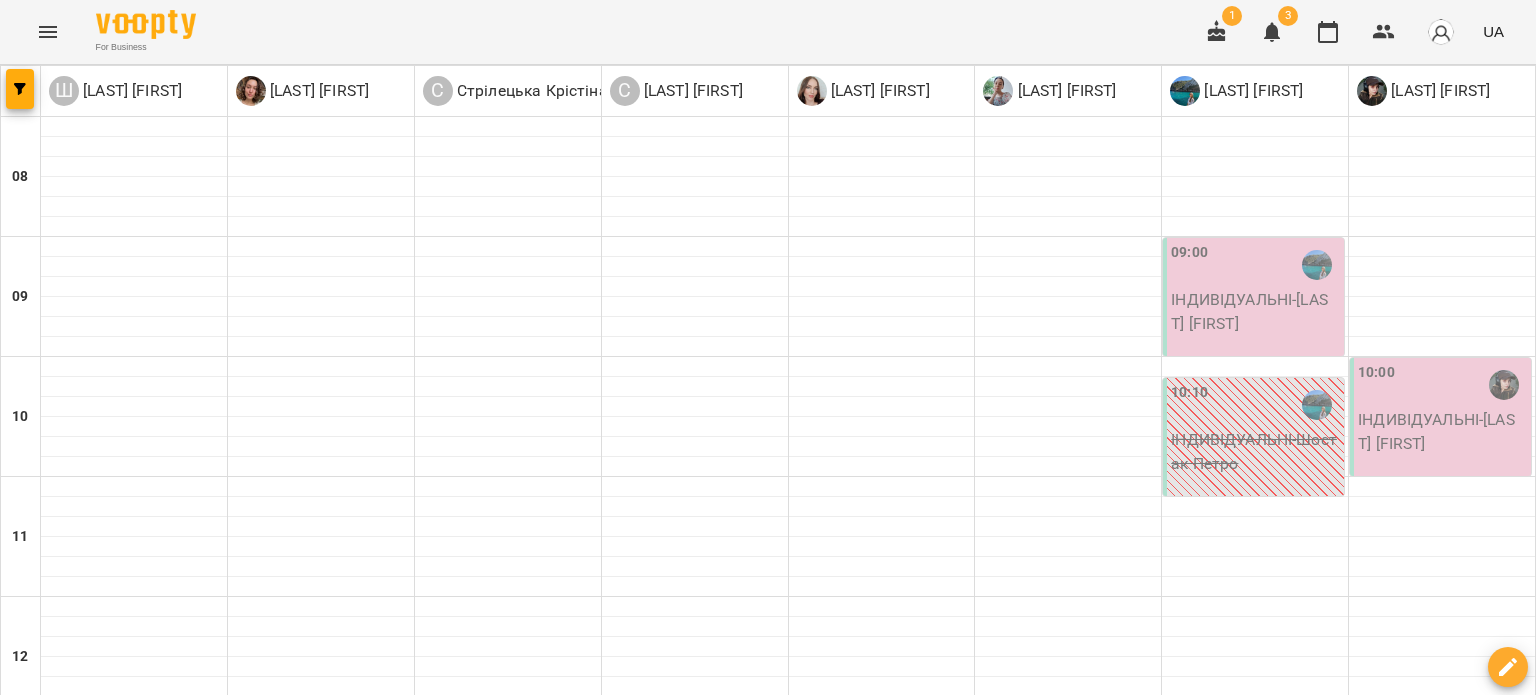 scroll, scrollTop: 1234, scrollLeft: 0, axis: vertical 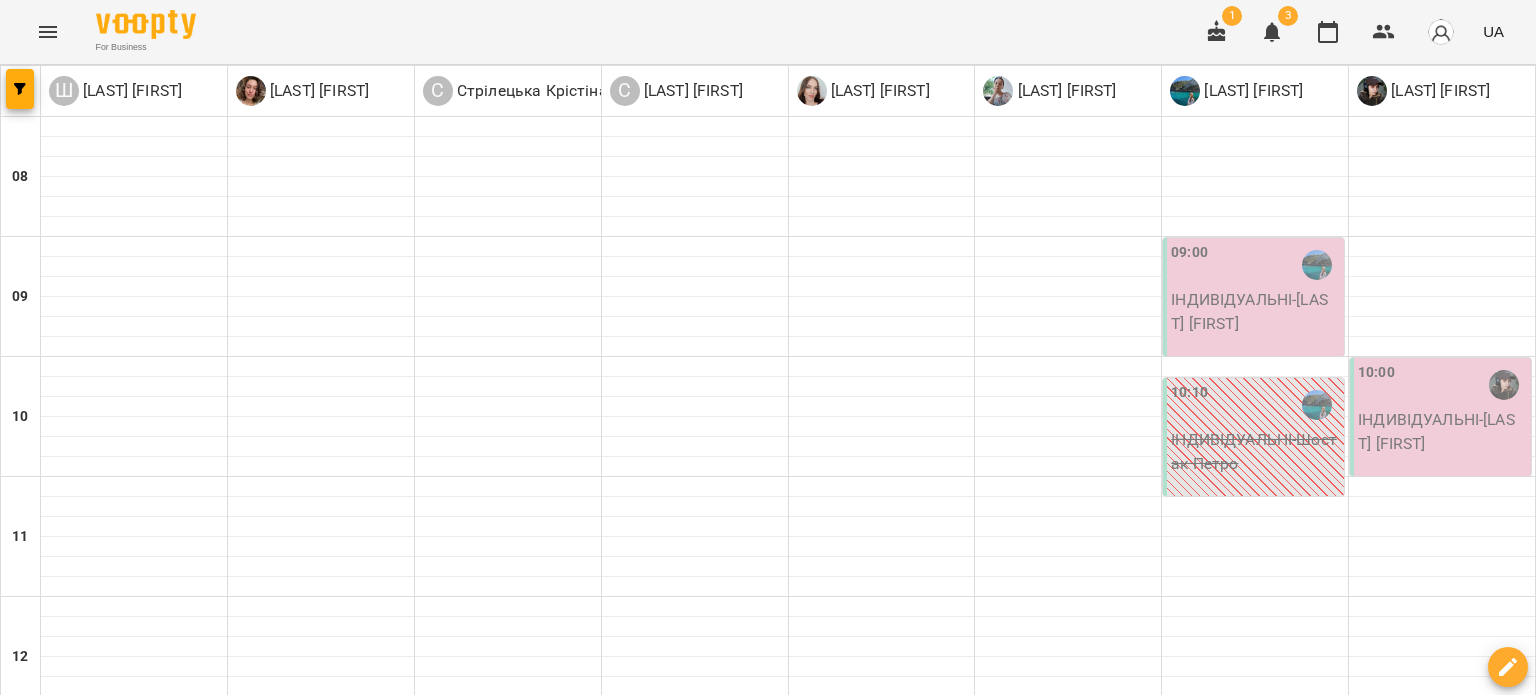click on "For Business 1 3 UA" at bounding box center (768, 32) 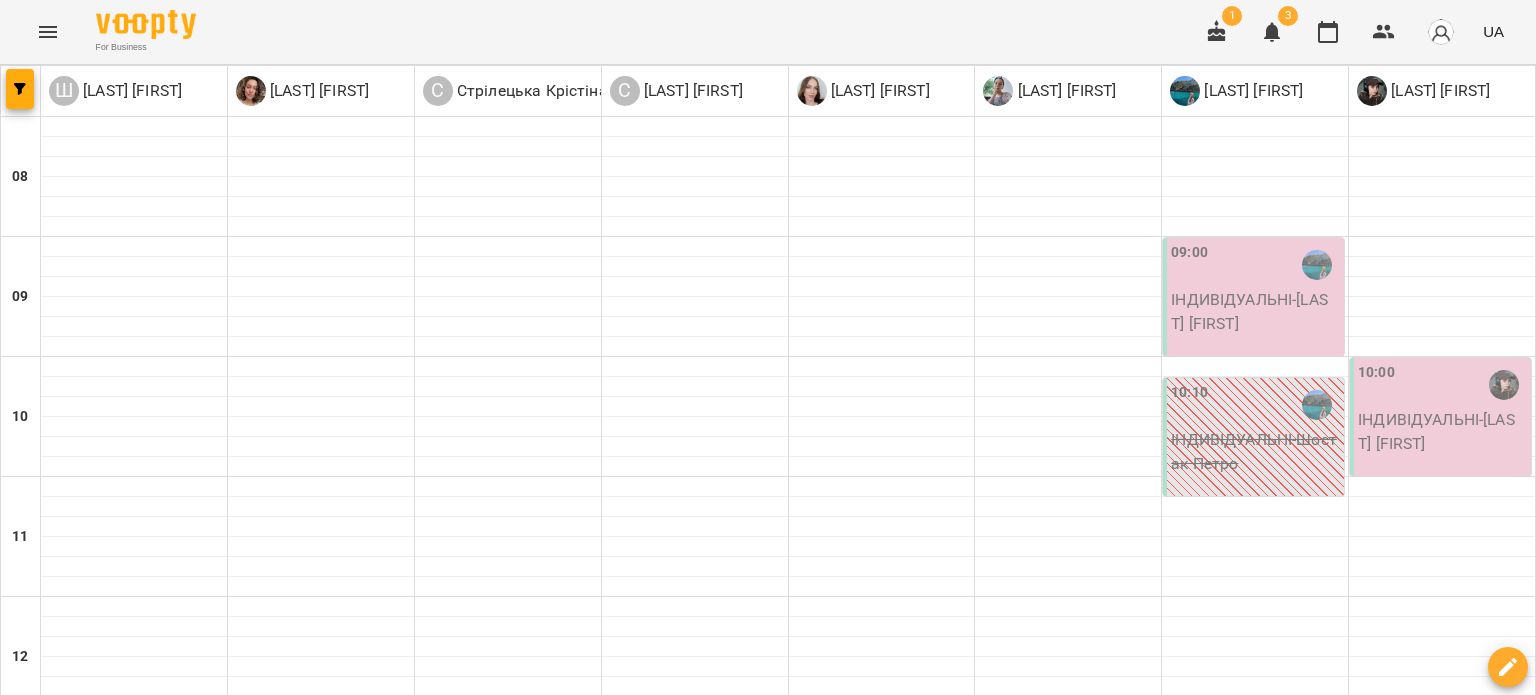click at bounding box center (668, 1888) 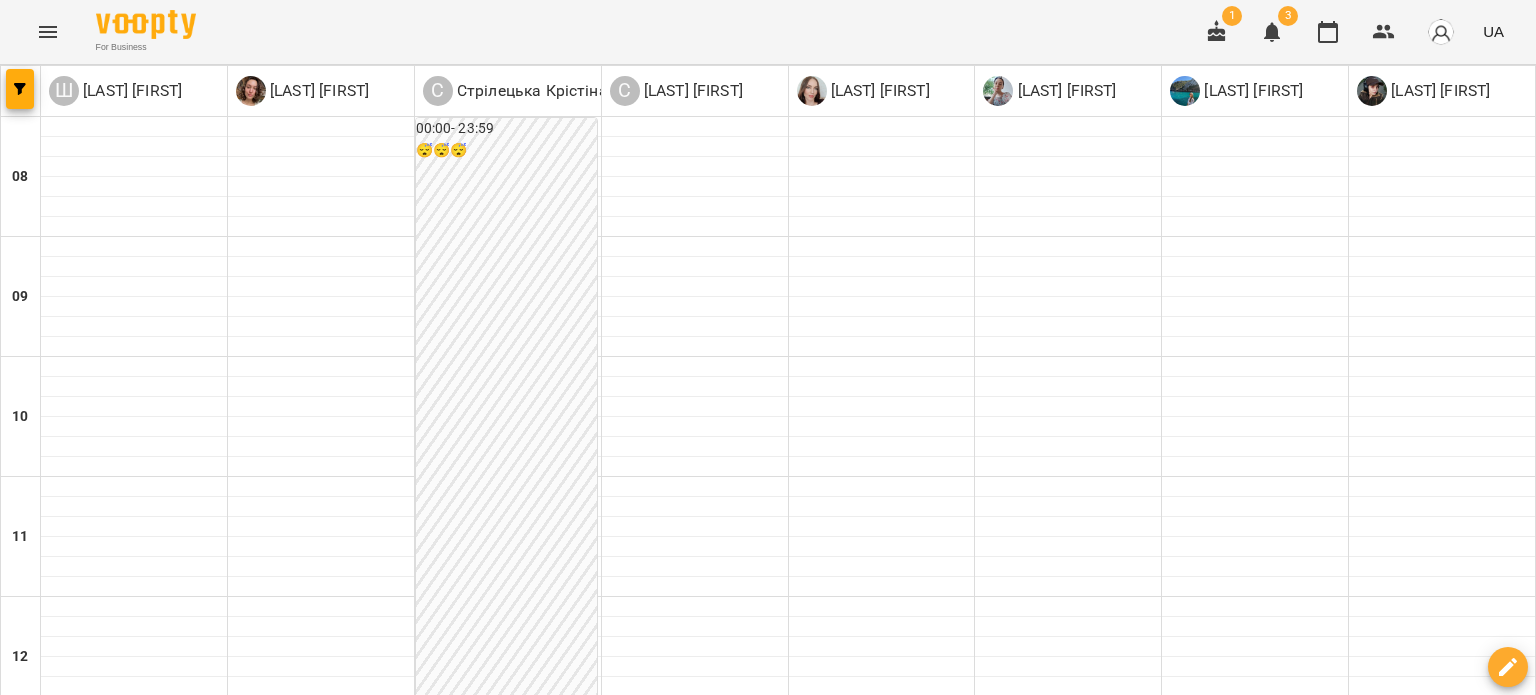 click on "11 лип" at bounding box center [889, 1842] 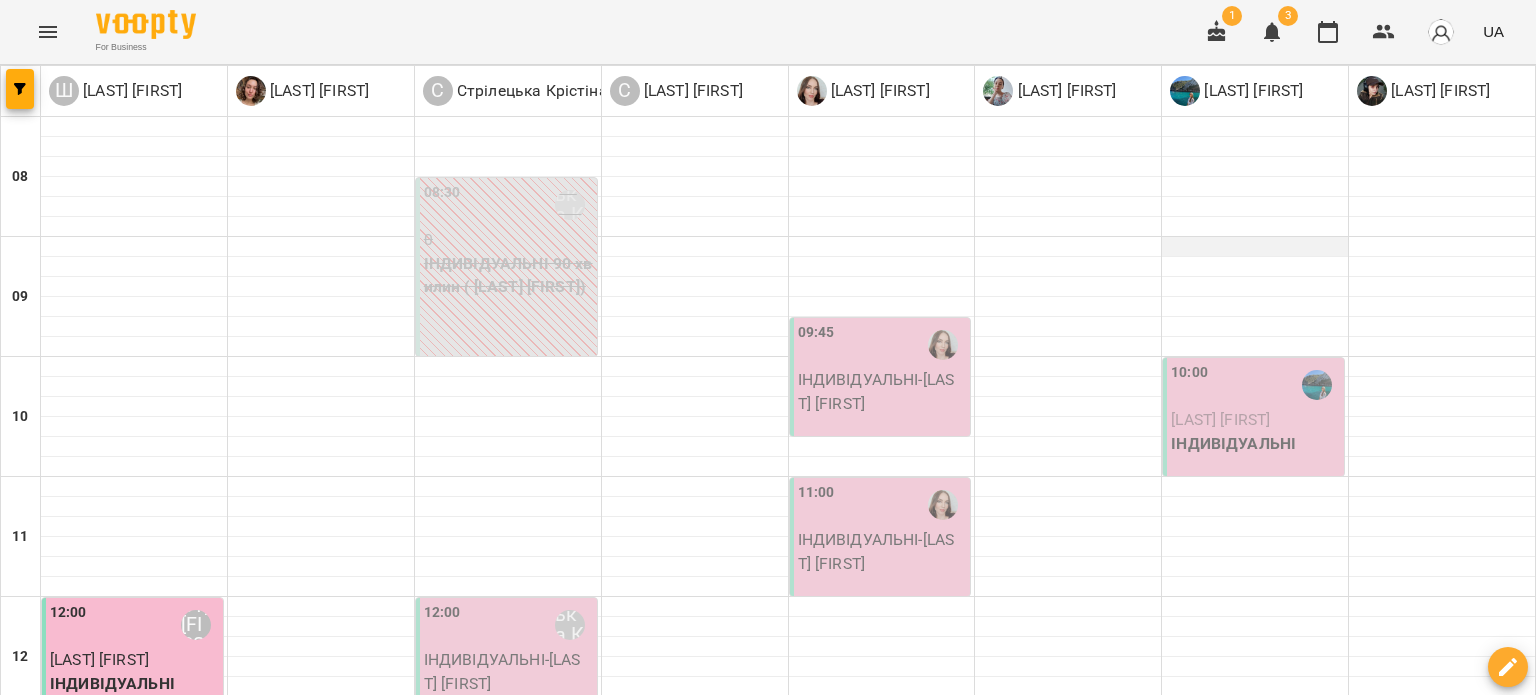 scroll, scrollTop: 200, scrollLeft: 0, axis: vertical 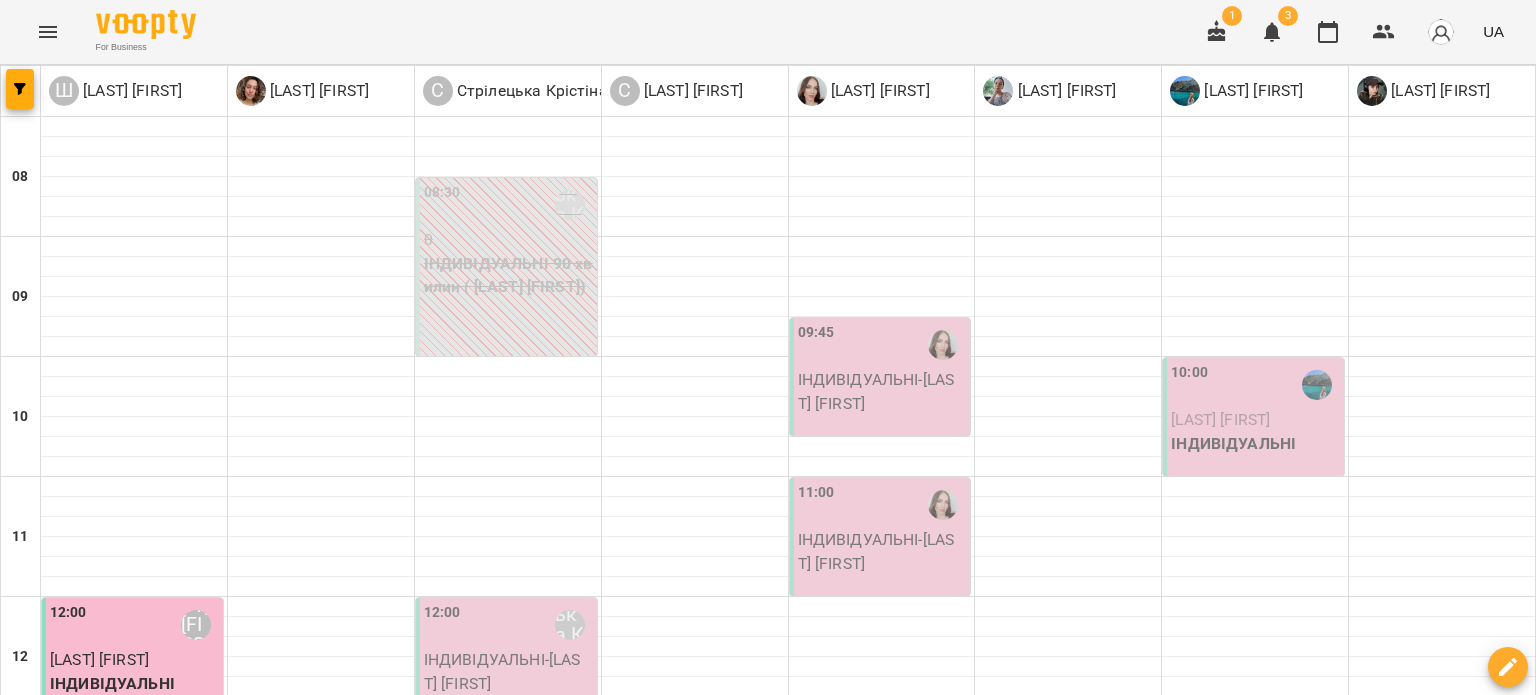 click on "[LAST] [FIRST]" at bounding box center [1220, 419] 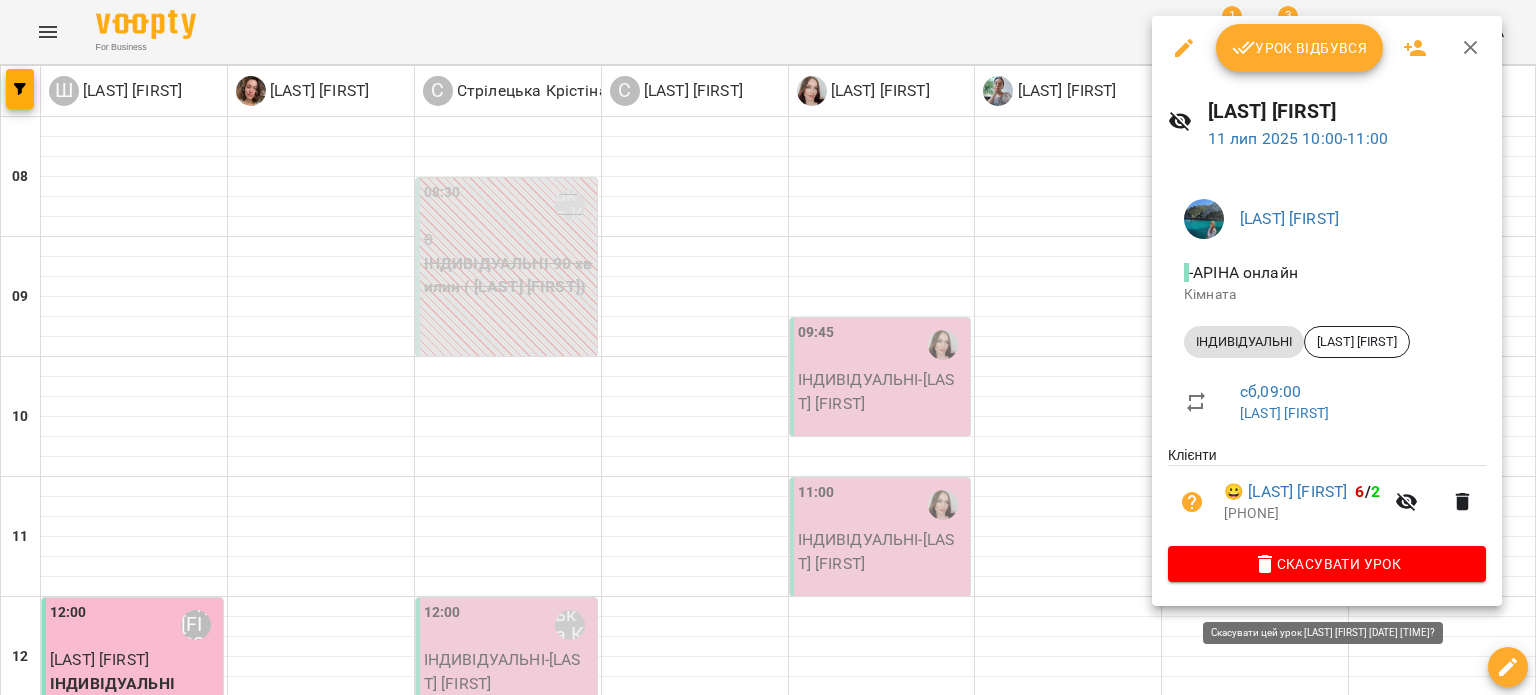 click on "Скасувати Урок" at bounding box center [1327, 564] 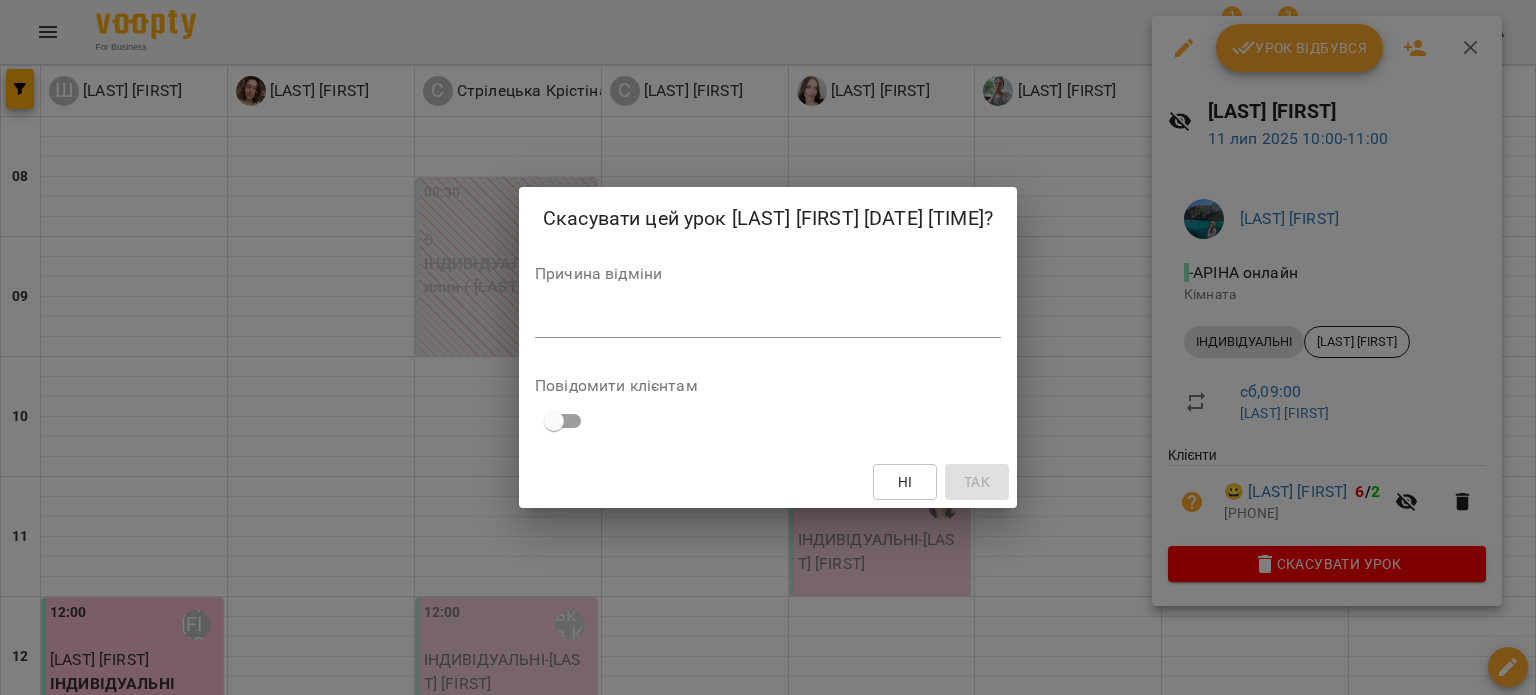 click at bounding box center (768, 321) 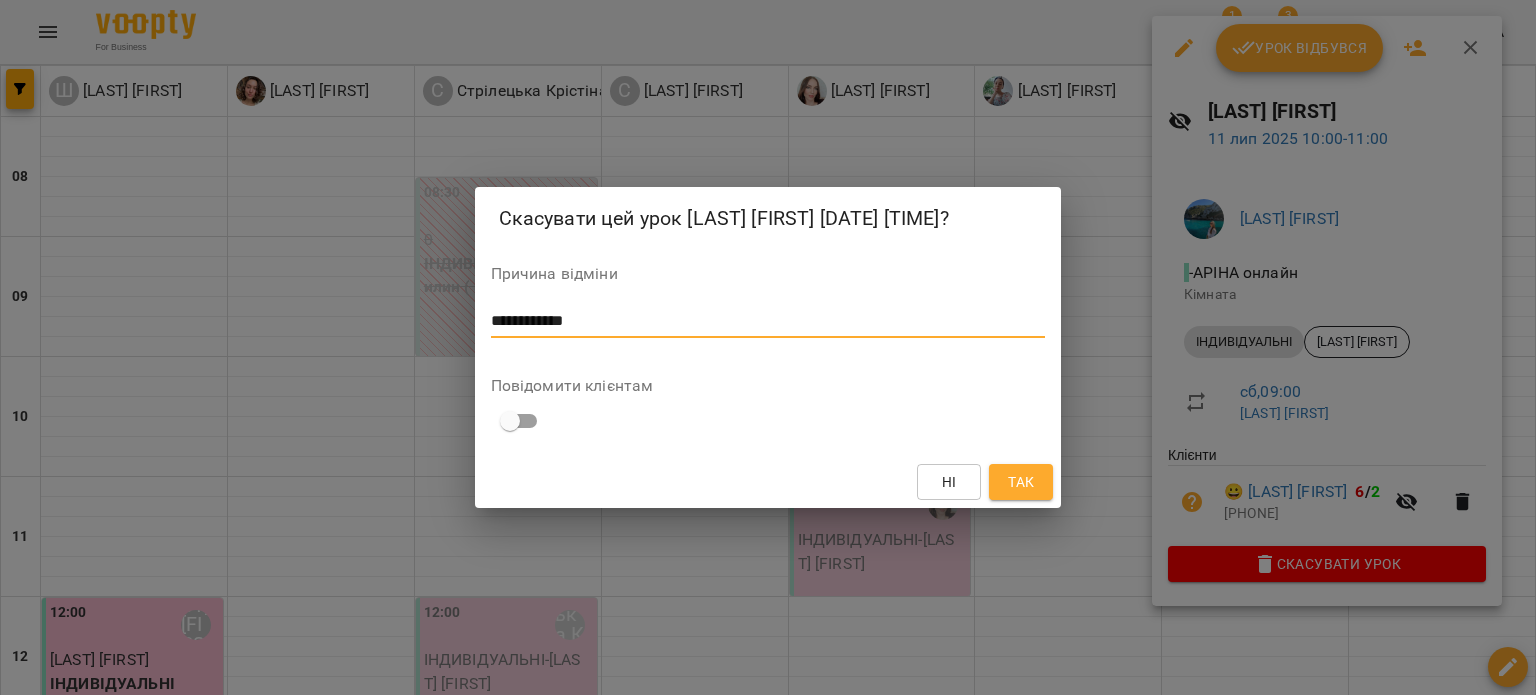 type on "**********" 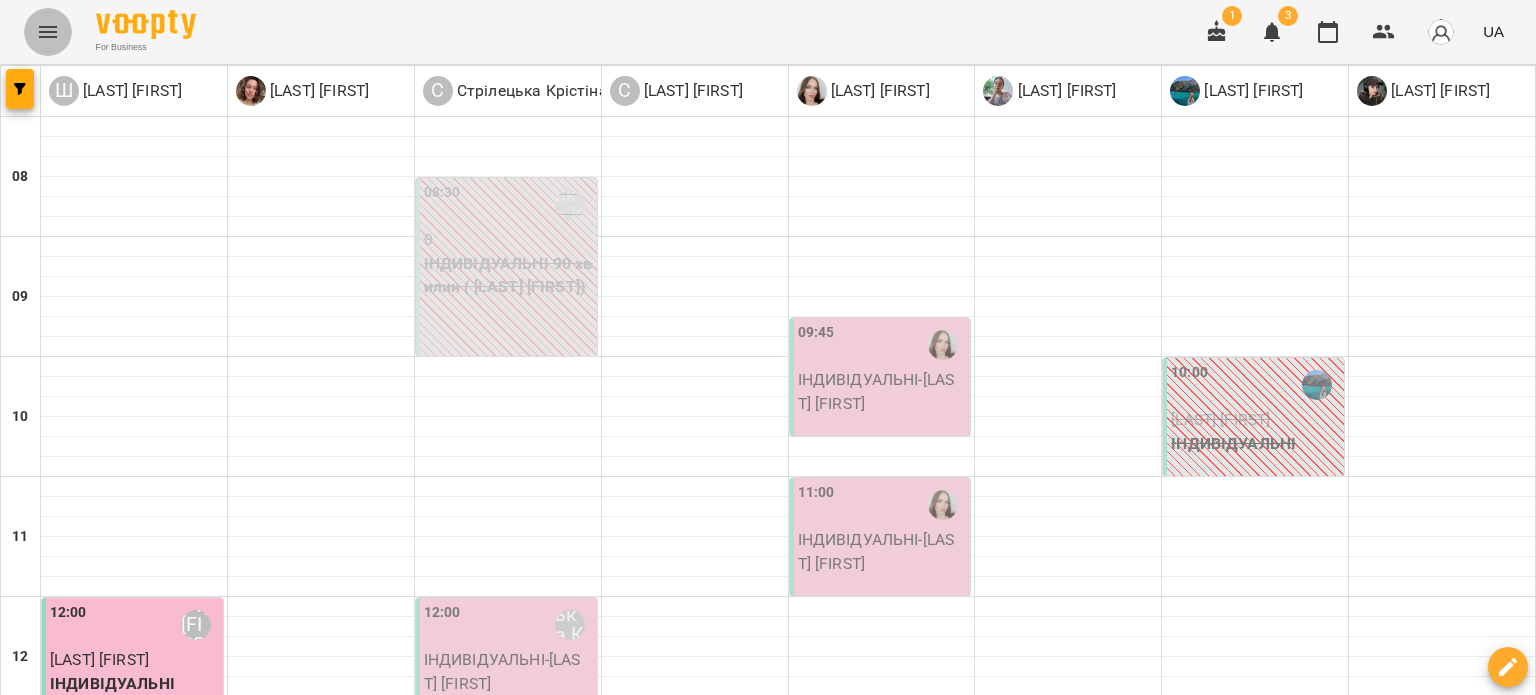 click 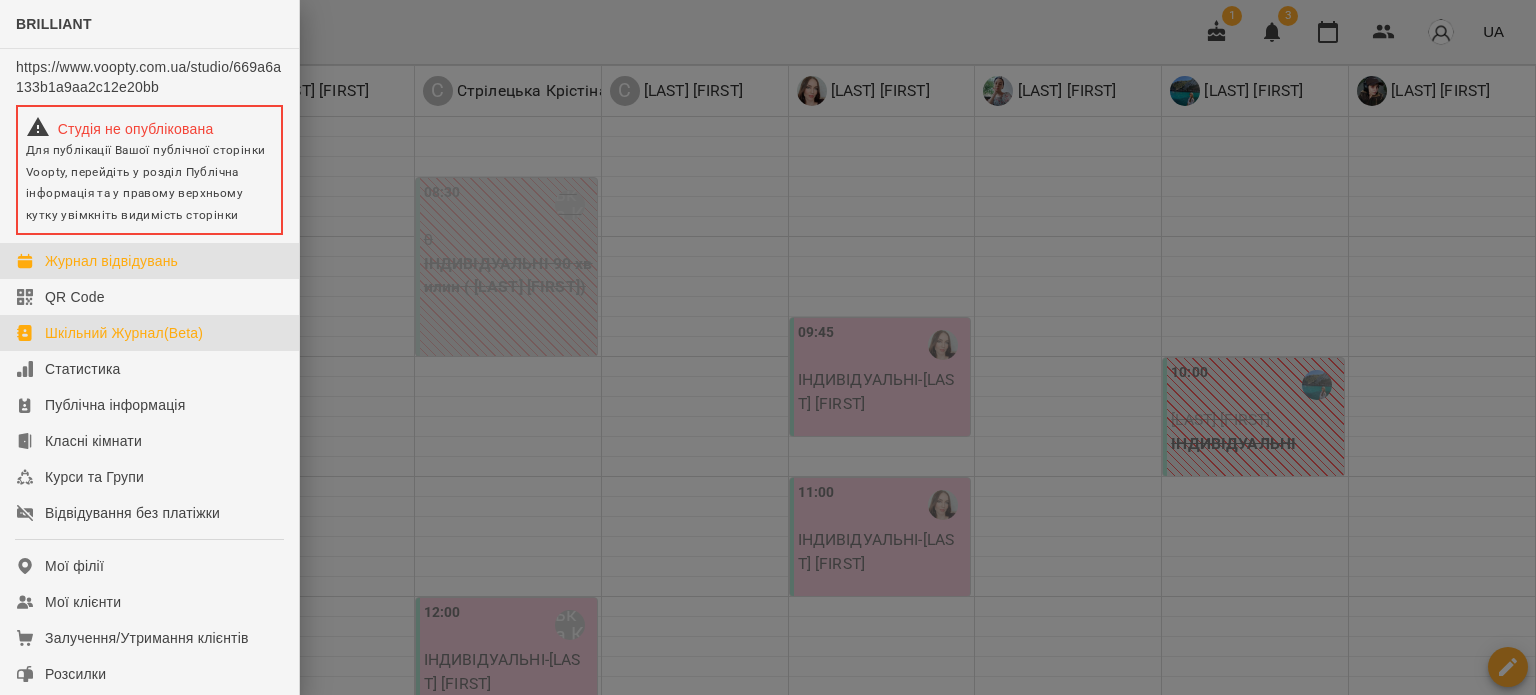 drag, startPoint x: 114, startPoint y: 332, endPoint x: 162, endPoint y: 340, distance: 48.6621 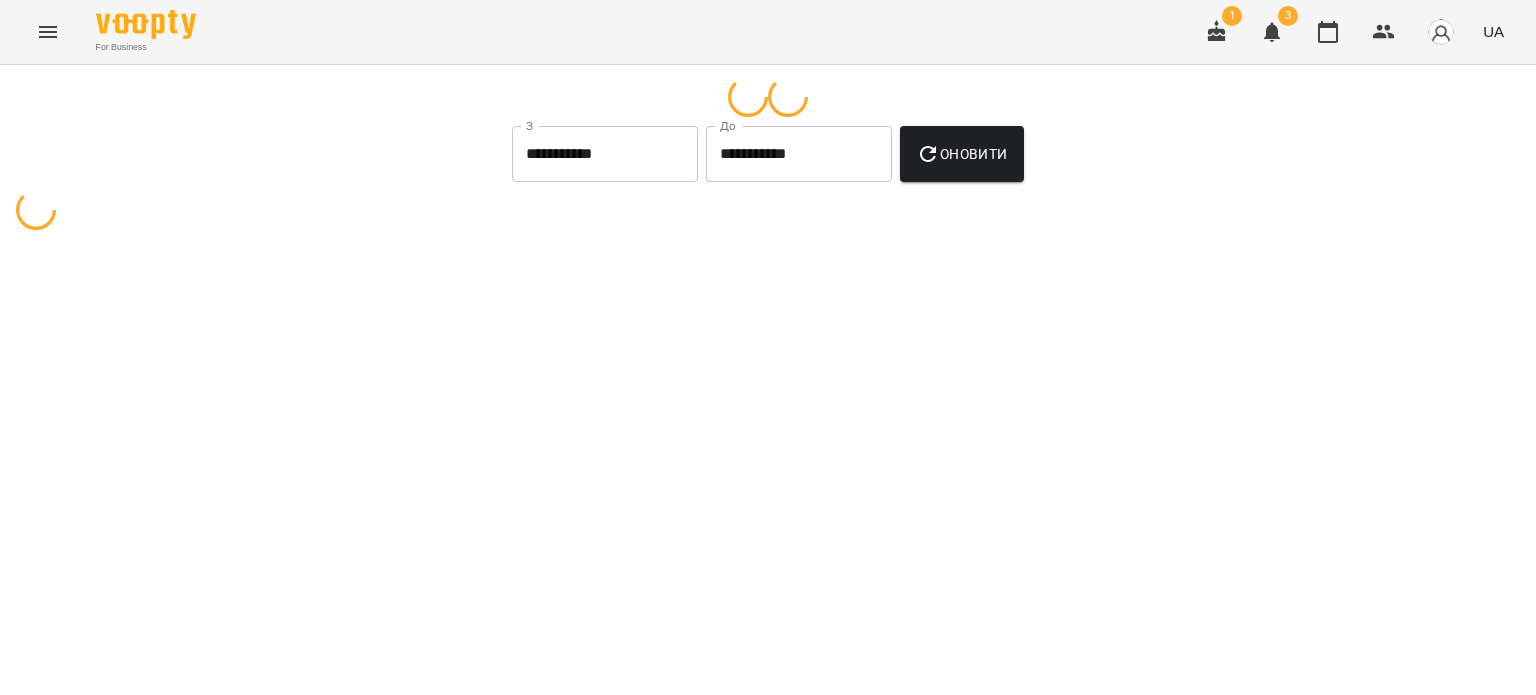 select on "**********" 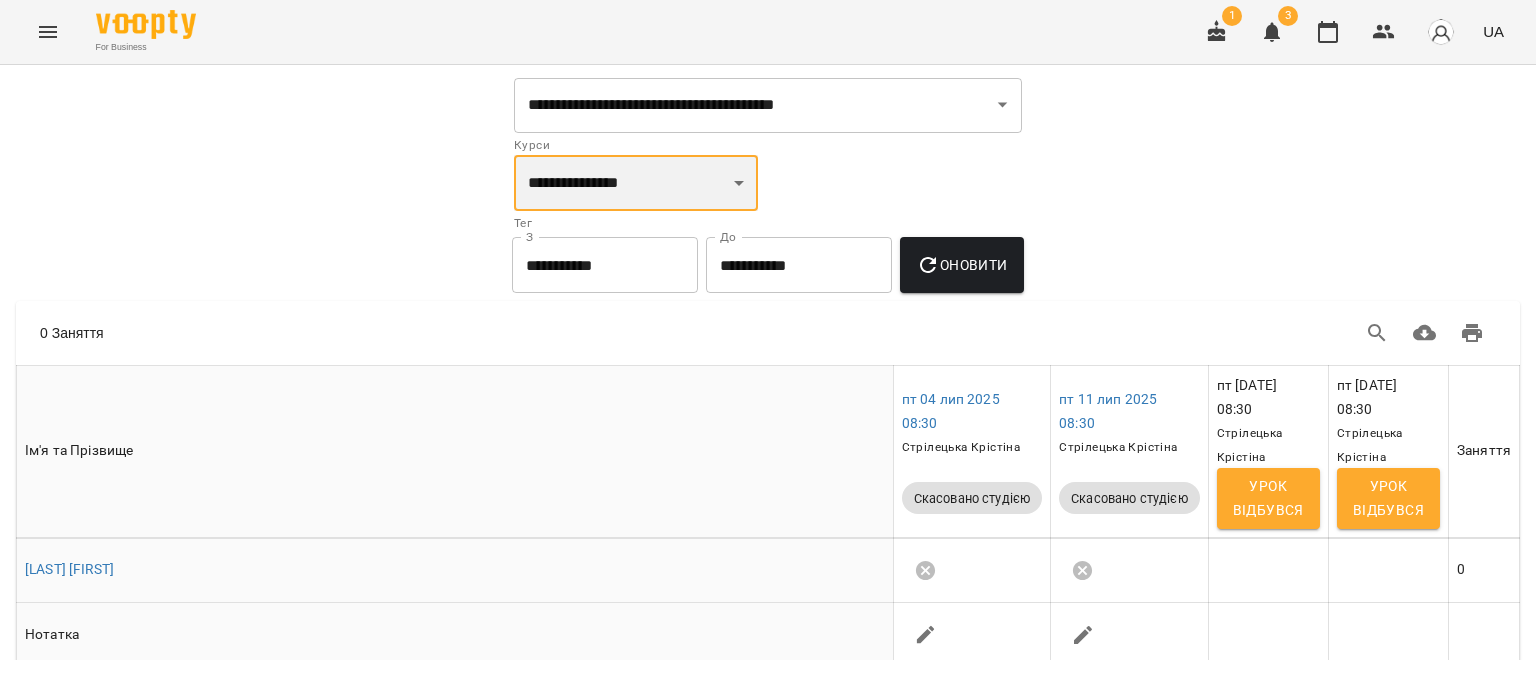 click on "**********" at bounding box center [636, 183] 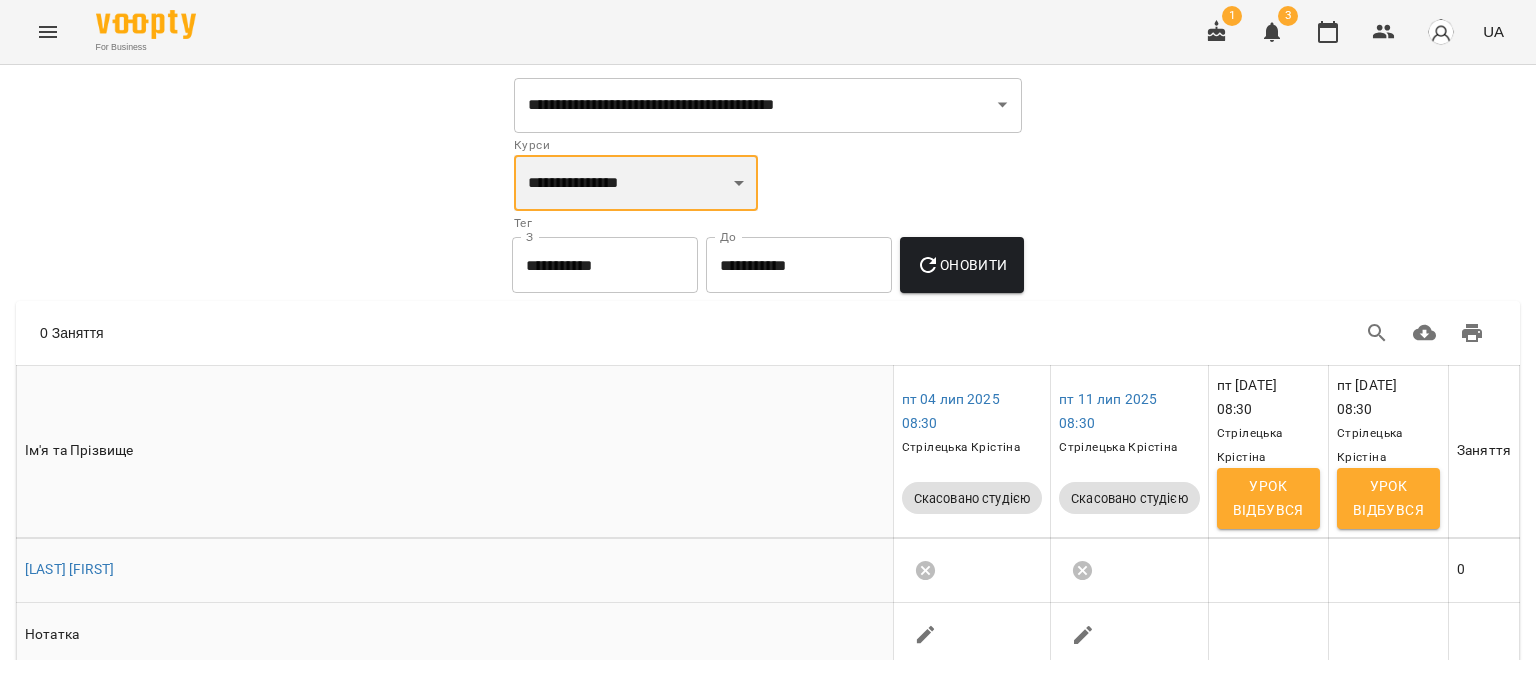 select on "**********" 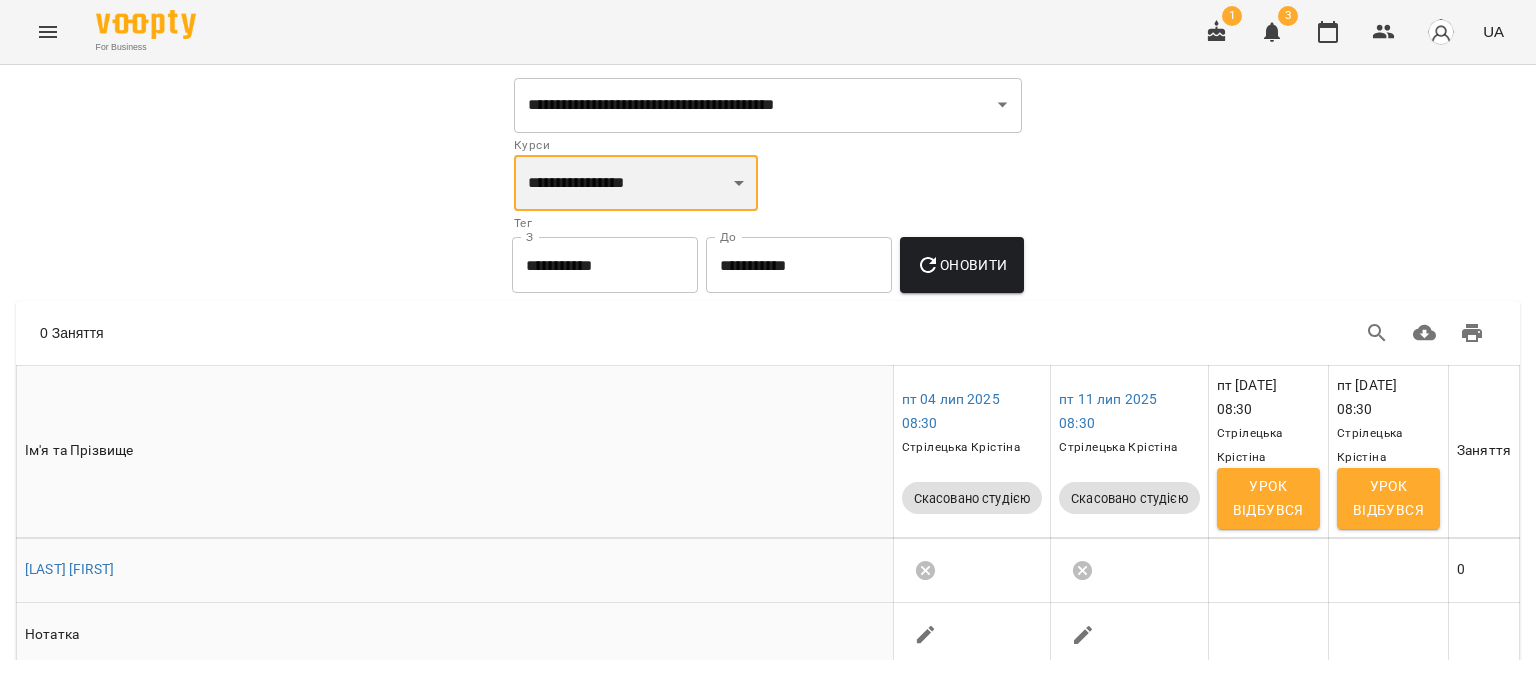 click on "**********" at bounding box center (636, 183) 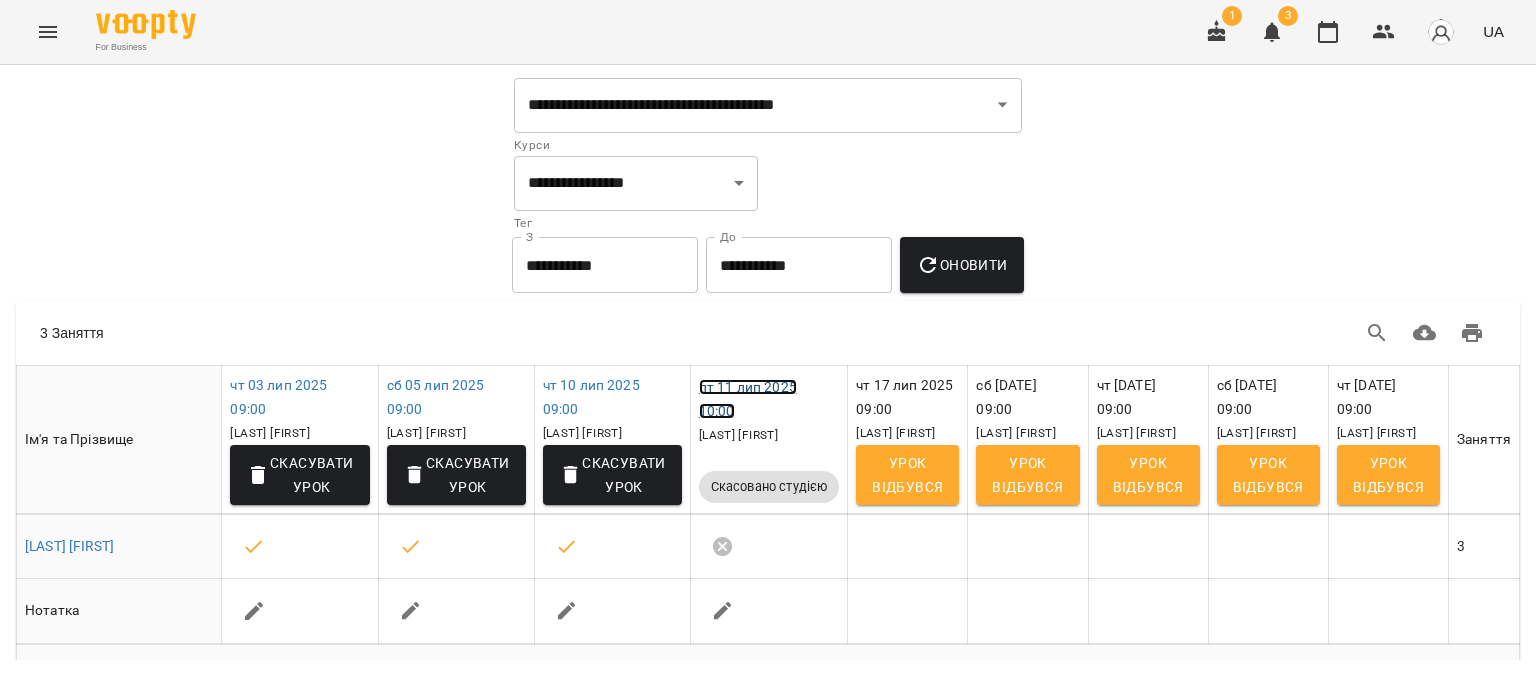 click on "пт 11 лип 2025 10:00" at bounding box center [748, 399] 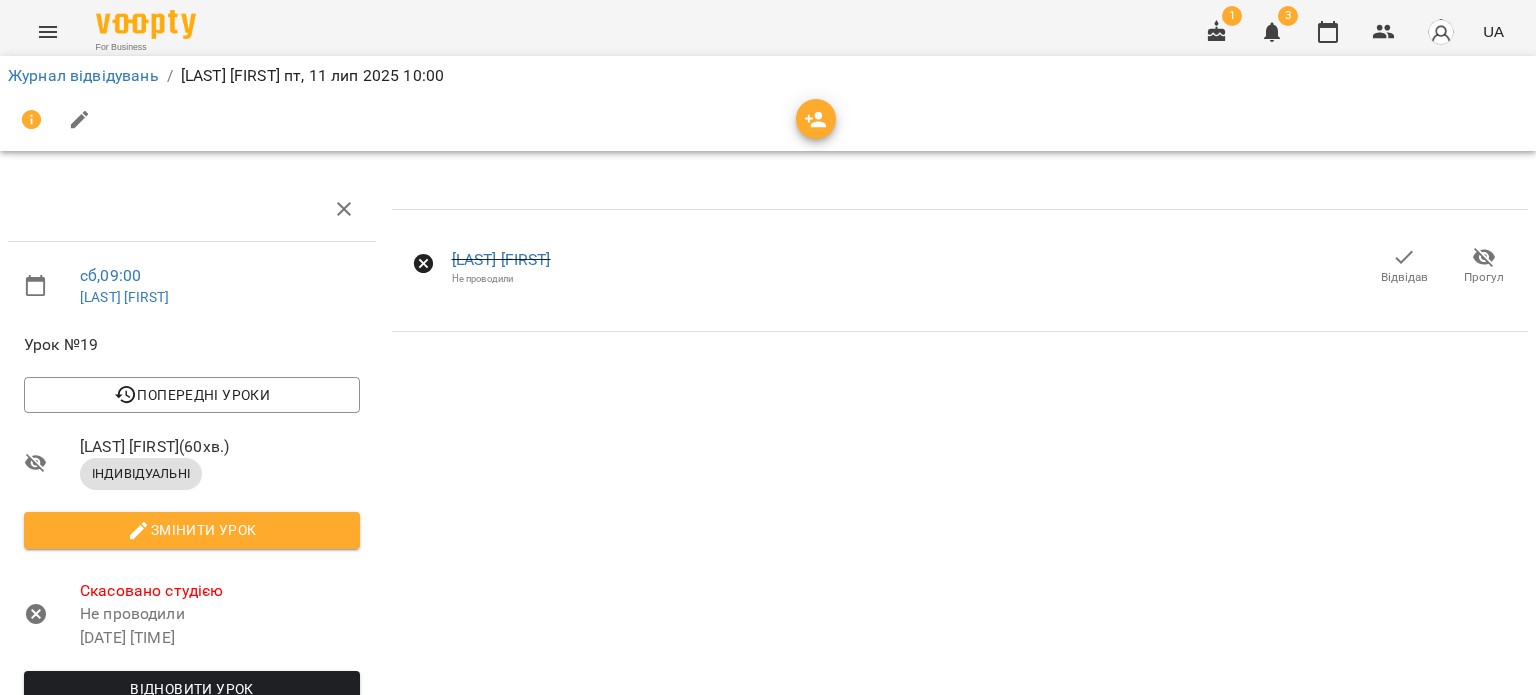 click 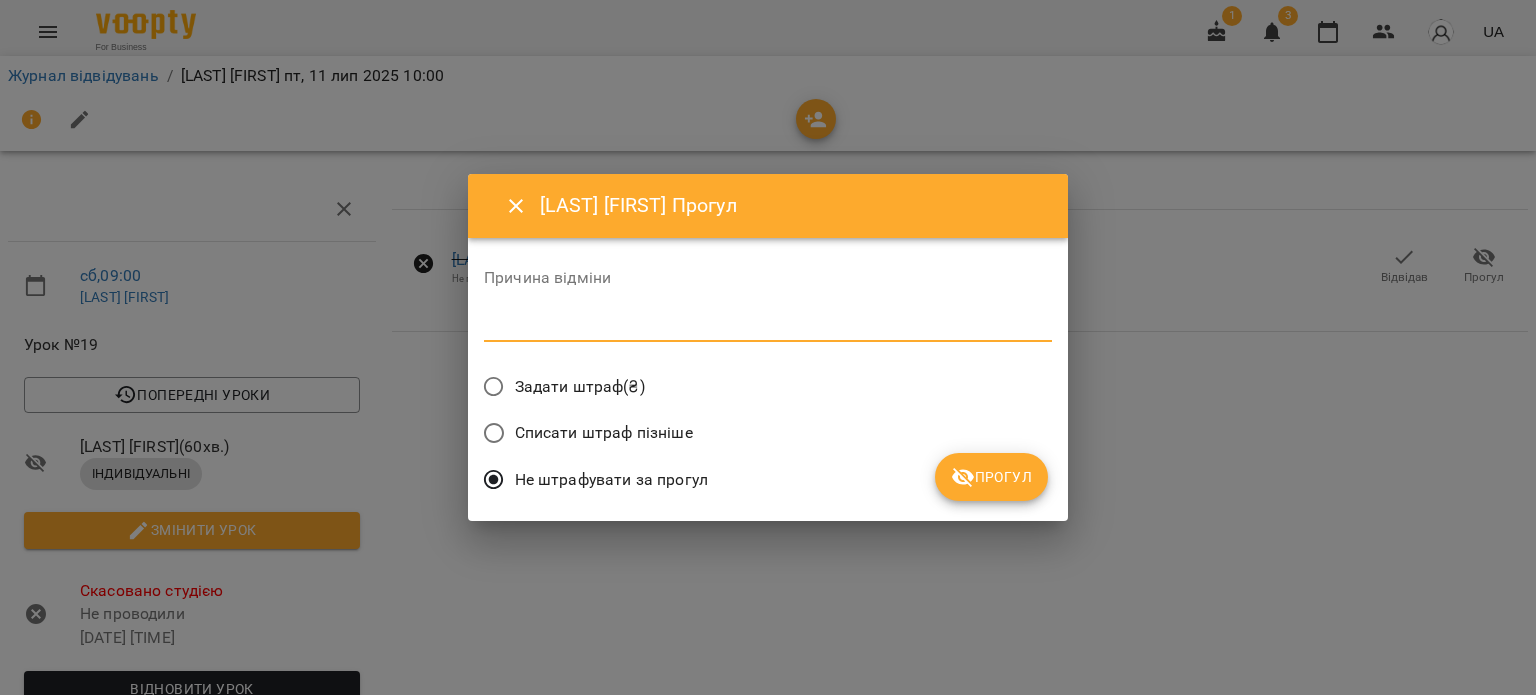 paste on "*********" 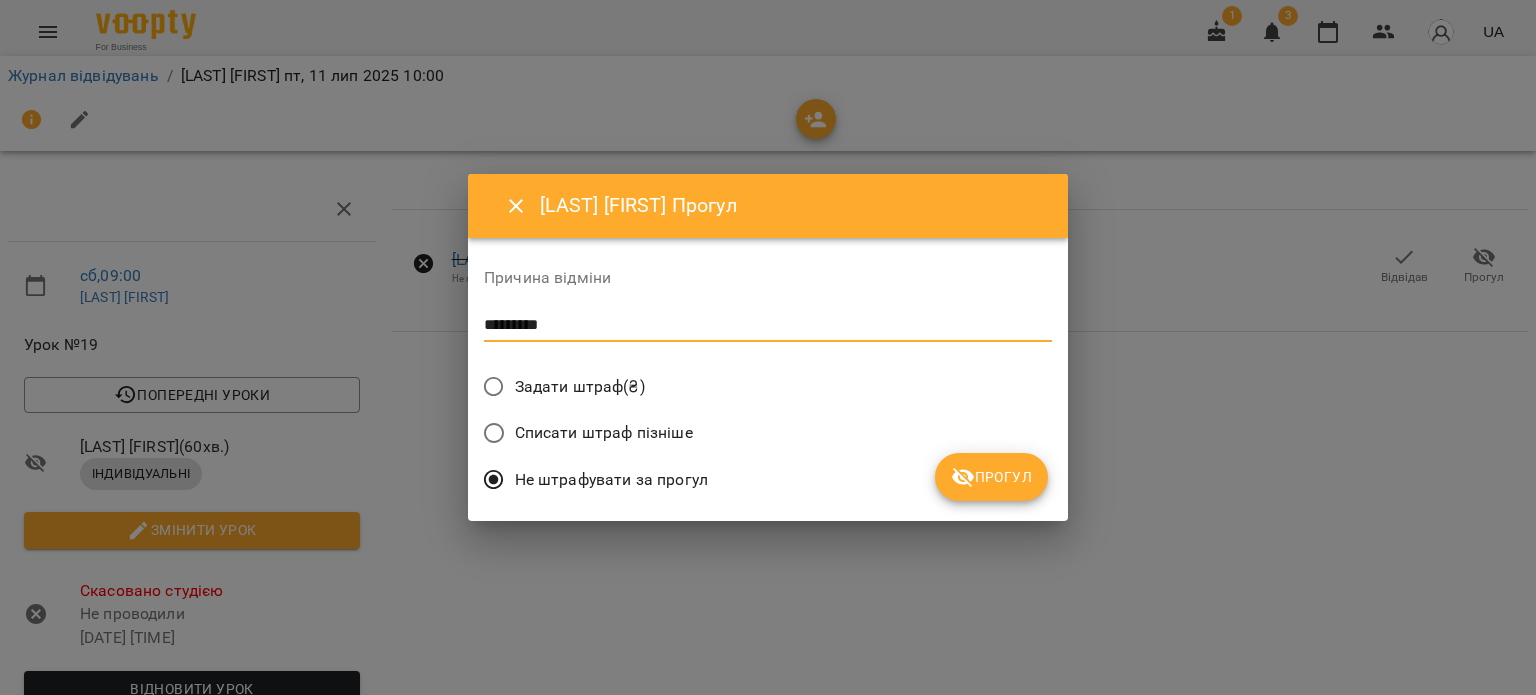 drag, startPoint x: 591, startPoint y: 319, endPoint x: 446, endPoint y: 324, distance: 145.08618 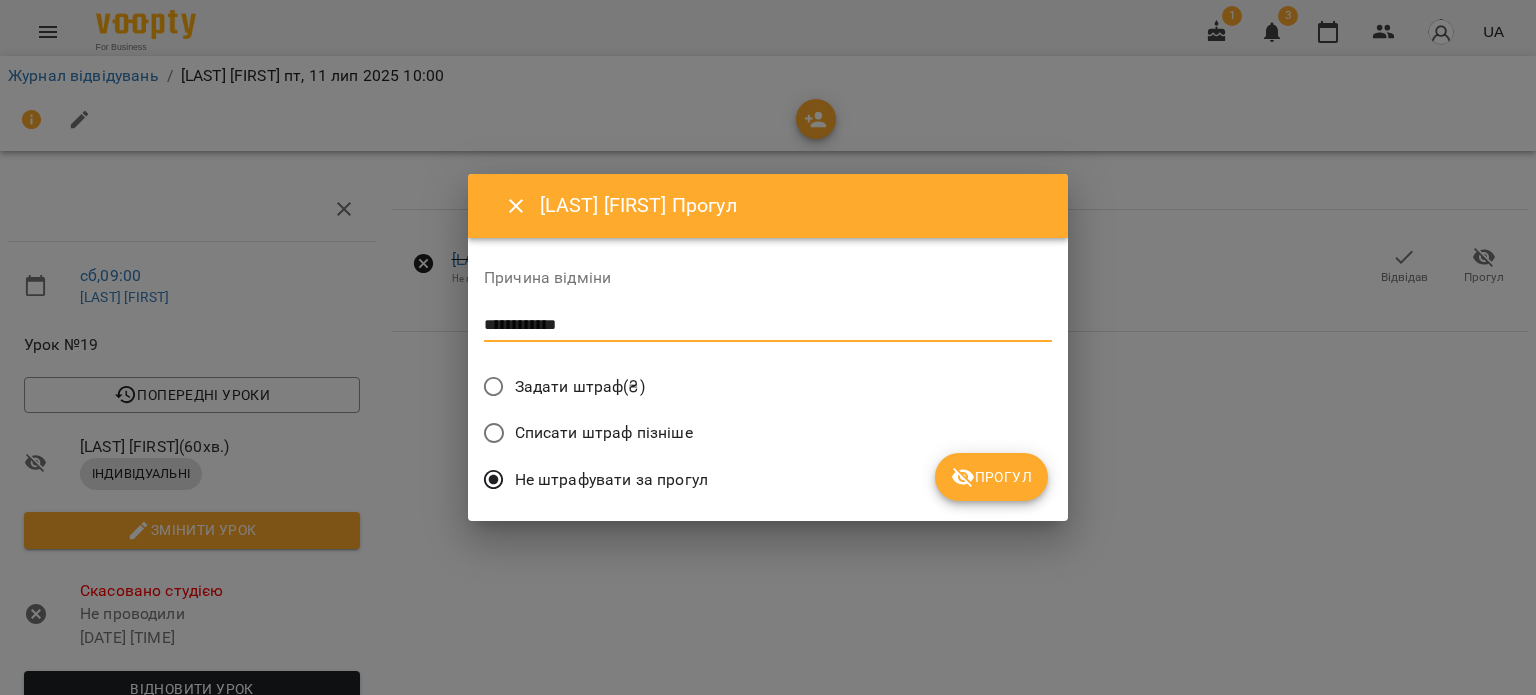 type on "**********" 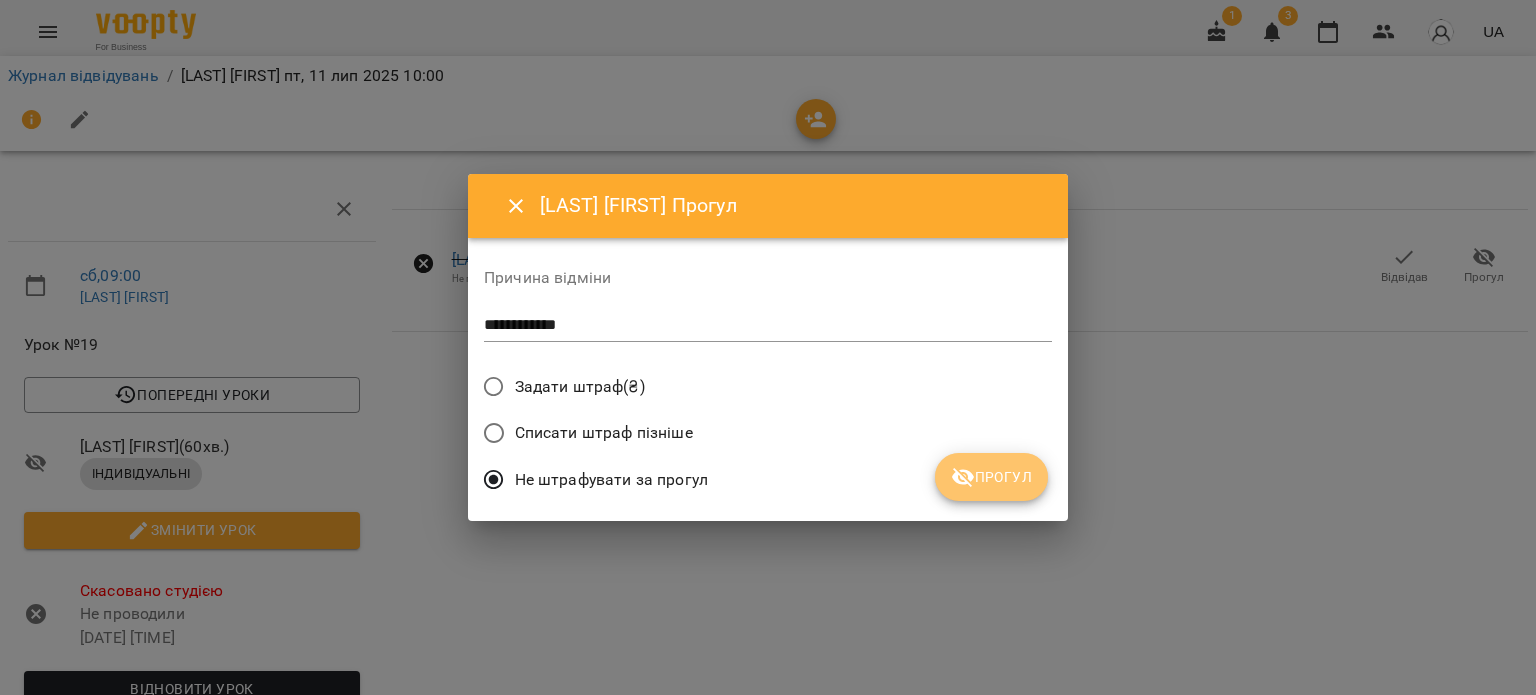 click on "Прогул" at bounding box center [991, 477] 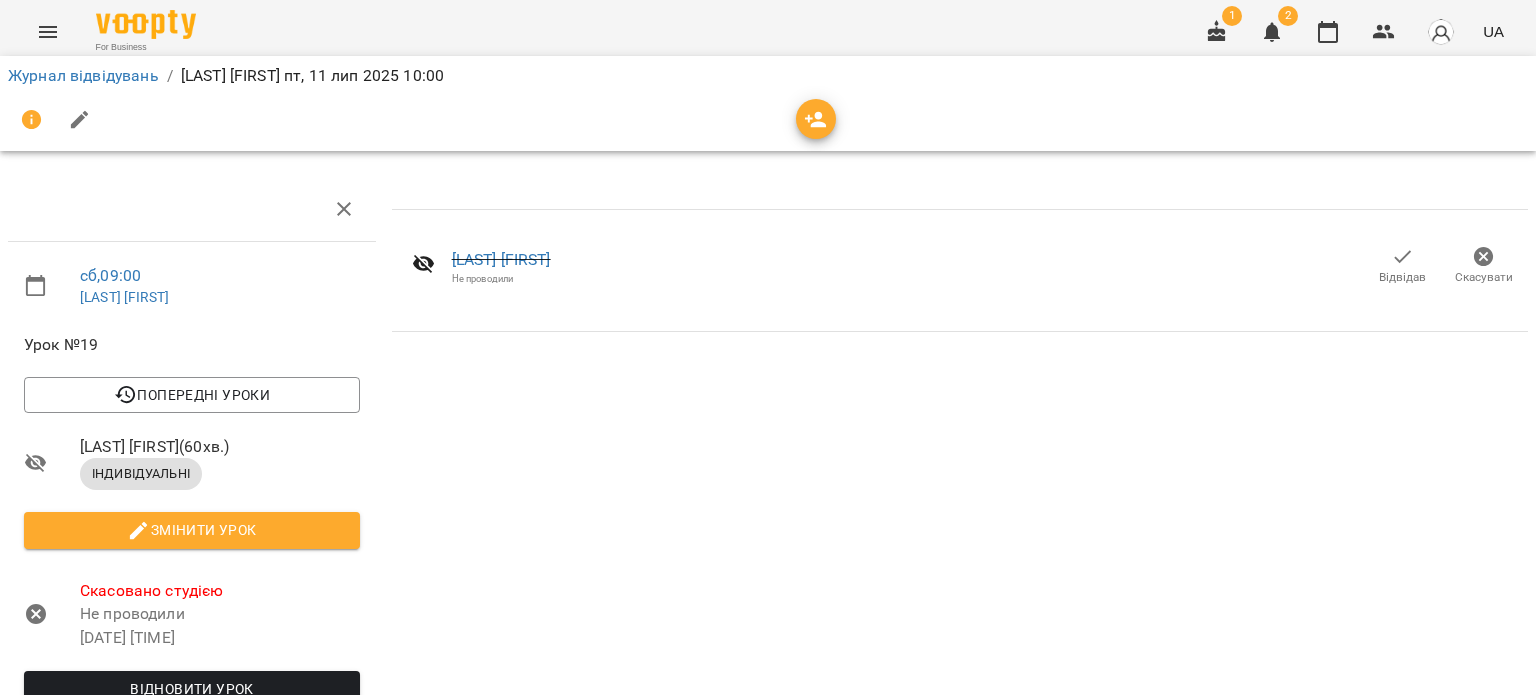 click 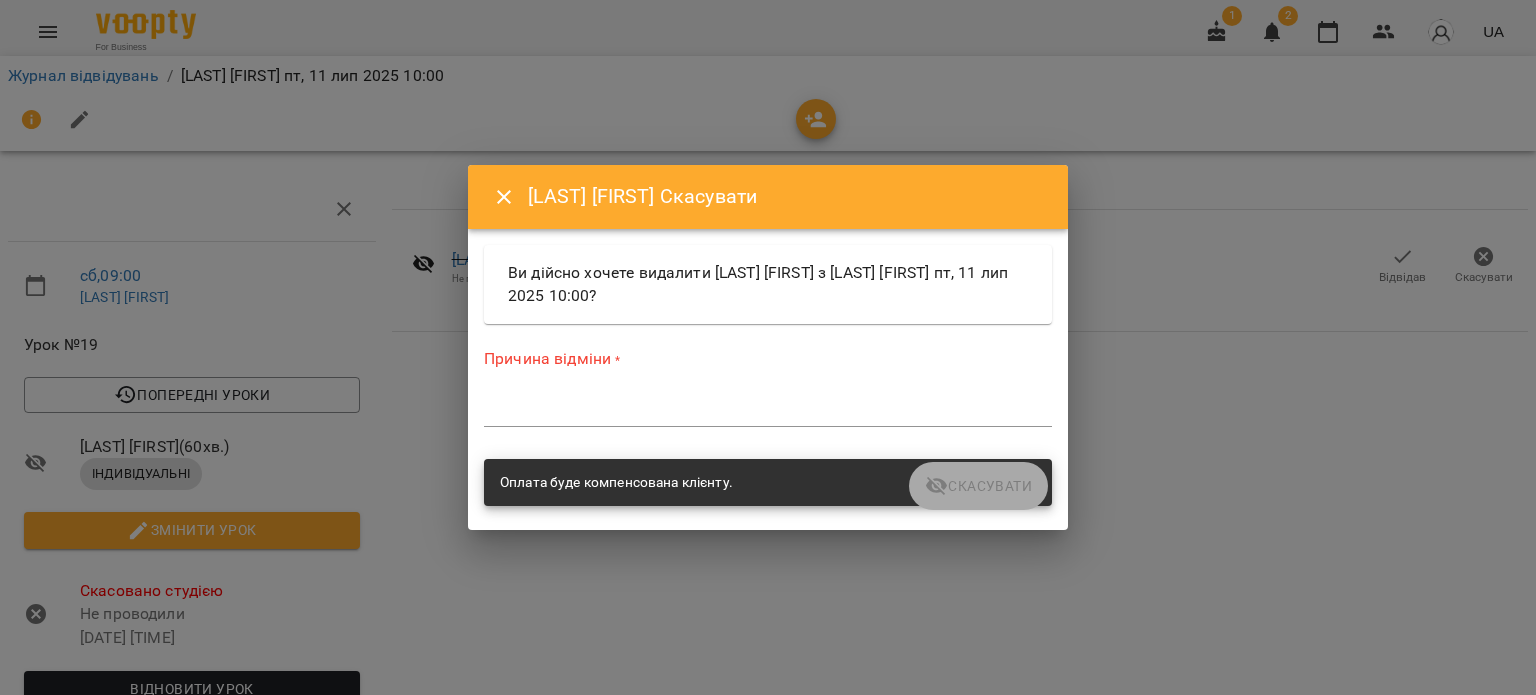 click at bounding box center (768, 410) 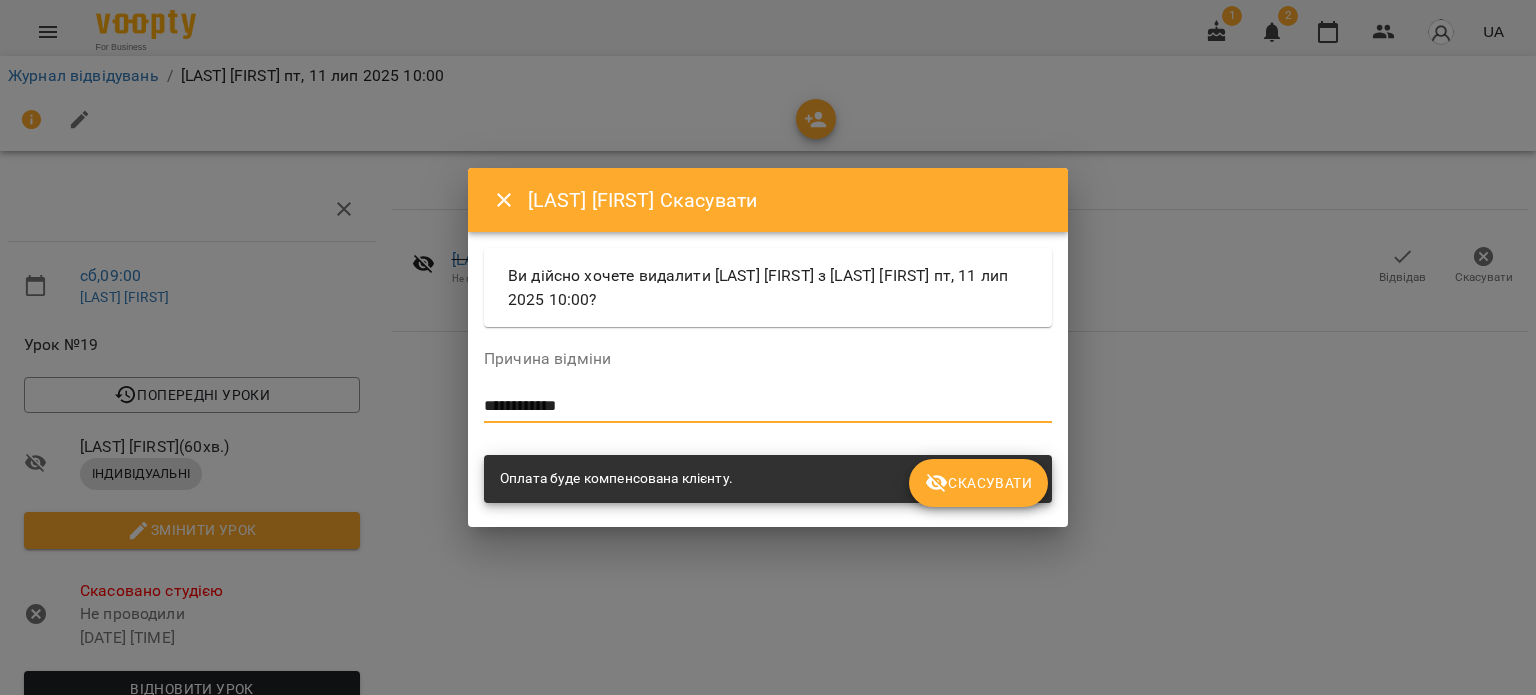 type on "**********" 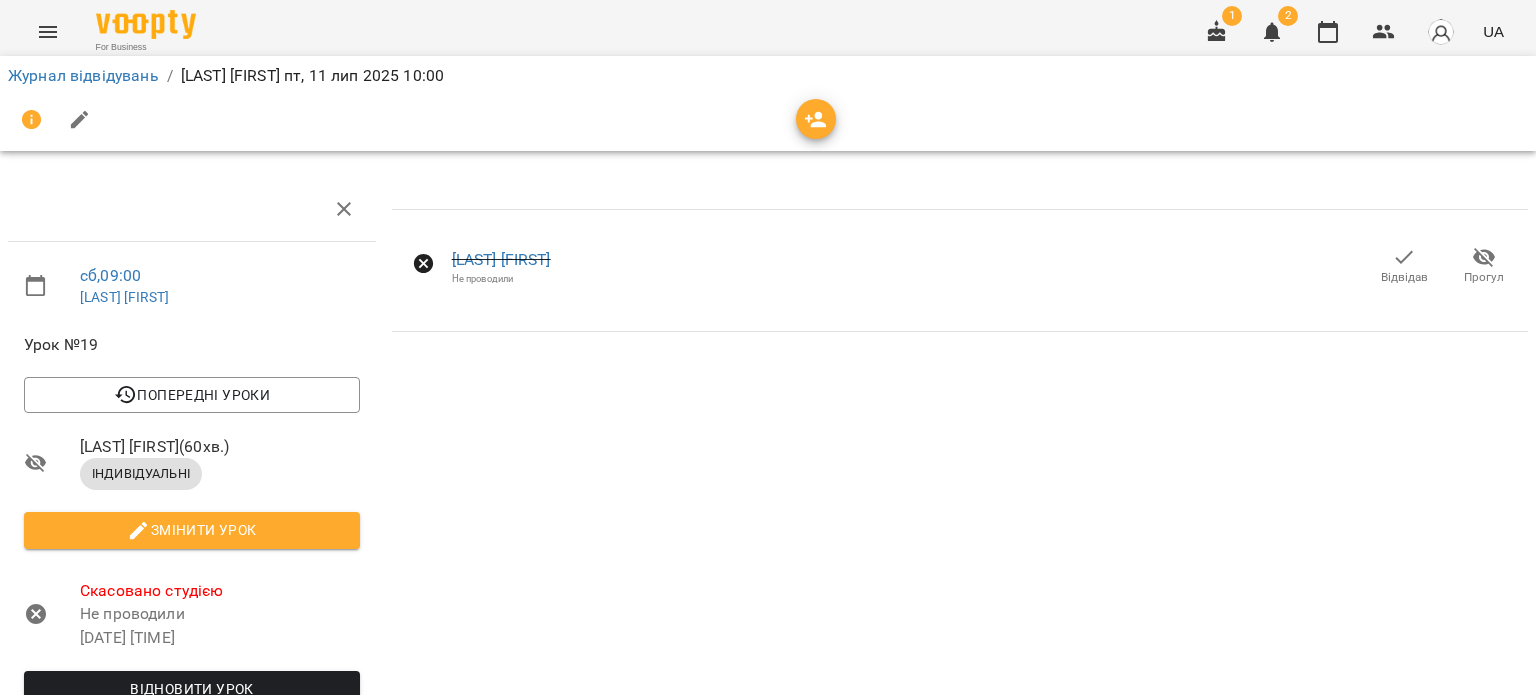 click 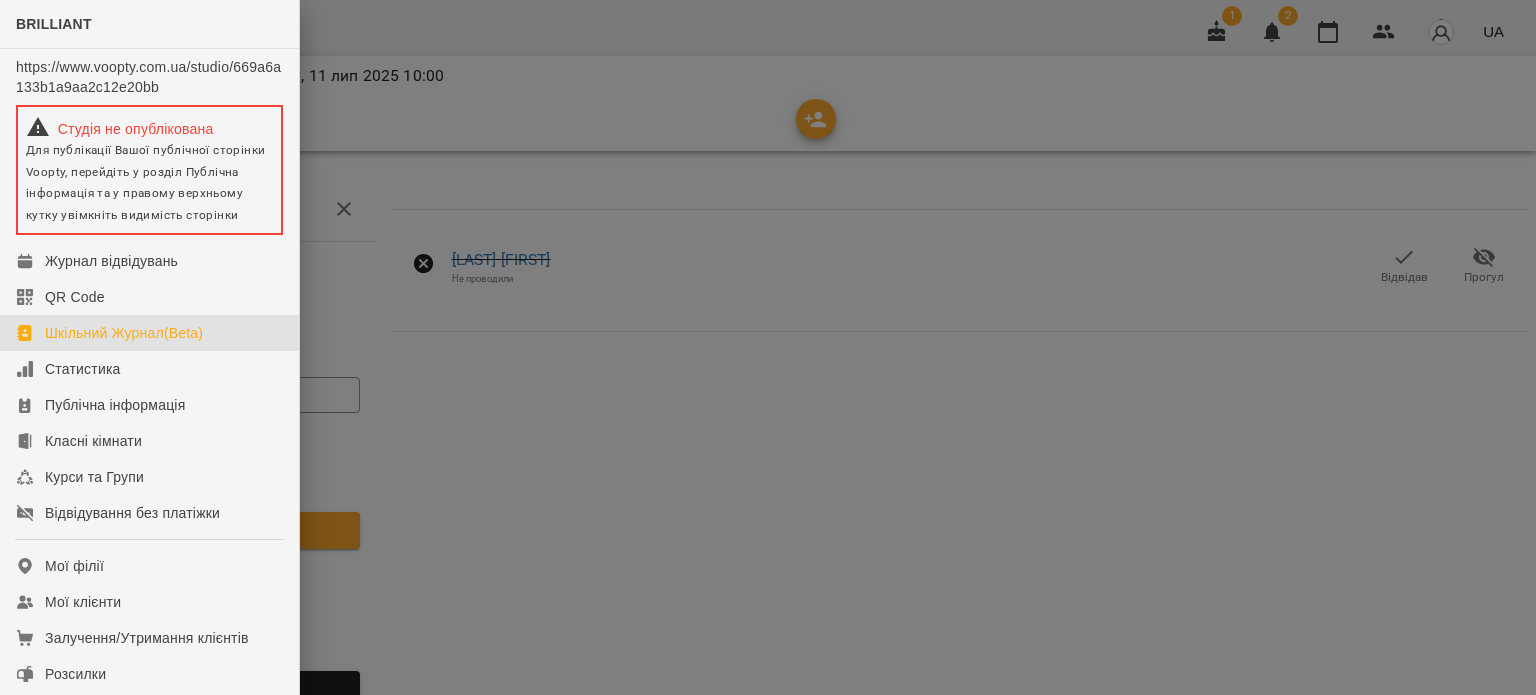 click on "Шкільний Журнал(Beta)" at bounding box center [124, 333] 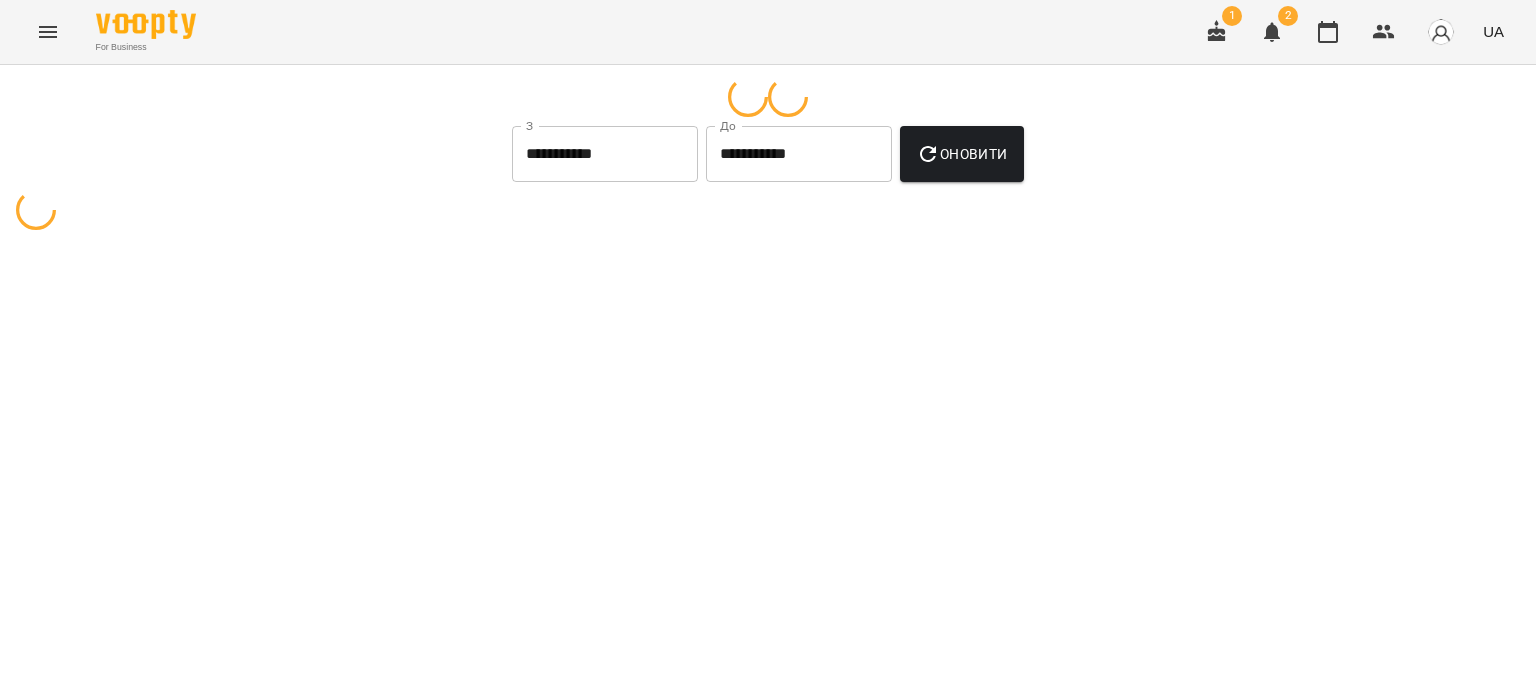select on "**********" 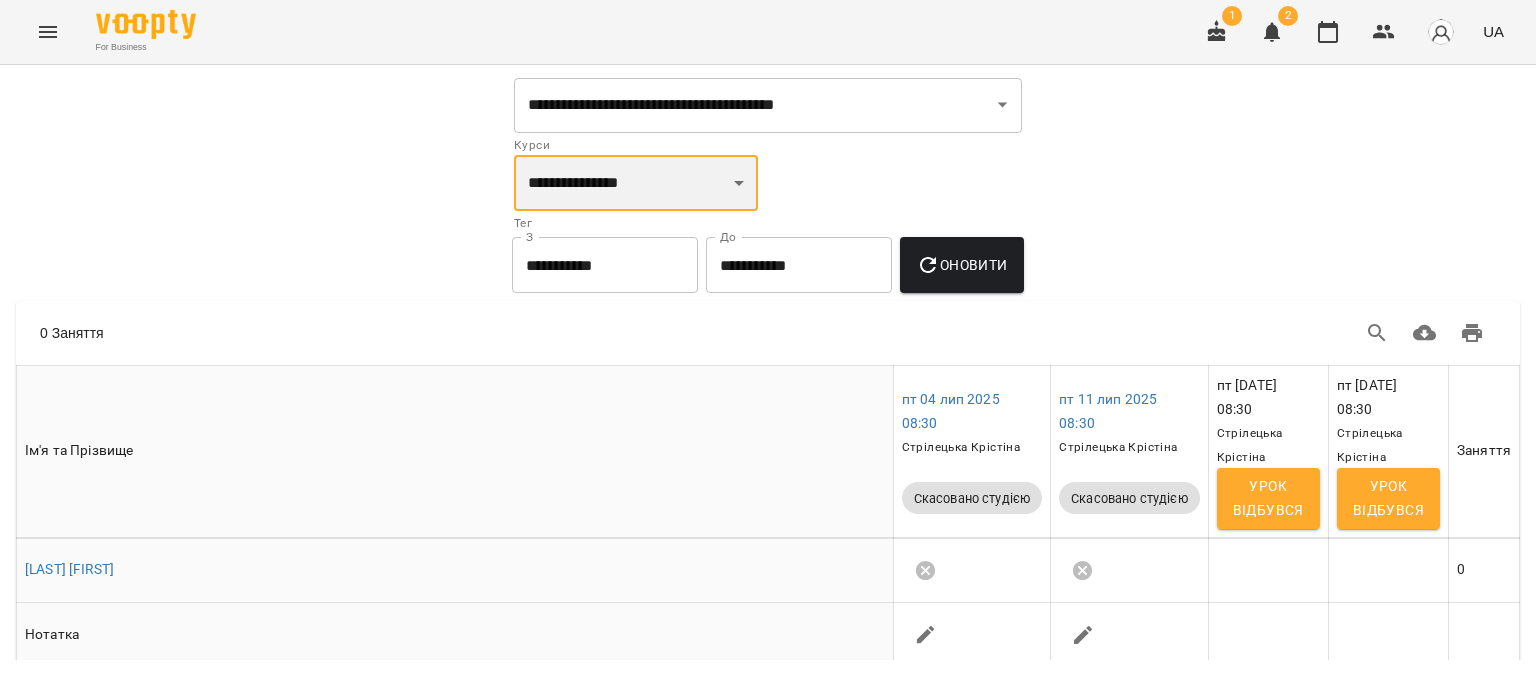 click on "**********" at bounding box center [636, 183] 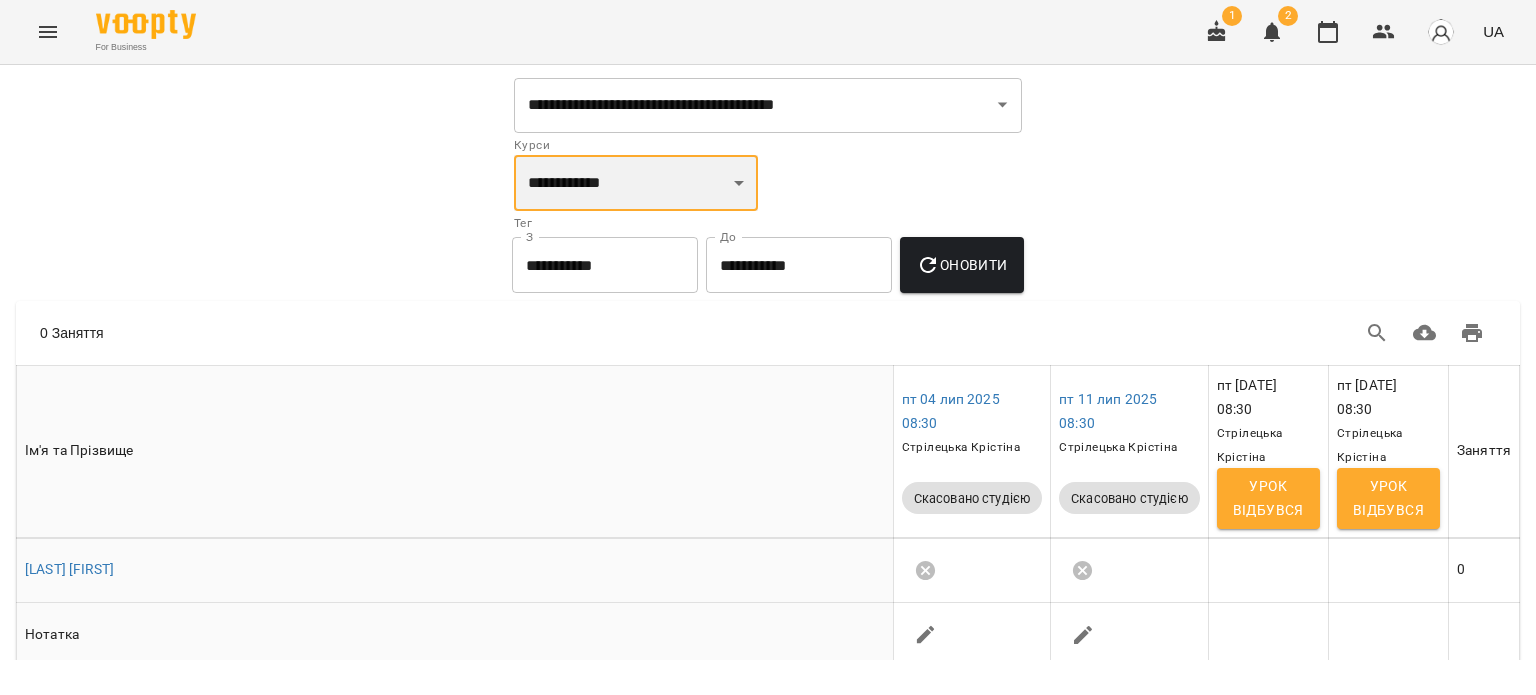 select on "**********" 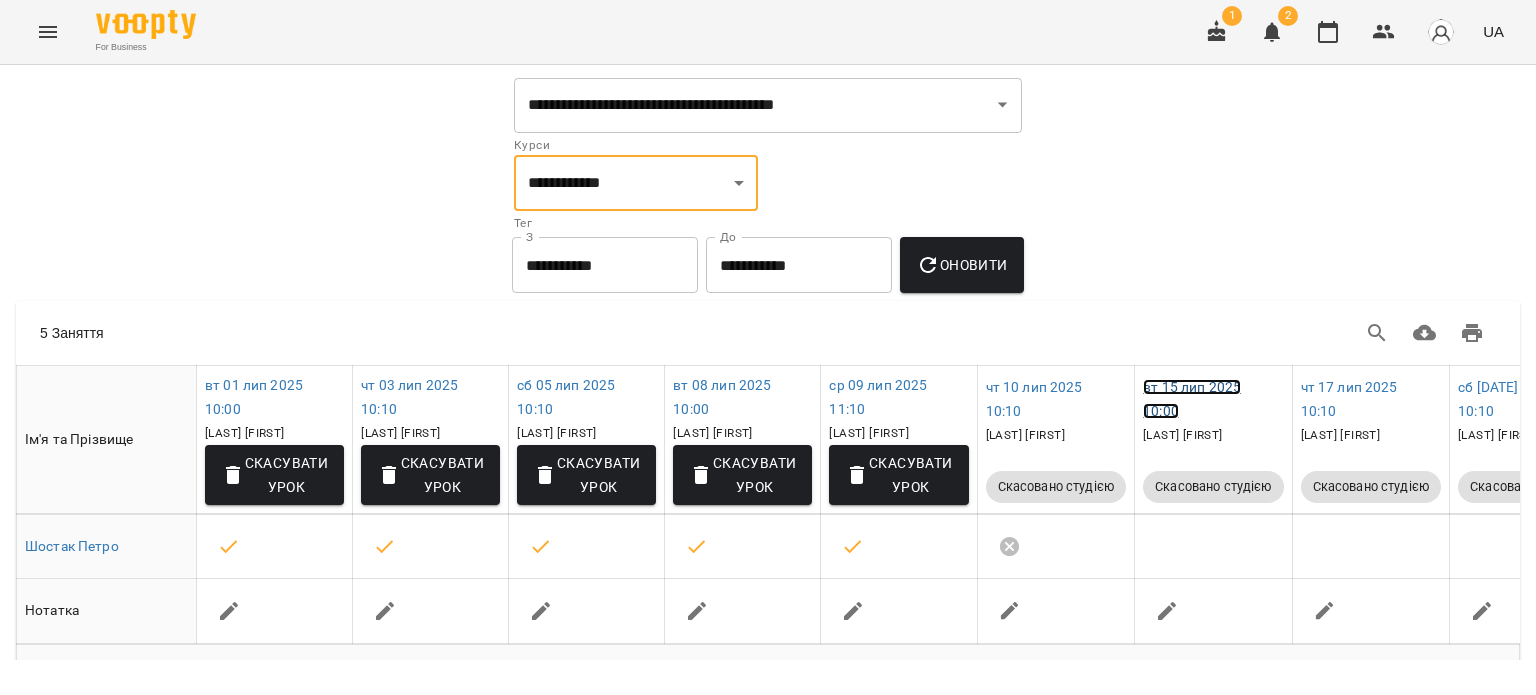 click on "вт 15 лип 2025 10:00" at bounding box center [1192, 399] 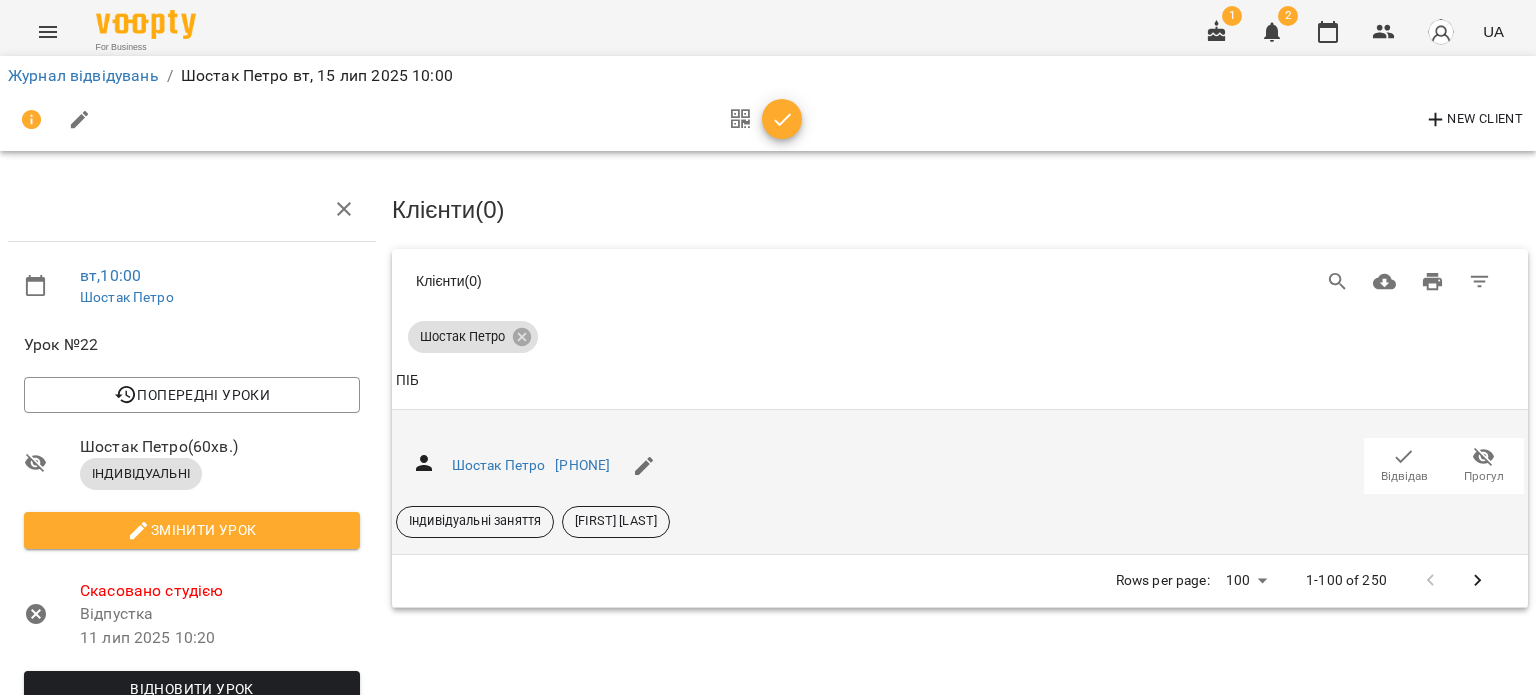 click on "Прогул" at bounding box center [1484, 476] 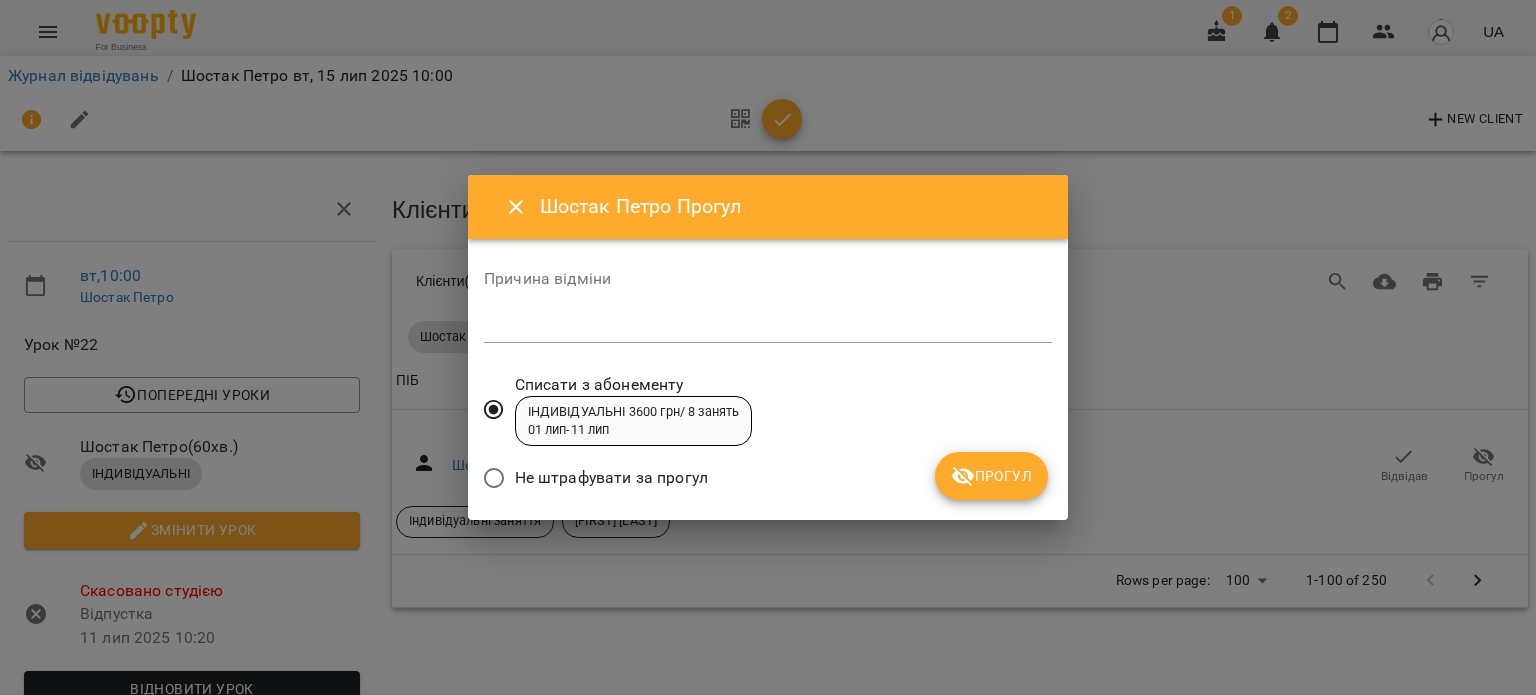 click on "Не штрафувати за прогул" at bounding box center (611, 478) 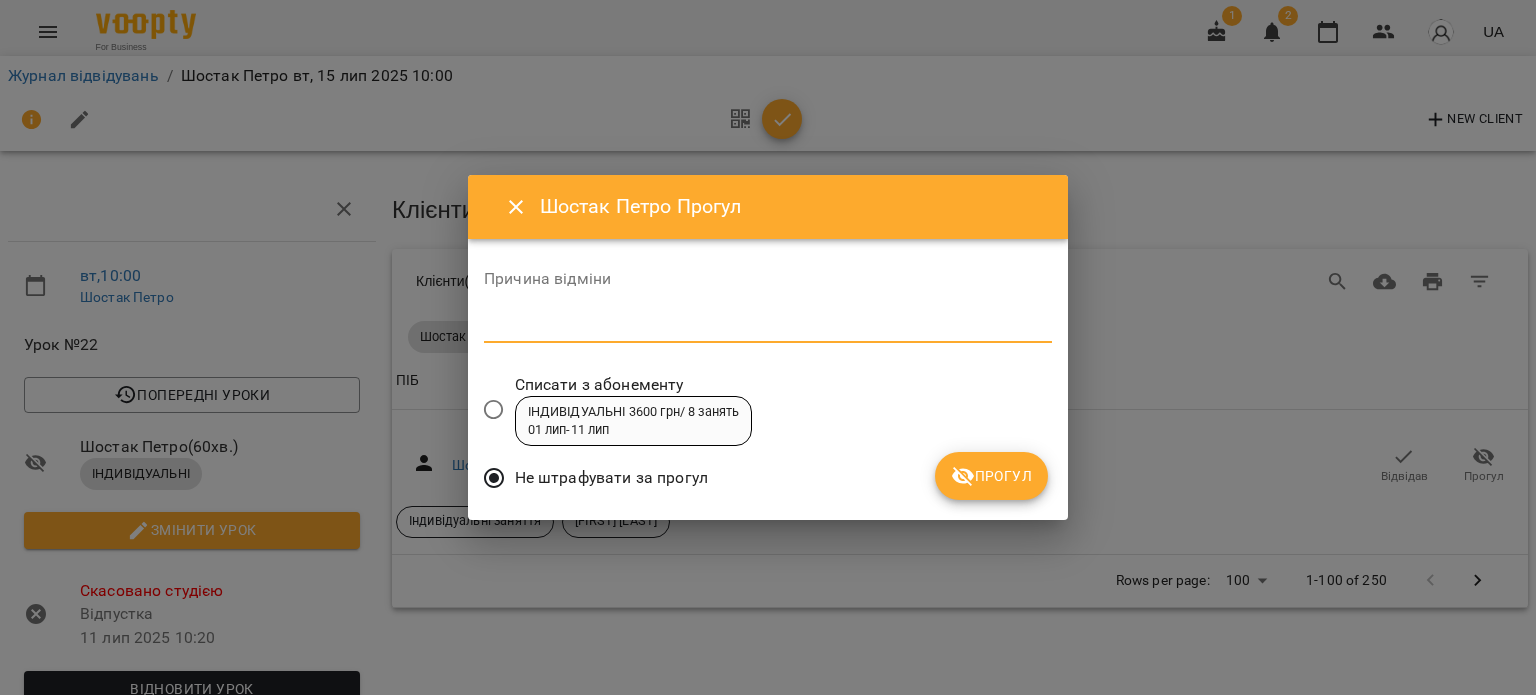 paste on "*********" 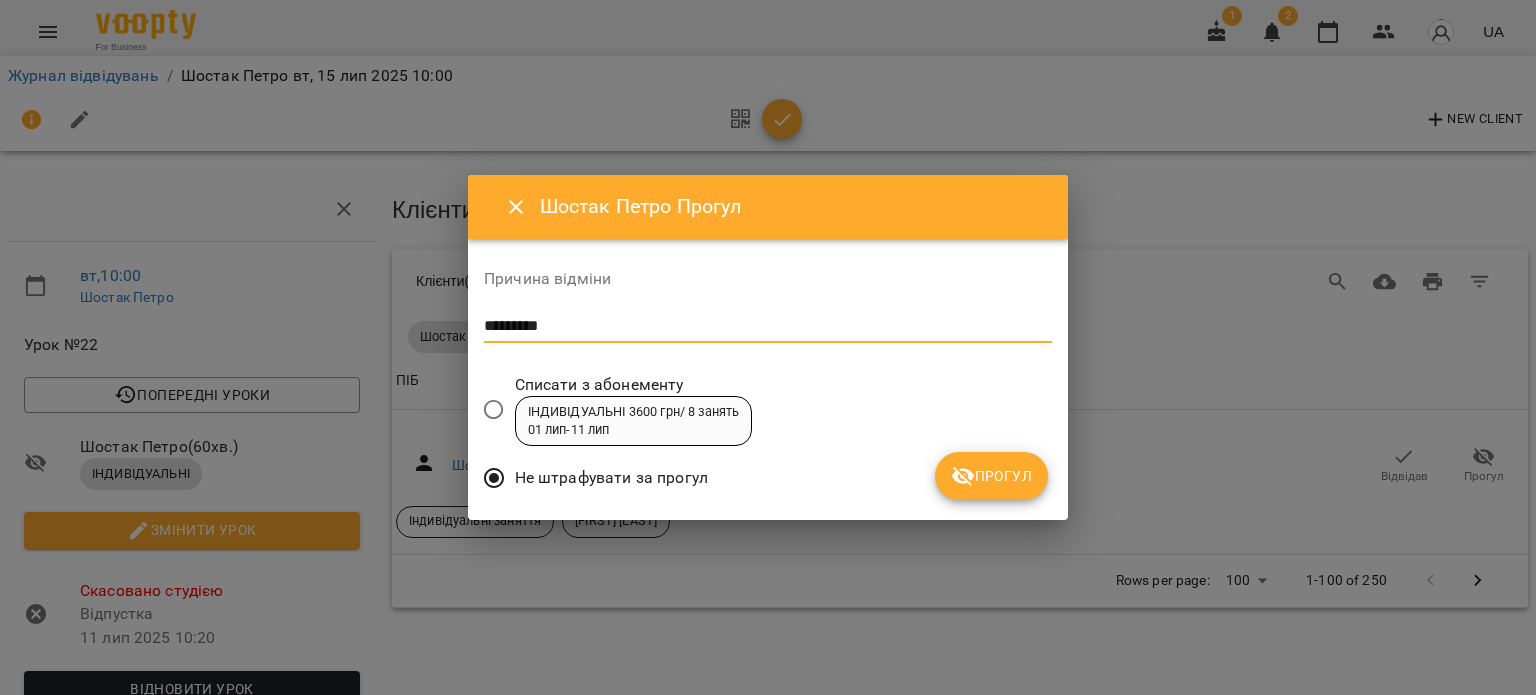 type on "*********" 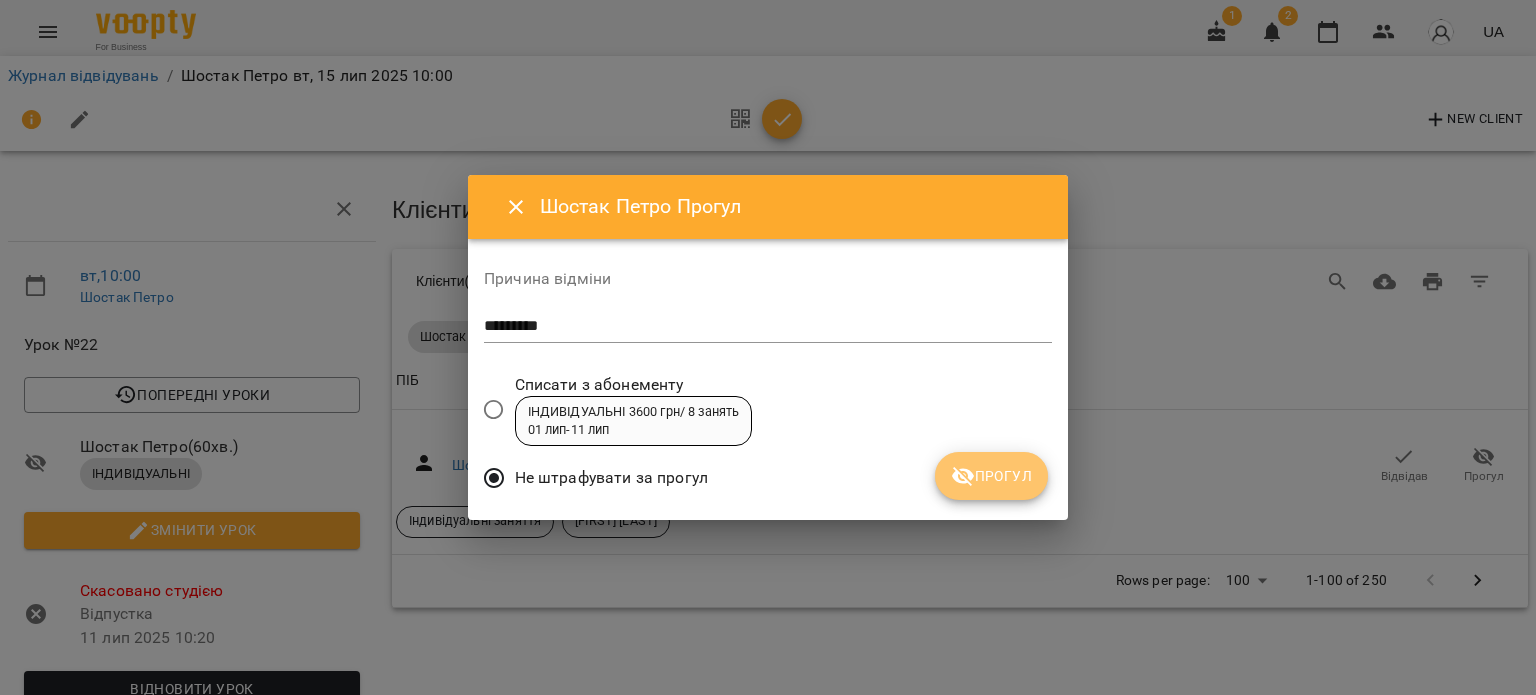 click on "Прогул" at bounding box center [991, 476] 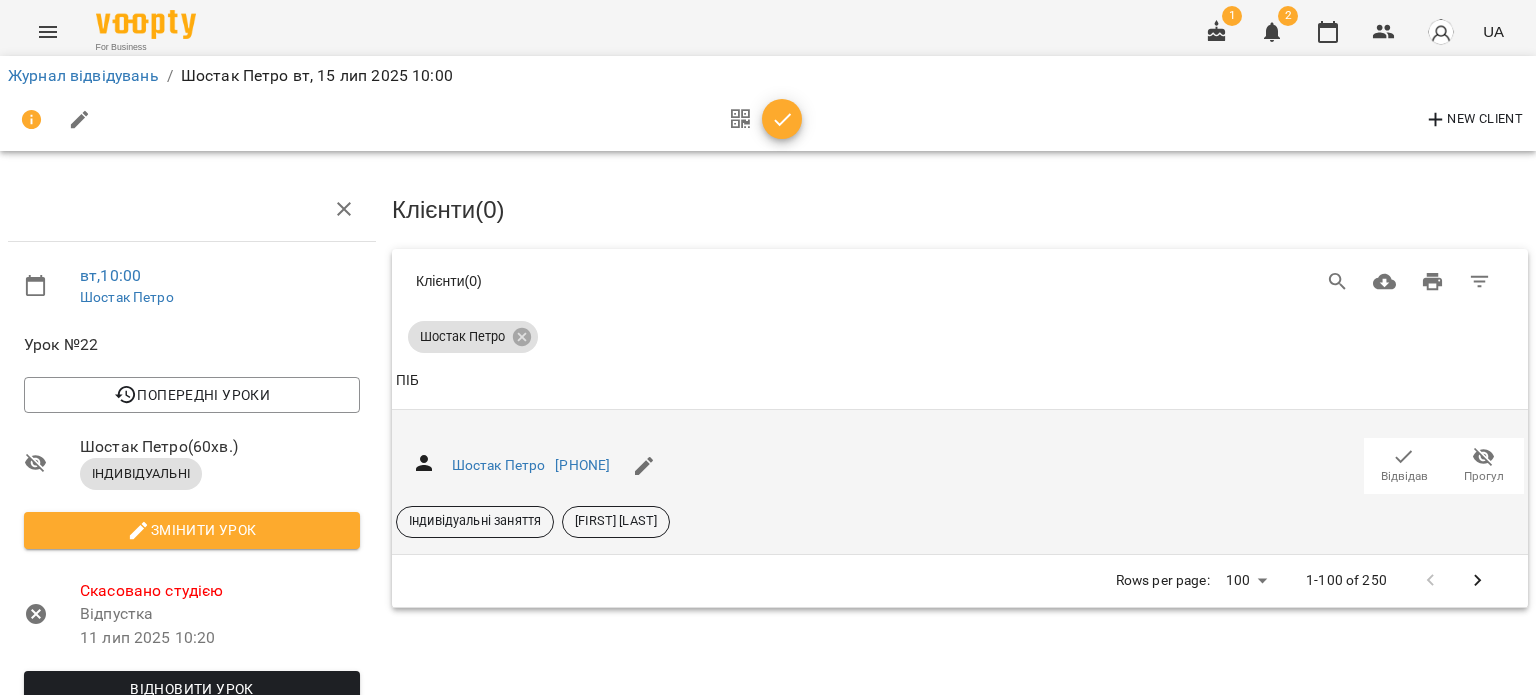click on "Прогул" at bounding box center [1484, 476] 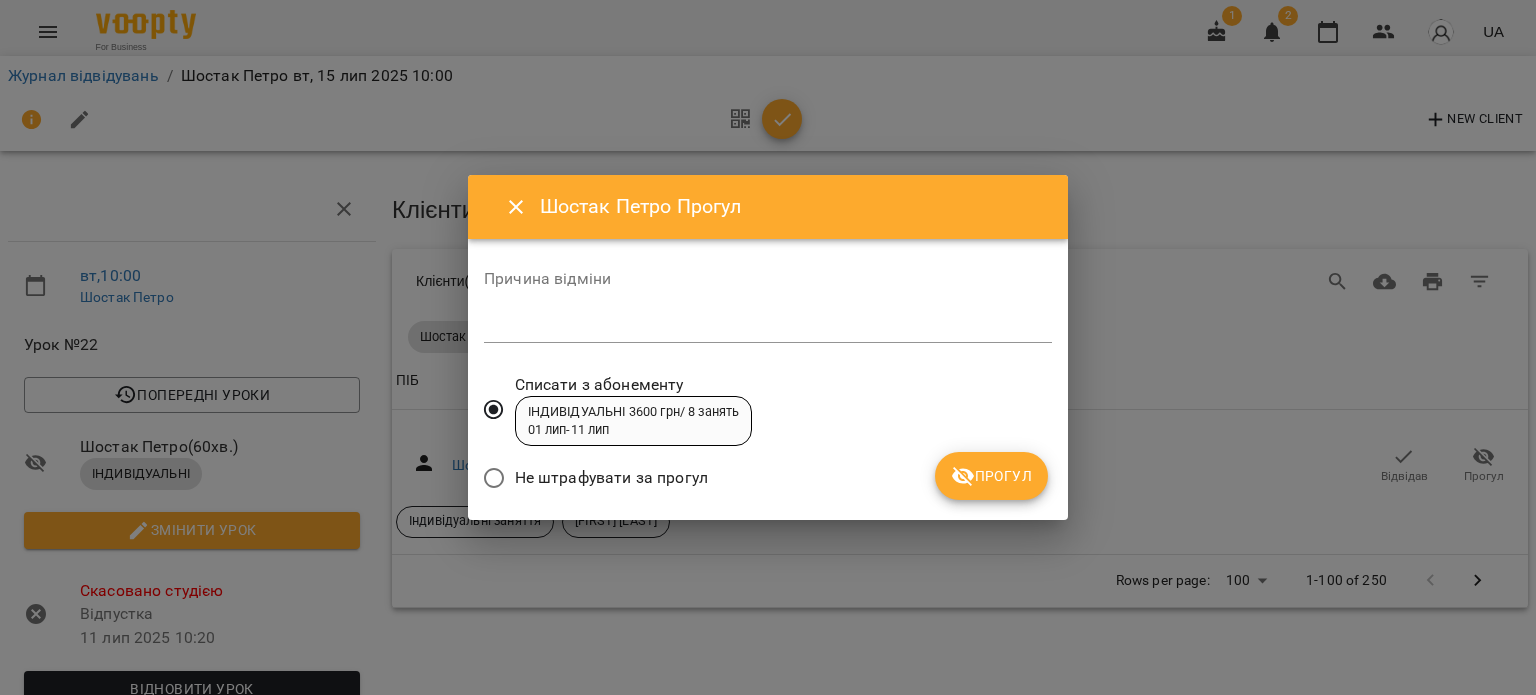 click on "Не штрафувати за прогул" at bounding box center [611, 478] 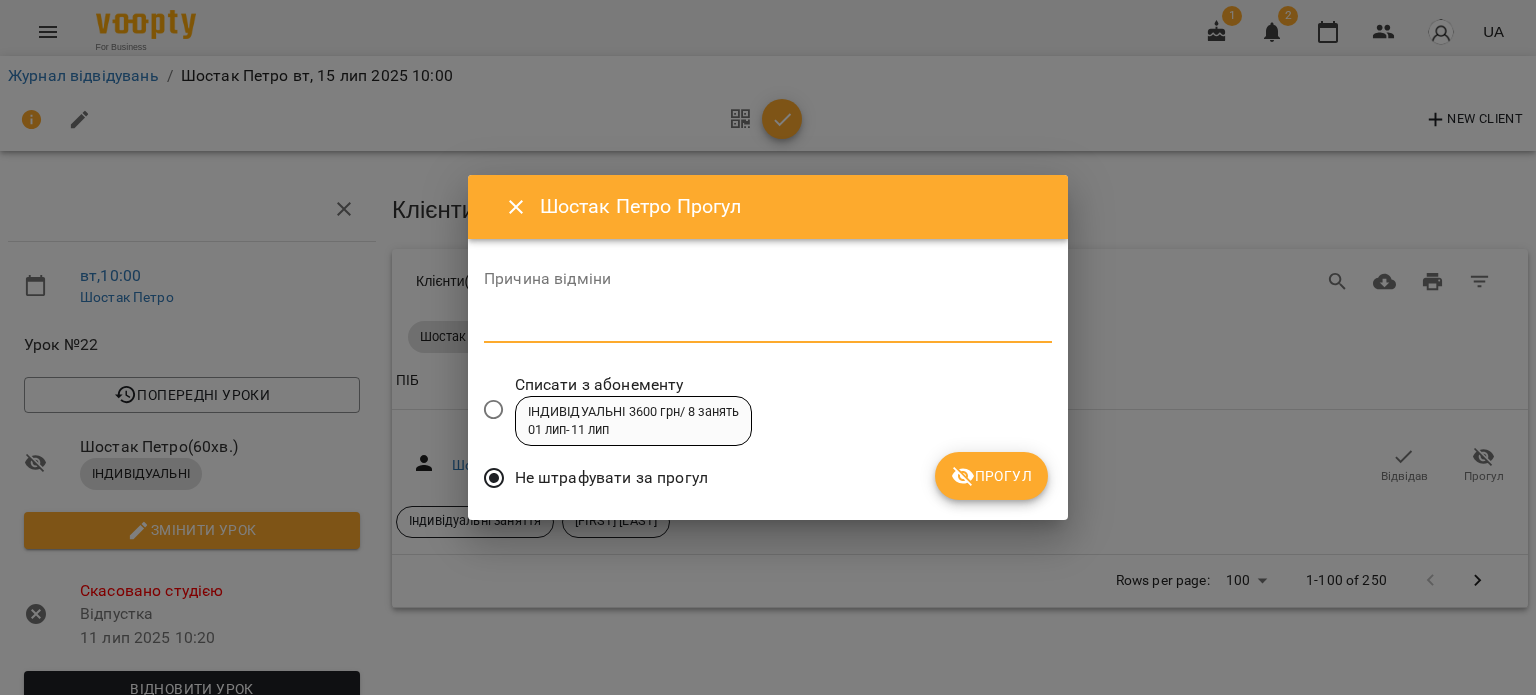 paste on "*********" 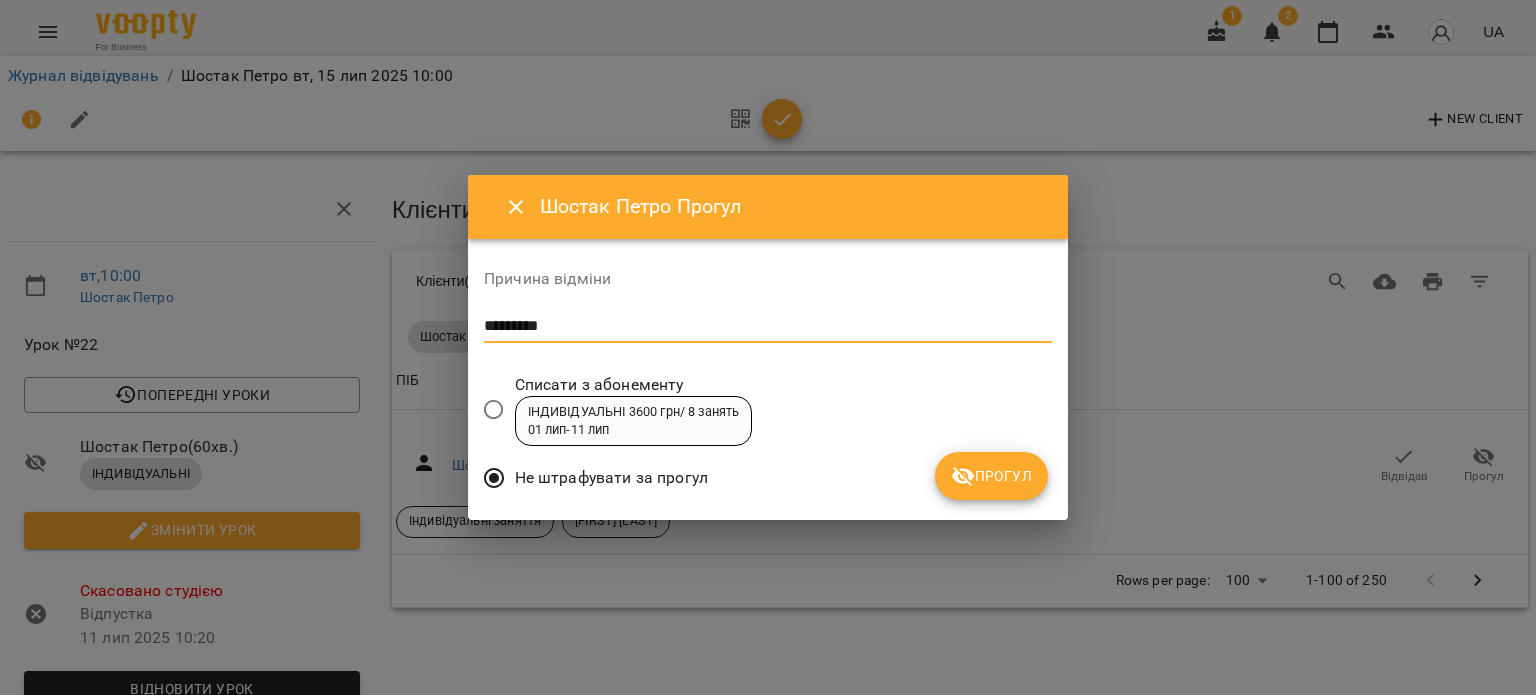 type on "*********" 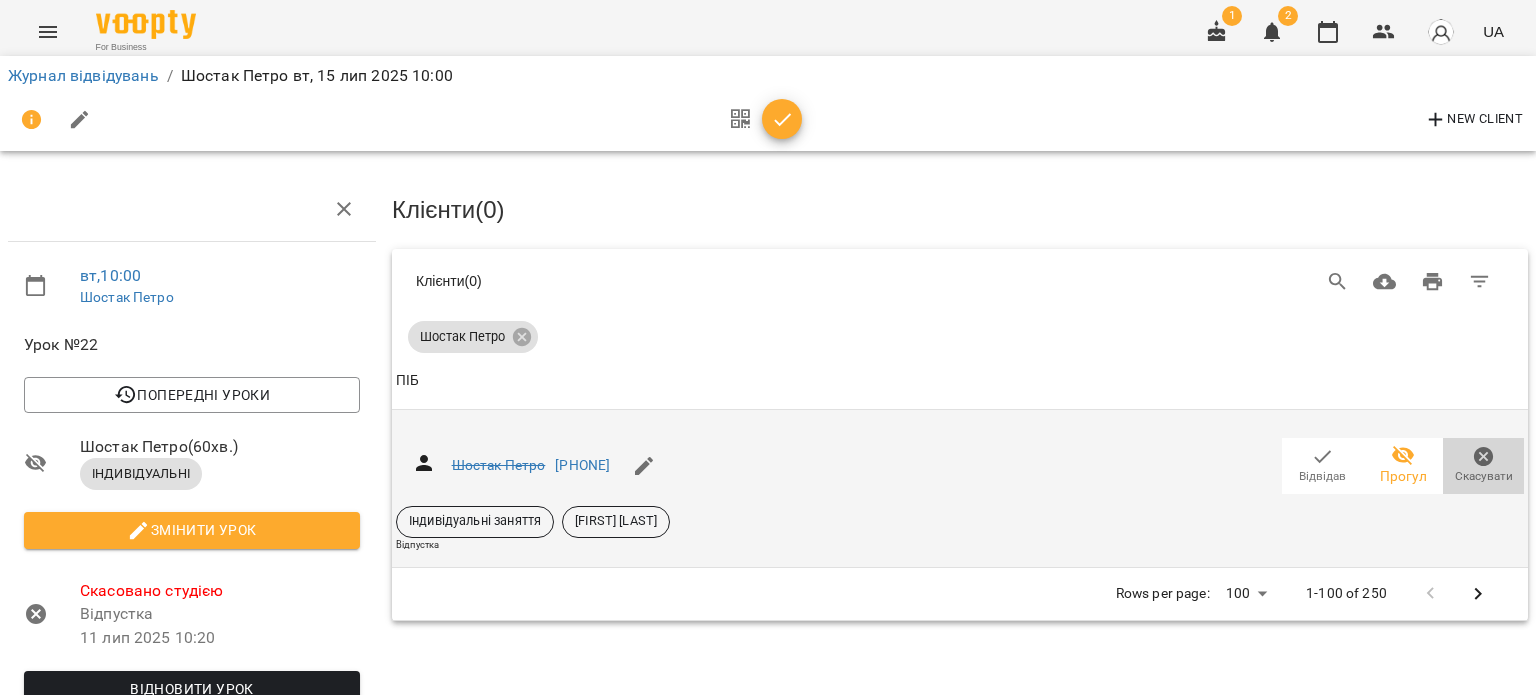 click on "Скасувати" at bounding box center (1483, 465) 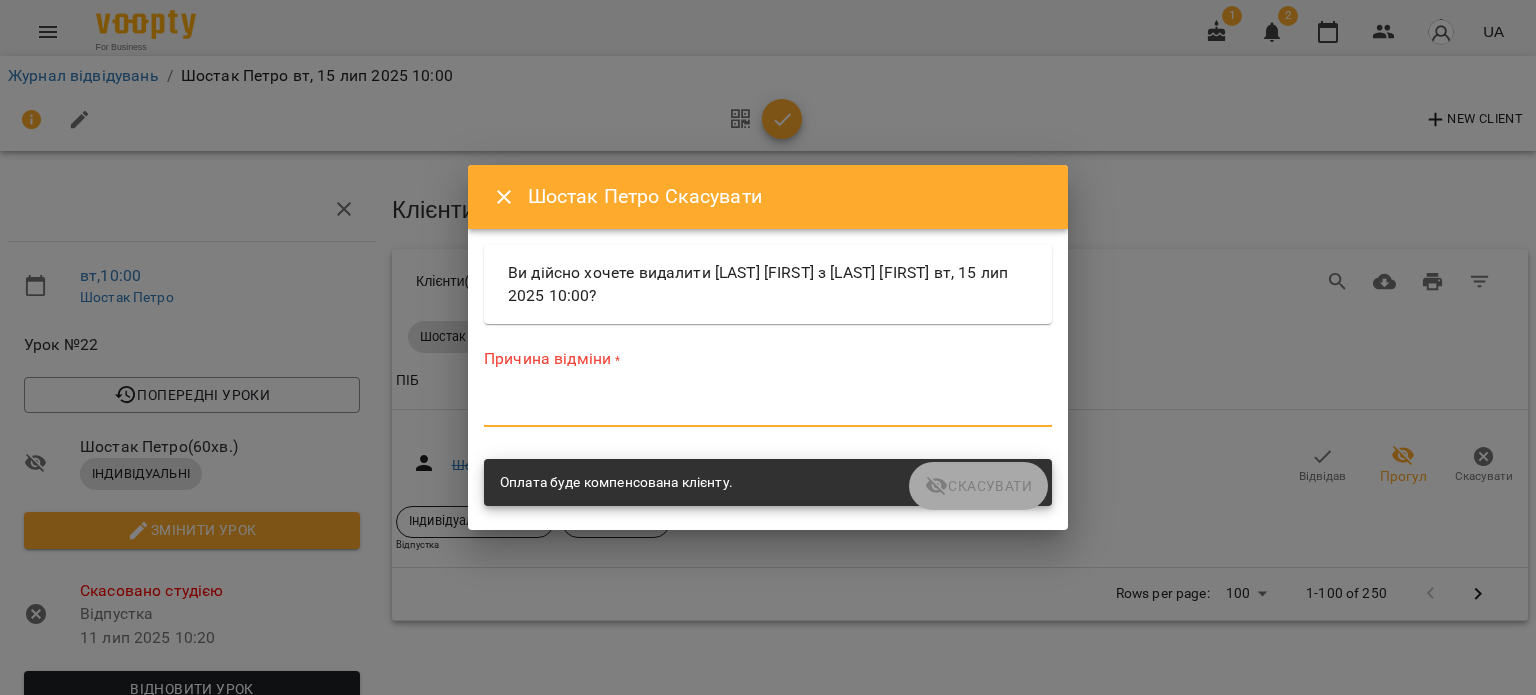 click at bounding box center [768, 410] 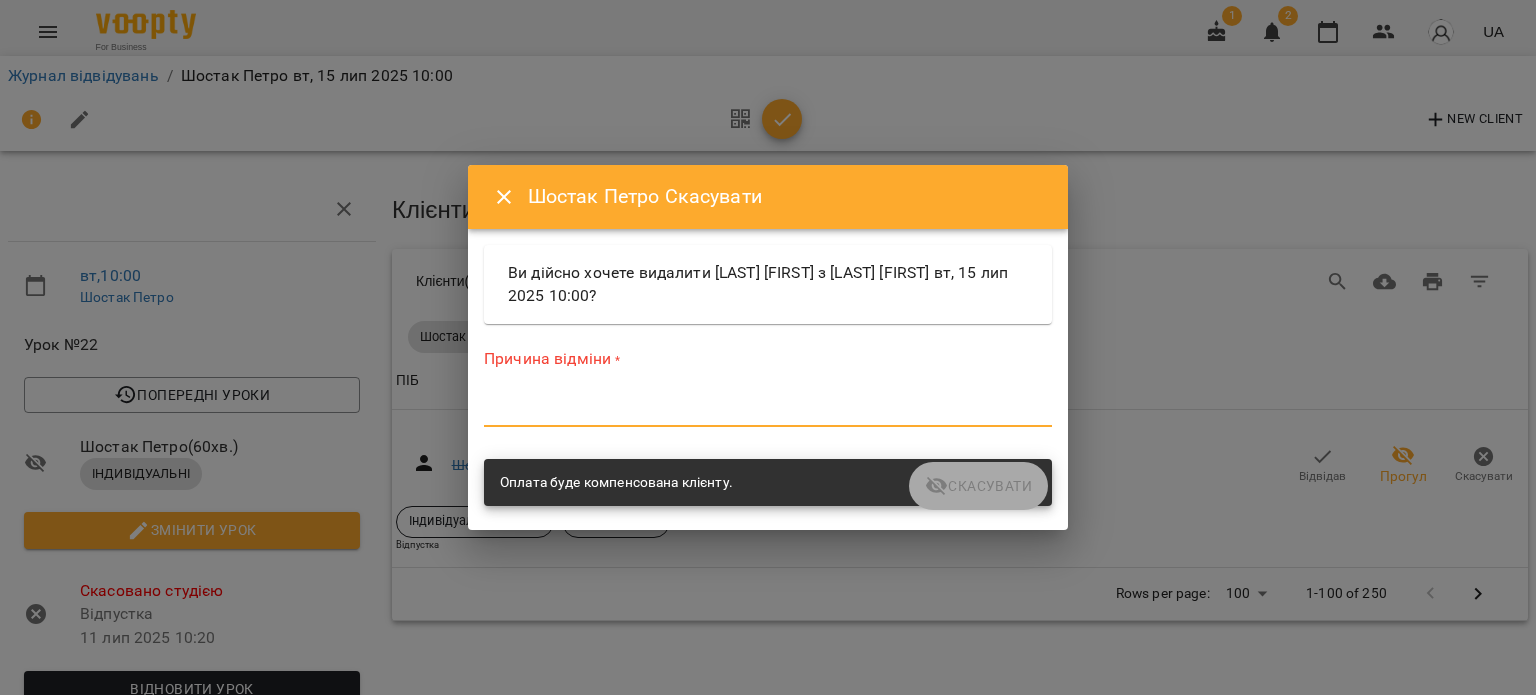 paste on "*********" 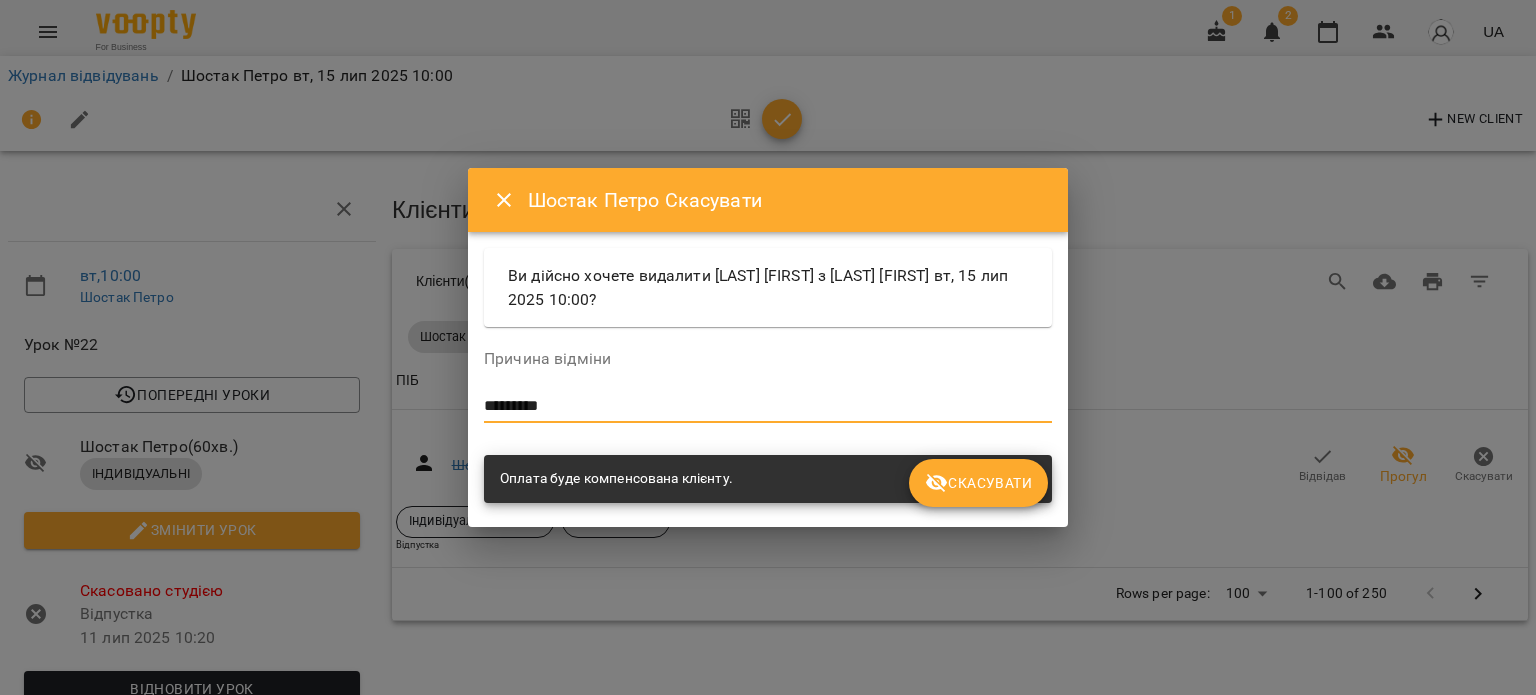 type on "*********" 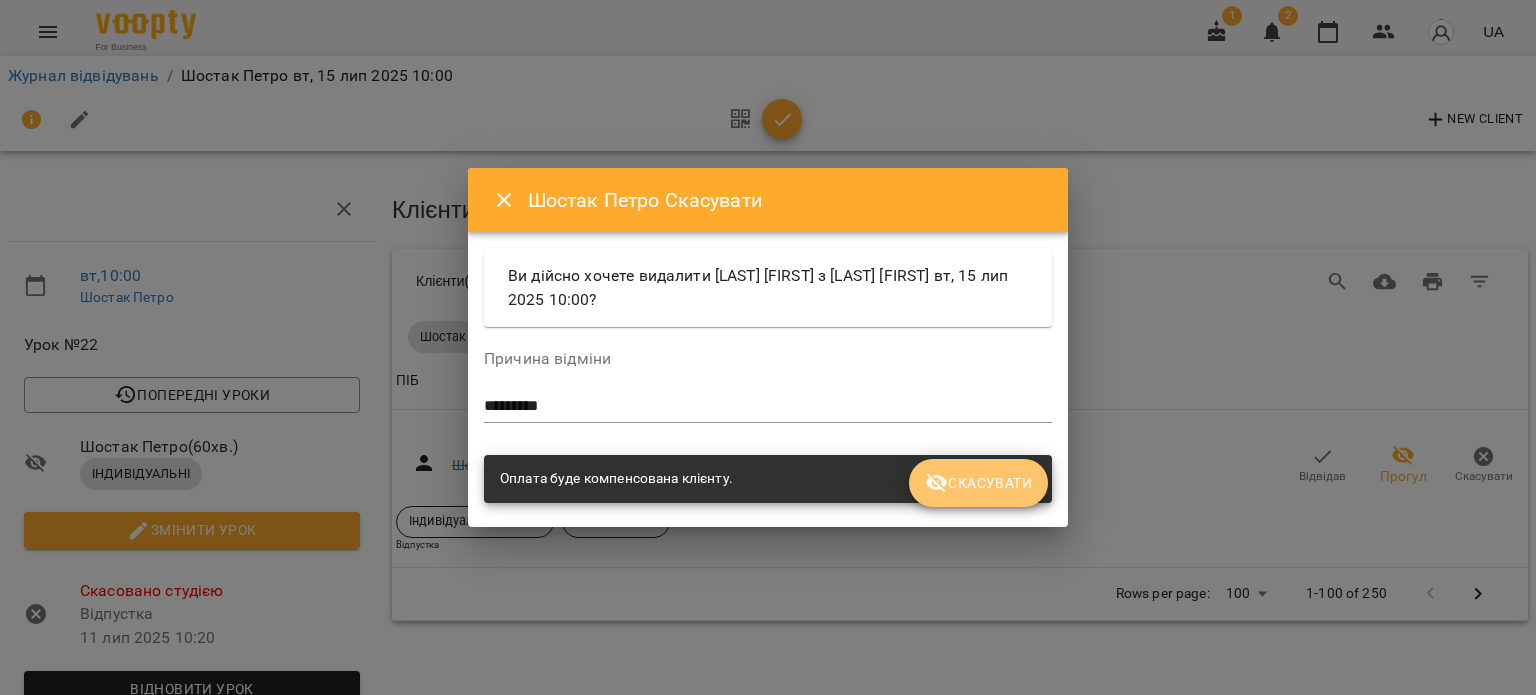 click on "Скасувати" at bounding box center (978, 483) 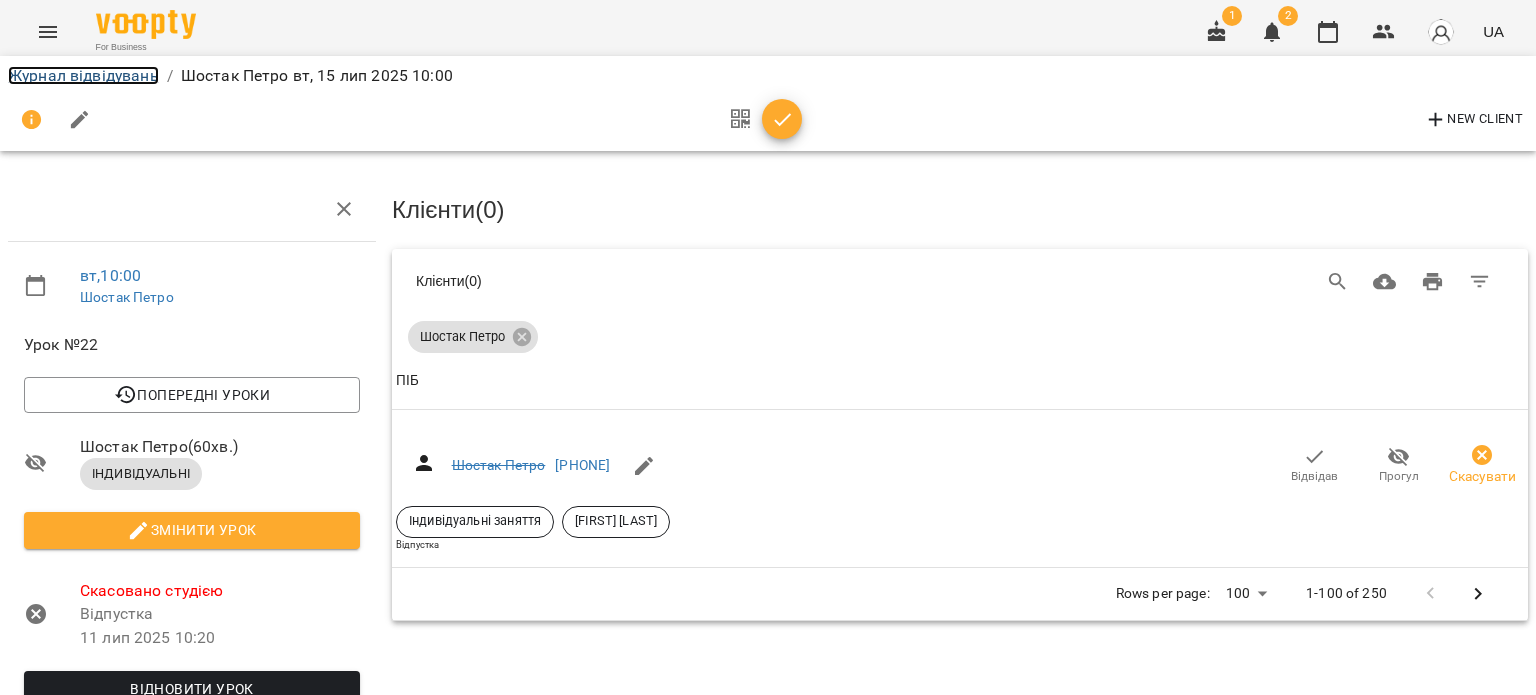 click on "Журнал відвідувань" at bounding box center [83, 75] 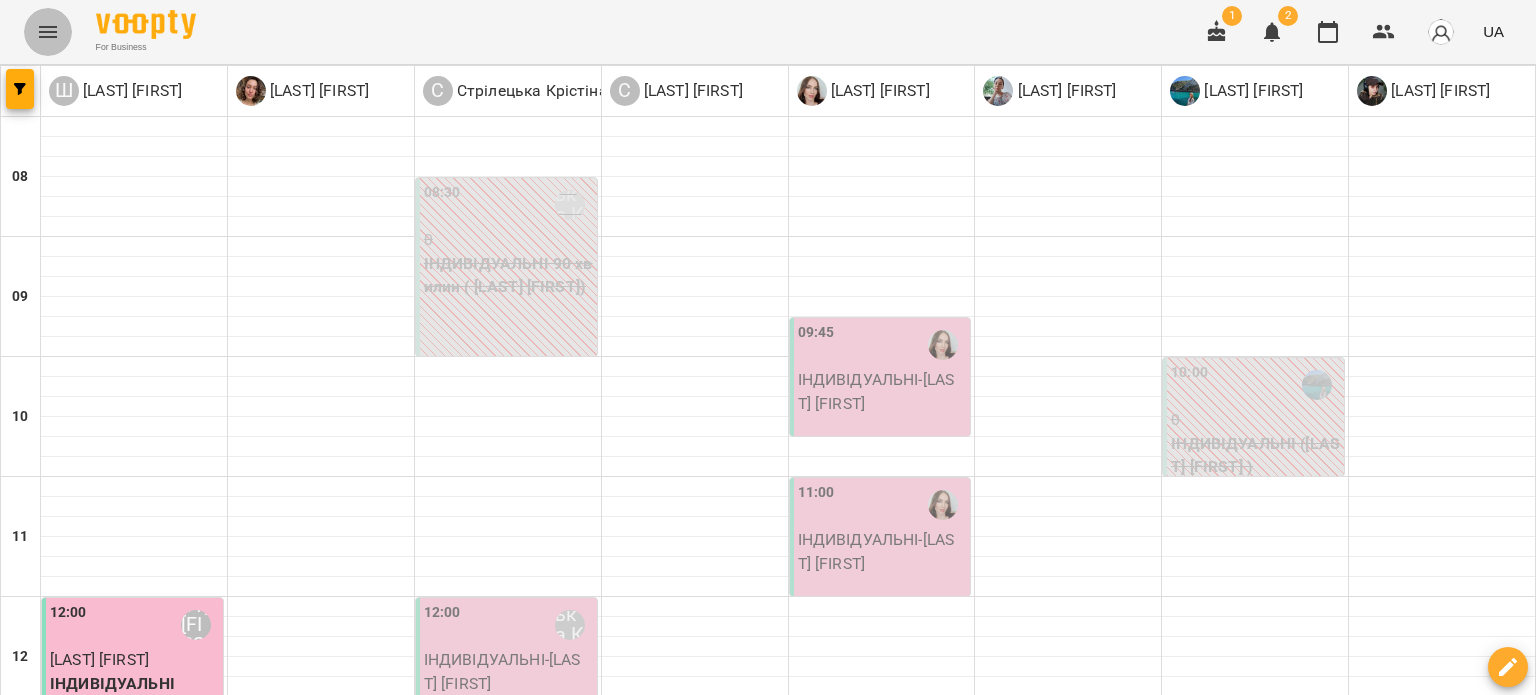 click at bounding box center (48, 32) 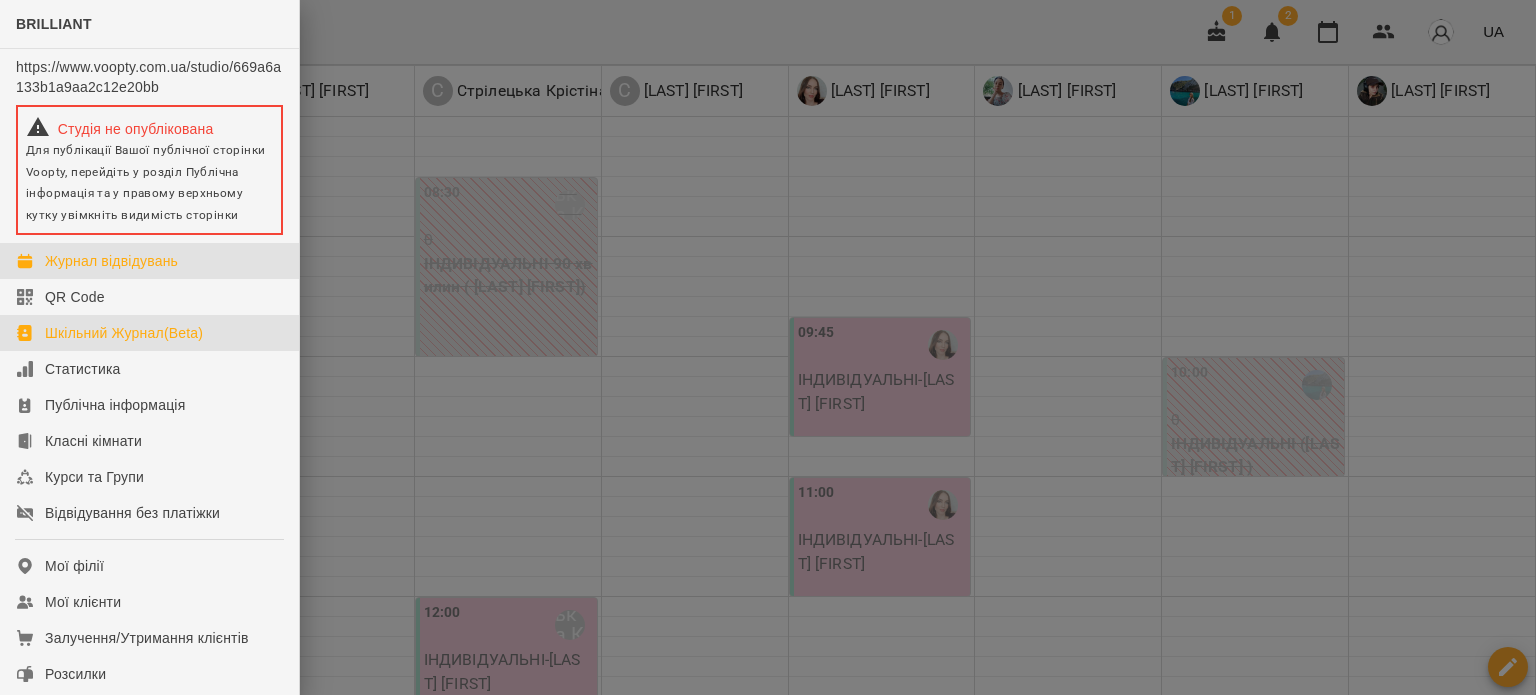 click on "Шкільний Журнал(Beta)" at bounding box center (124, 333) 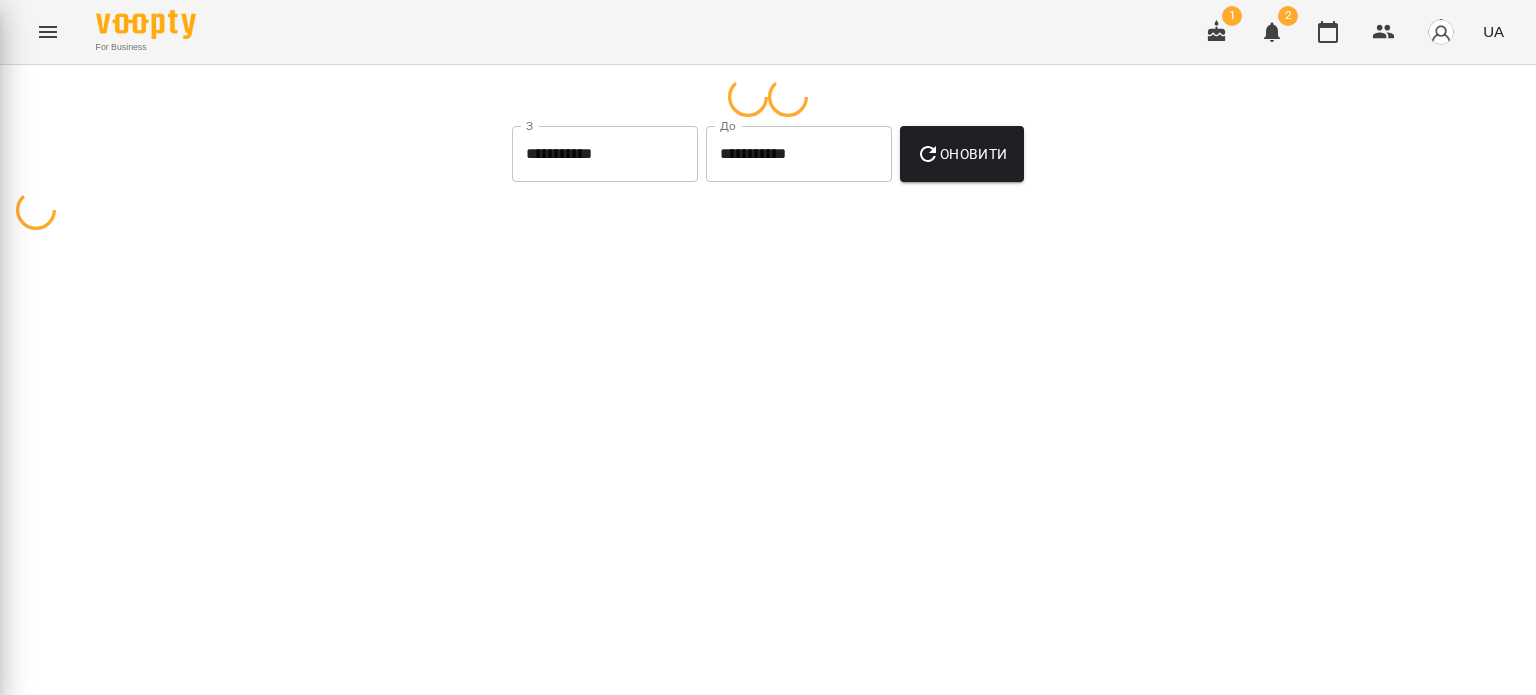 select on "**********" 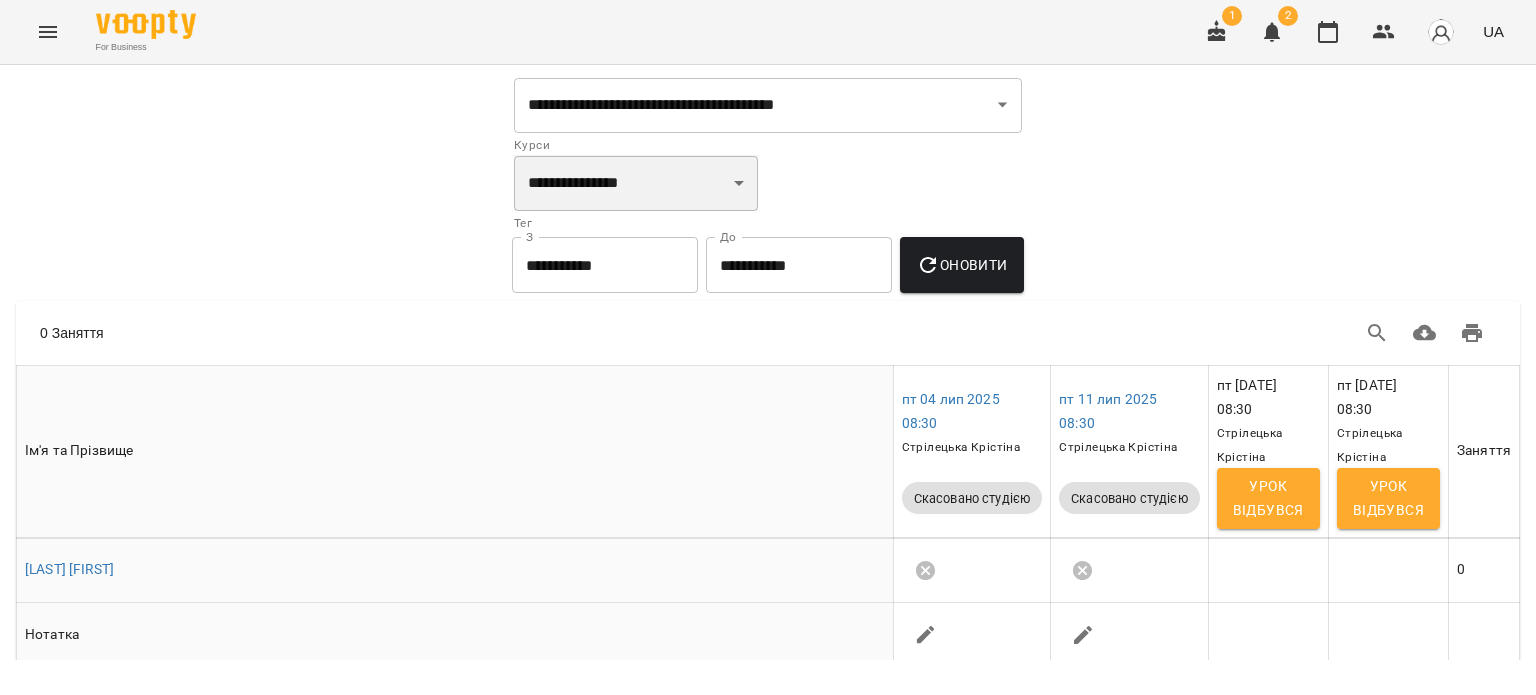 click on "**********" at bounding box center [636, 183] 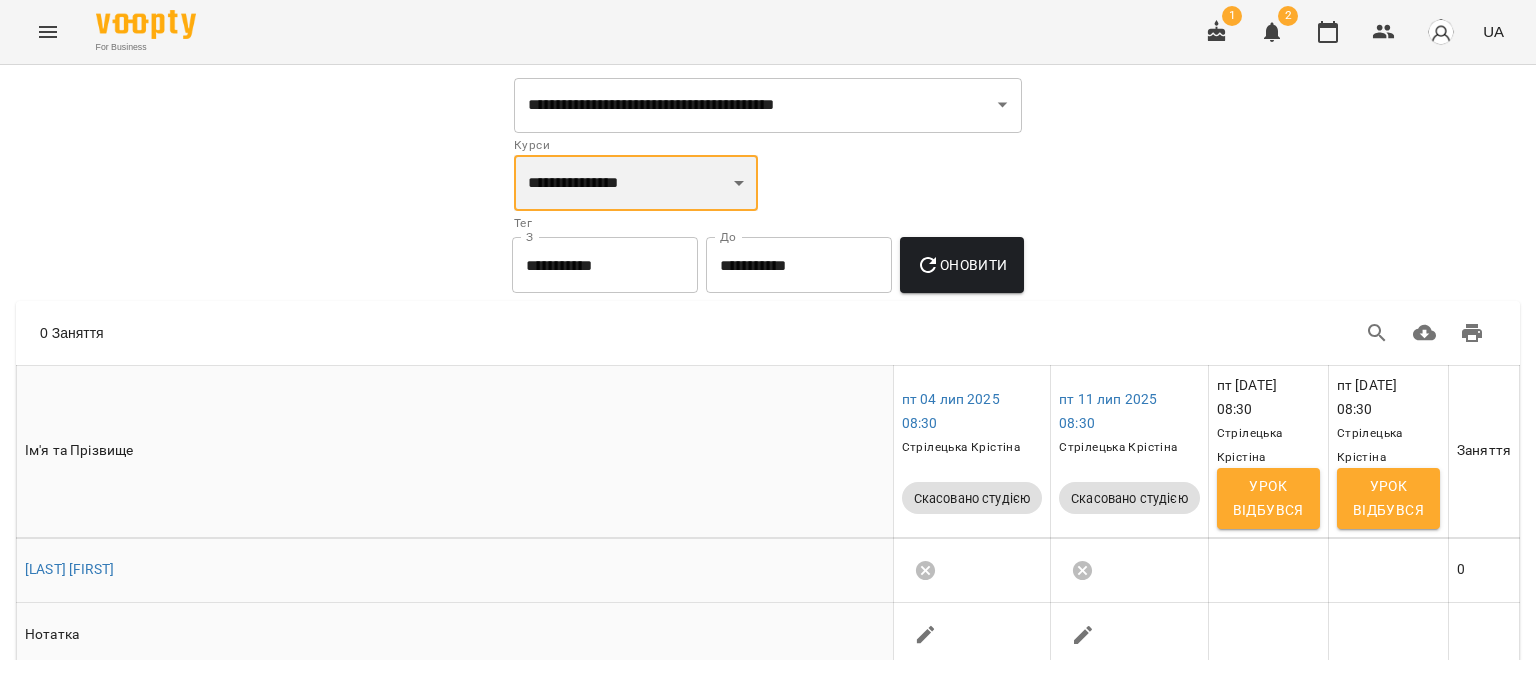 select on "**********" 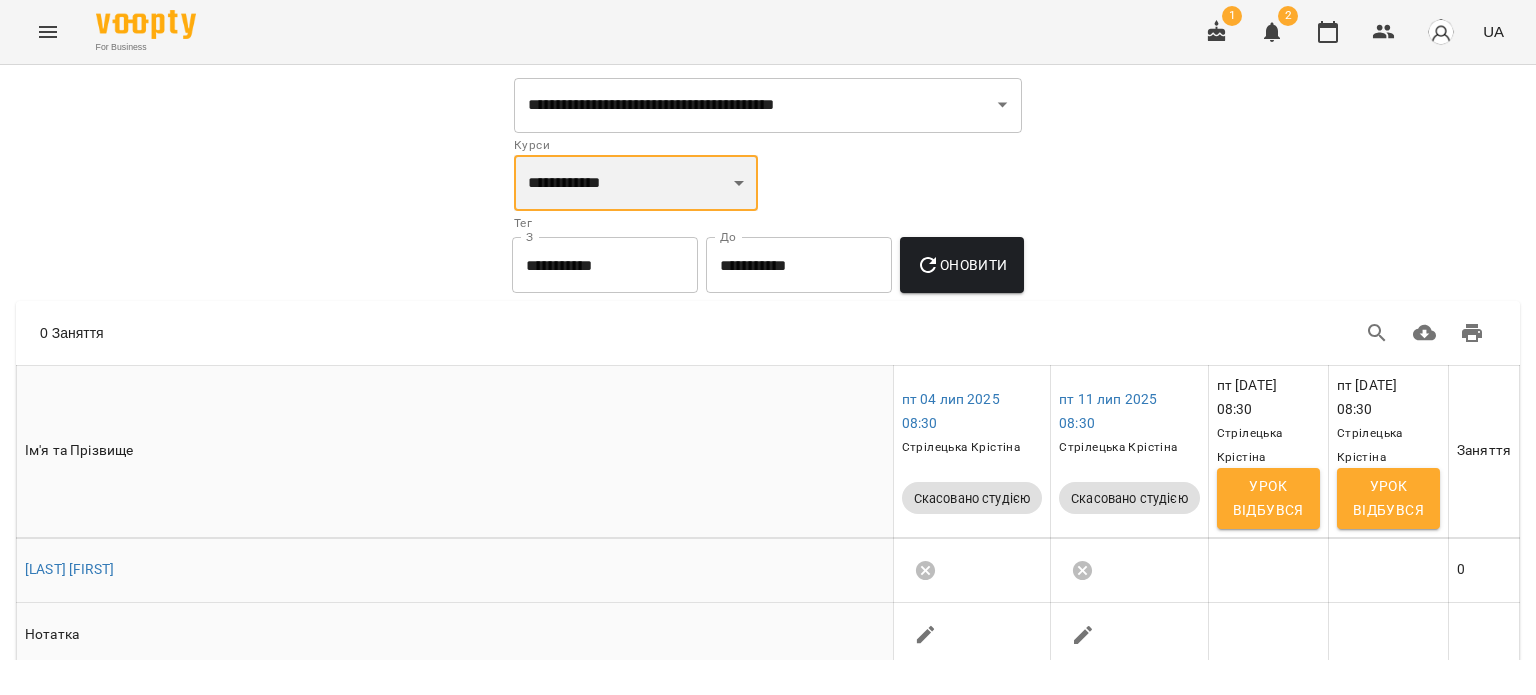 select on "**********" 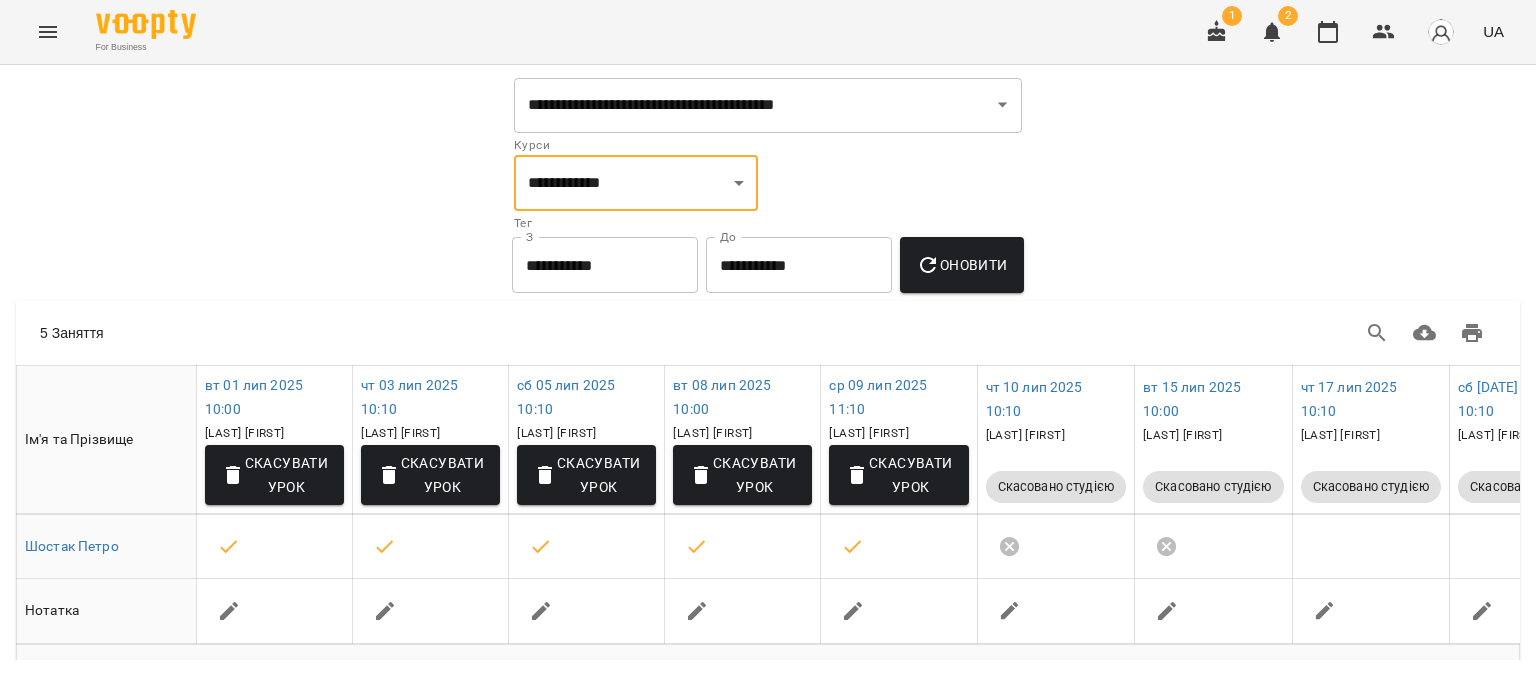 click on "Оновити" at bounding box center [961, 265] 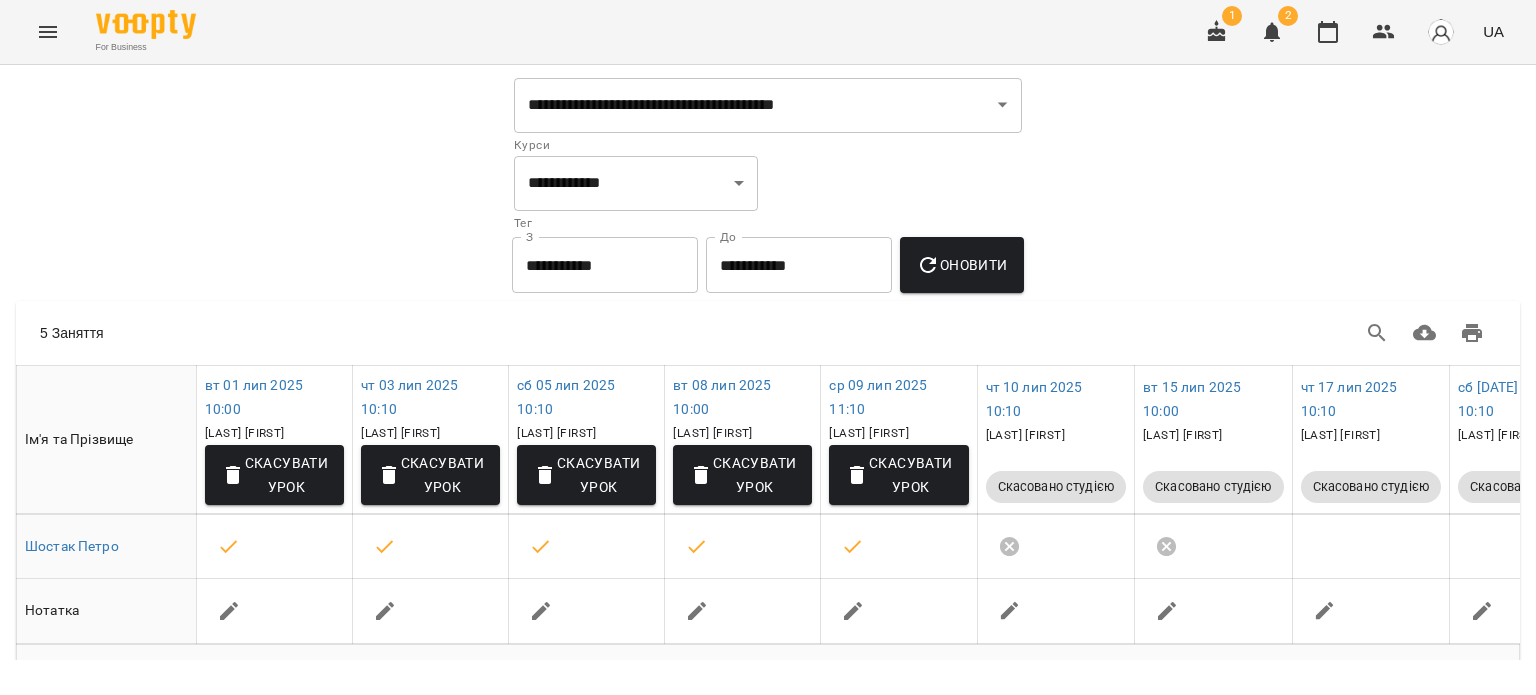 click on "чт 17 лип 2025 10:10 [LAST] [FIRST] Скасовано студією" at bounding box center (1371, 440) 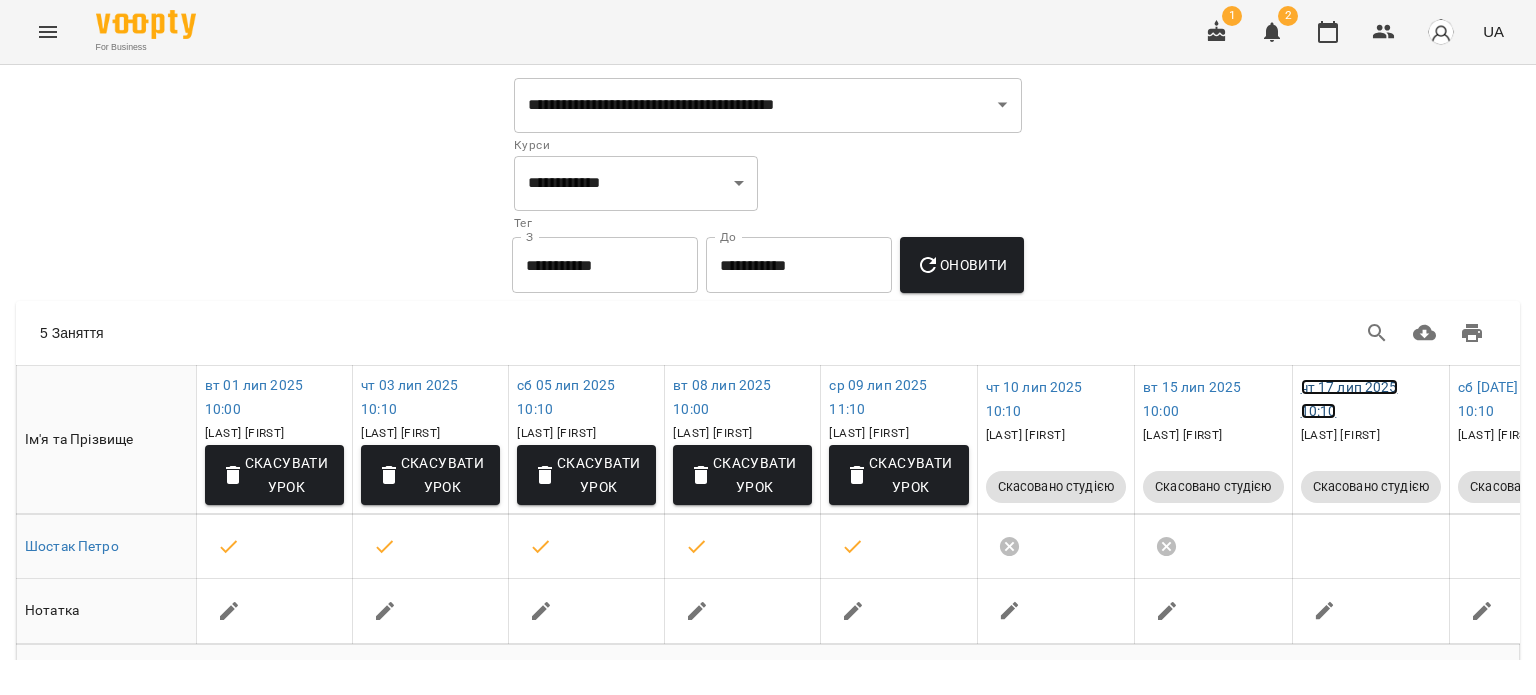 click on "чт 17 лип 2025 10:10" at bounding box center (1349, 399) 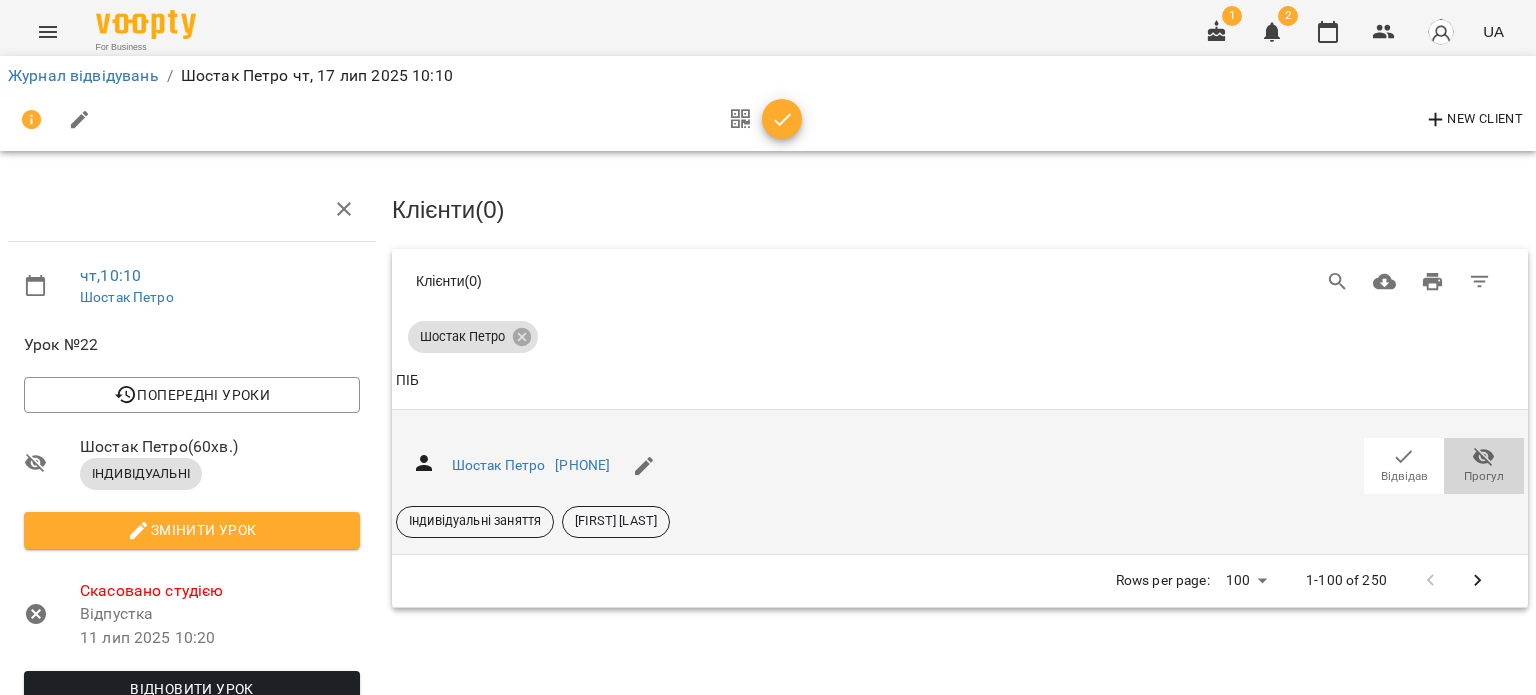 click 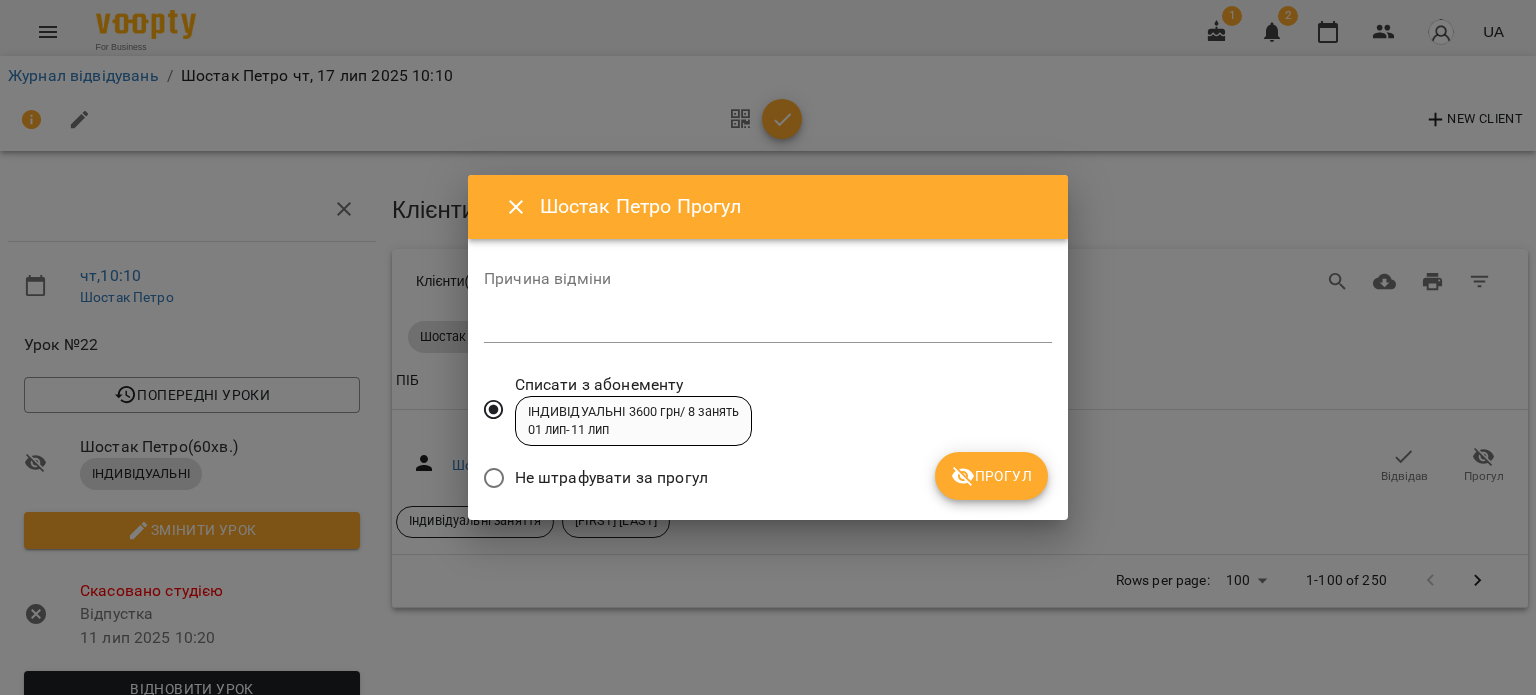 click on "Не штрафувати за прогул" at bounding box center (611, 478) 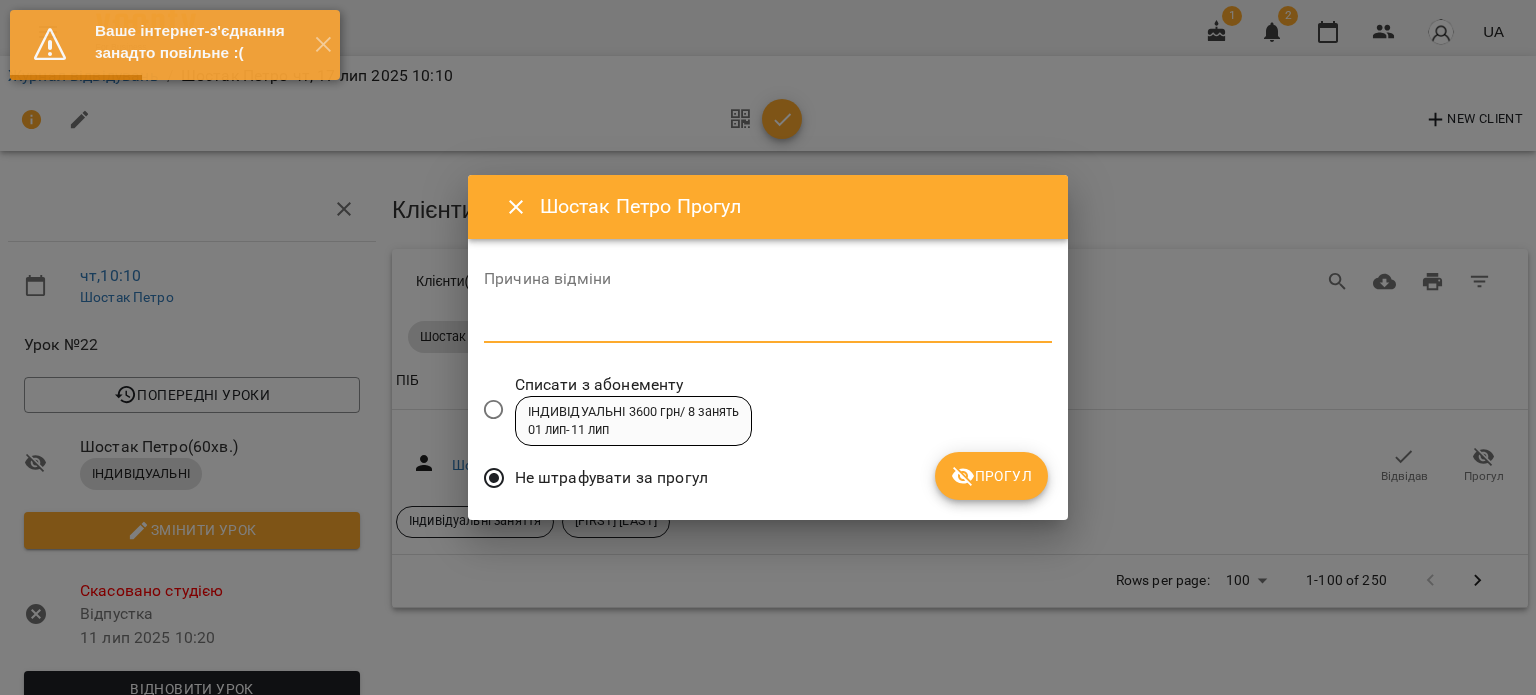 drag, startPoint x: 576, startPoint y: 314, endPoint x: 502, endPoint y: 324, distance: 74.672615 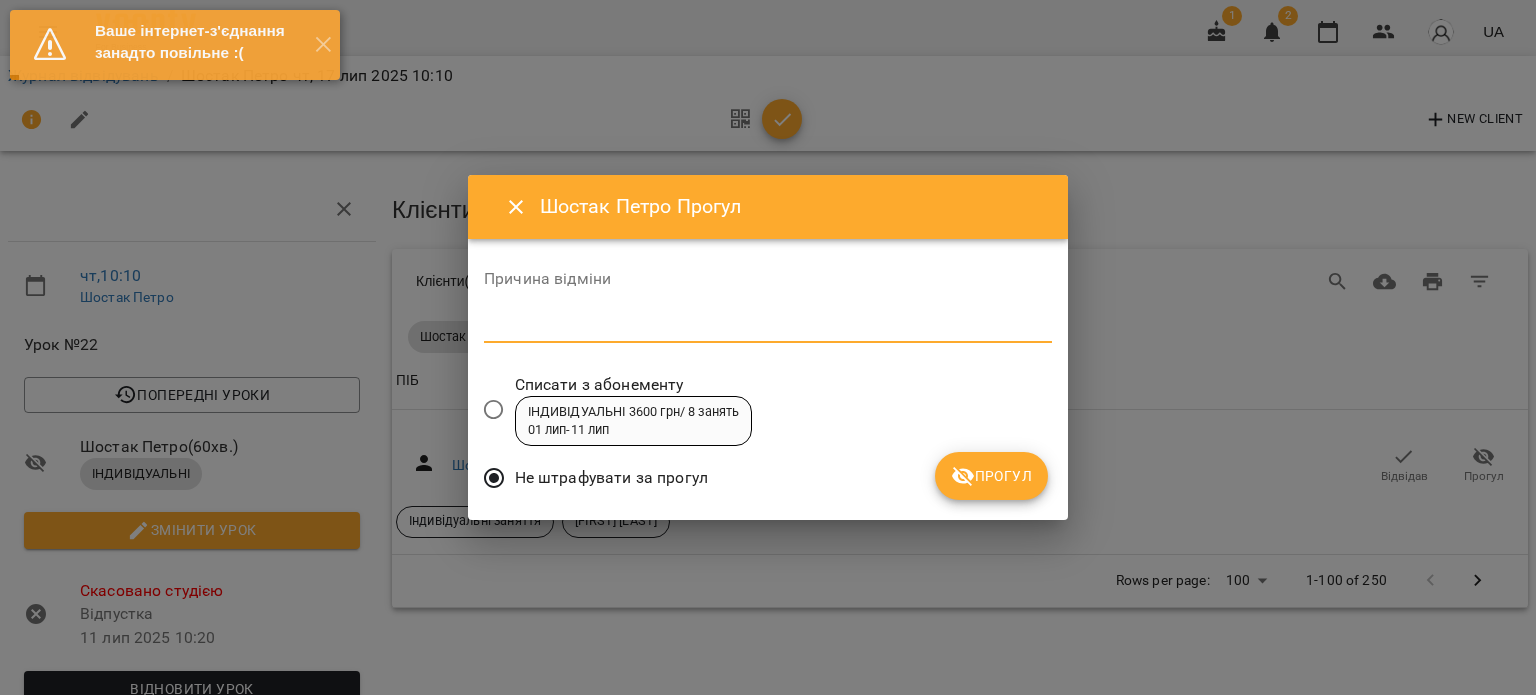 paste on "*********" 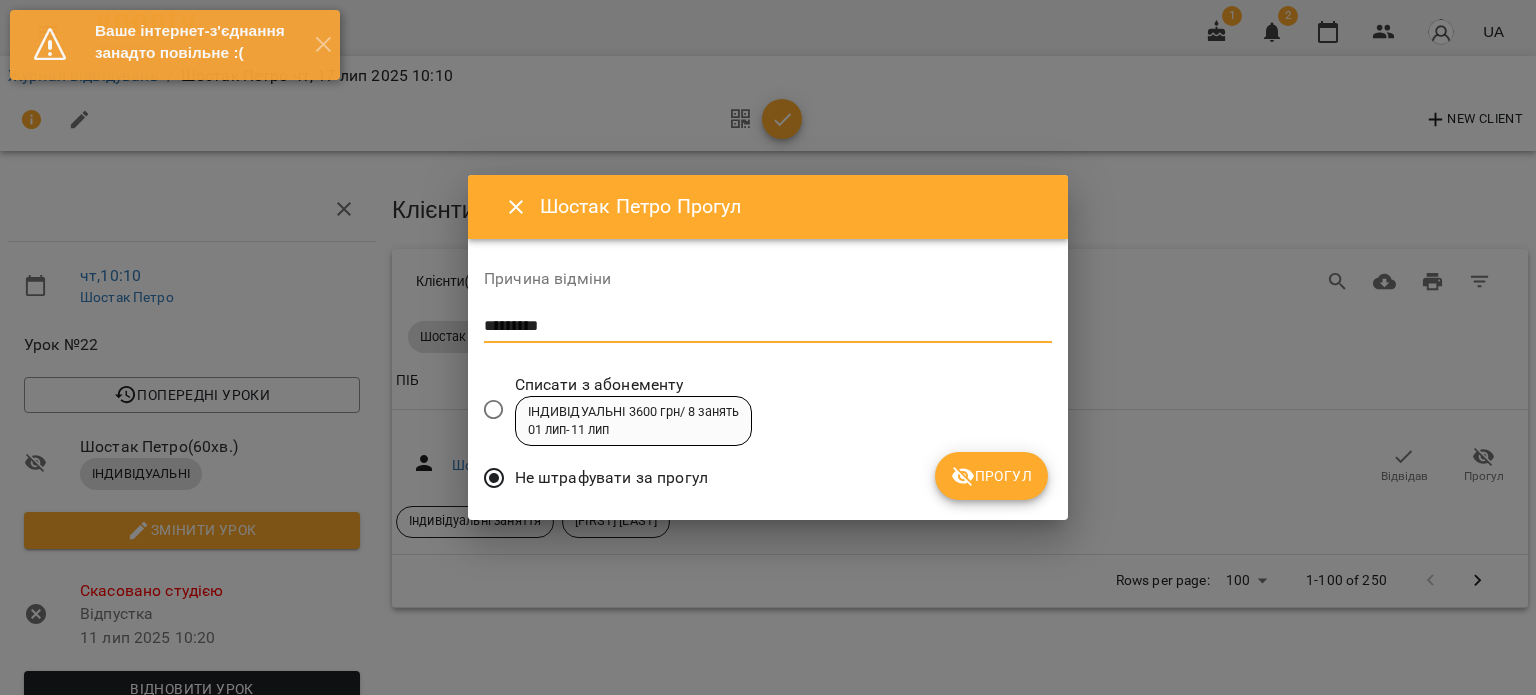 type on "*********" 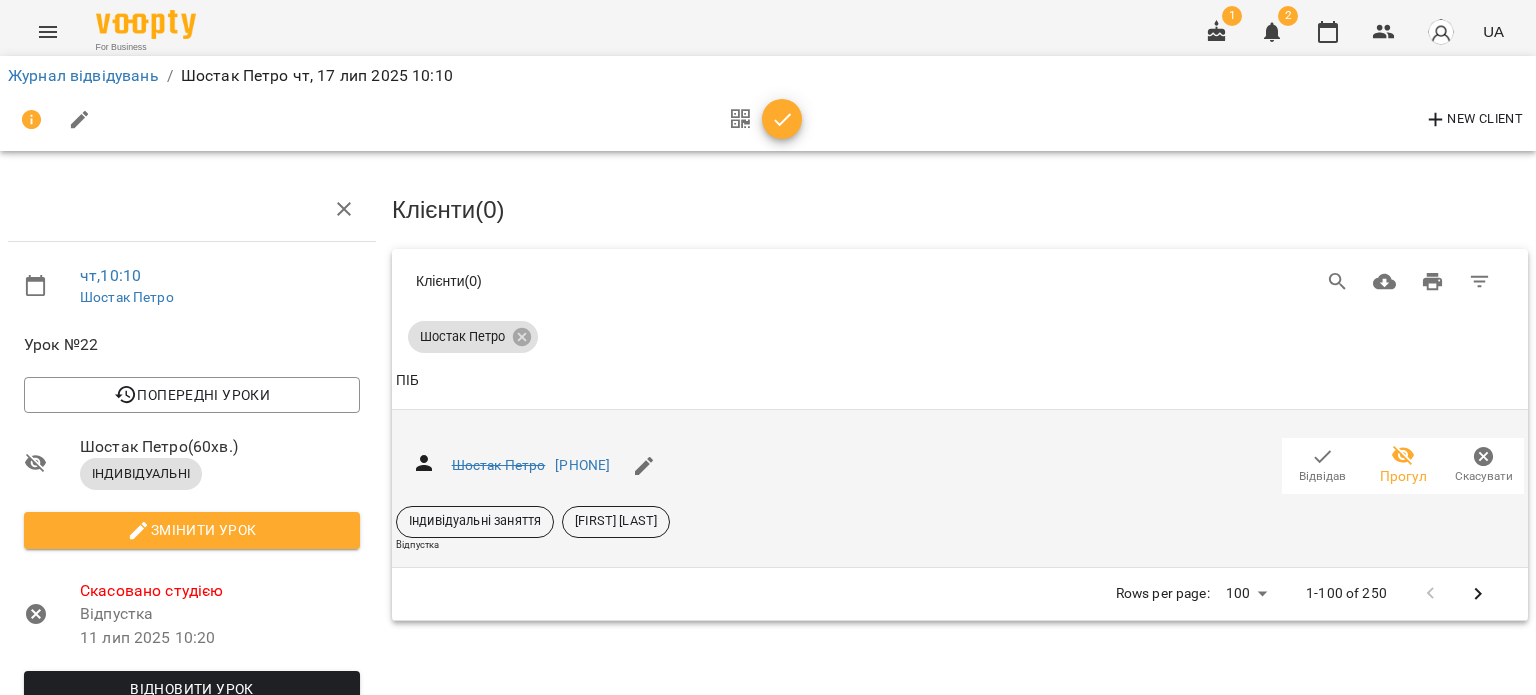 click 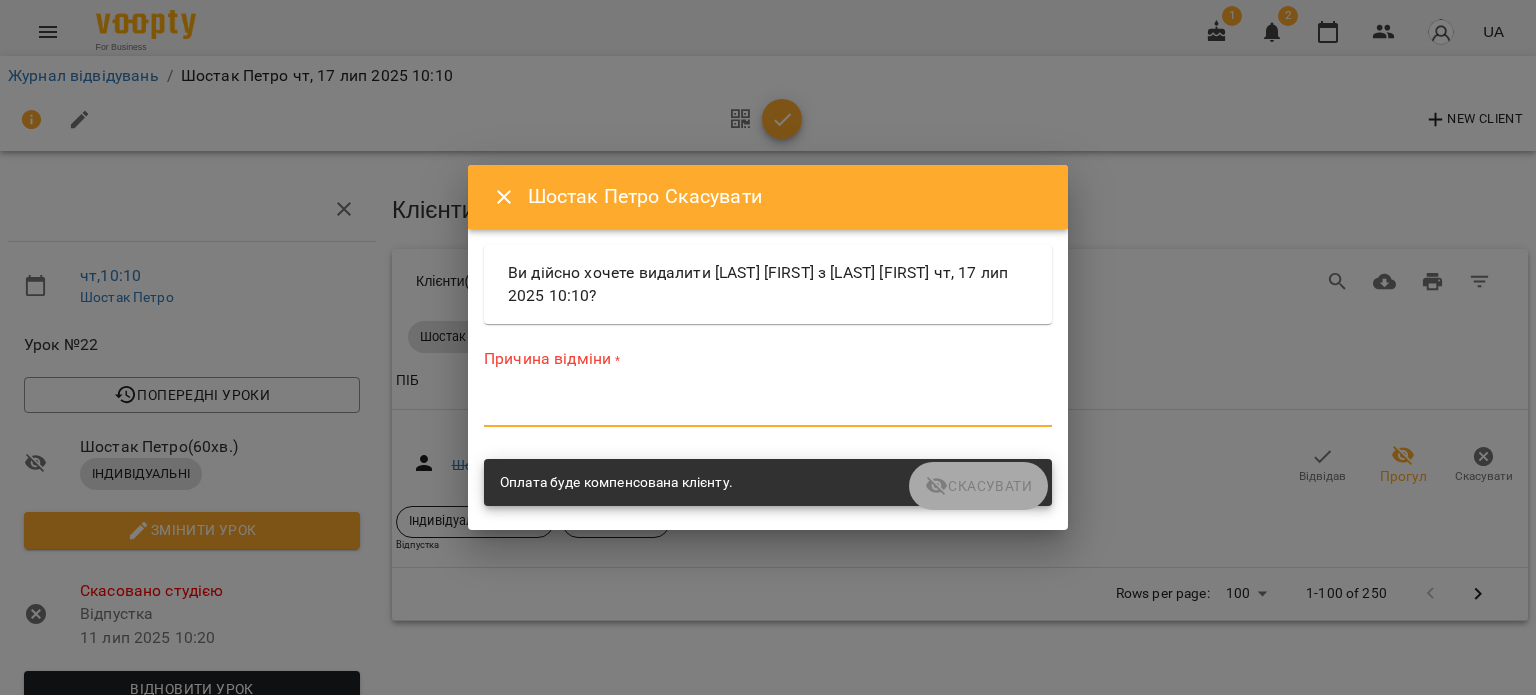 click at bounding box center [768, 410] 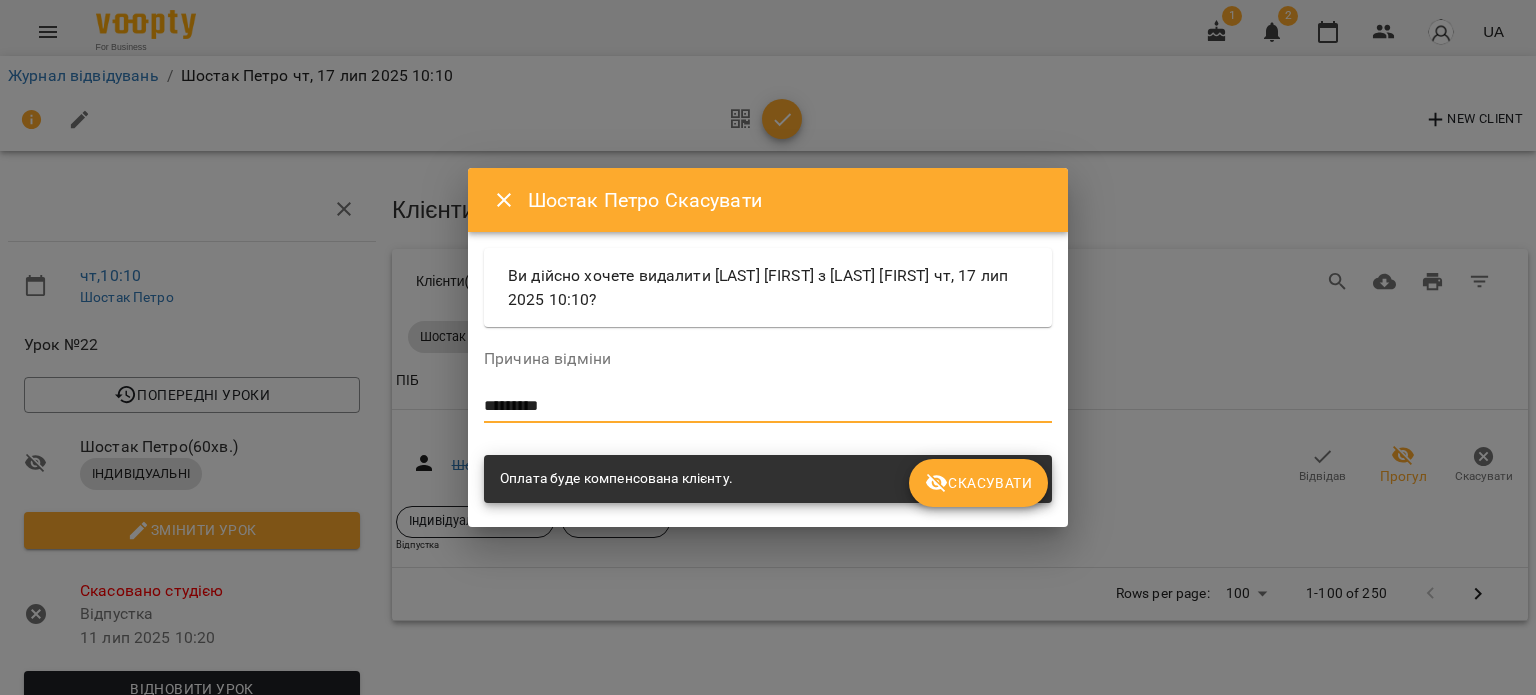 type on "*********" 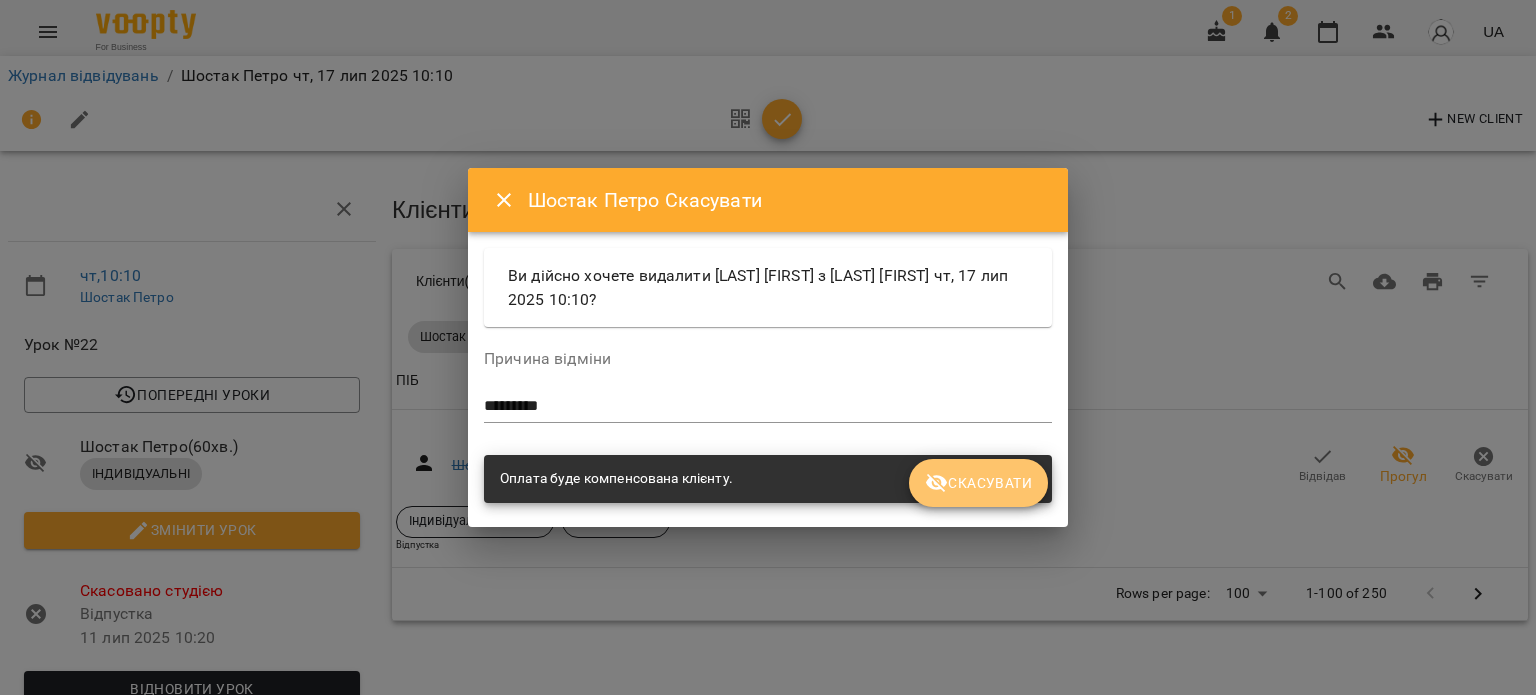 drag, startPoint x: 1005, startPoint y: 478, endPoint x: 1040, endPoint y: 479, distance: 35.014282 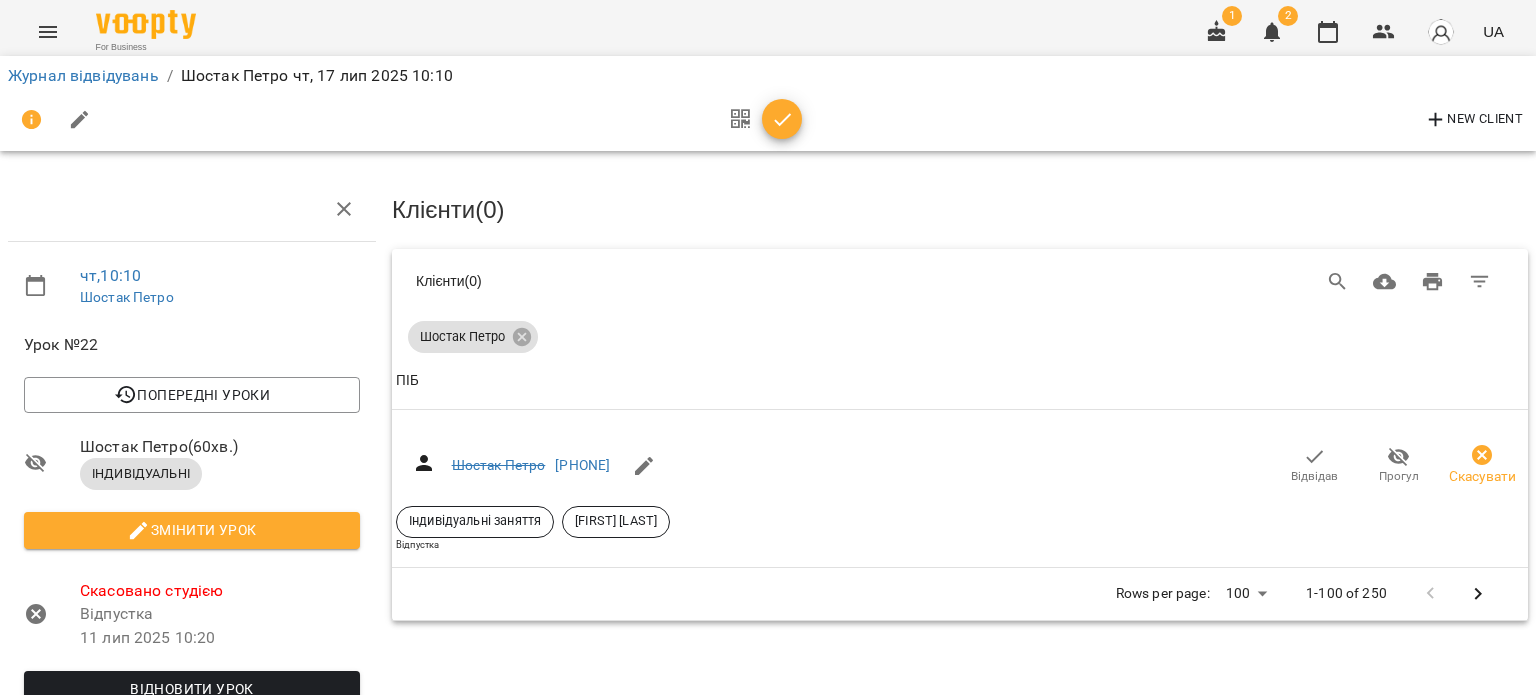 click 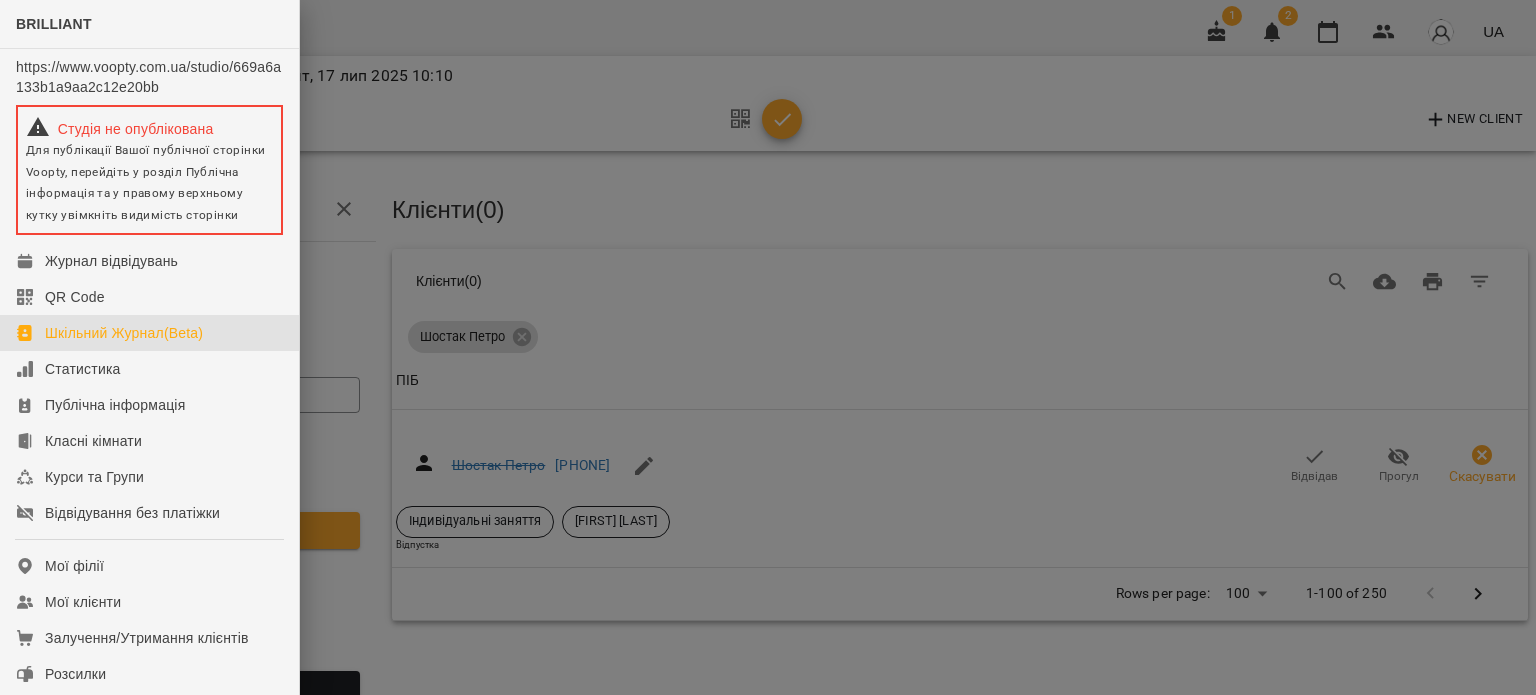 click on "Шкільний Журнал(Beta)" at bounding box center (149, 333) 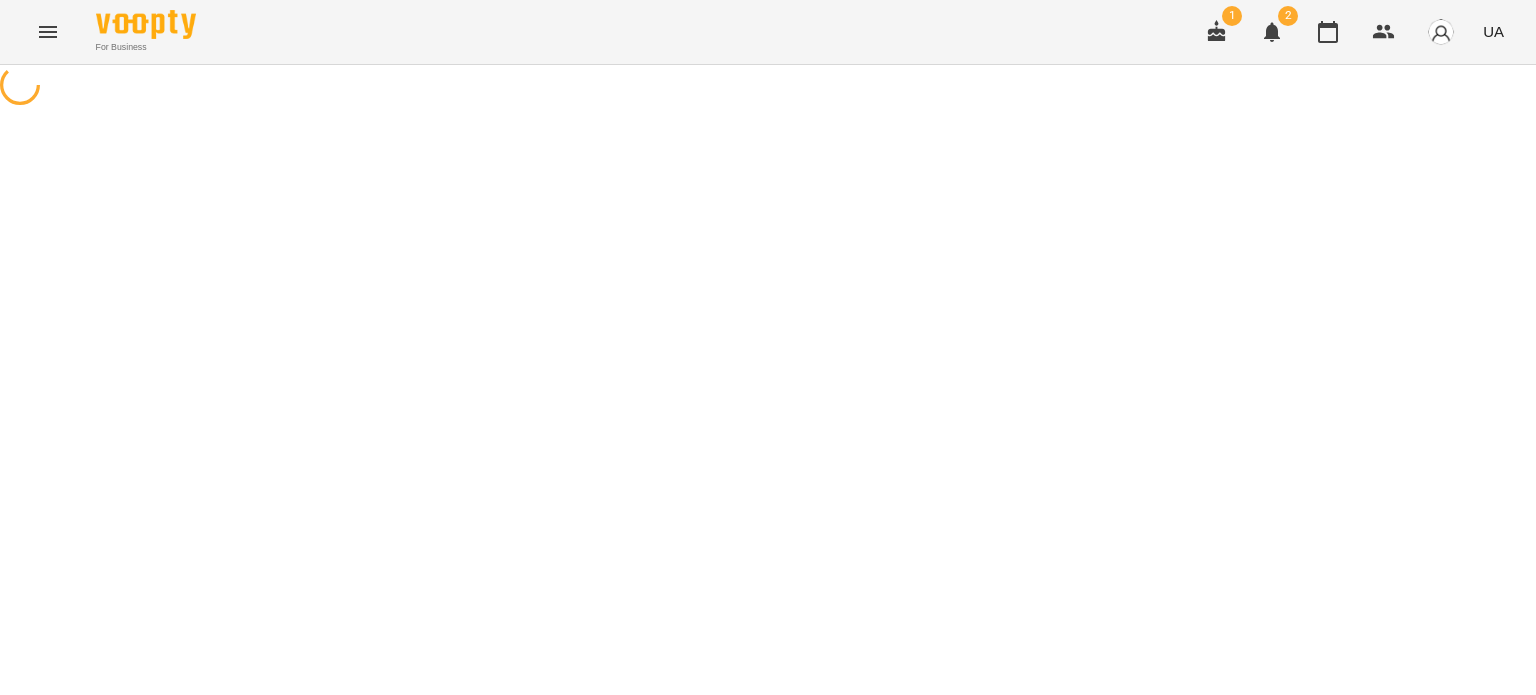 select on "**********" 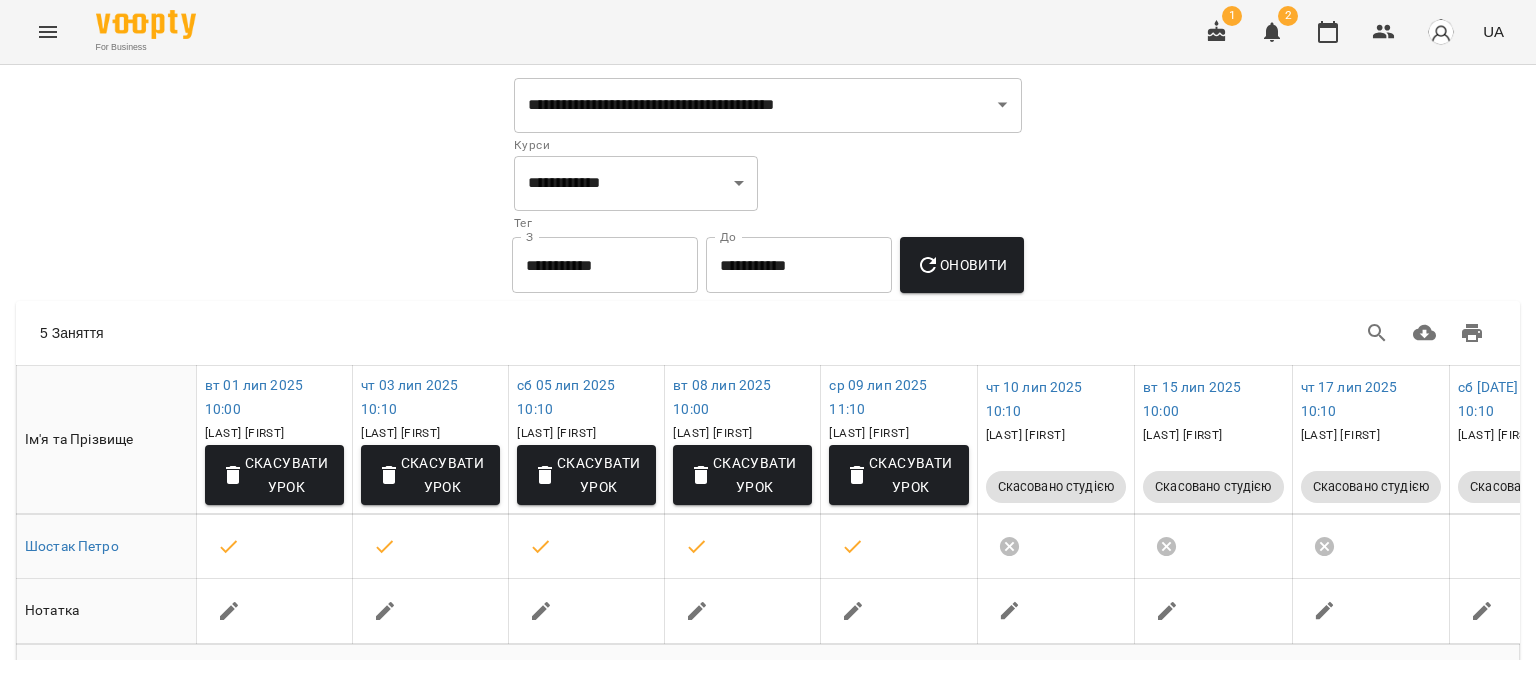 click on "**********" at bounding box center [605, 265] 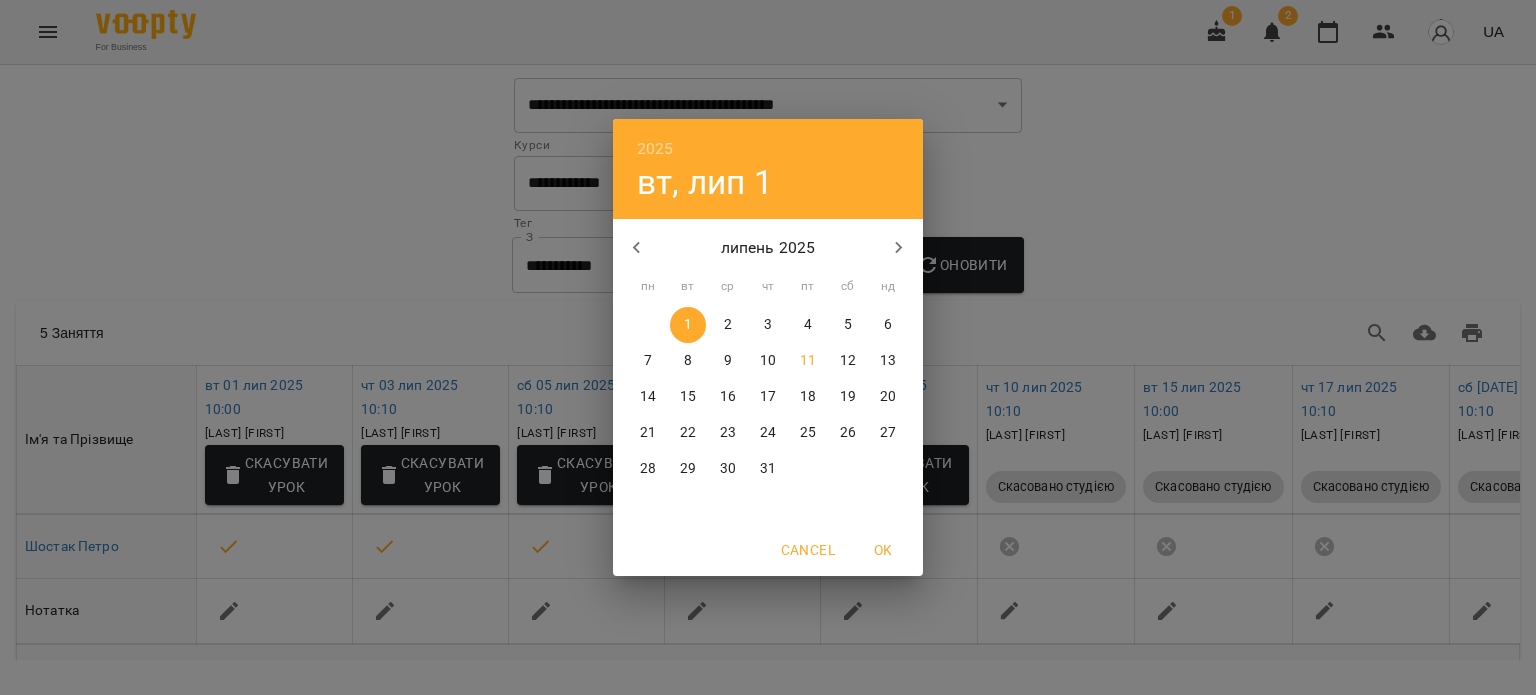 click on "5" at bounding box center [848, 325] 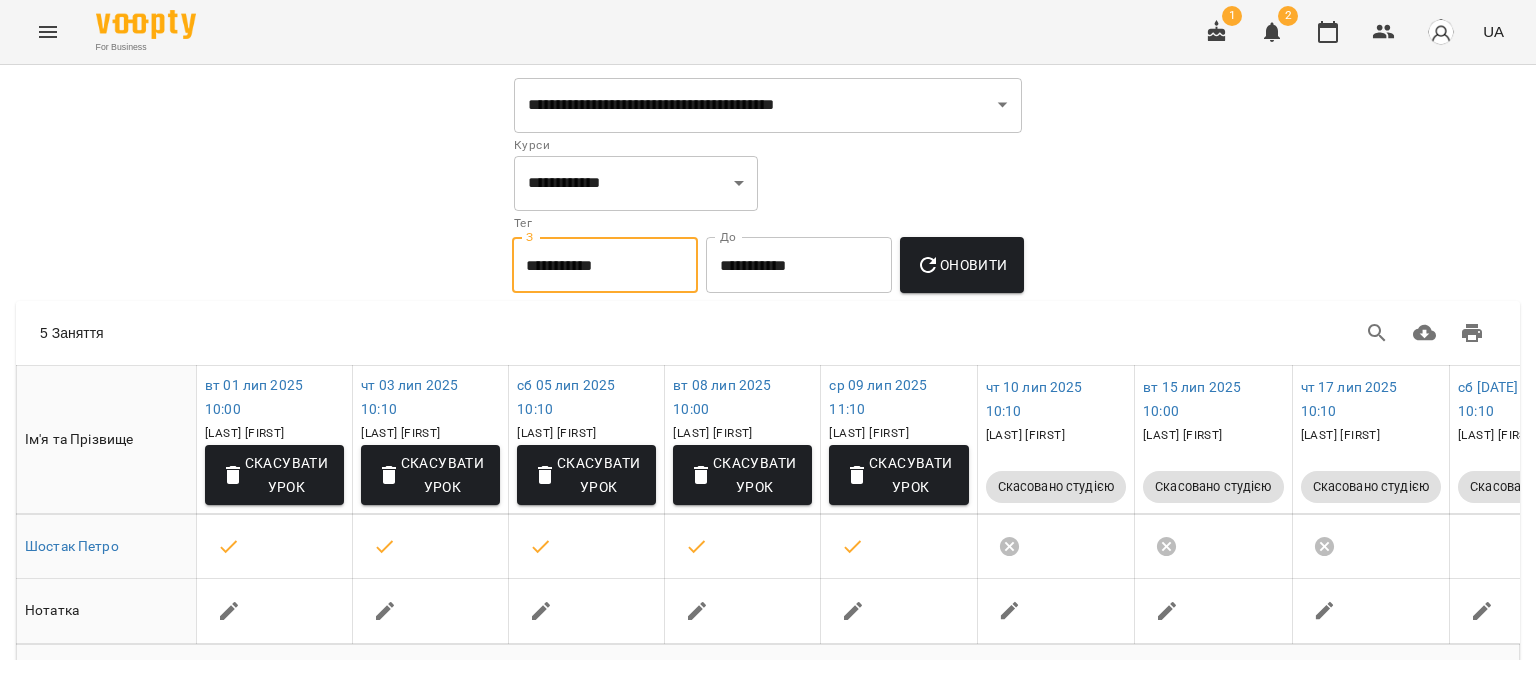 click on "Оновити" at bounding box center (961, 265) 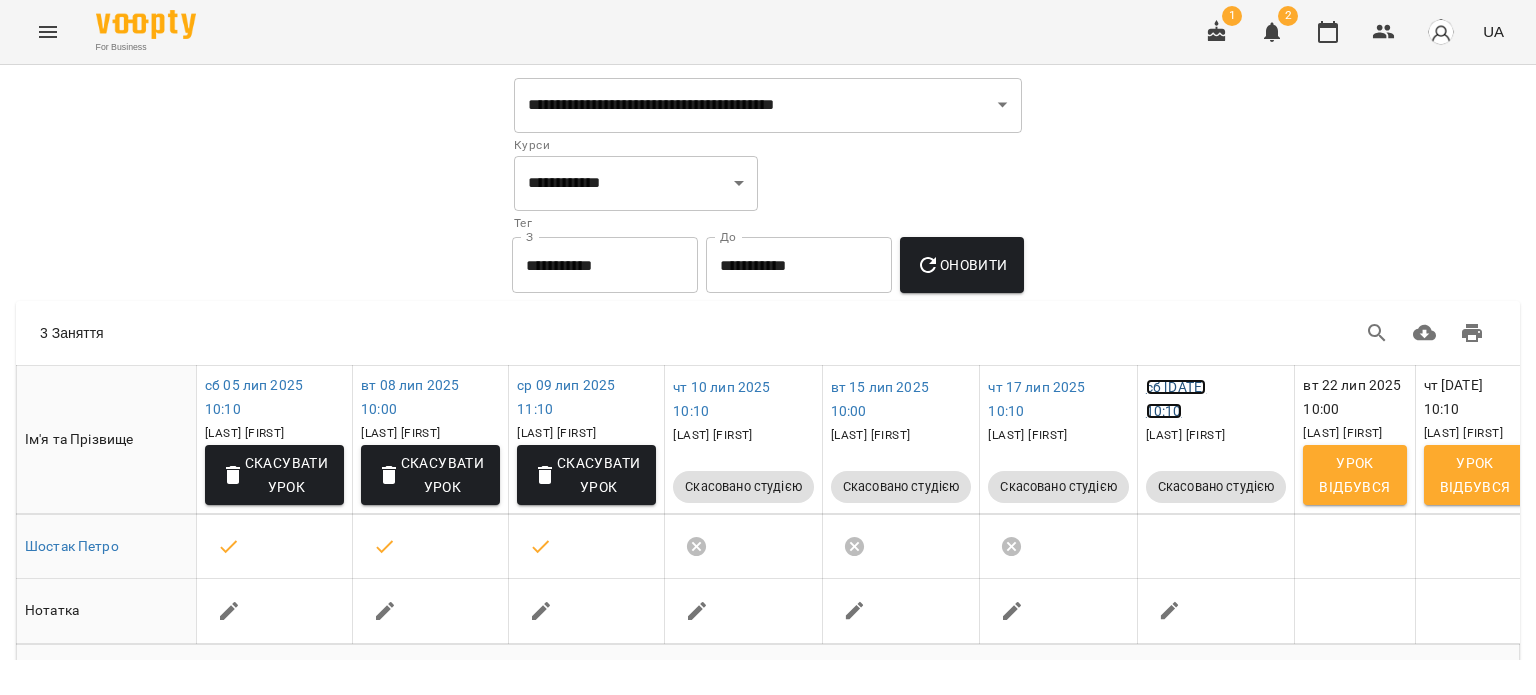 click on "сб 19 лип 2025 10:10" at bounding box center [1176, 399] 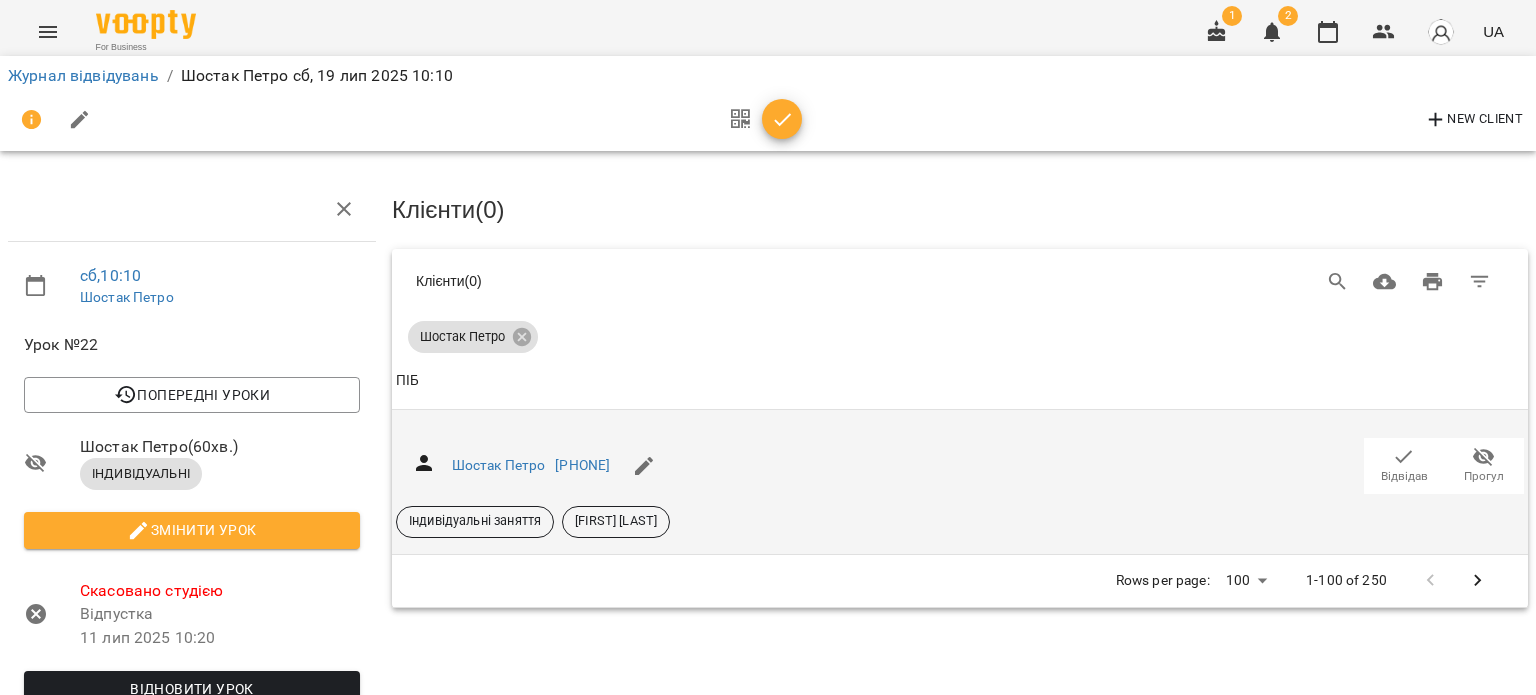 click 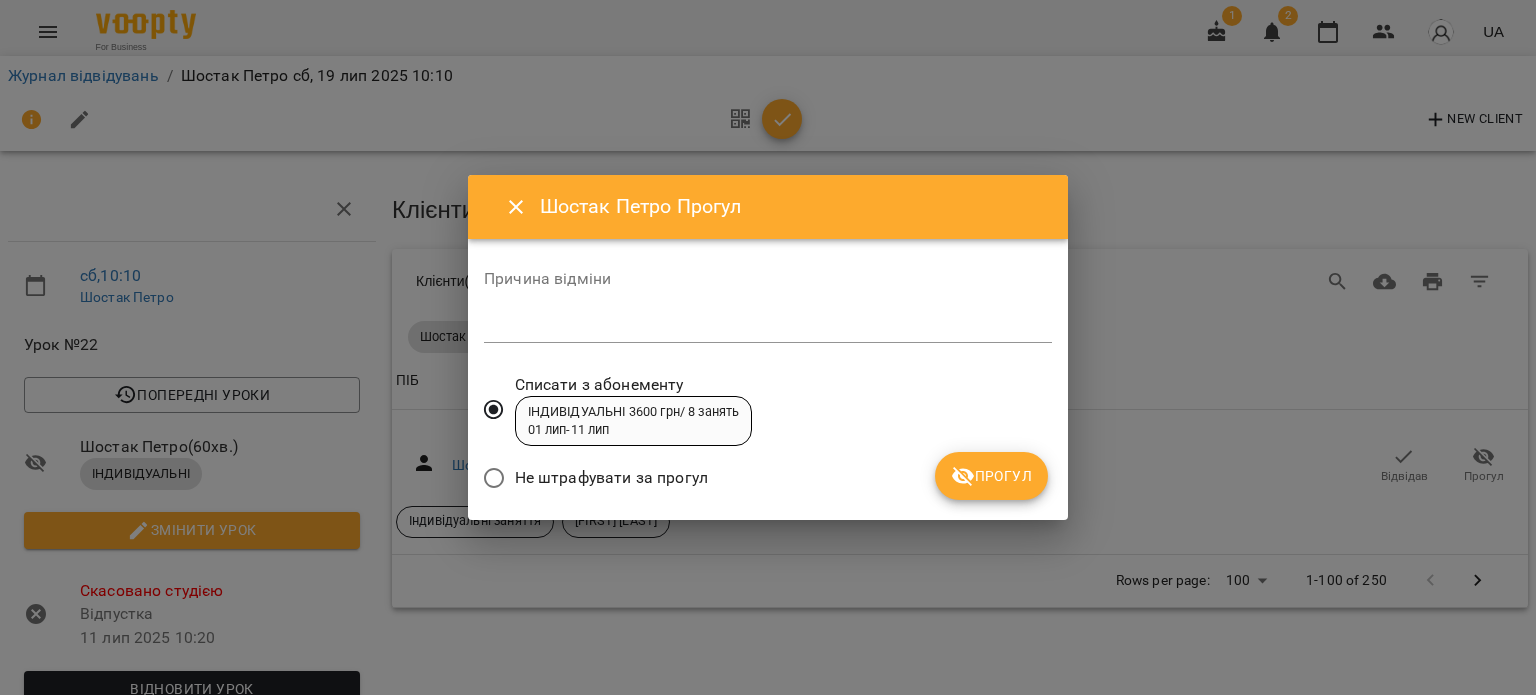 click on "Не штрафувати за прогул" at bounding box center (611, 478) 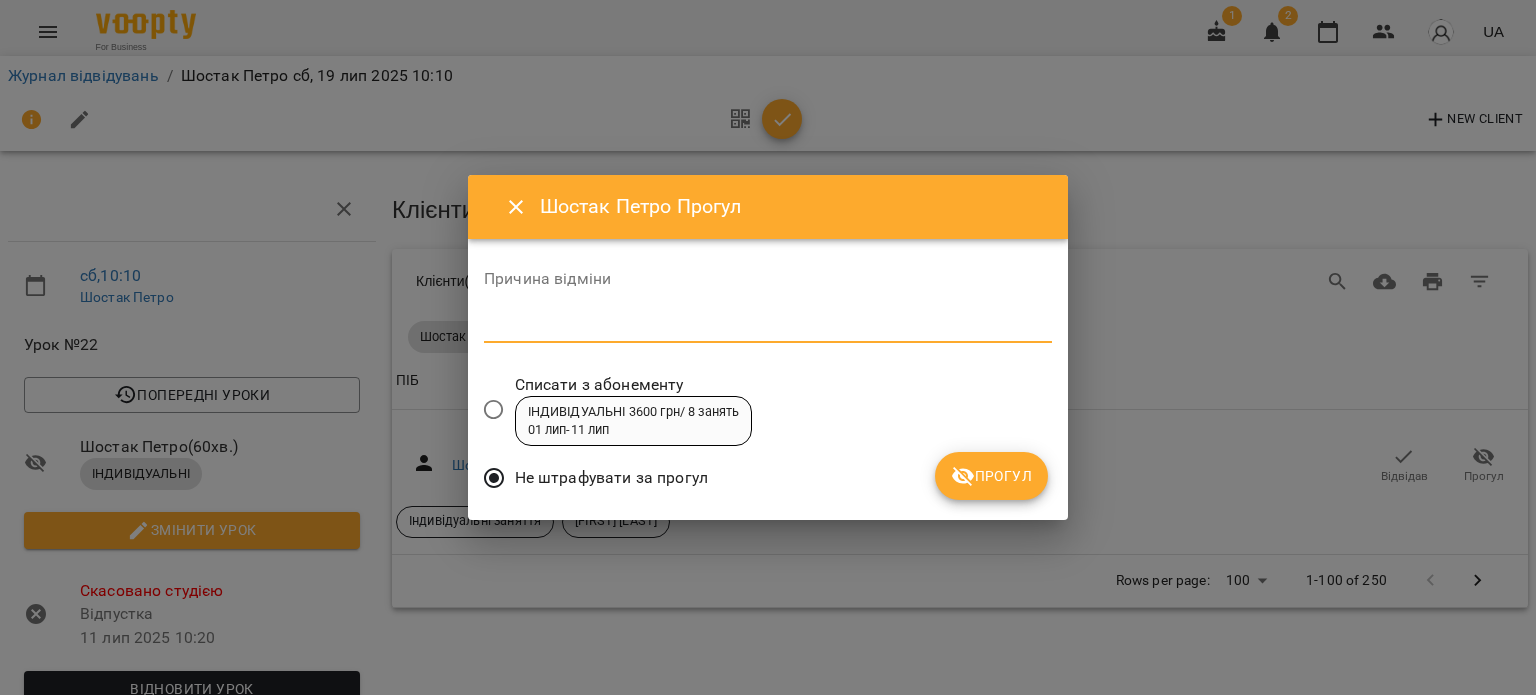 paste on "*********" 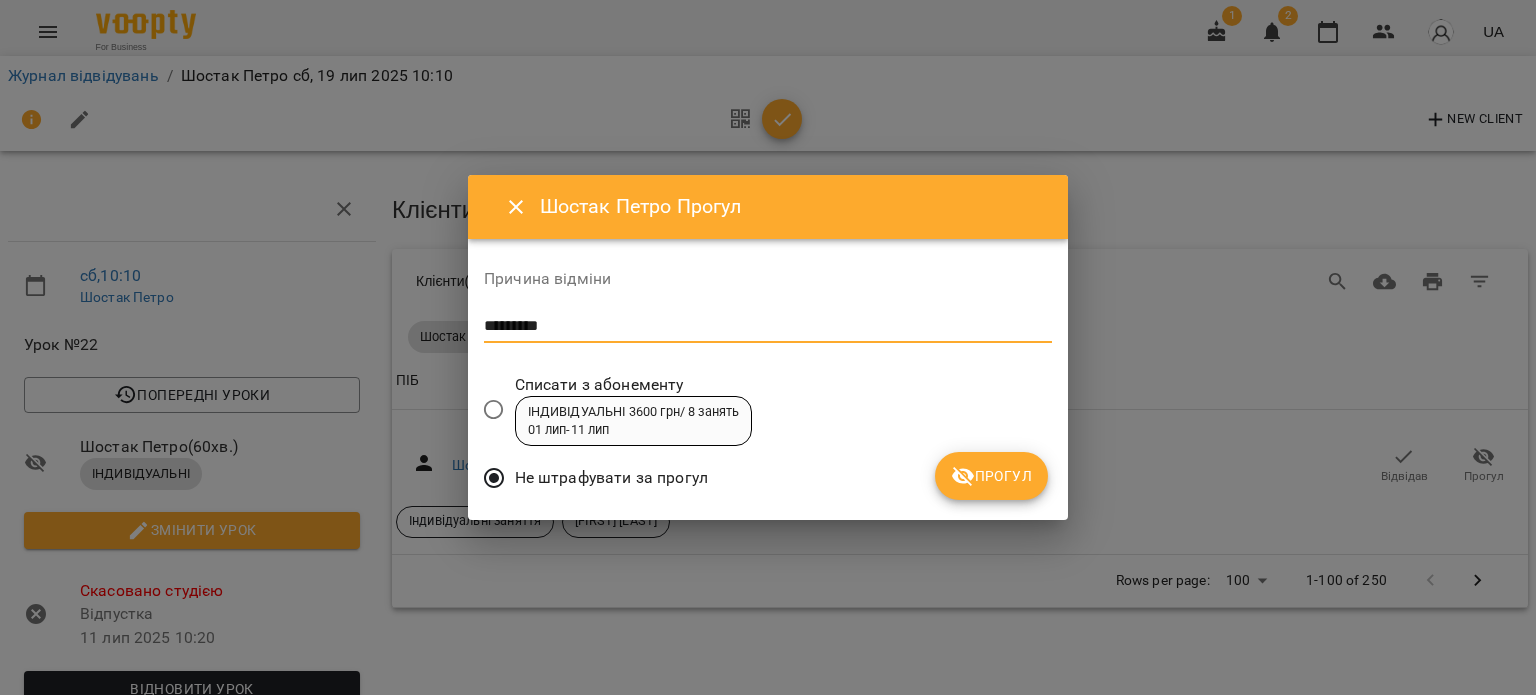 type on "*********" 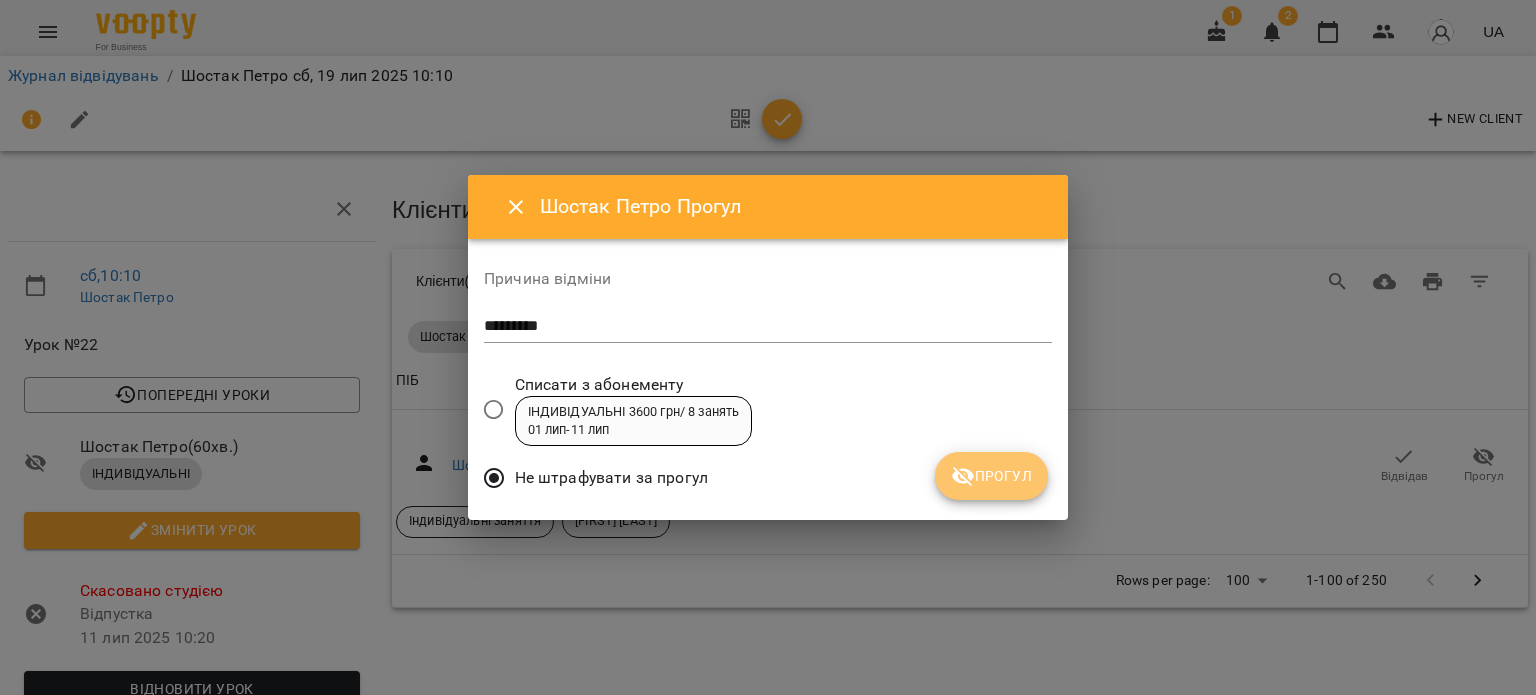 click on "Прогул" at bounding box center (991, 476) 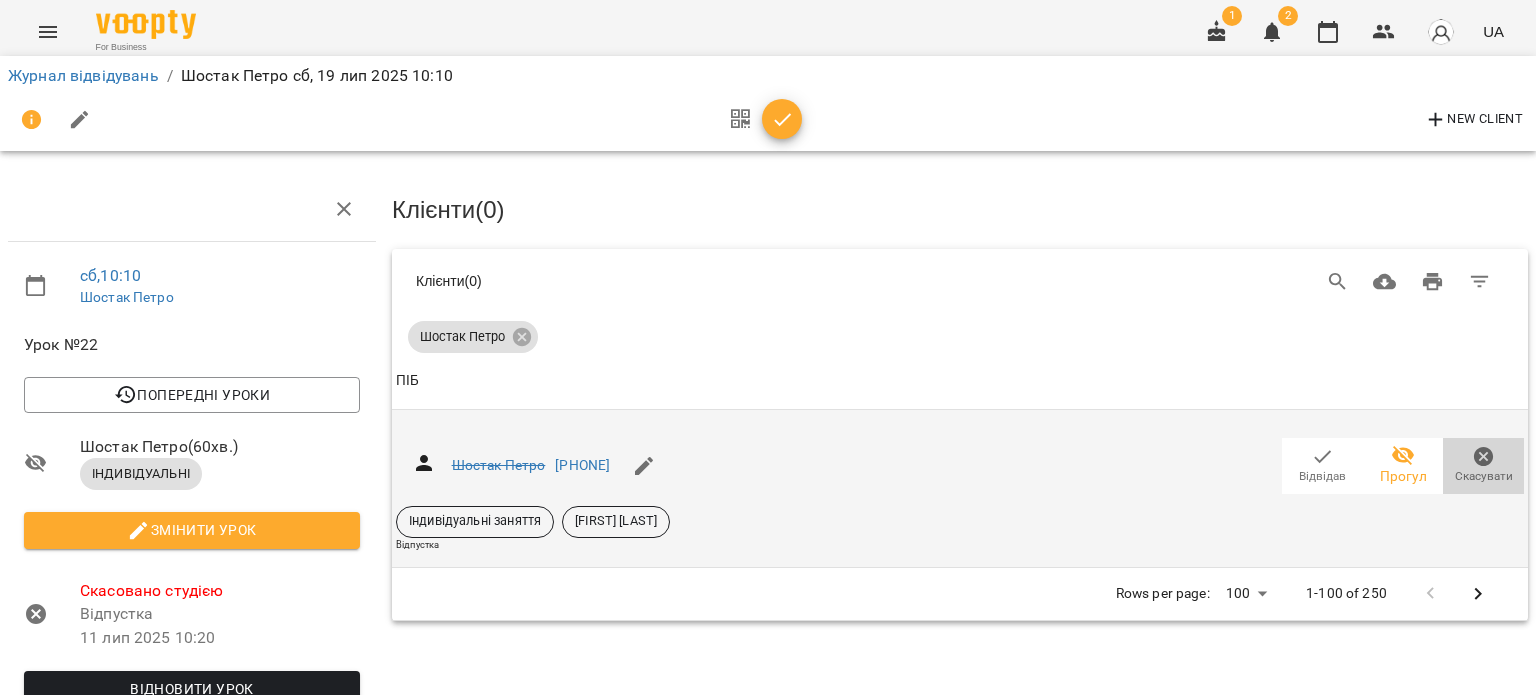 click on "Скасувати" at bounding box center [1484, 476] 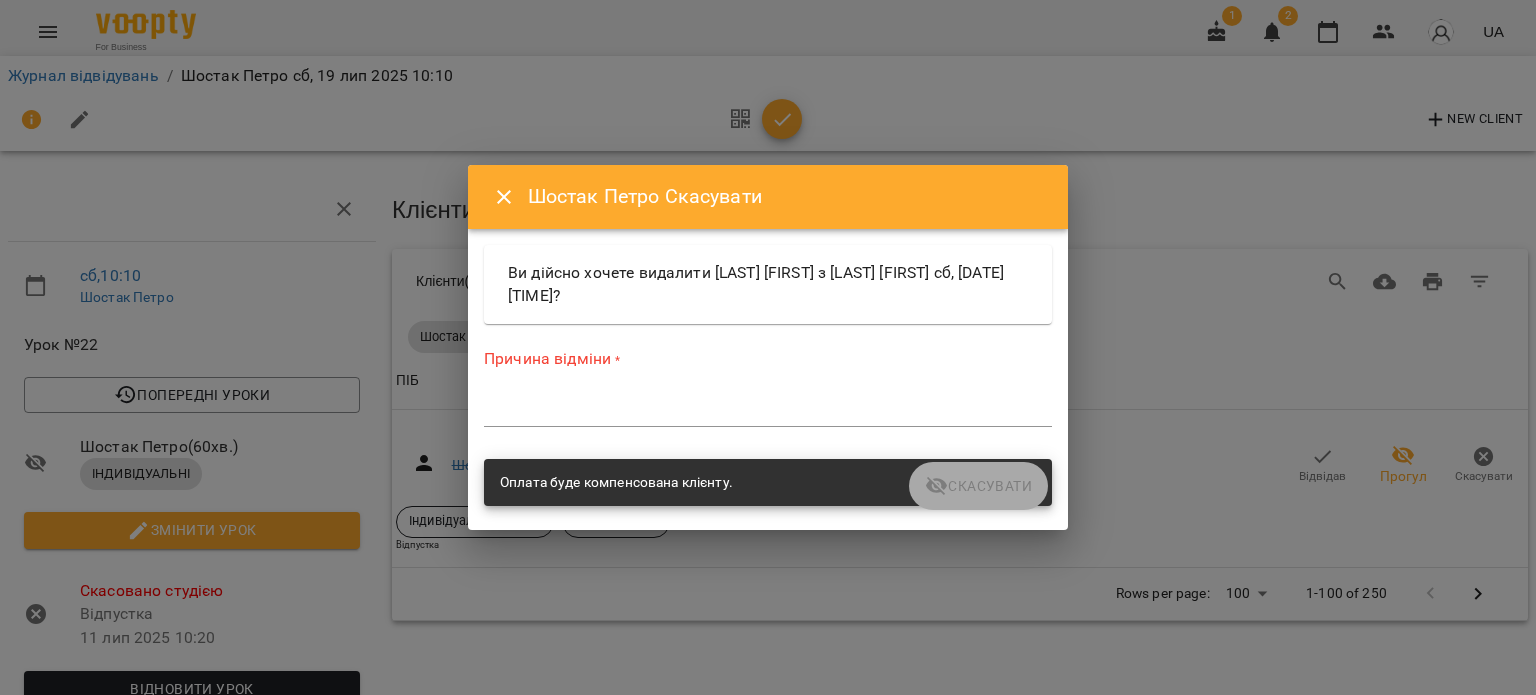 click at bounding box center (768, 410) 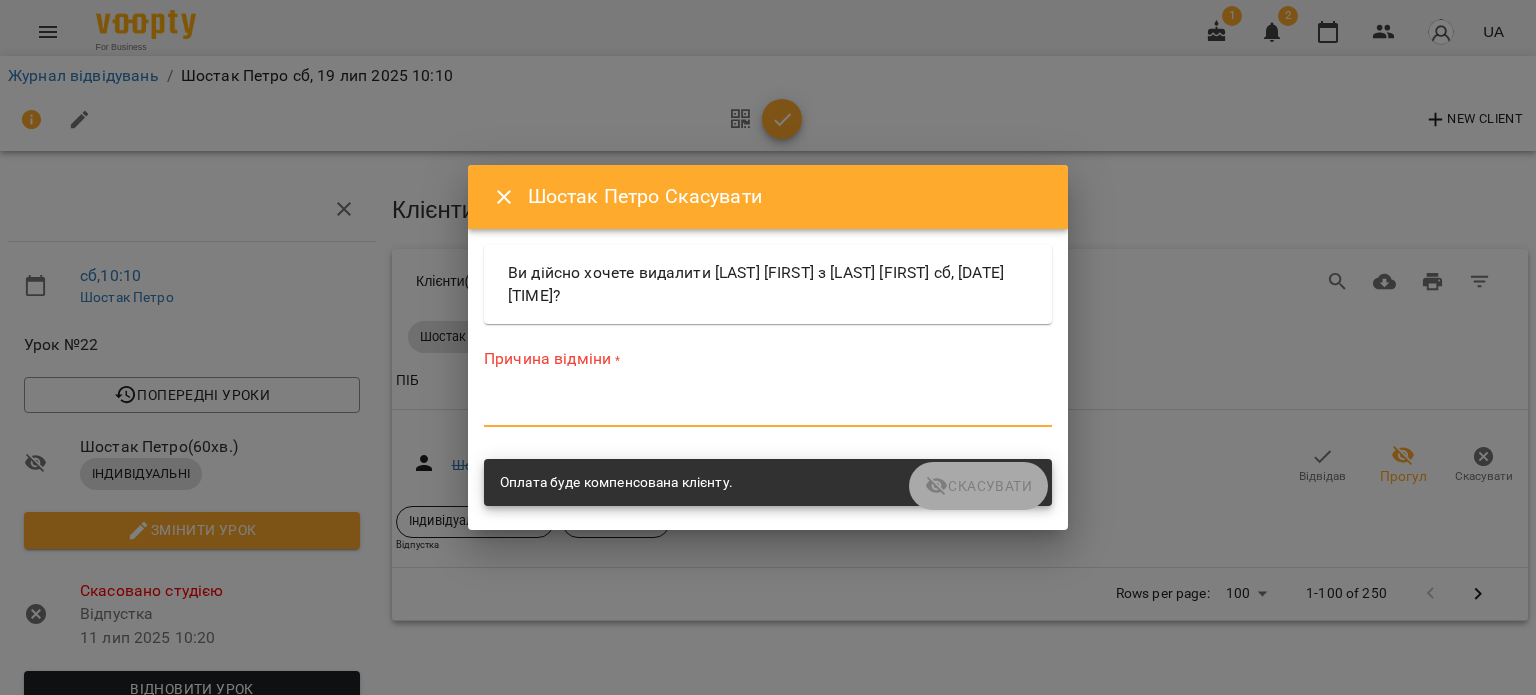 paste on "*********" 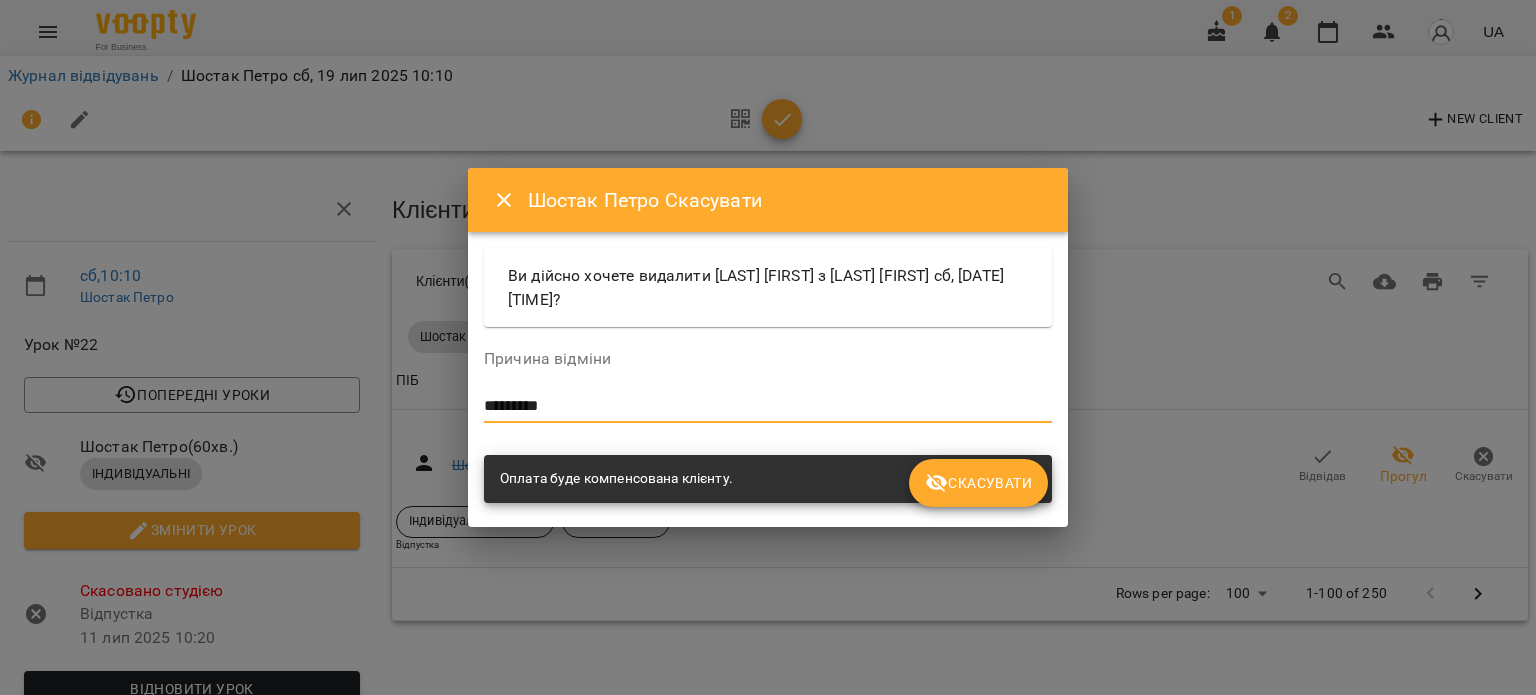 type on "*********" 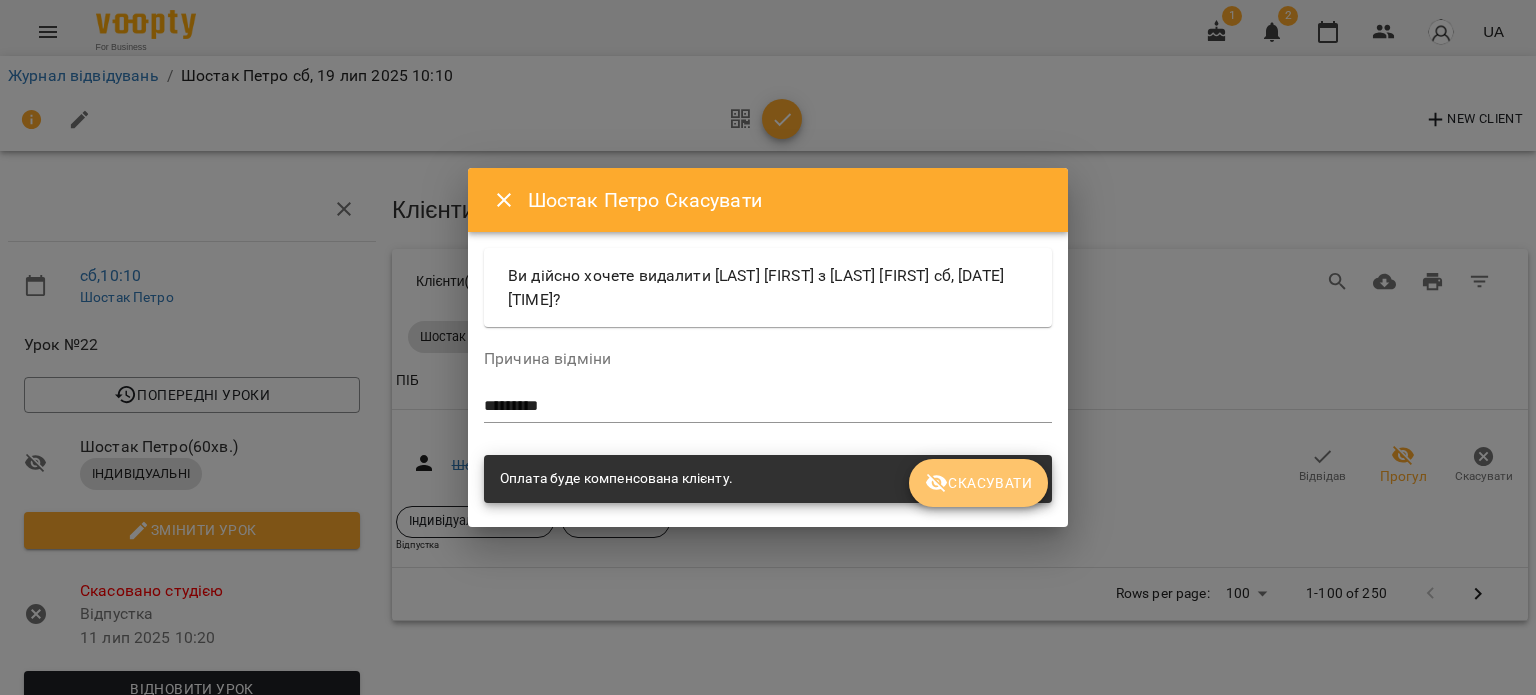 click on "Скасувати" at bounding box center [978, 483] 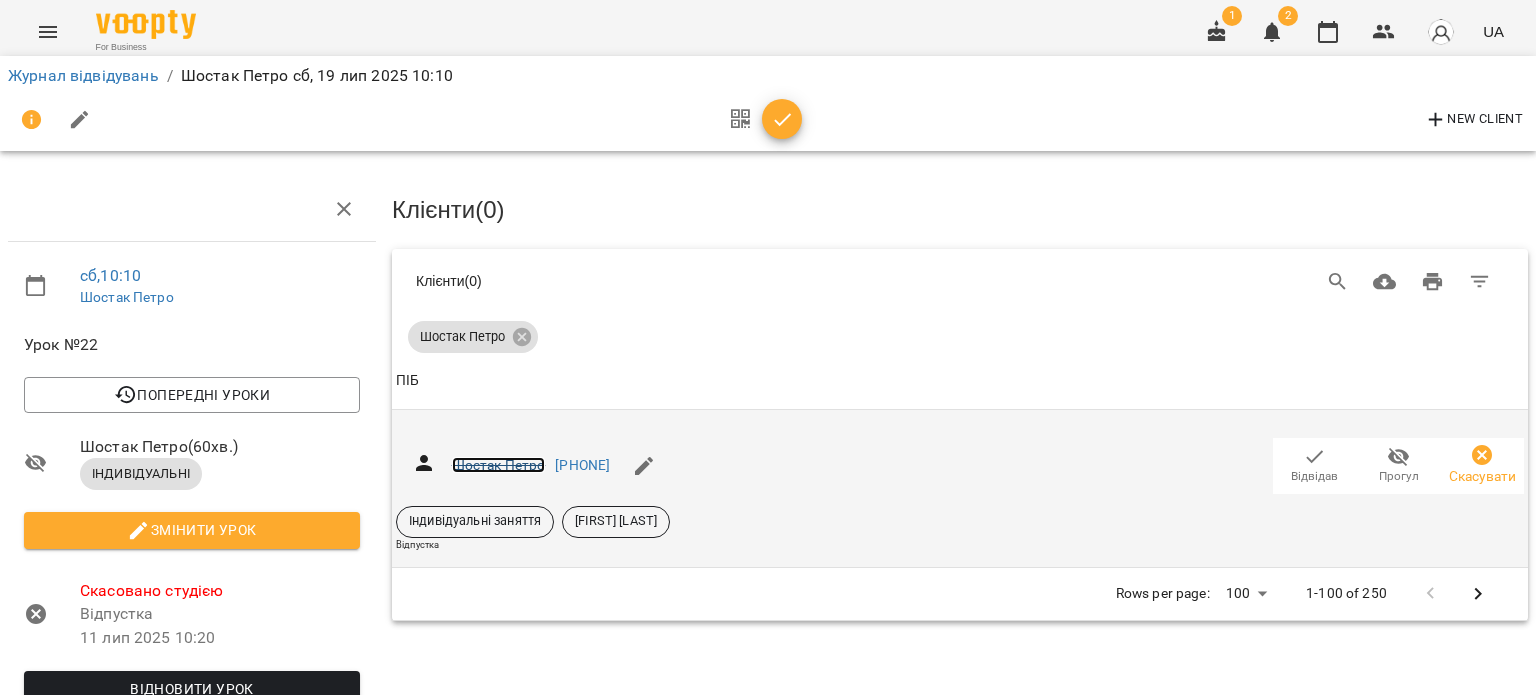 click on "Шостак Петро" at bounding box center (499, 465) 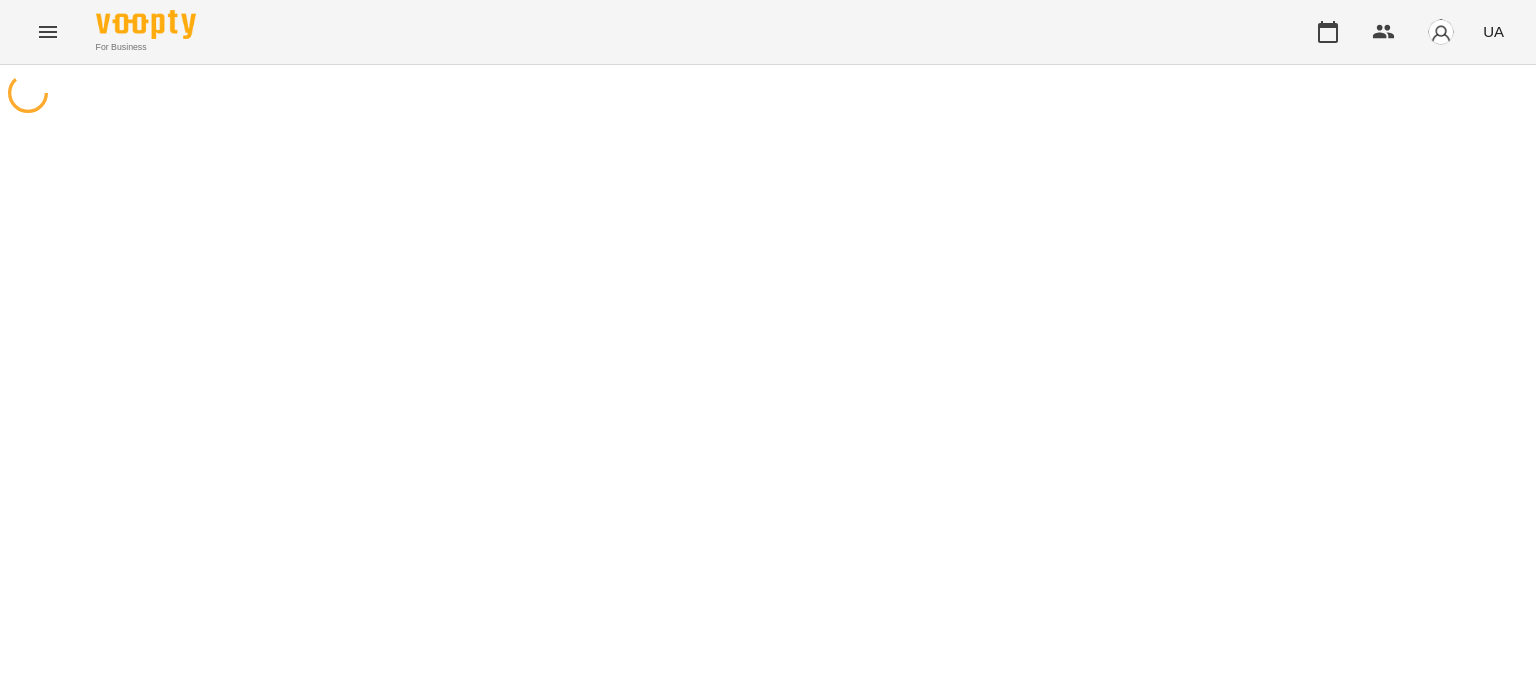 scroll, scrollTop: 0, scrollLeft: 0, axis: both 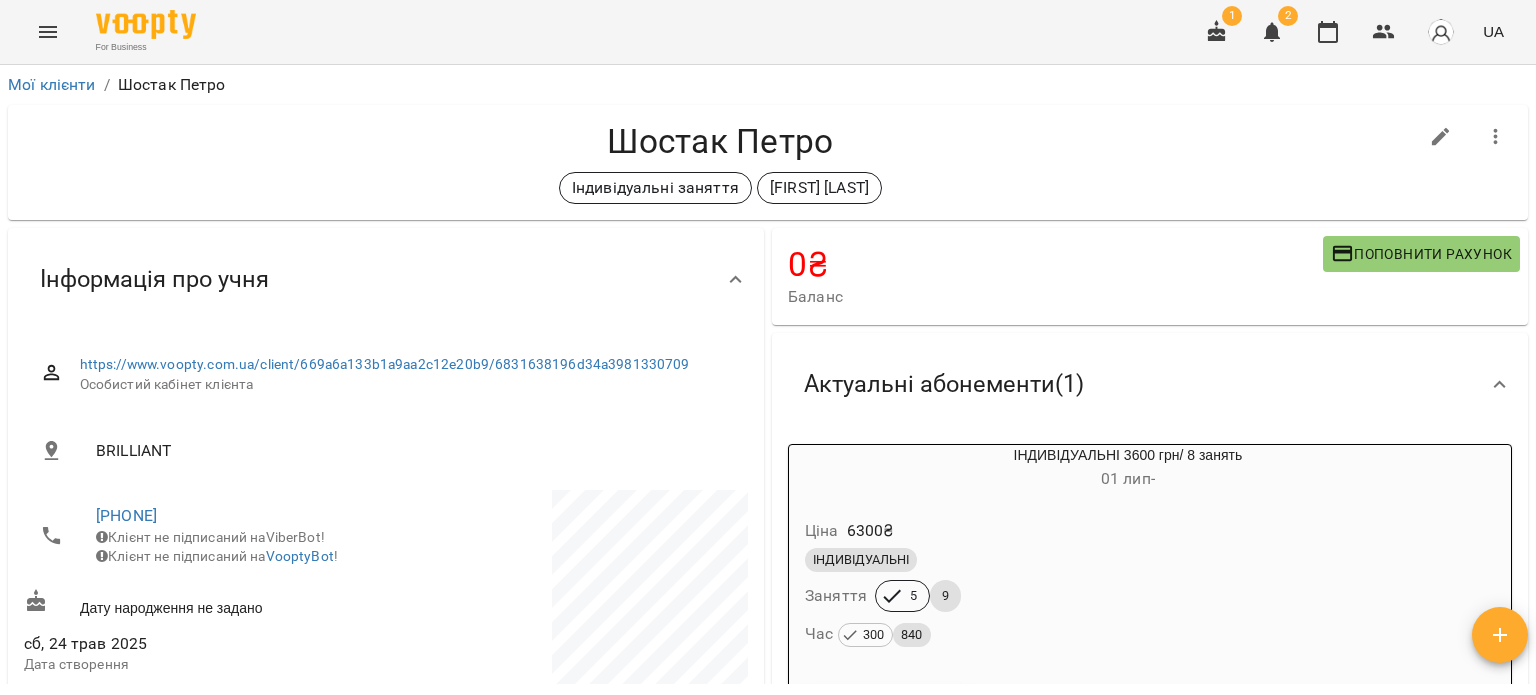 click on "Ціна 6300 ₴ ІНДИВІДУАЛЬНІ Заняття 5 9 Час   300 840" at bounding box center [1128, 586] 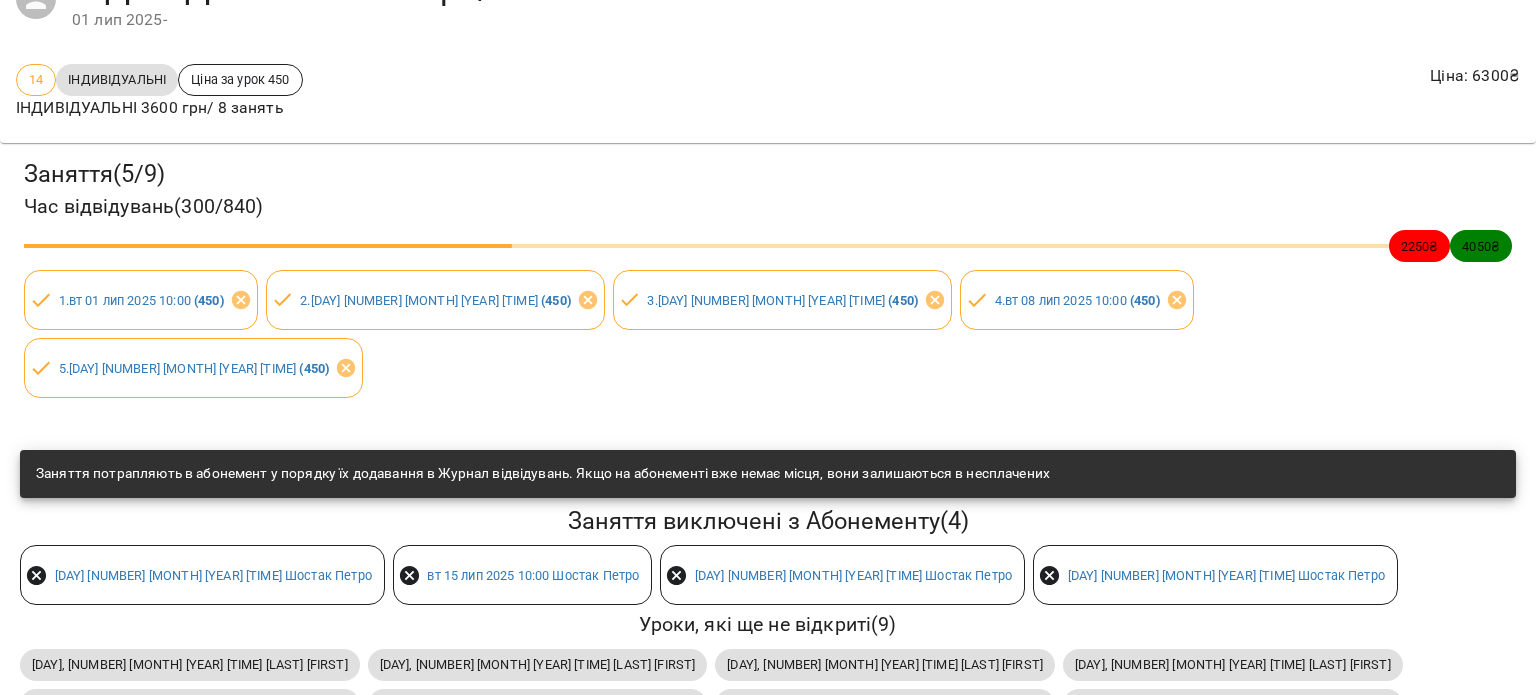 scroll, scrollTop: 0, scrollLeft: 0, axis: both 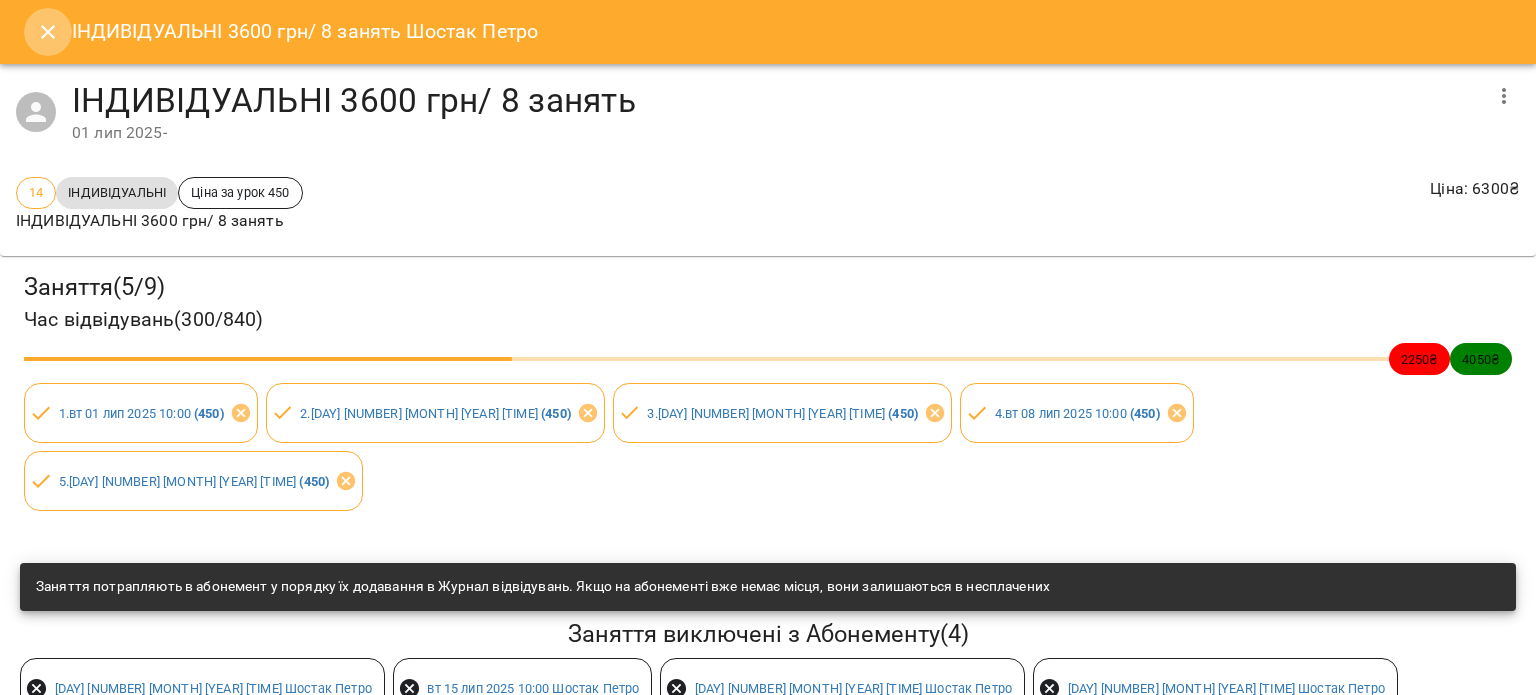 click 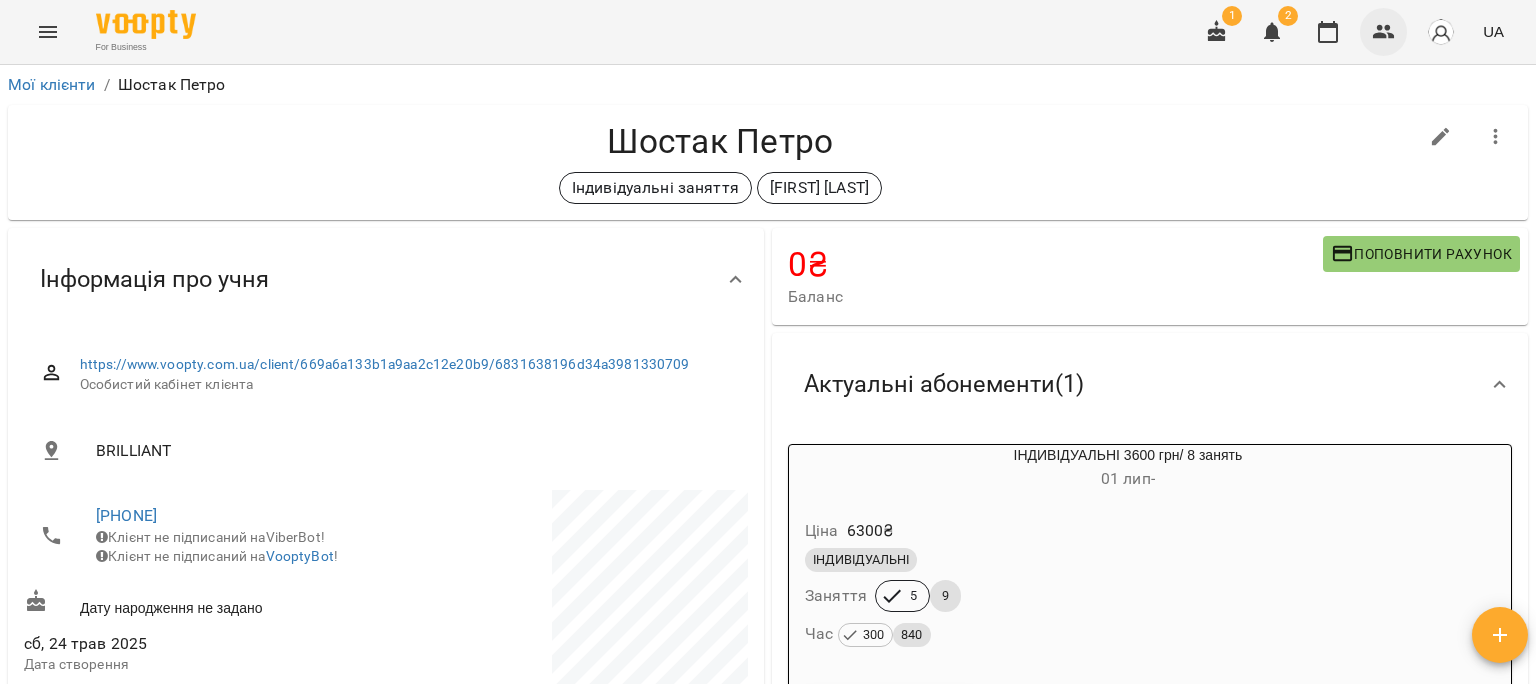 click 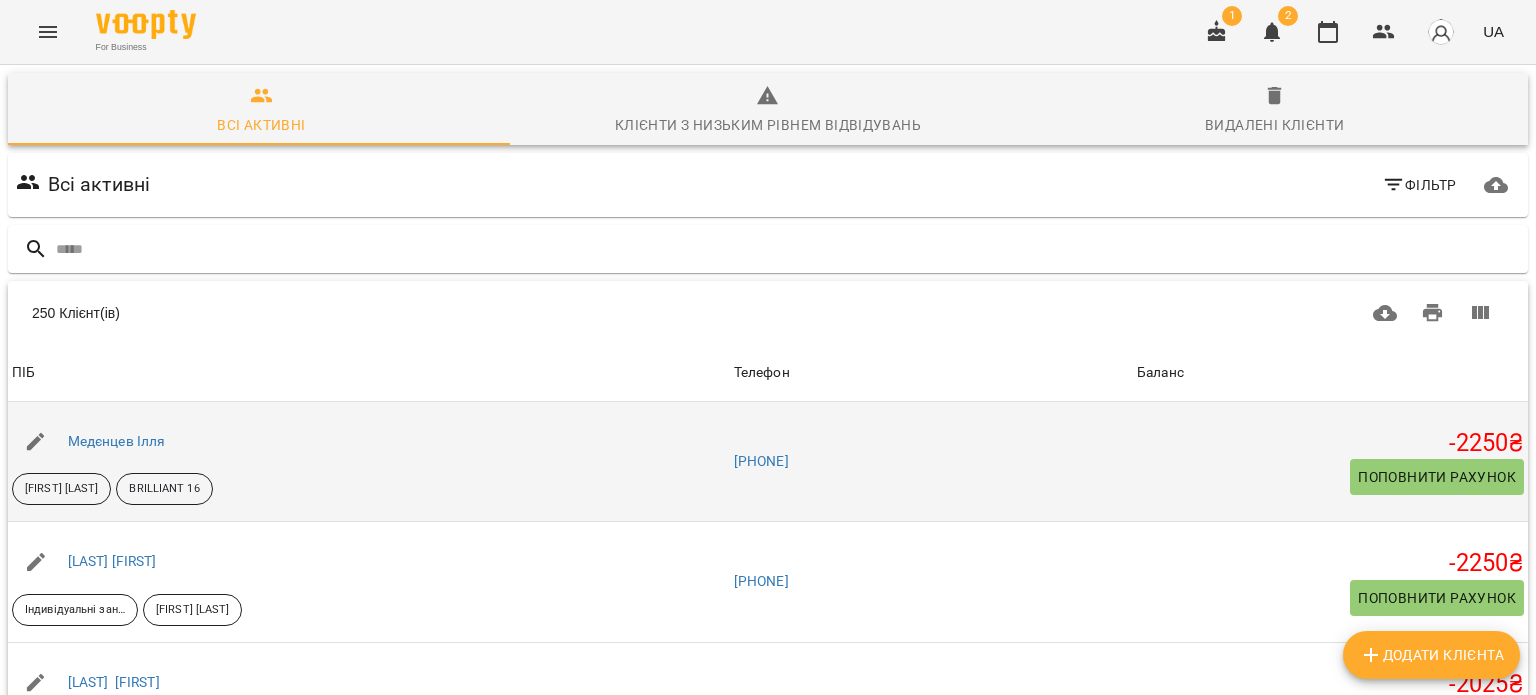 scroll, scrollTop: 100, scrollLeft: 0, axis: vertical 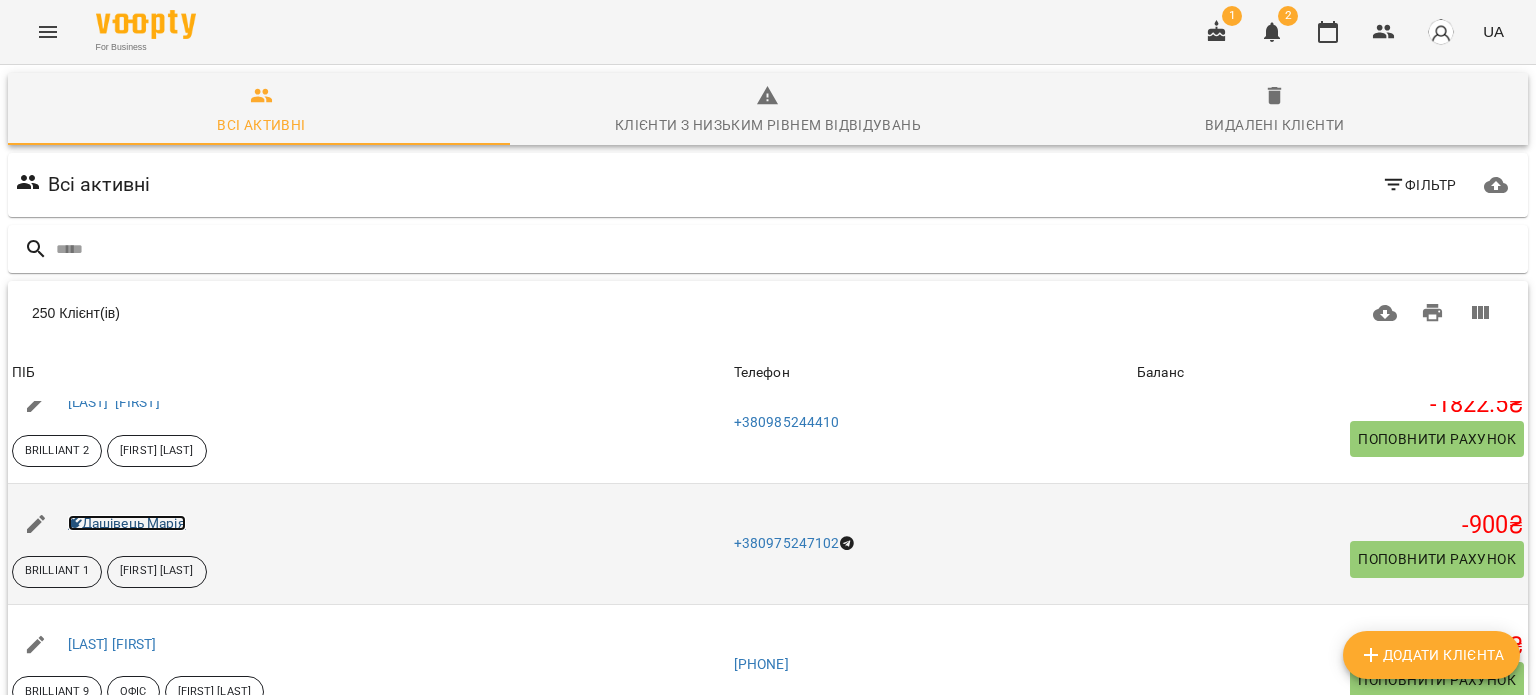 click on "Дашівець Марія" at bounding box center [127, 523] 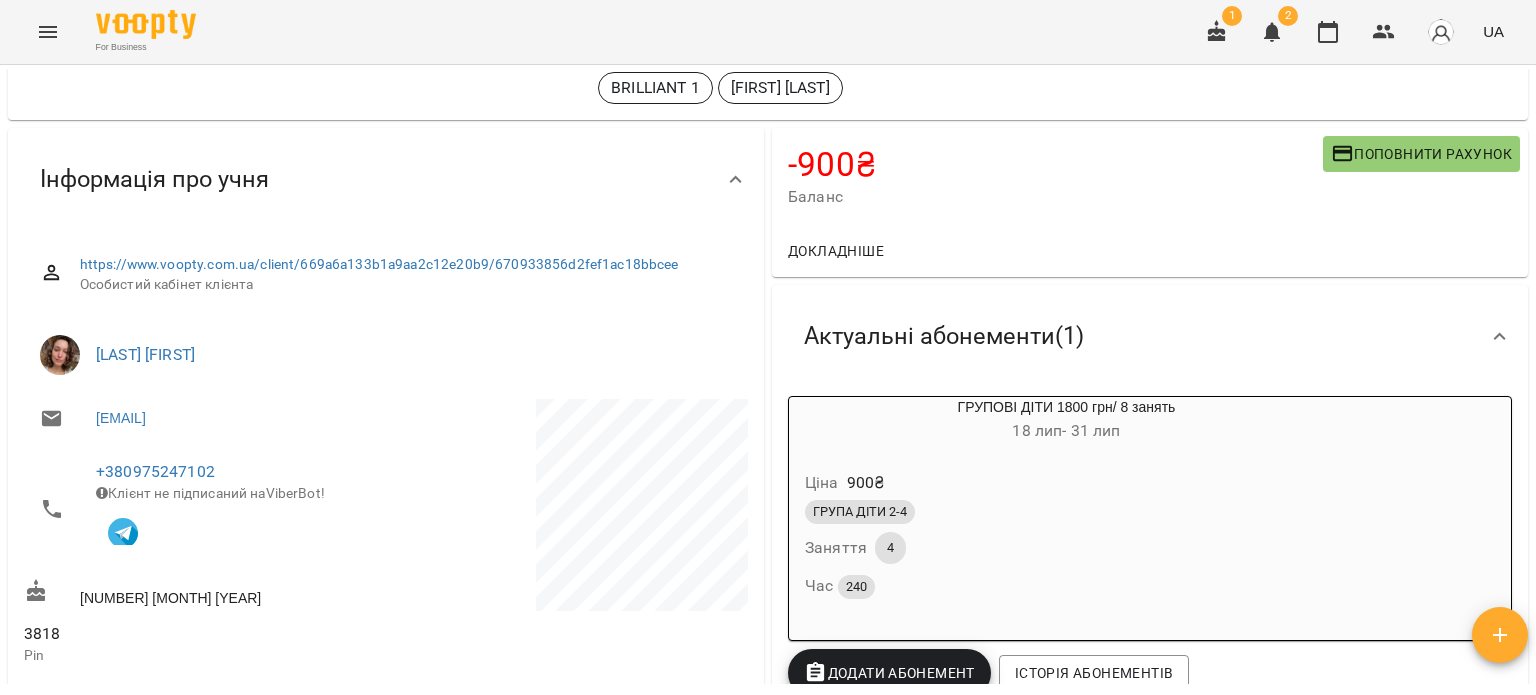 scroll, scrollTop: 300, scrollLeft: 0, axis: vertical 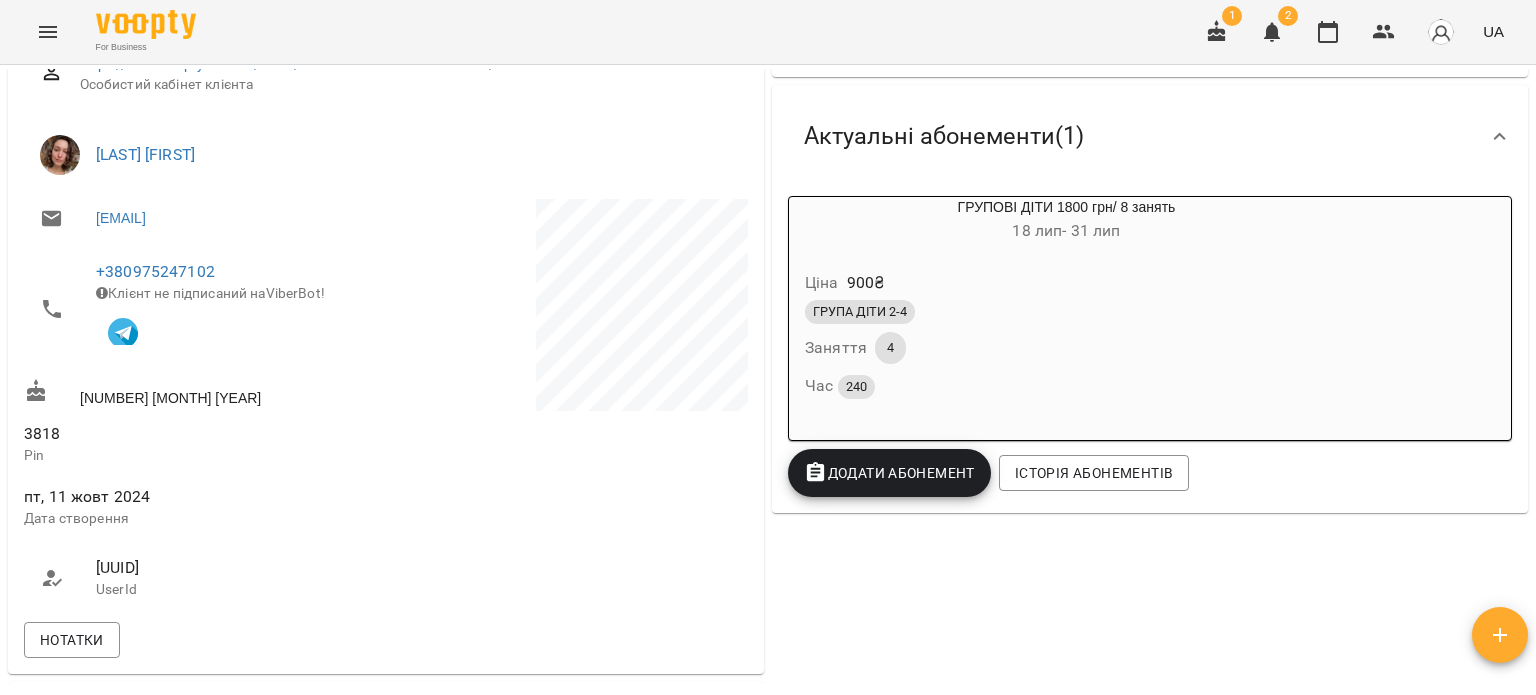 click on "ГРУПА ДІТИ 2-4 Заняття 4 Час   240" at bounding box center [1066, 350] 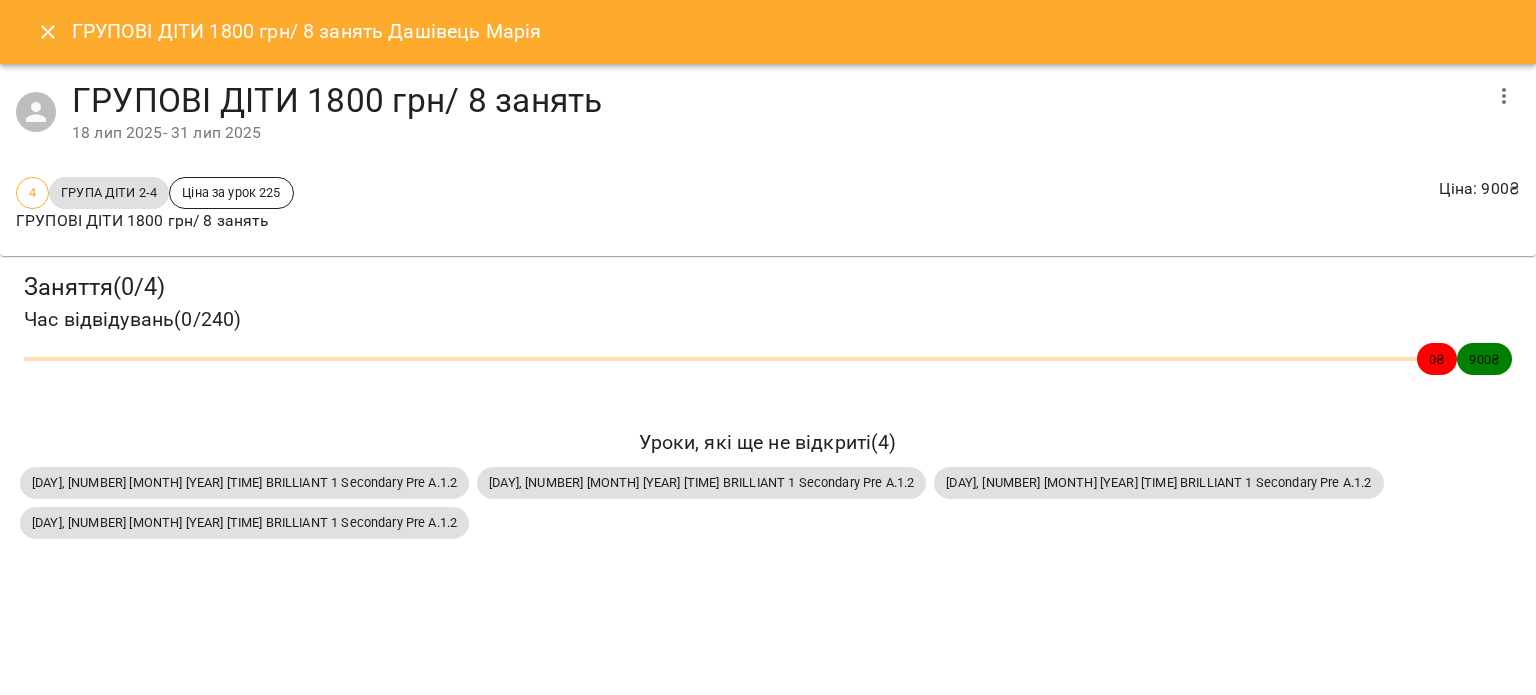 click at bounding box center (48, 32) 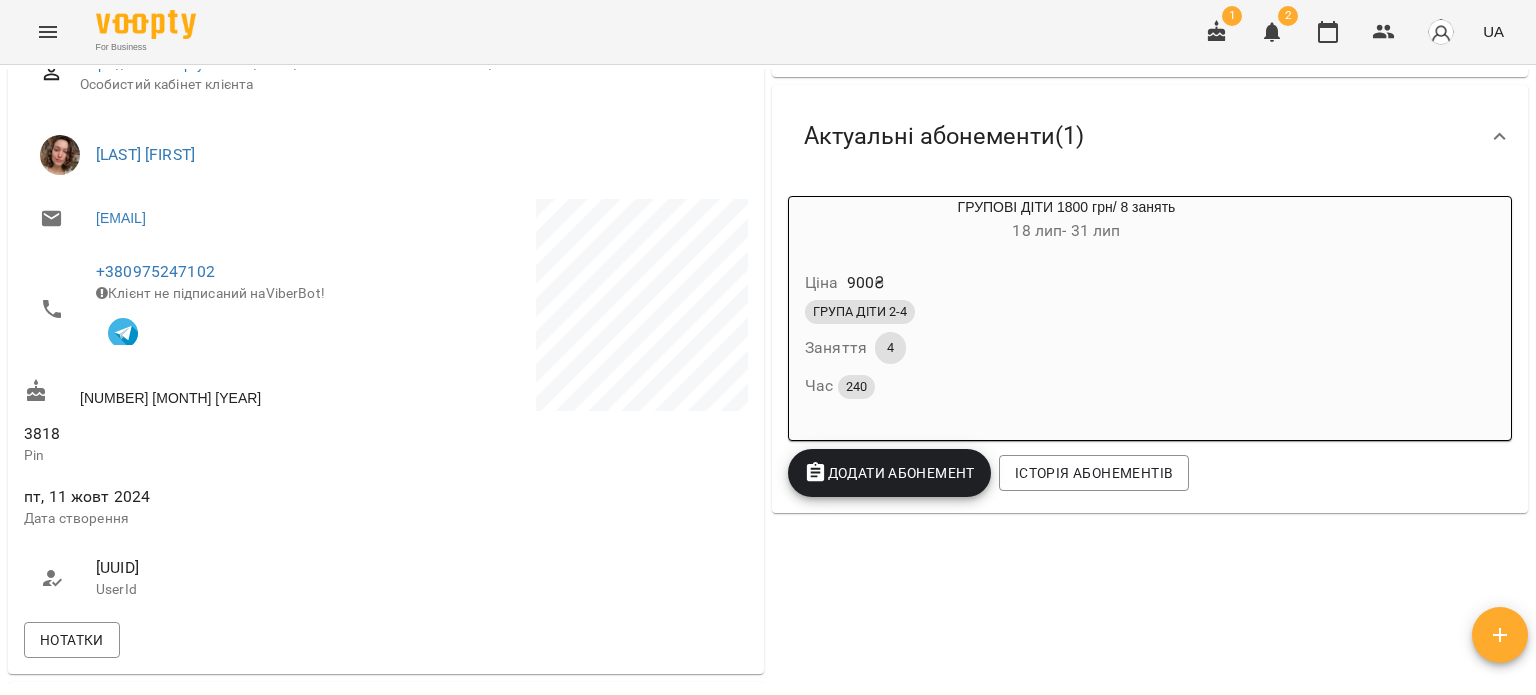 scroll, scrollTop: 0, scrollLeft: 0, axis: both 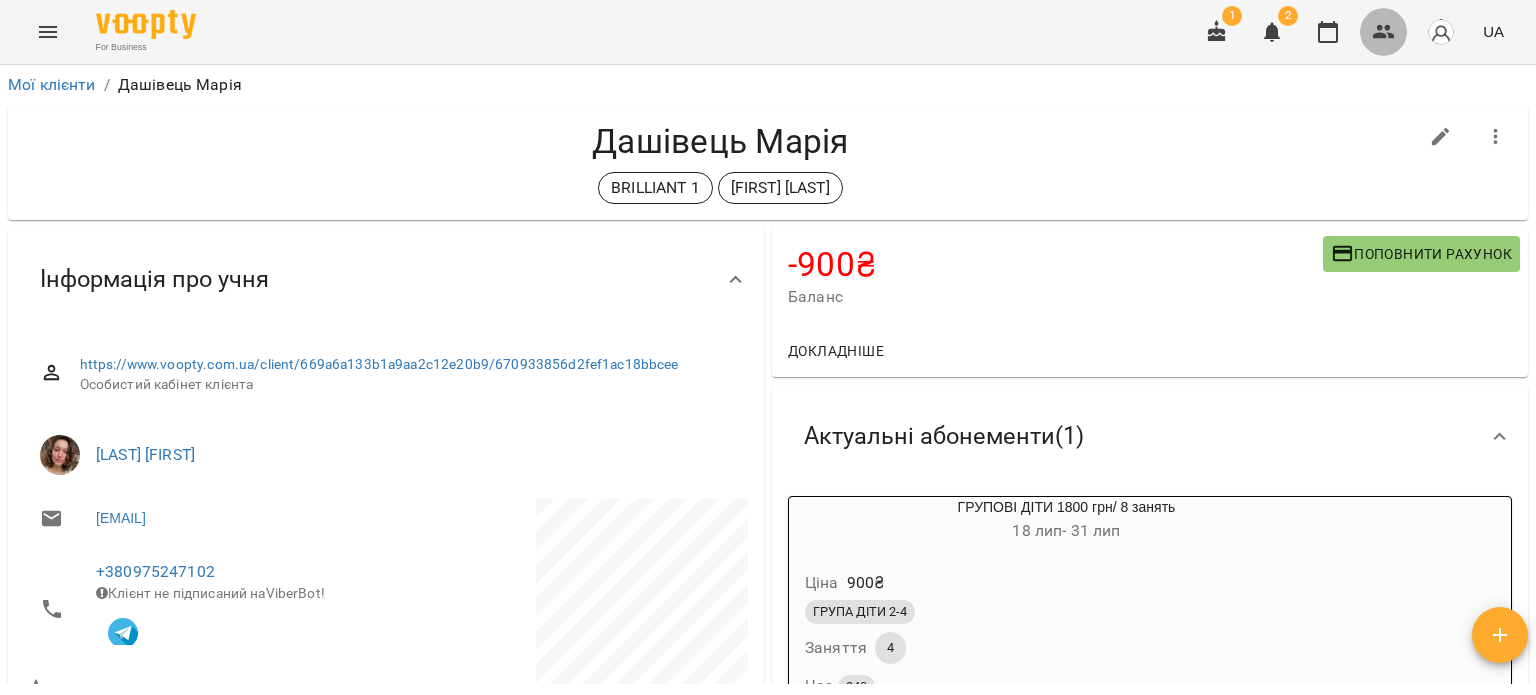 click at bounding box center (1384, 32) 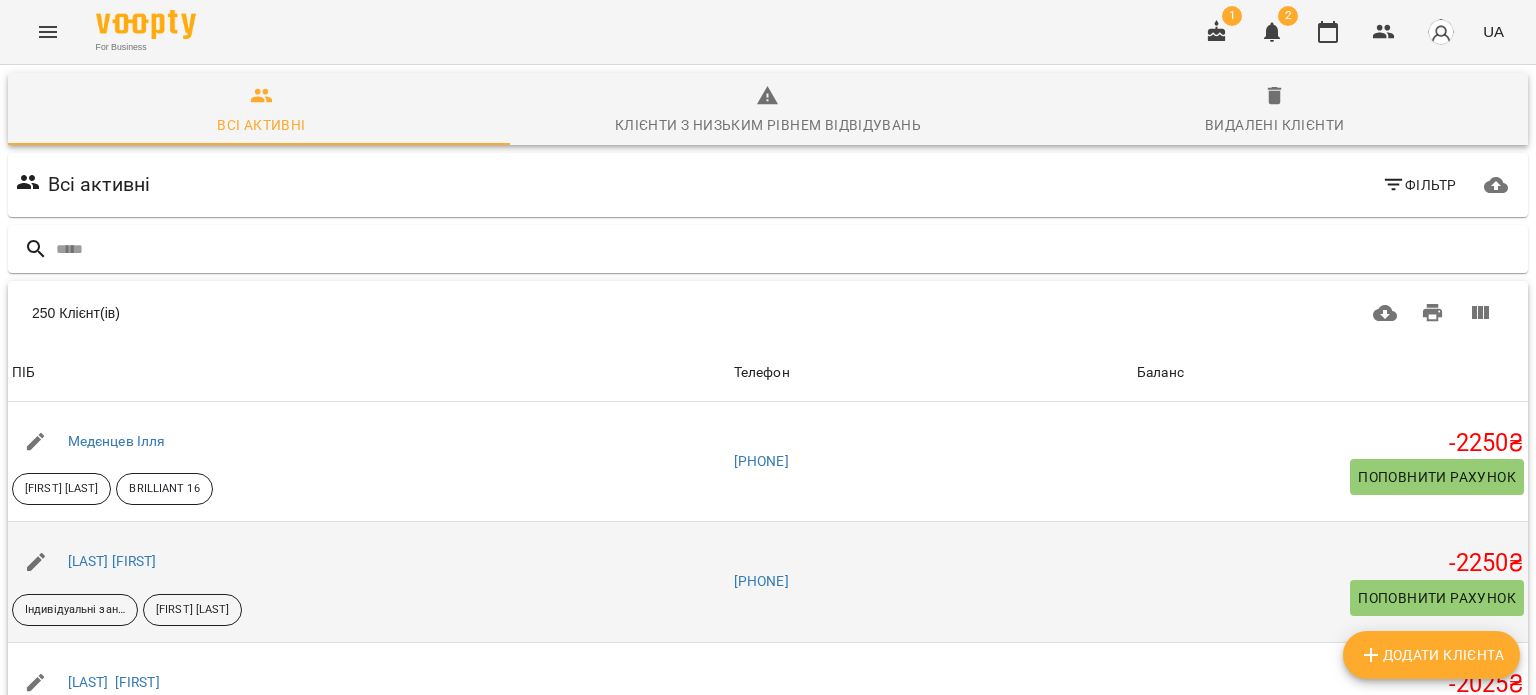 scroll, scrollTop: 271, scrollLeft: 0, axis: vertical 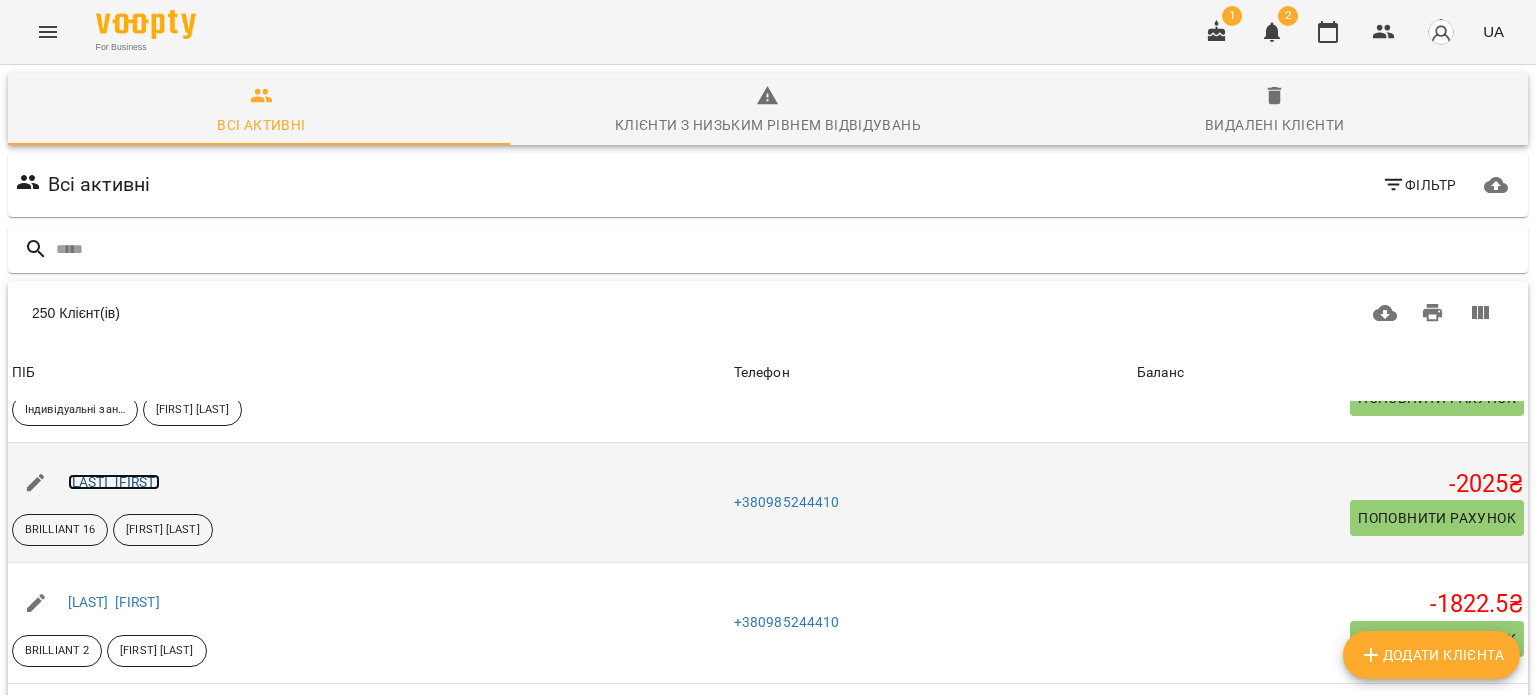 click on "[LAST] [FIRST]" at bounding box center [114, 482] 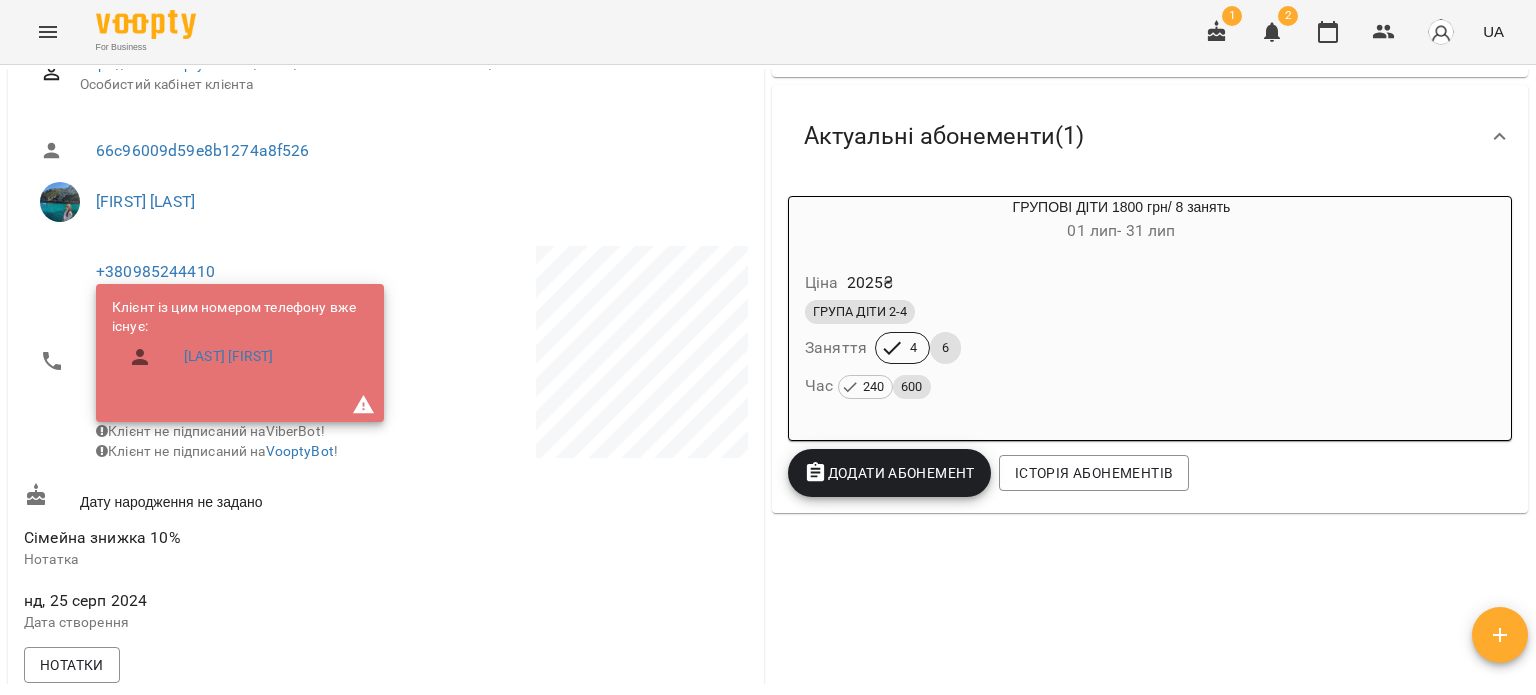 scroll, scrollTop: 0, scrollLeft: 0, axis: both 